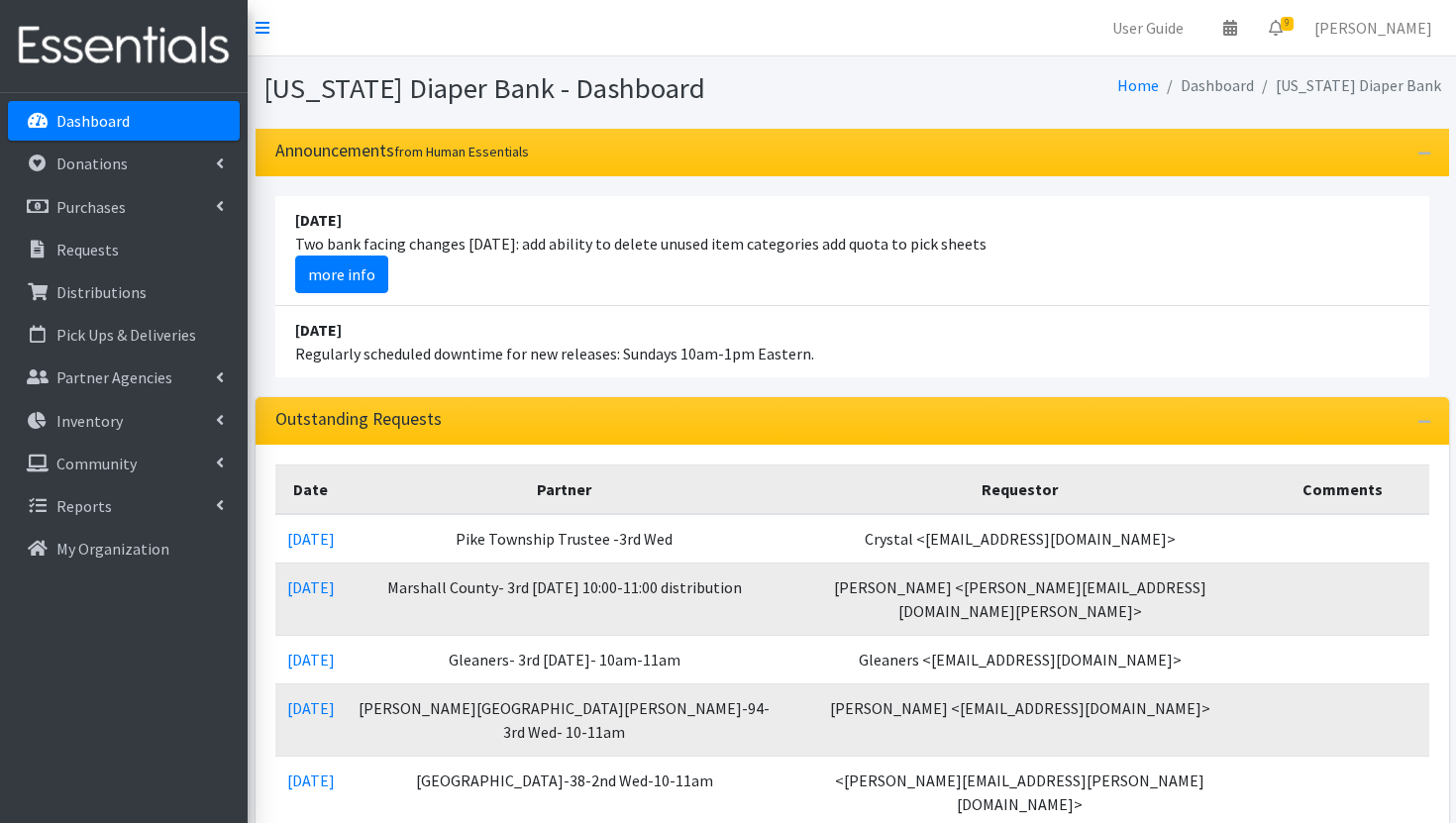 scroll, scrollTop: 0, scrollLeft: 0, axis: both 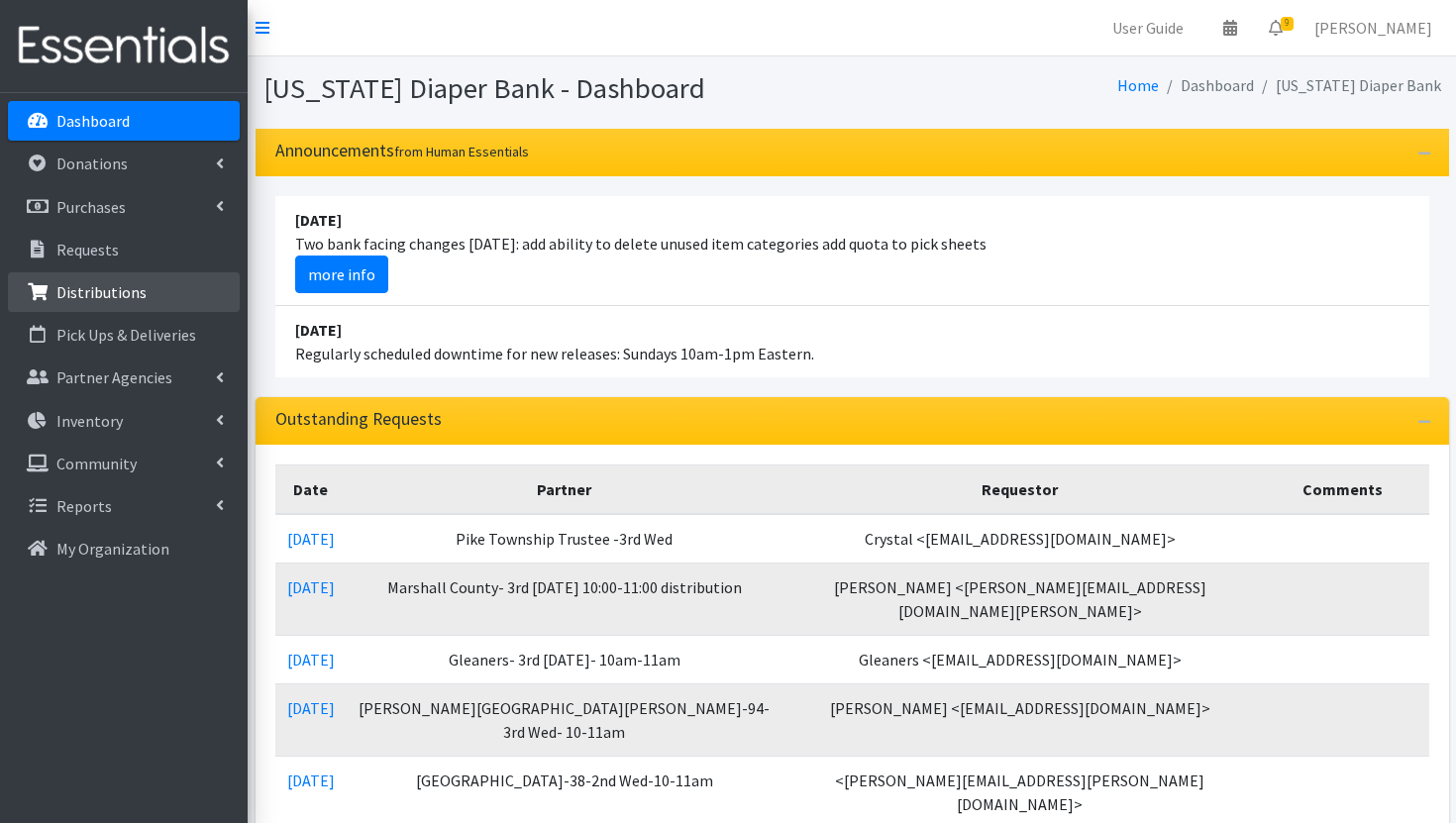 click on "Distributions" at bounding box center (124, 292) 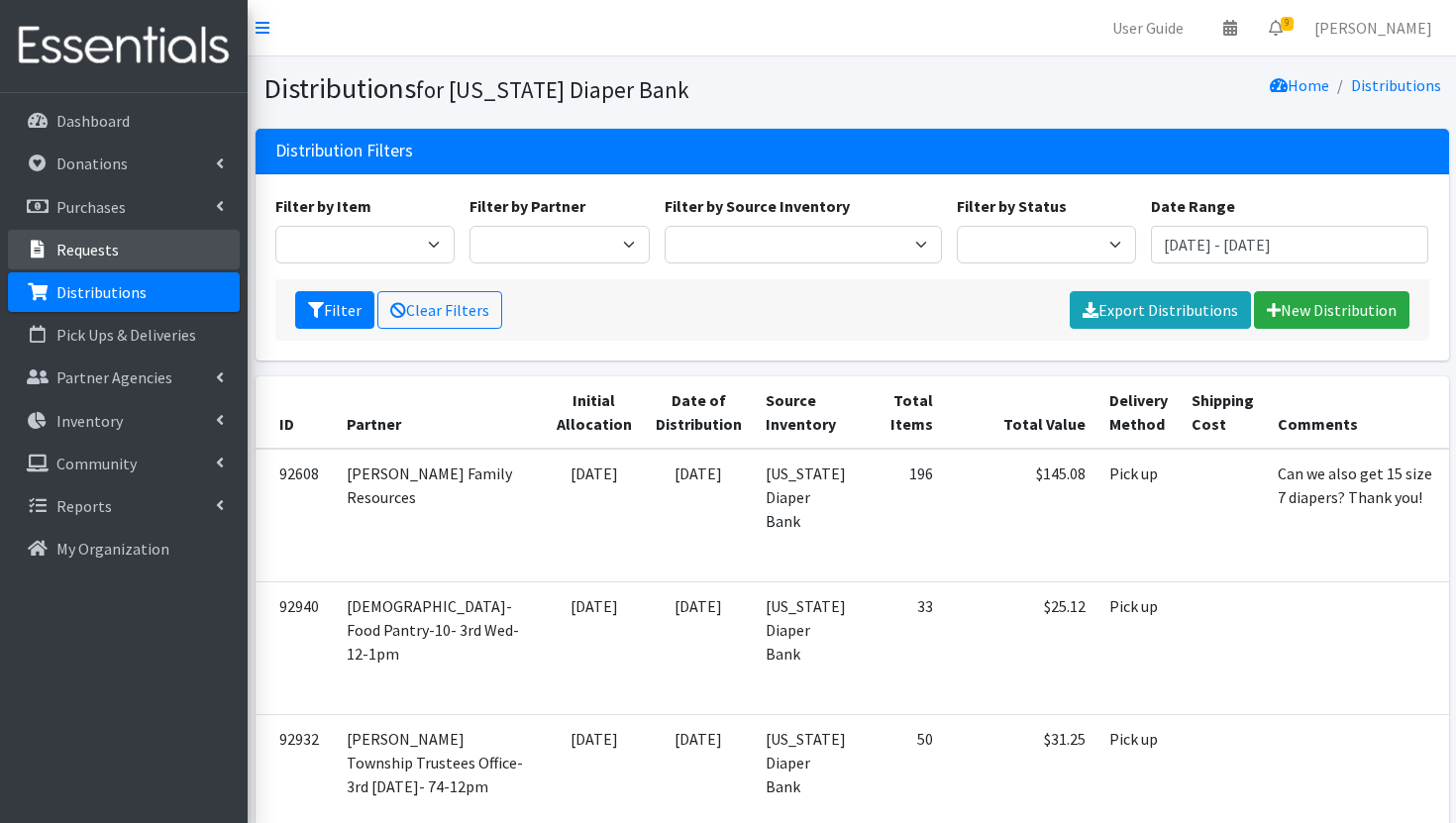 scroll, scrollTop: 0, scrollLeft: 0, axis: both 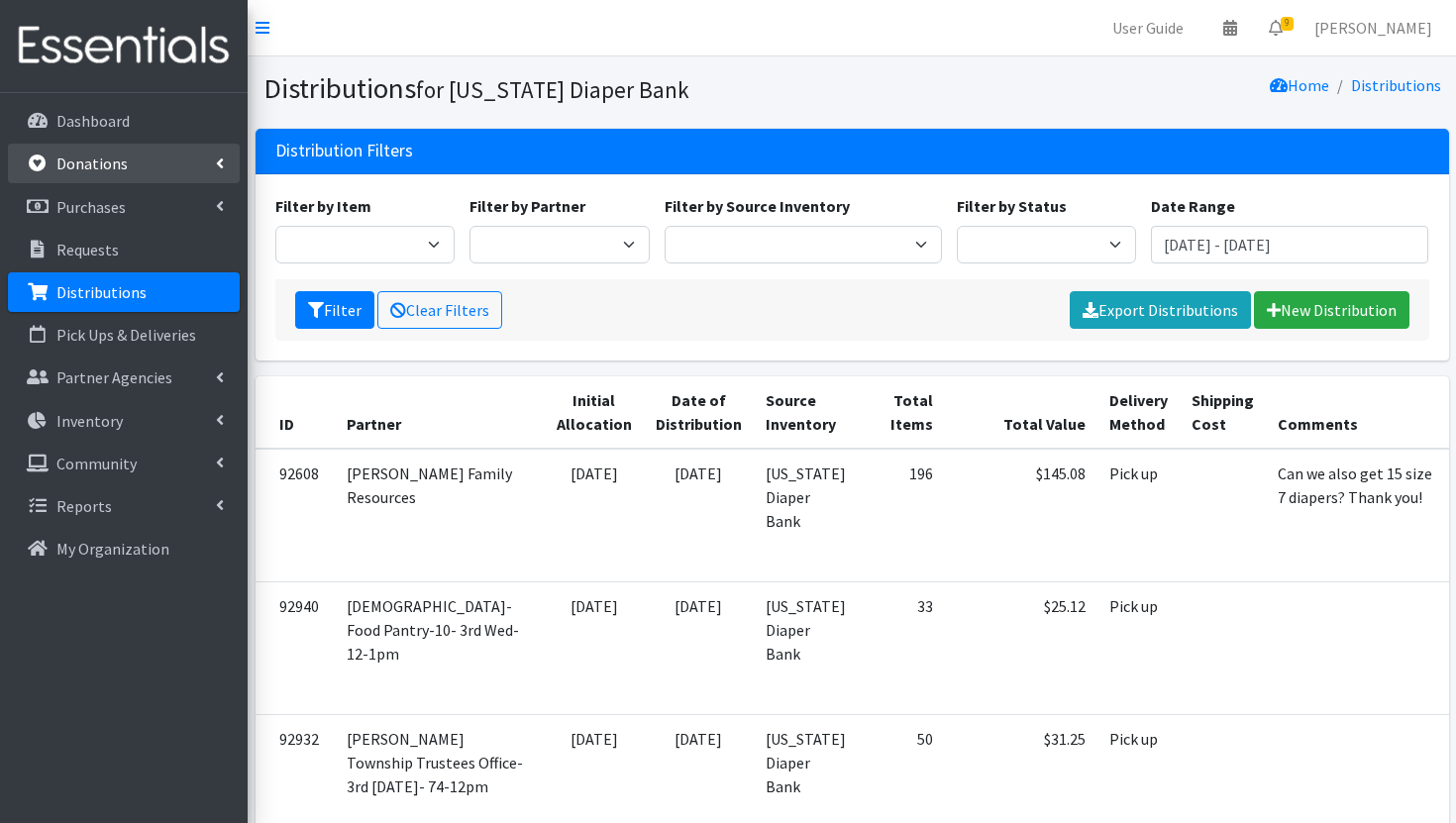 click on "Donations" at bounding box center [92, 163] 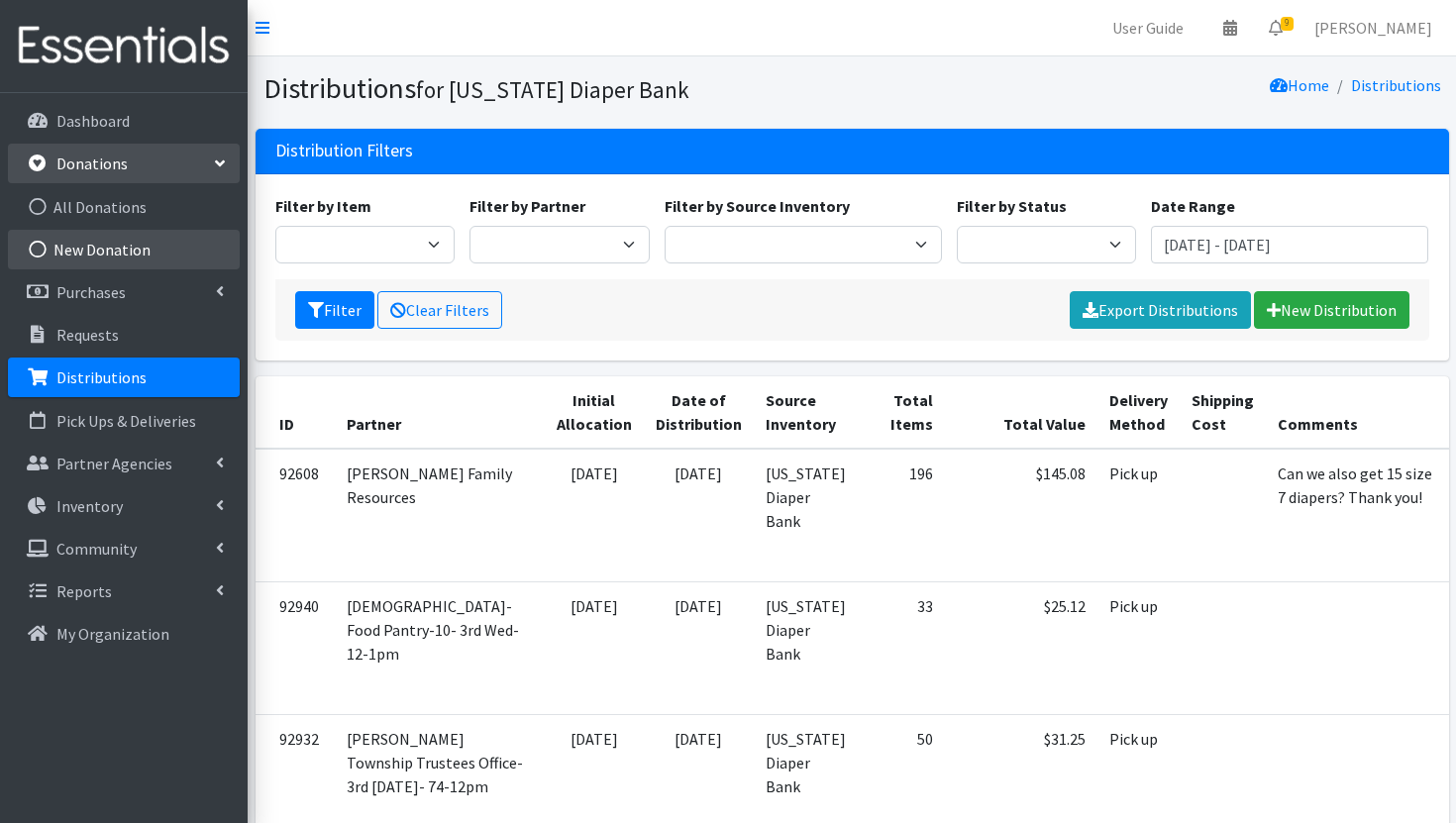 click on "New Donation" at bounding box center (124, 250) 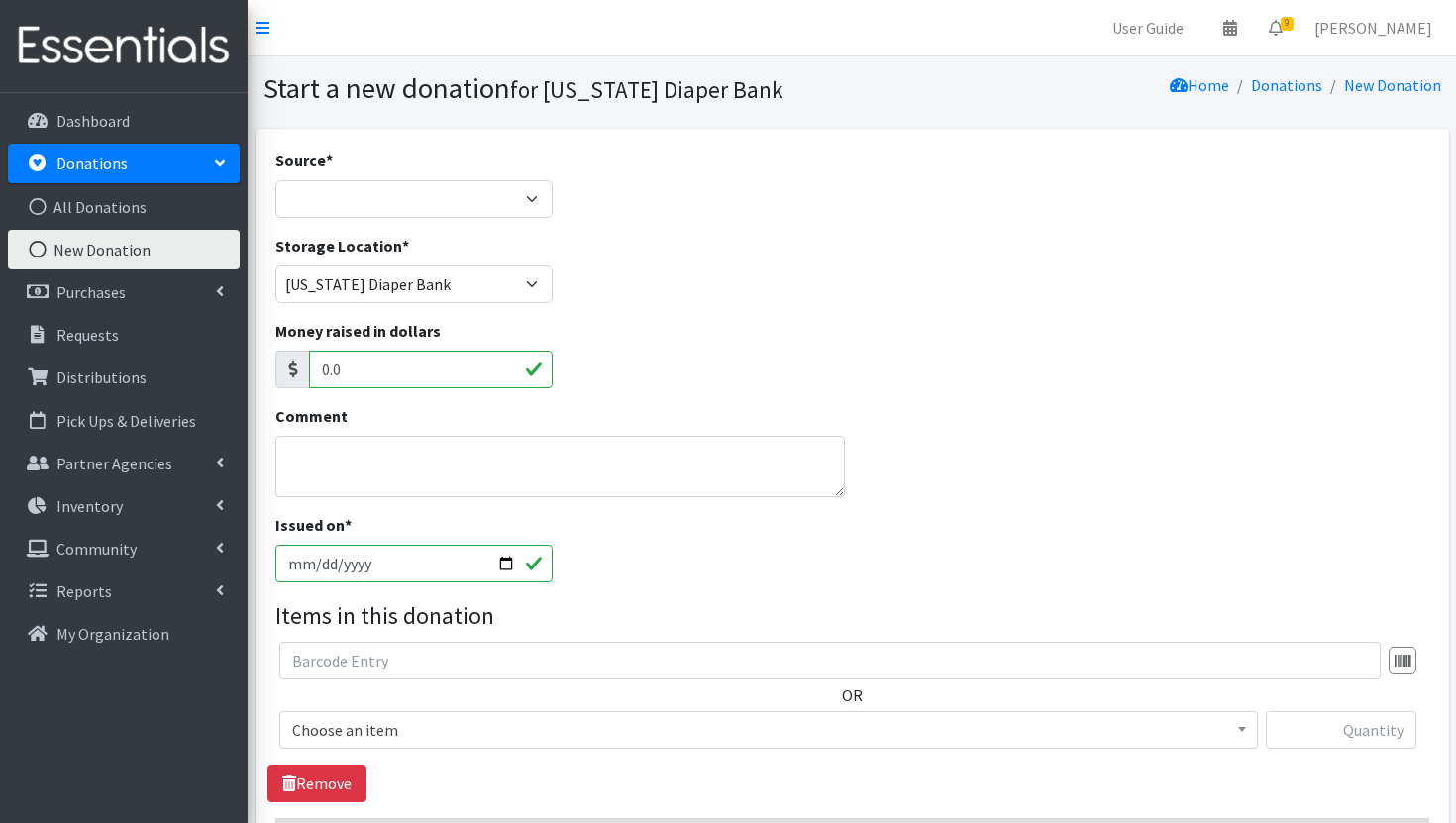 scroll, scrollTop: 0, scrollLeft: 0, axis: both 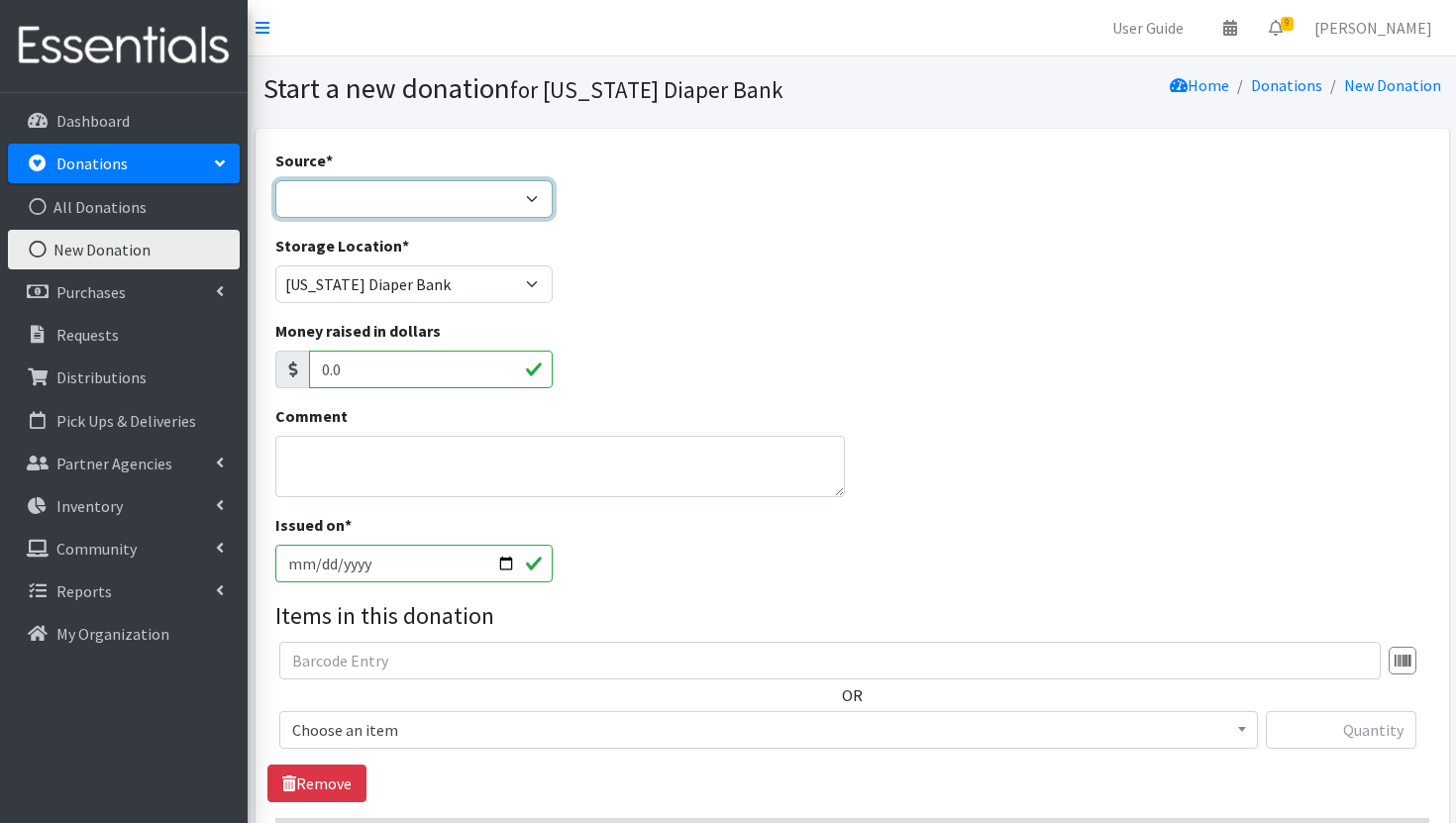 click on "Product Drive
Manufacturer
Donation Site
Misc. Donation" at bounding box center [414, 199] 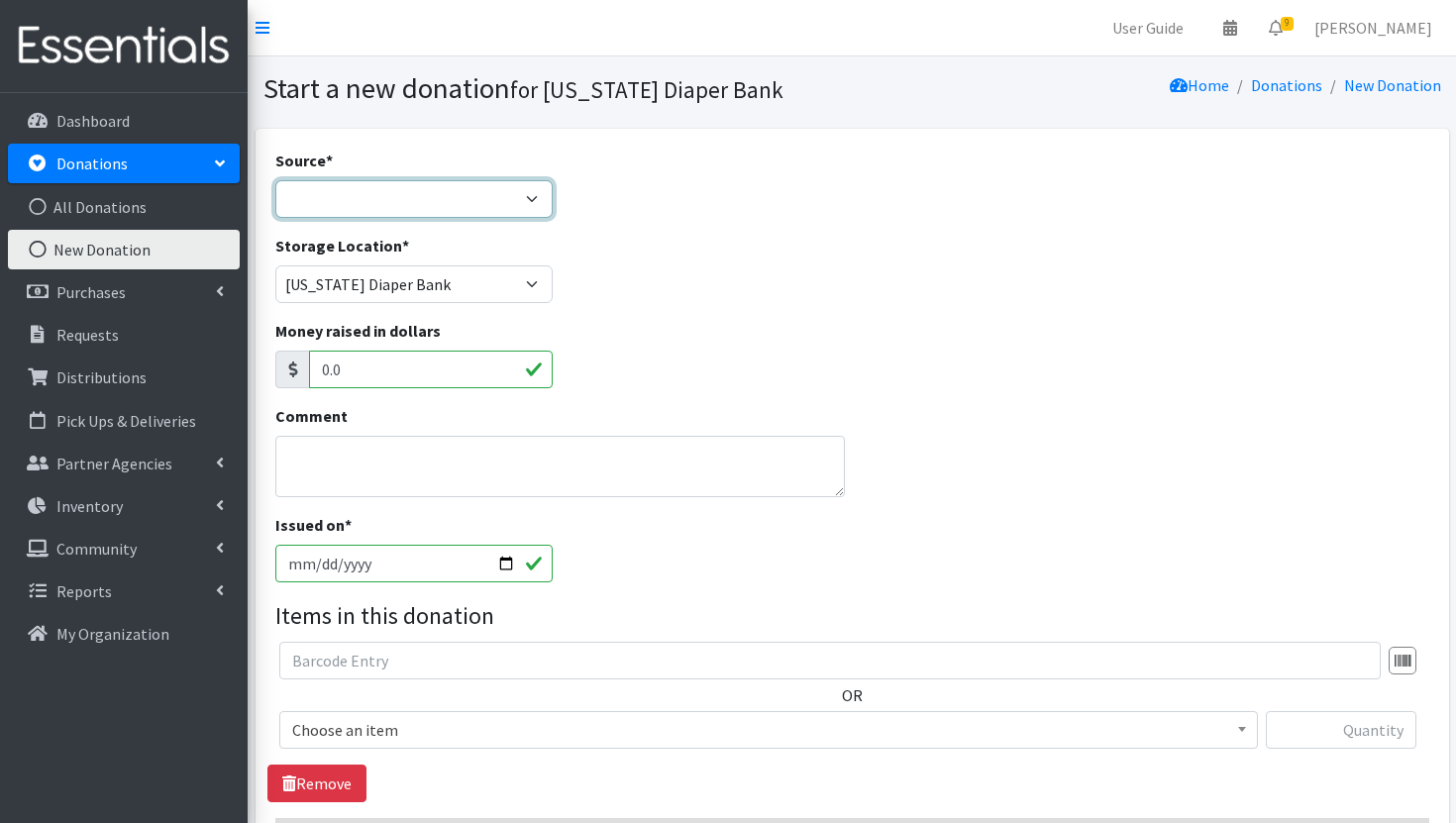 select on "Manufacturer" 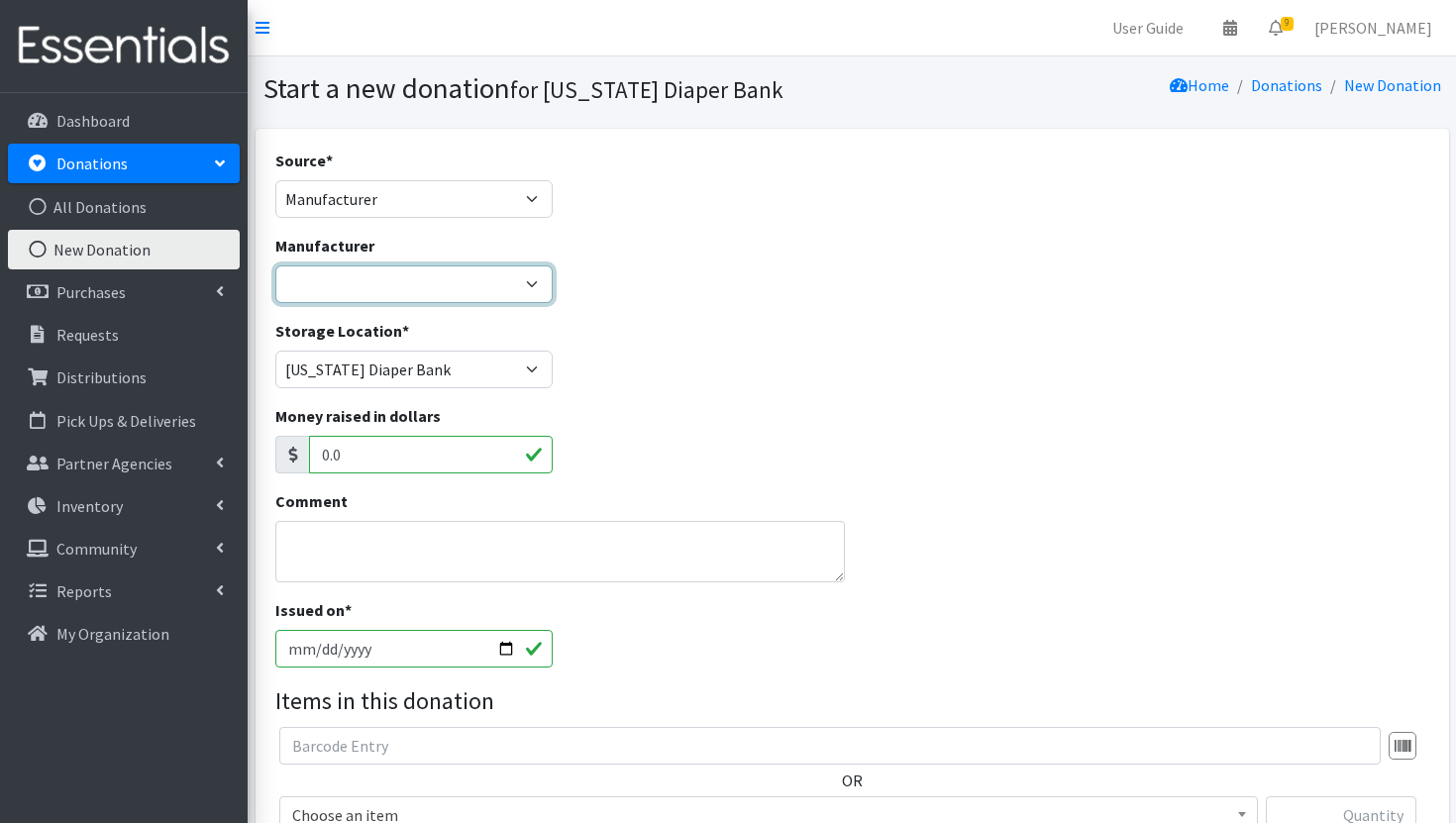click on "Baby2Baby
Huggies
Target ---Create new Manufacturer---" at bounding box center [414, 284] 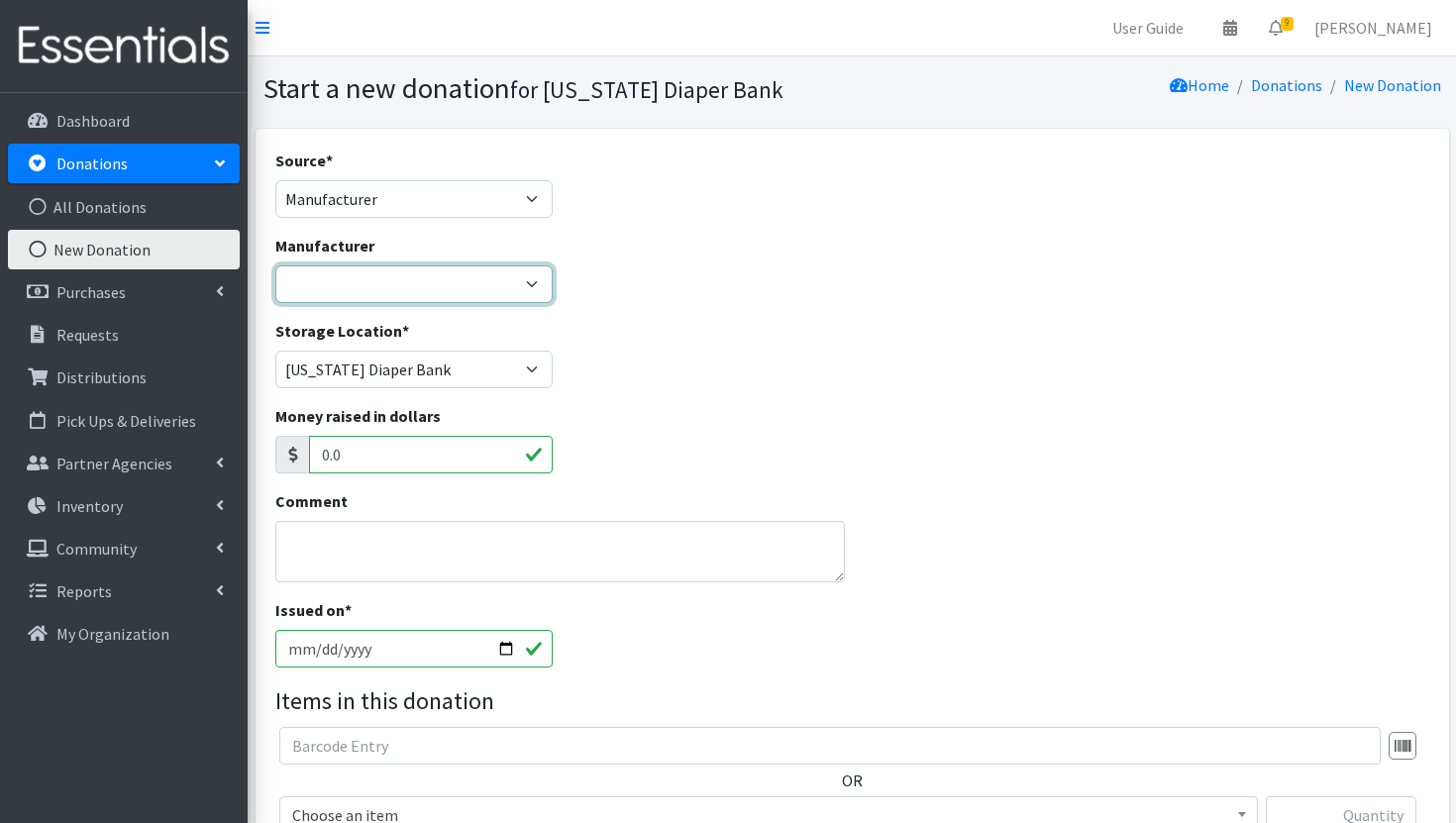 select on "160" 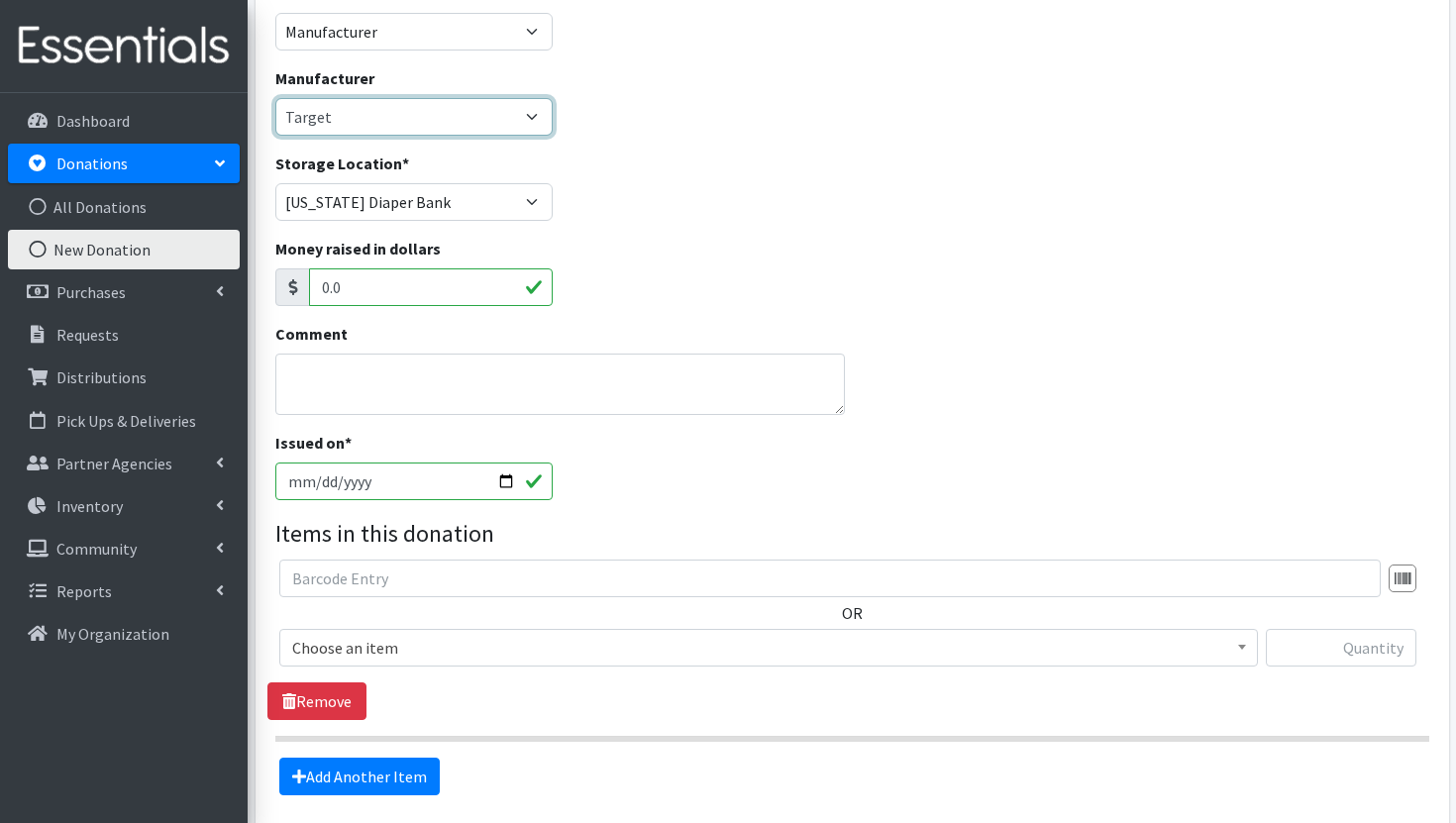 scroll, scrollTop: 342, scrollLeft: 0, axis: vertical 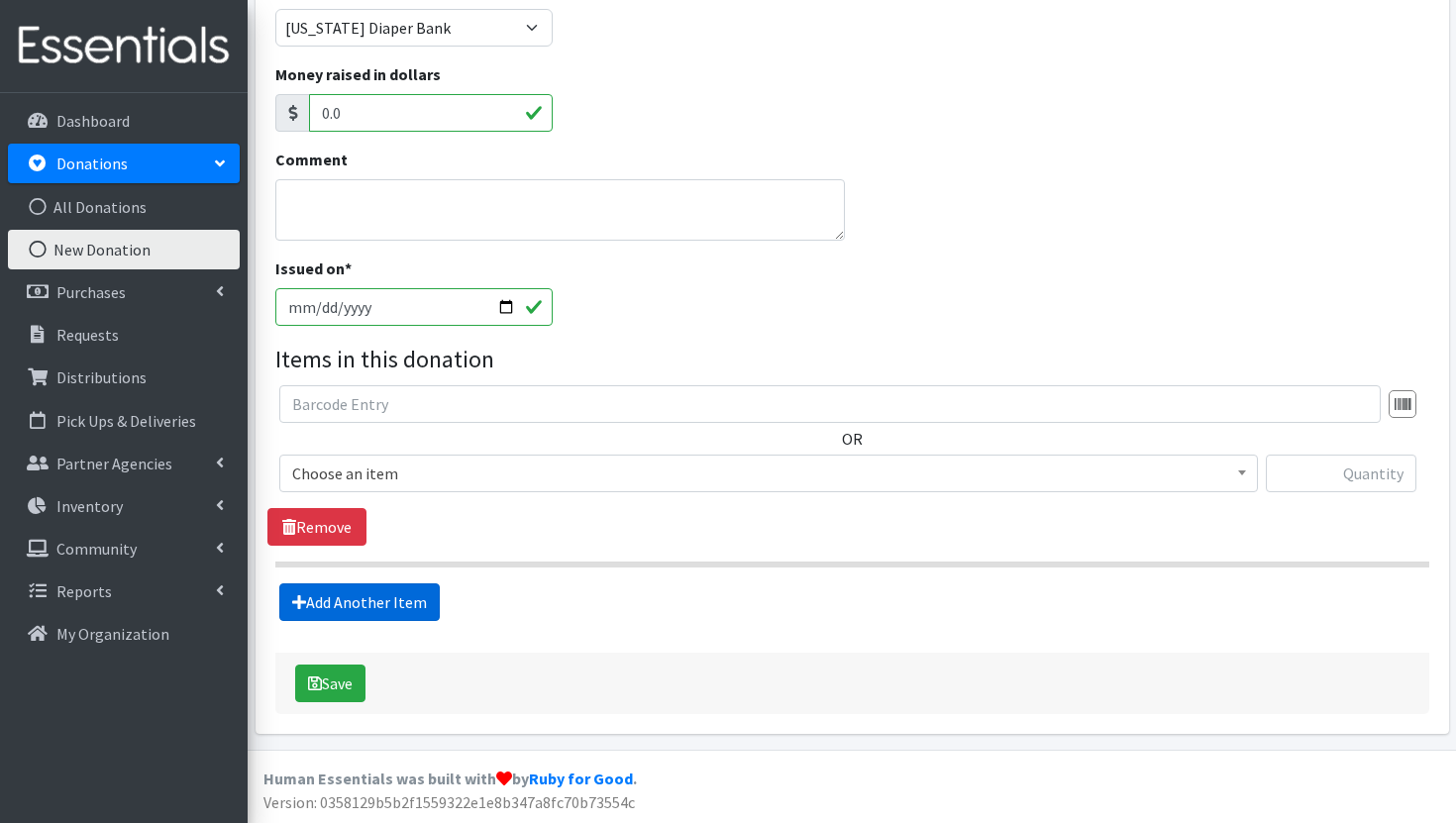 click on "Add Another Item" at bounding box center [360, 602] 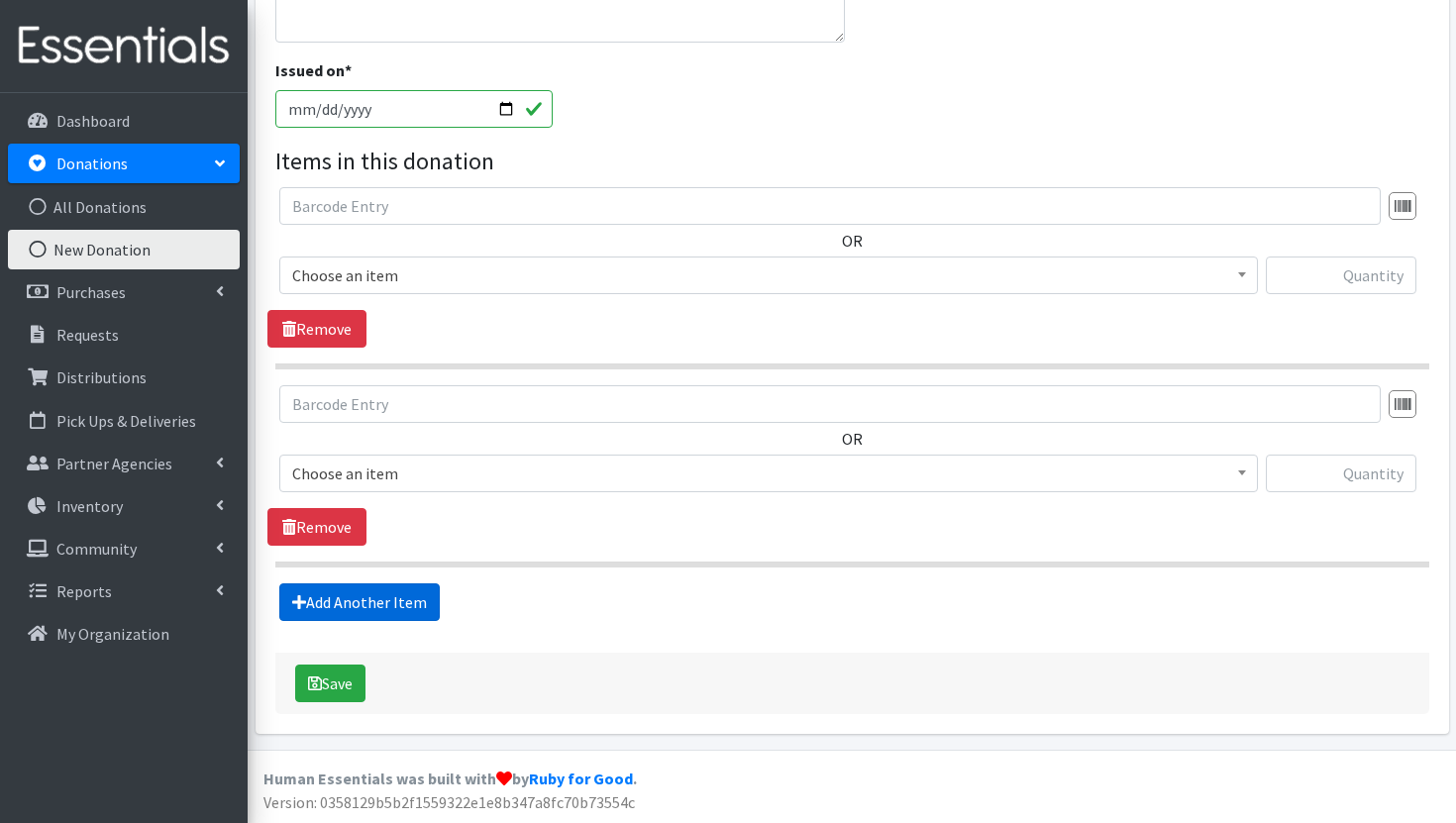 click on "Add Another Item" at bounding box center (360, 602) 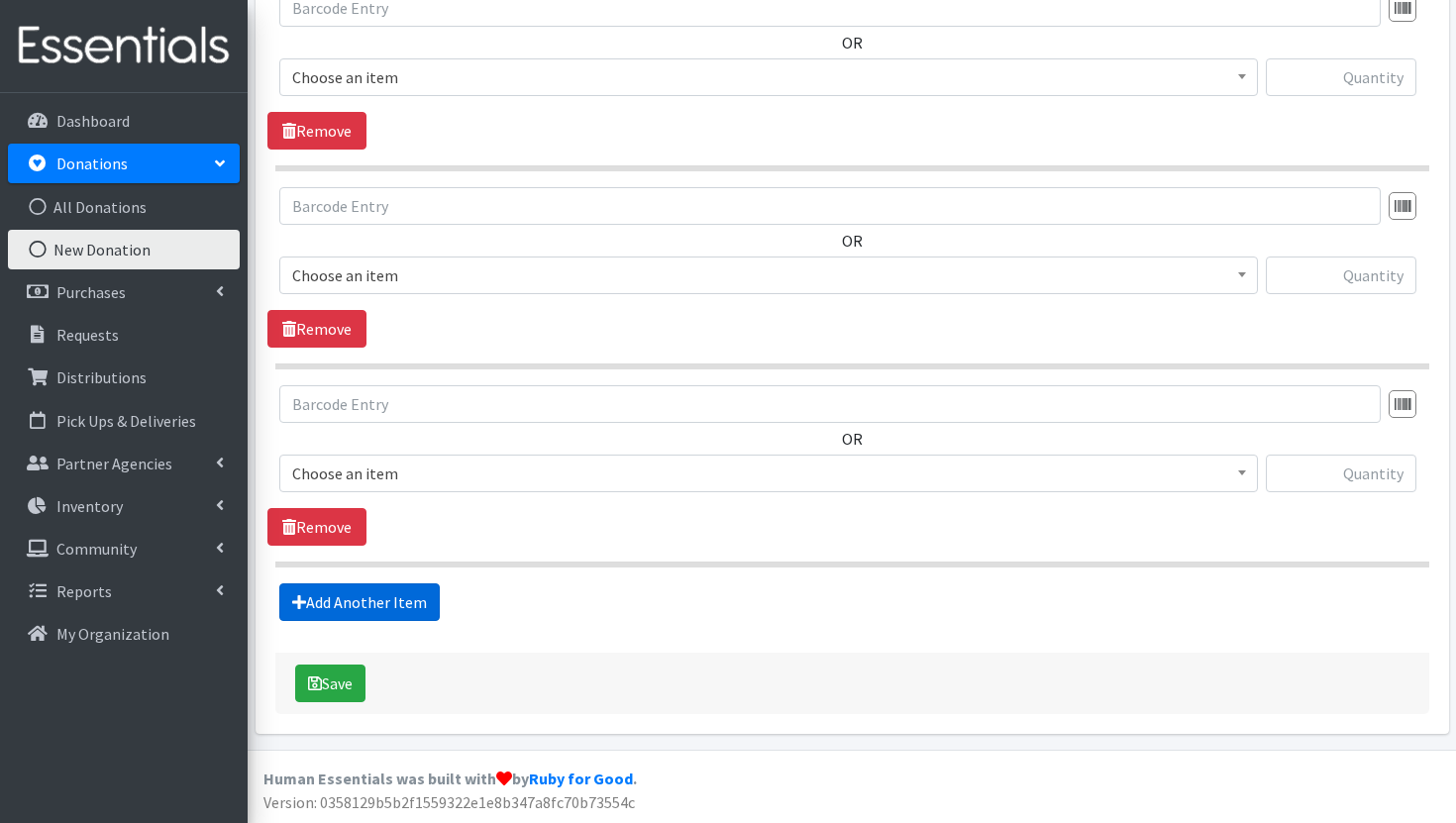 click on "Add Another Item" at bounding box center (360, 602) 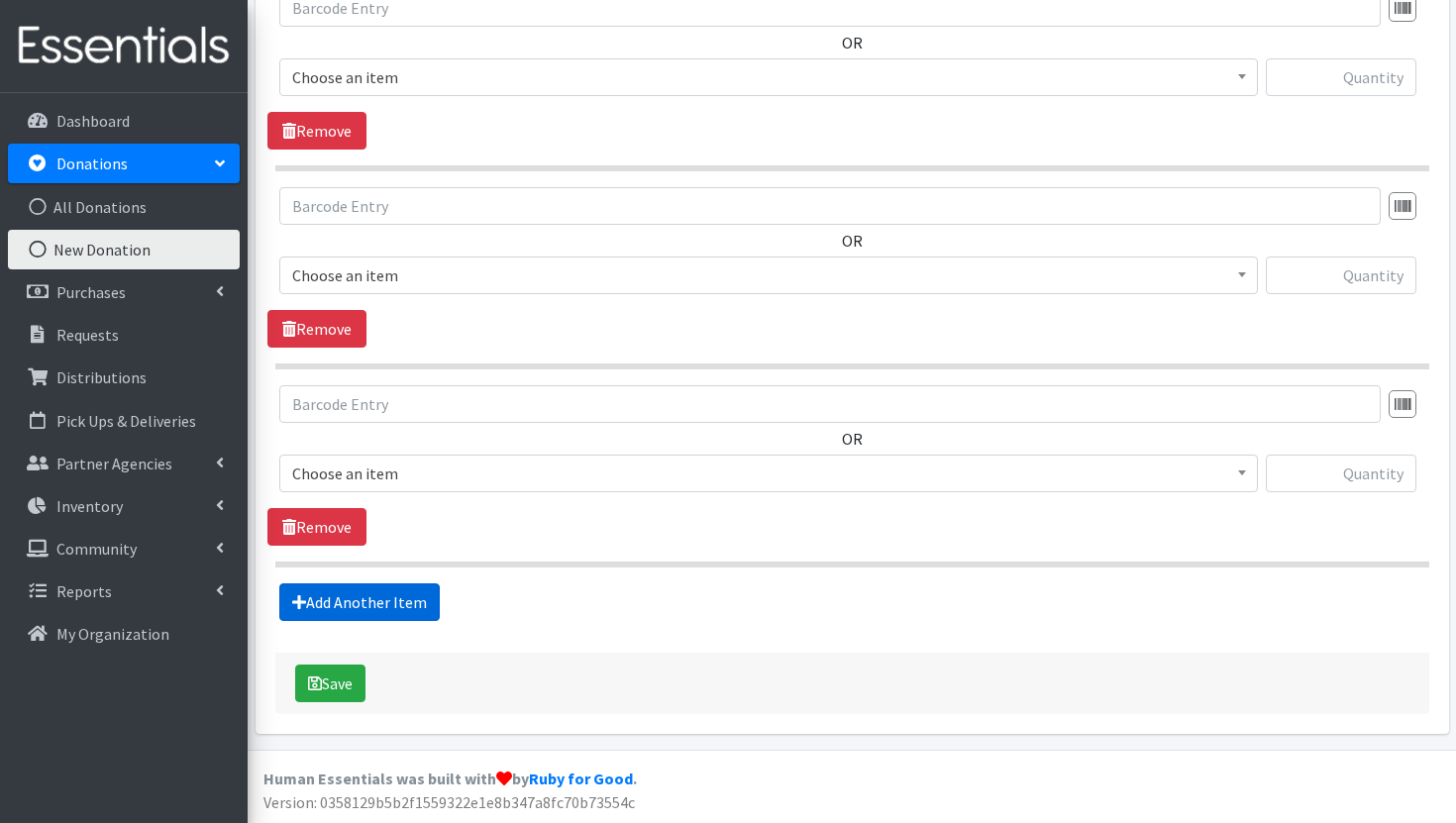 click on "Add Another Item" at bounding box center [360, 602] 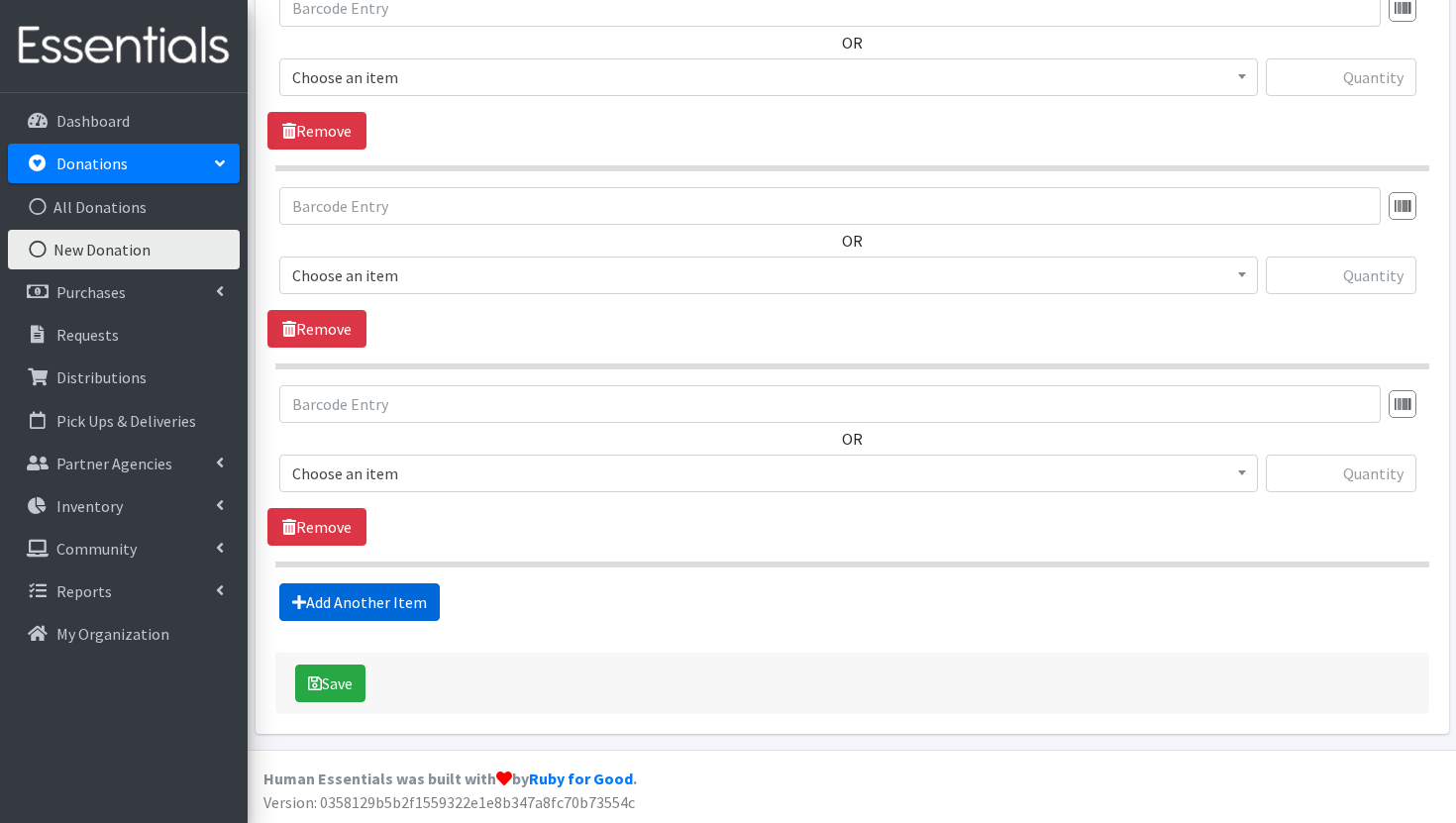 click on "Add Another Item" at bounding box center (360, 602) 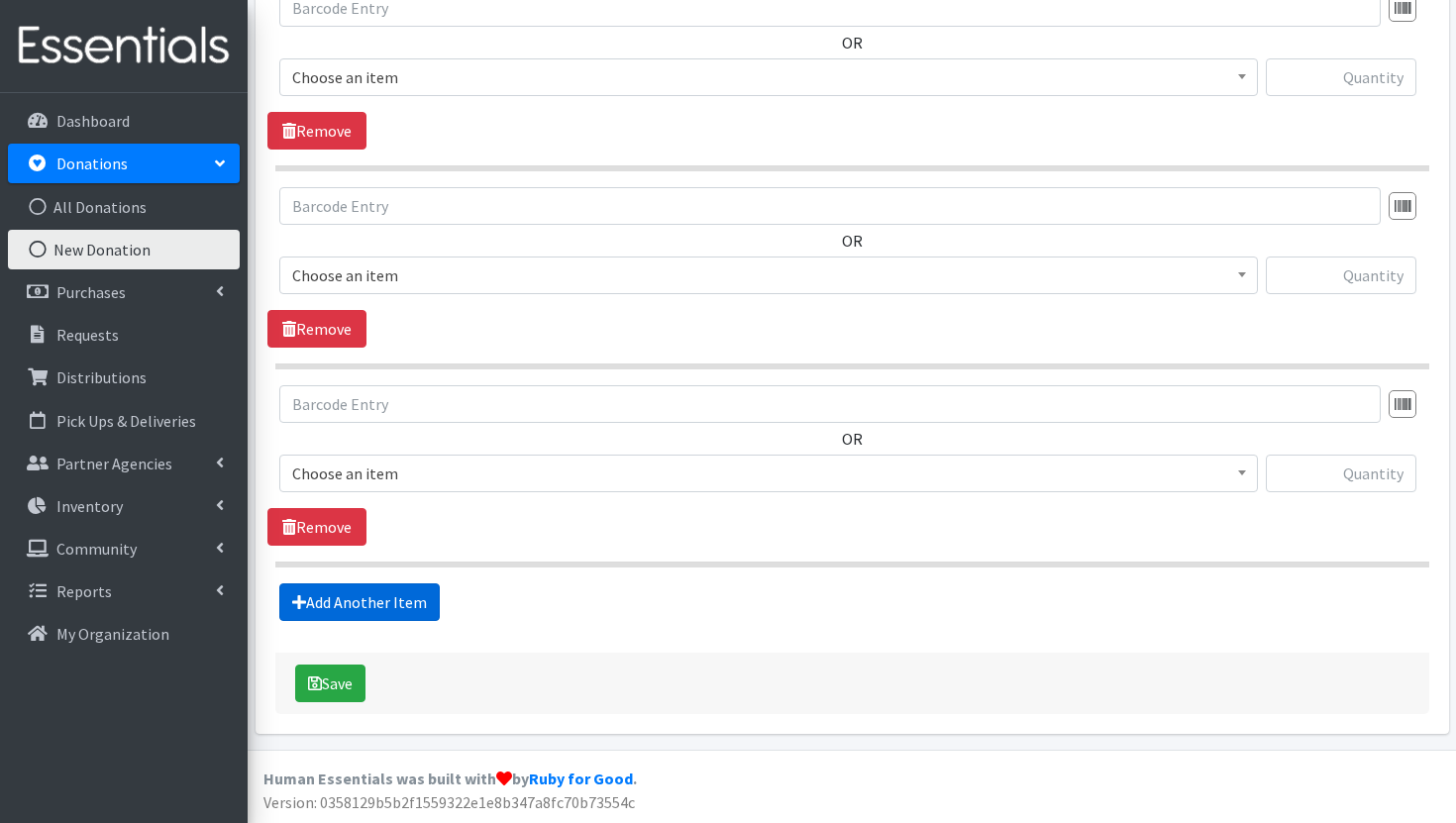 click on "Add Another Item" at bounding box center [360, 602] 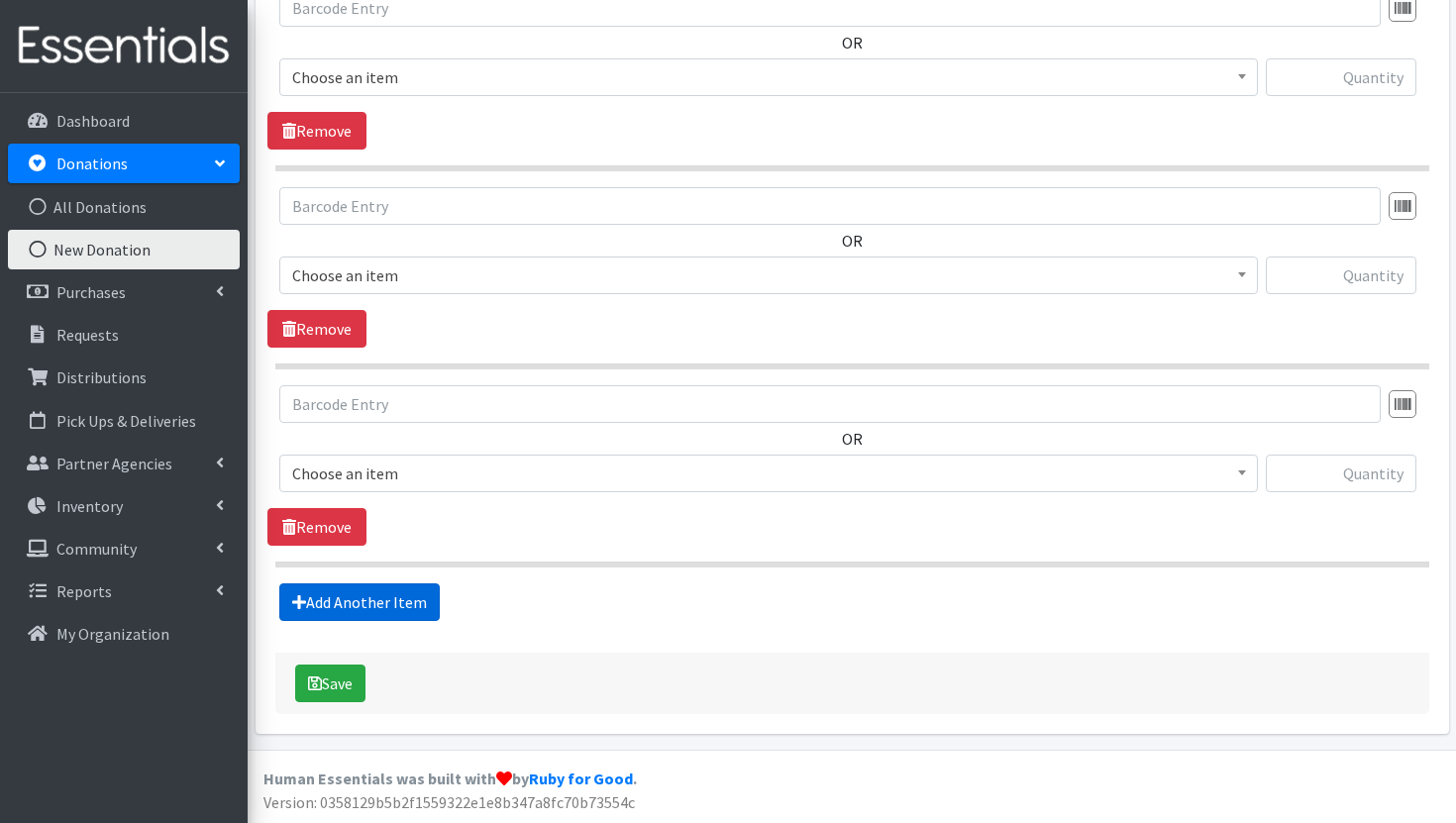 click on "Add Another Item" at bounding box center [360, 602] 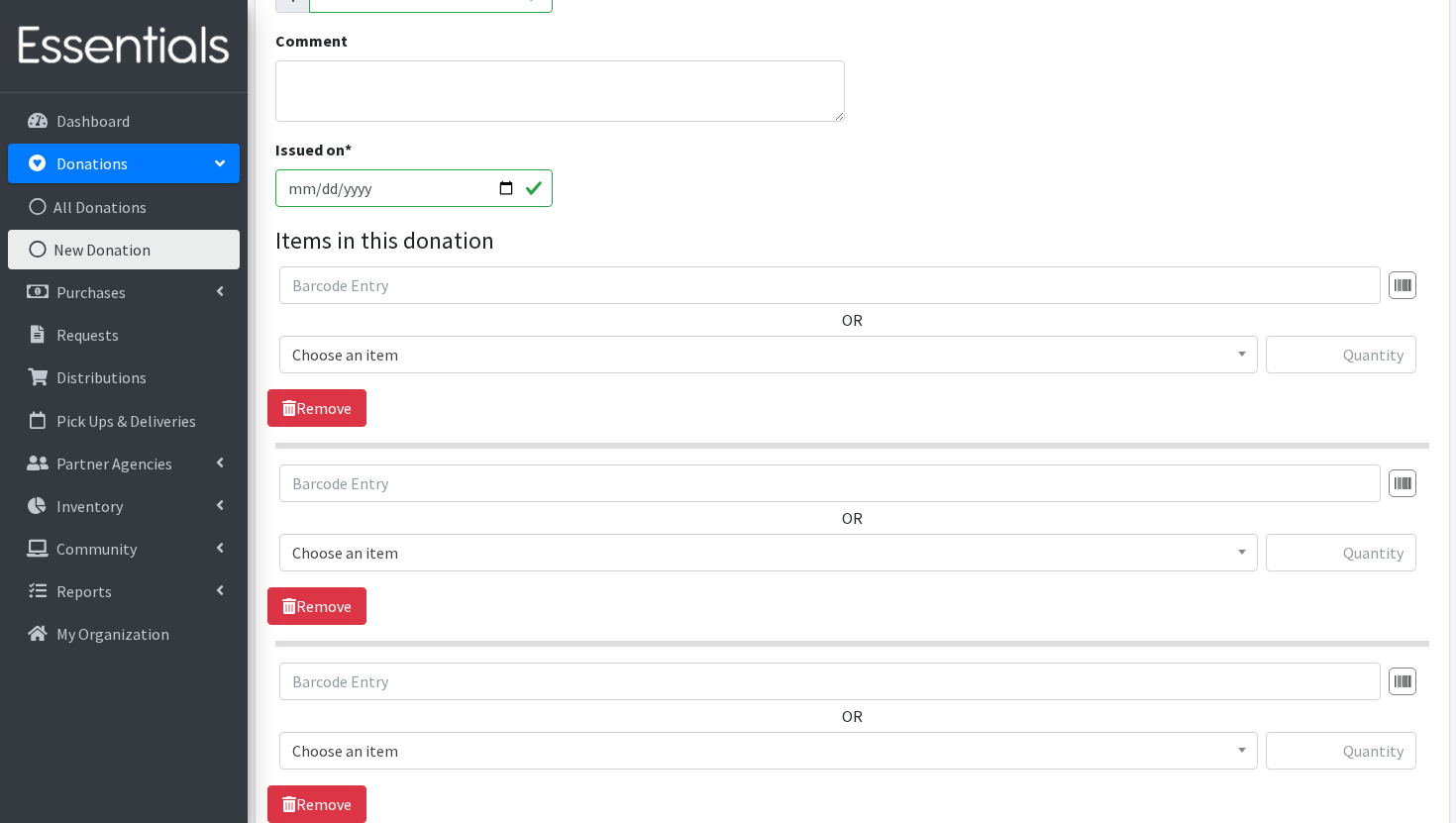 scroll, scrollTop: 432, scrollLeft: 0, axis: vertical 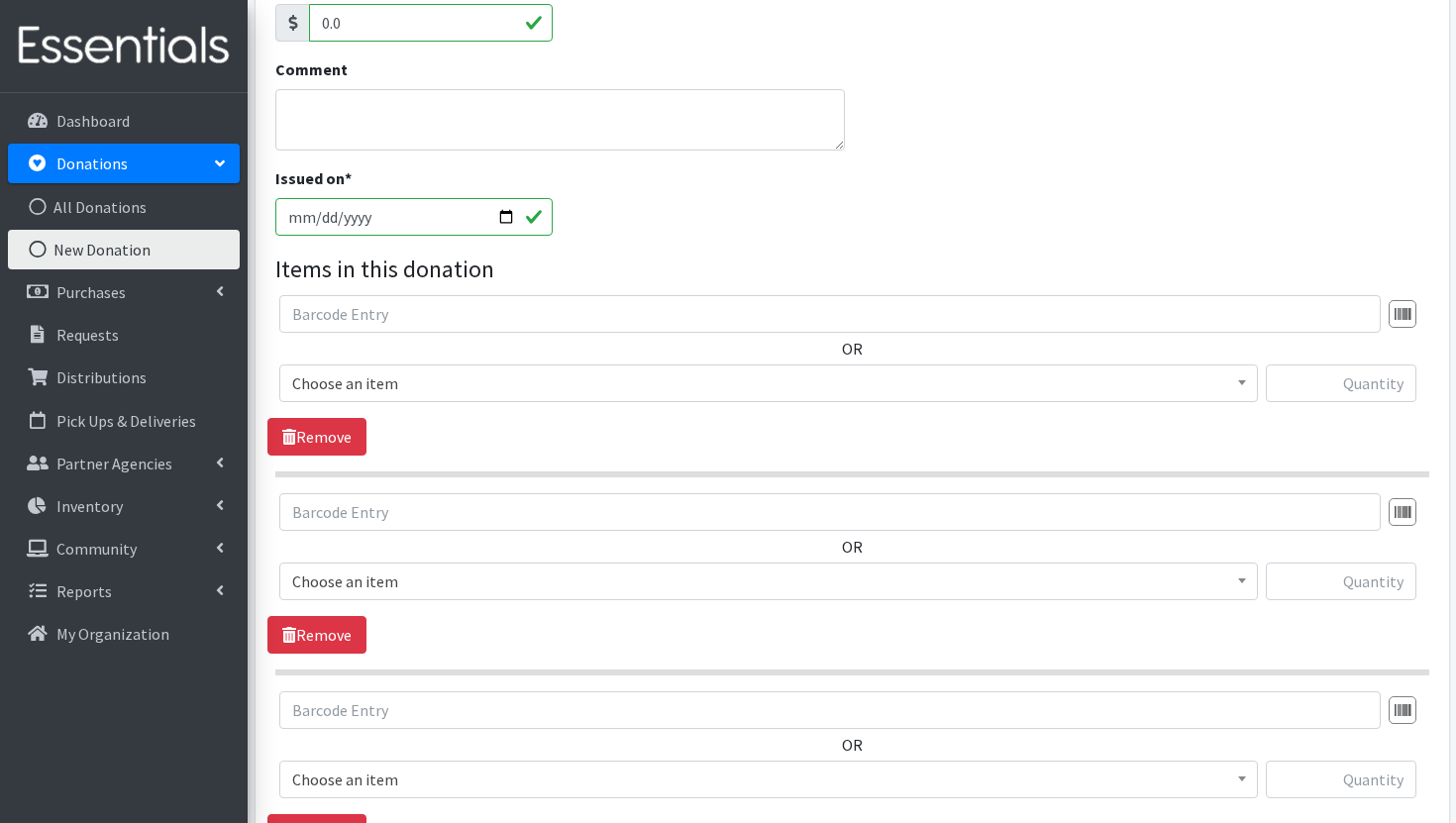 click on "Choose an item" at bounding box center (769, 383) 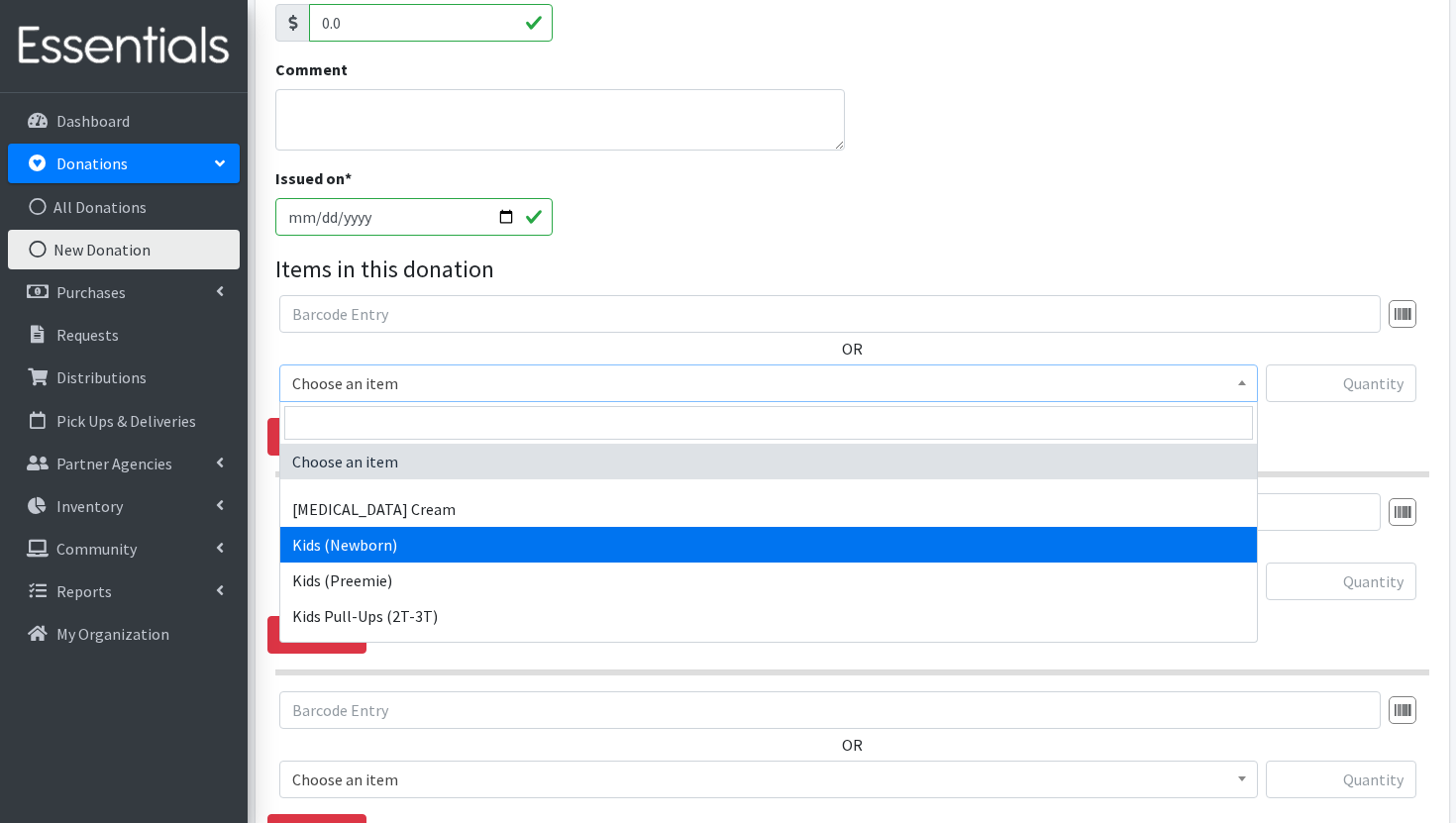 select on "3400" 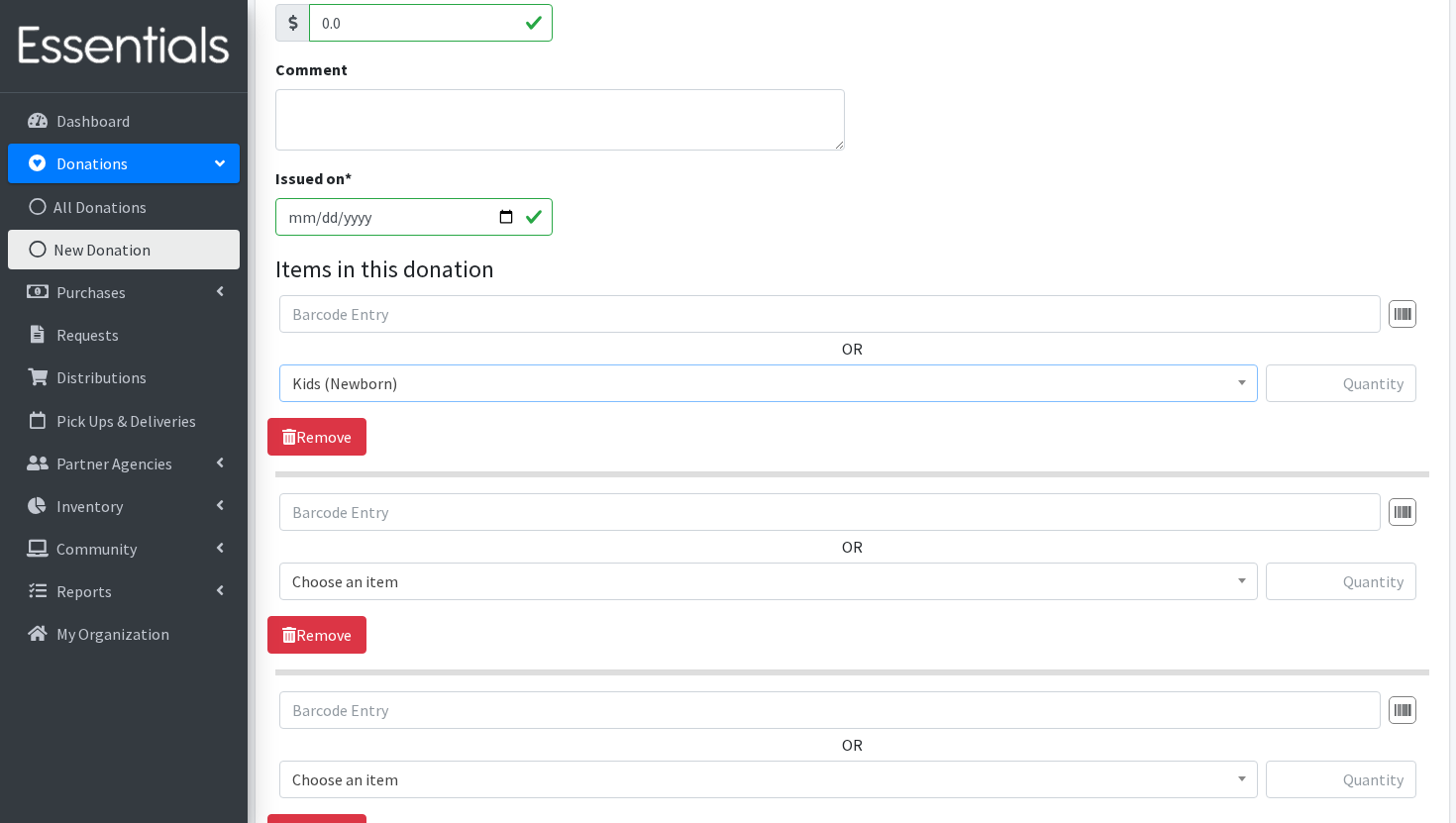 click on "Choose an item" at bounding box center [769, 581] 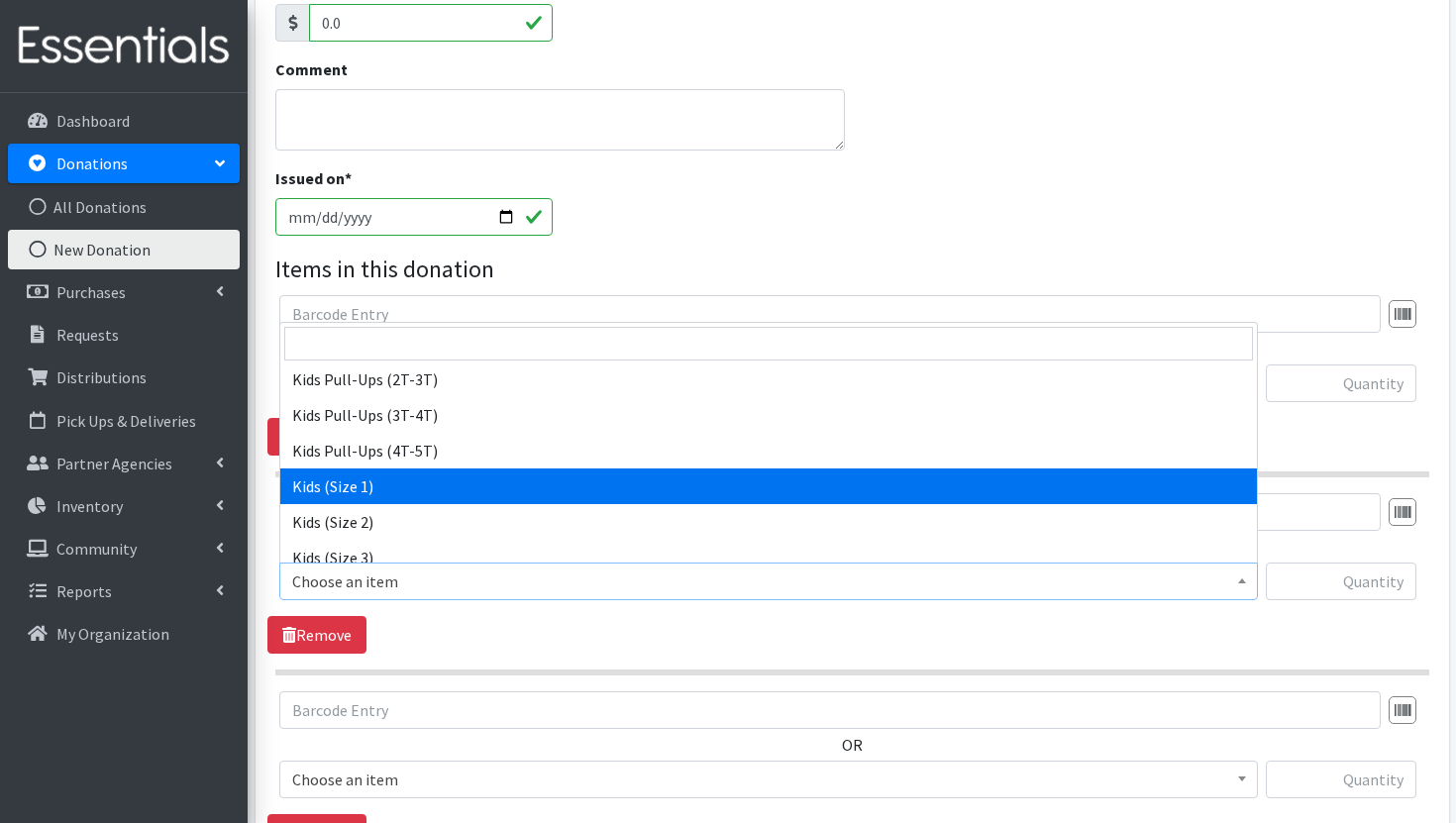 scroll, scrollTop: 158, scrollLeft: 0, axis: vertical 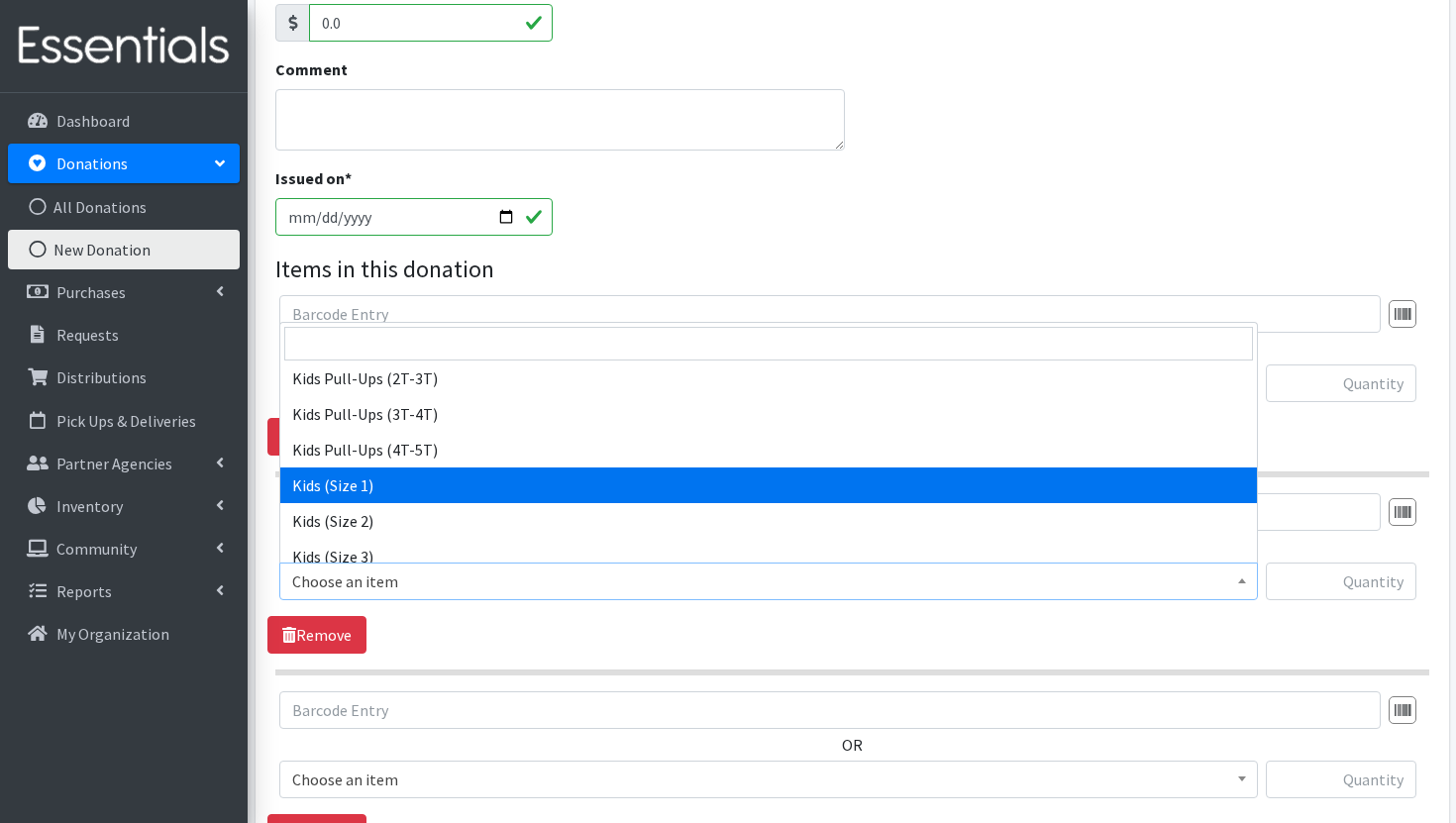 select on "3401" 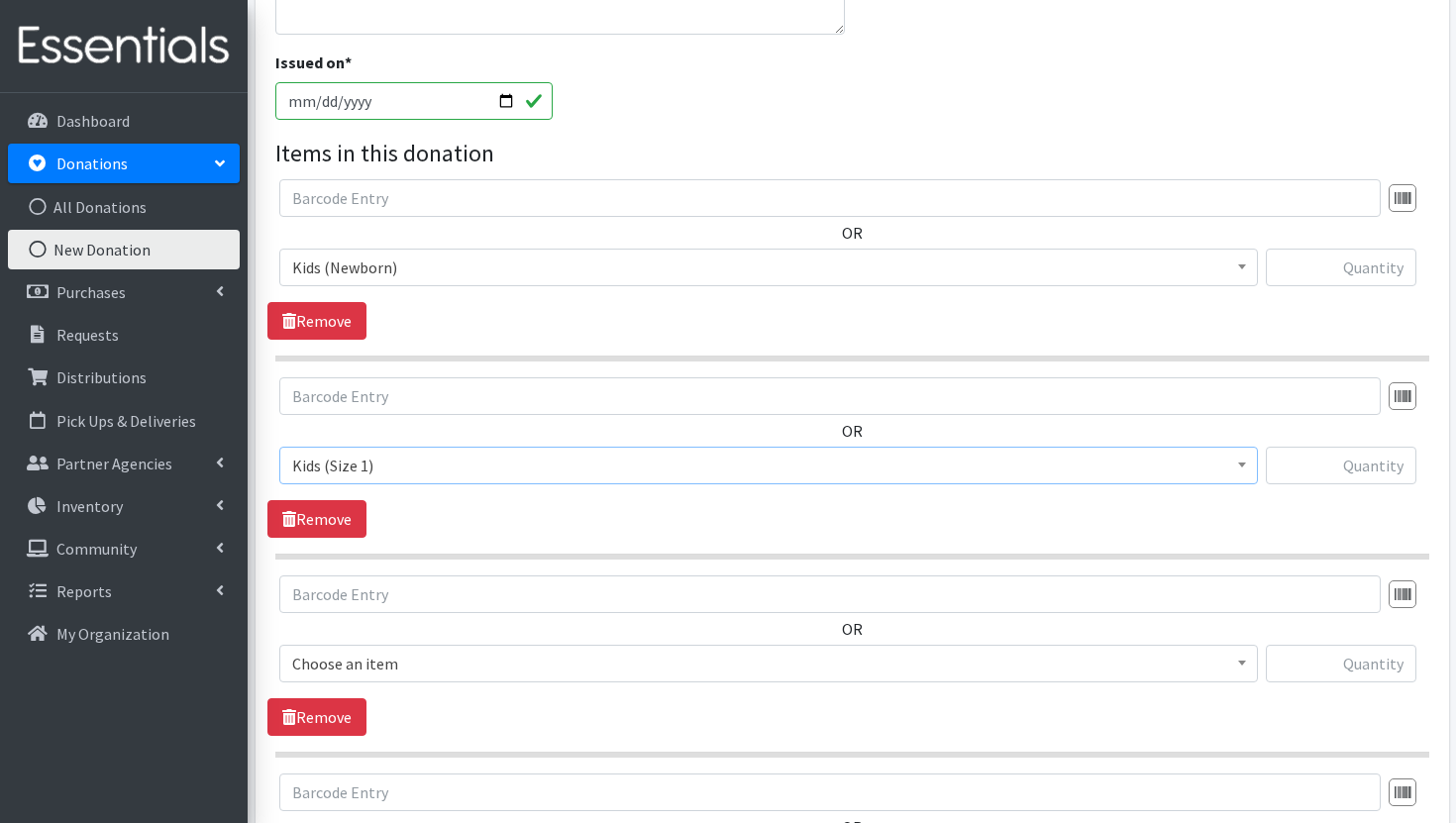 scroll, scrollTop: 588, scrollLeft: 0, axis: vertical 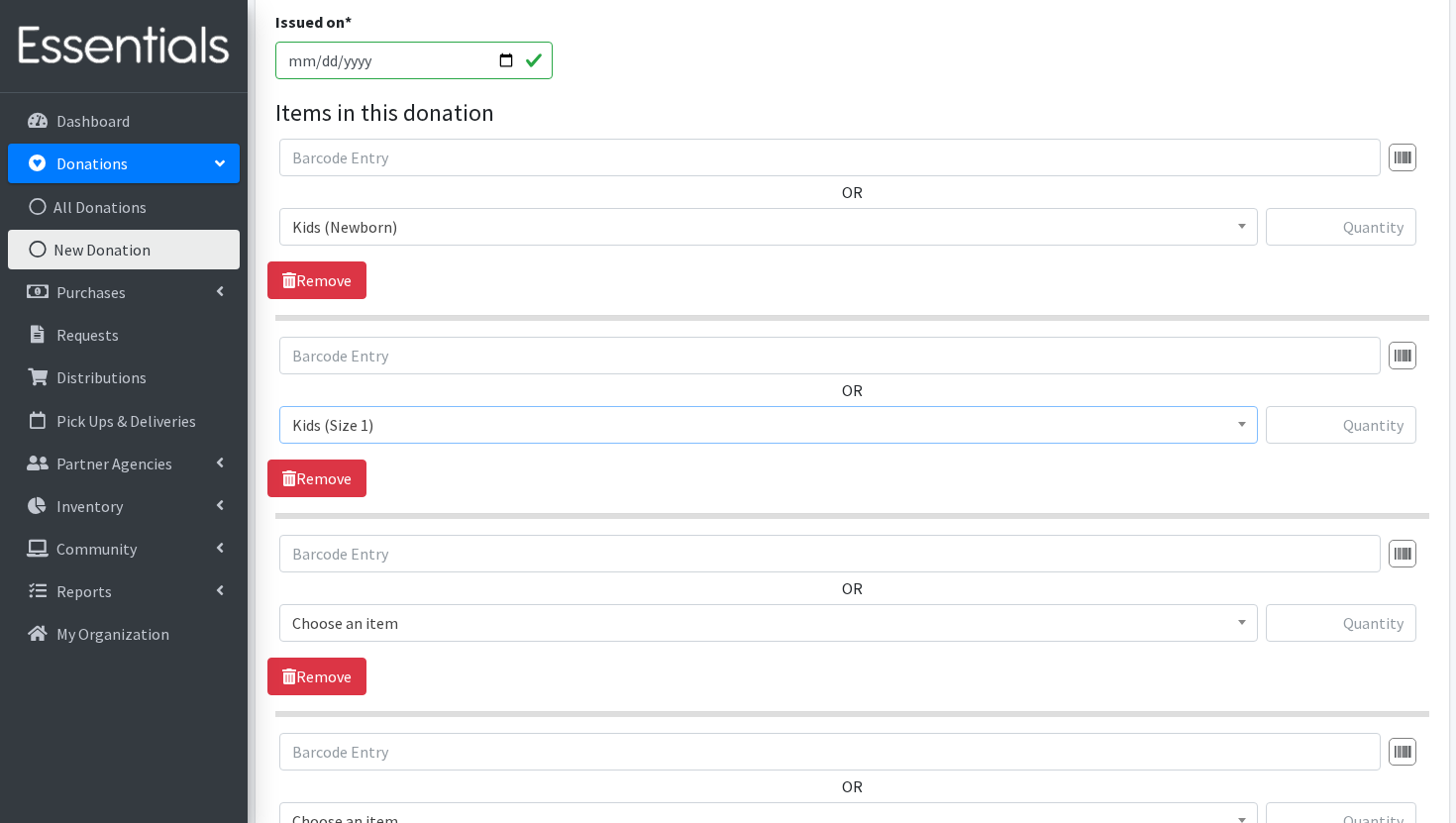 click on "Choose an item" at bounding box center (769, 623) 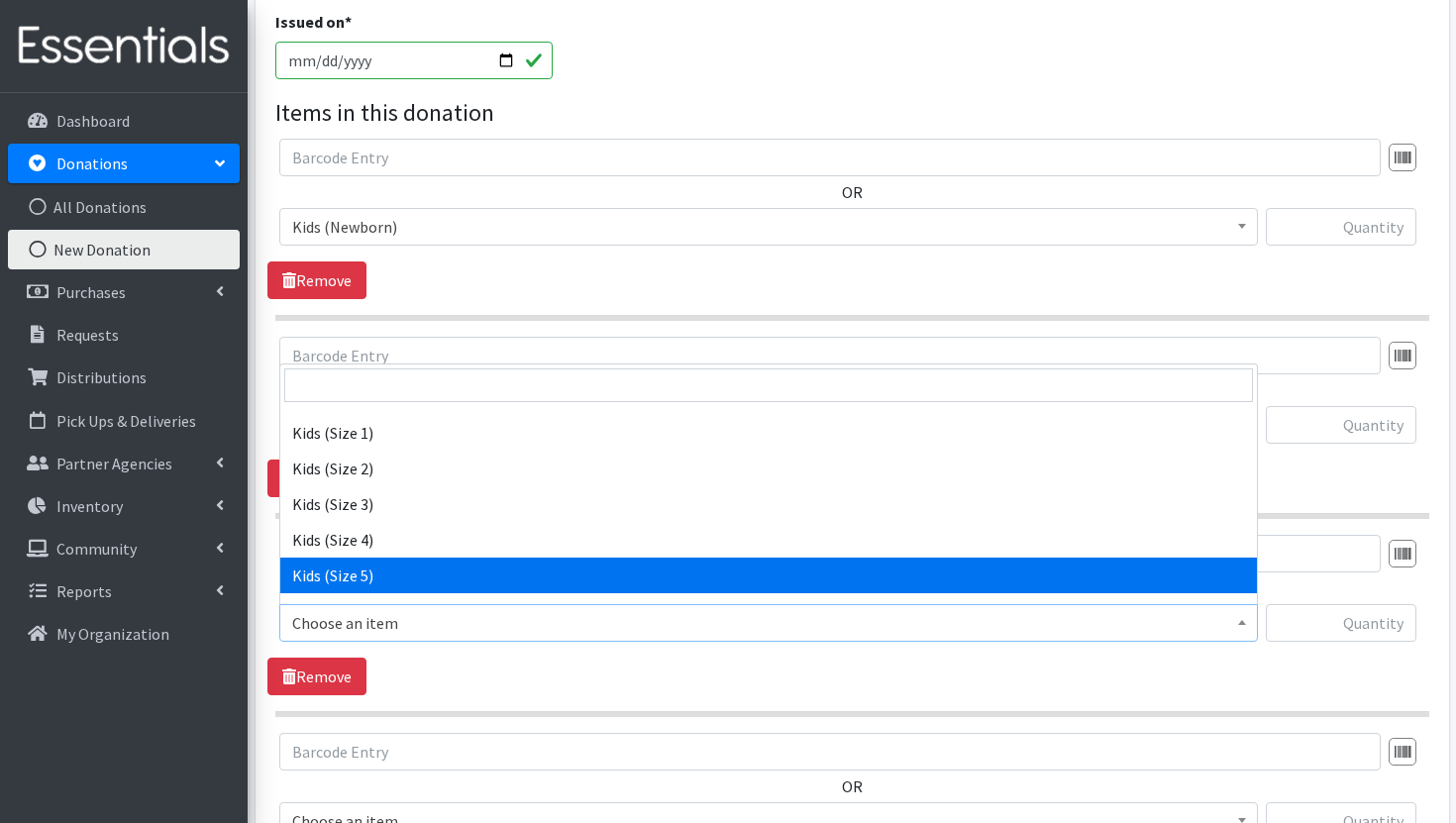 scroll, scrollTop: 257, scrollLeft: 0, axis: vertical 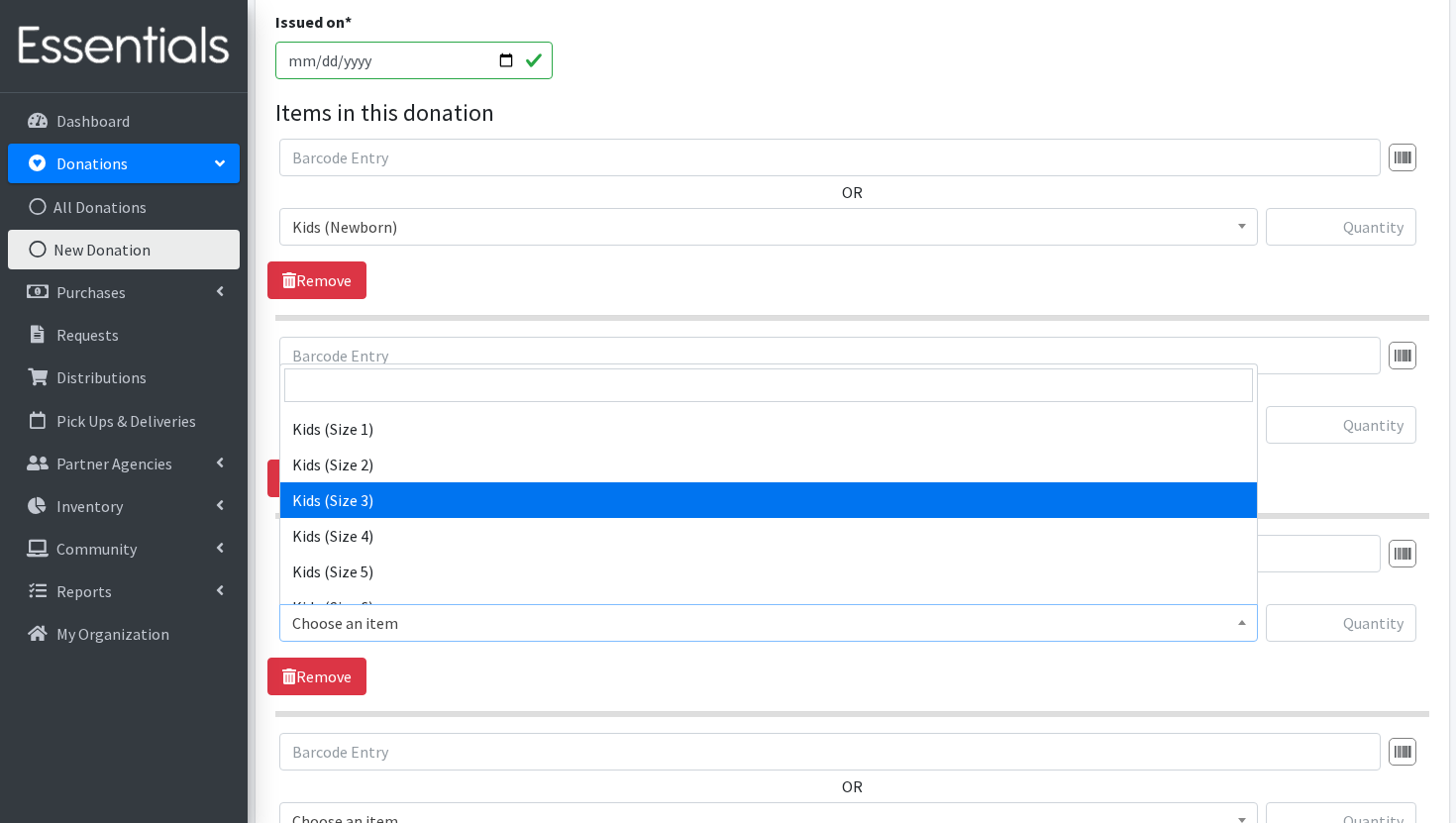 select on "3420" 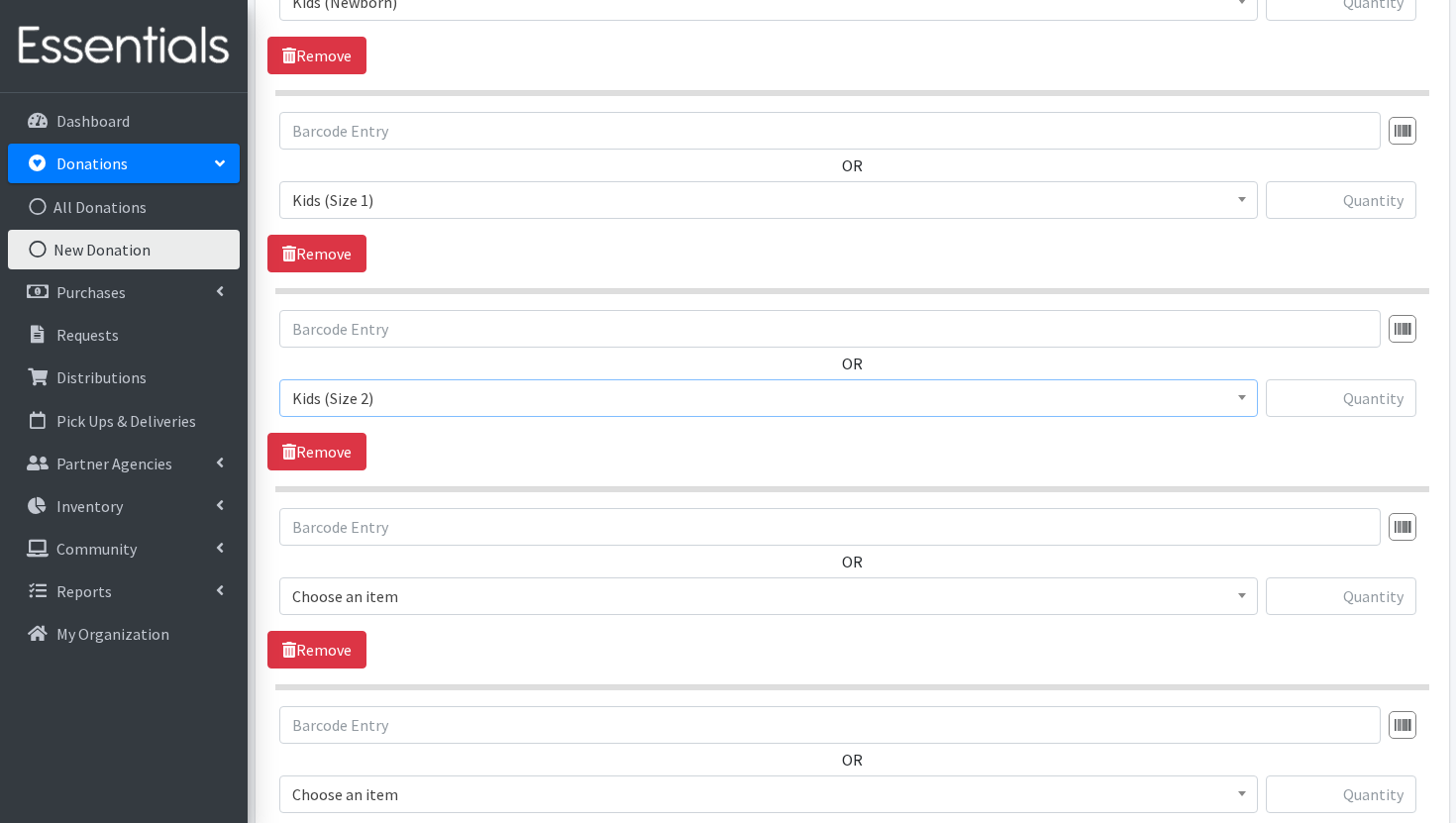 scroll, scrollTop: 819, scrollLeft: 0, axis: vertical 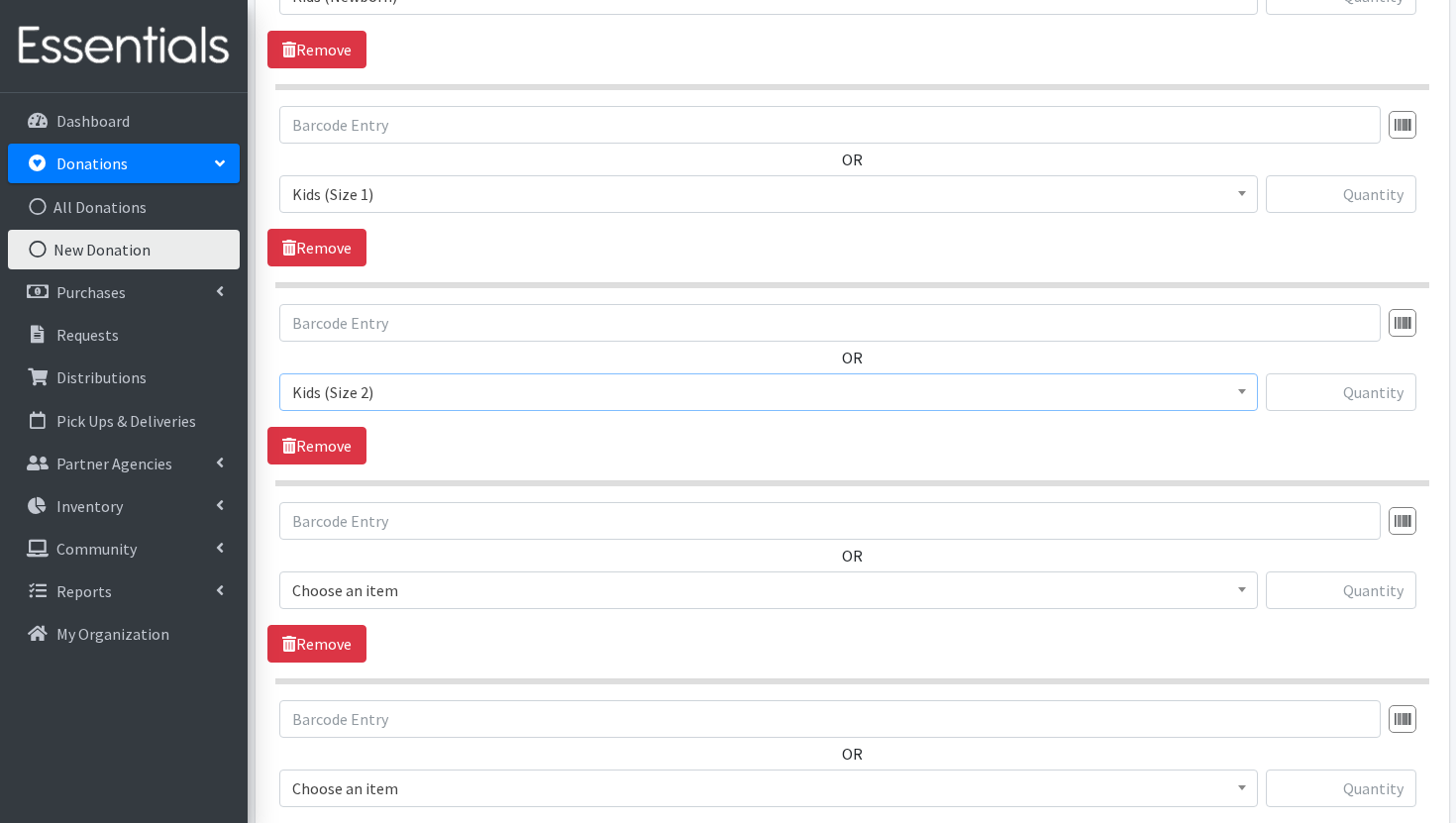 click on "Choose an item" at bounding box center [769, 590] 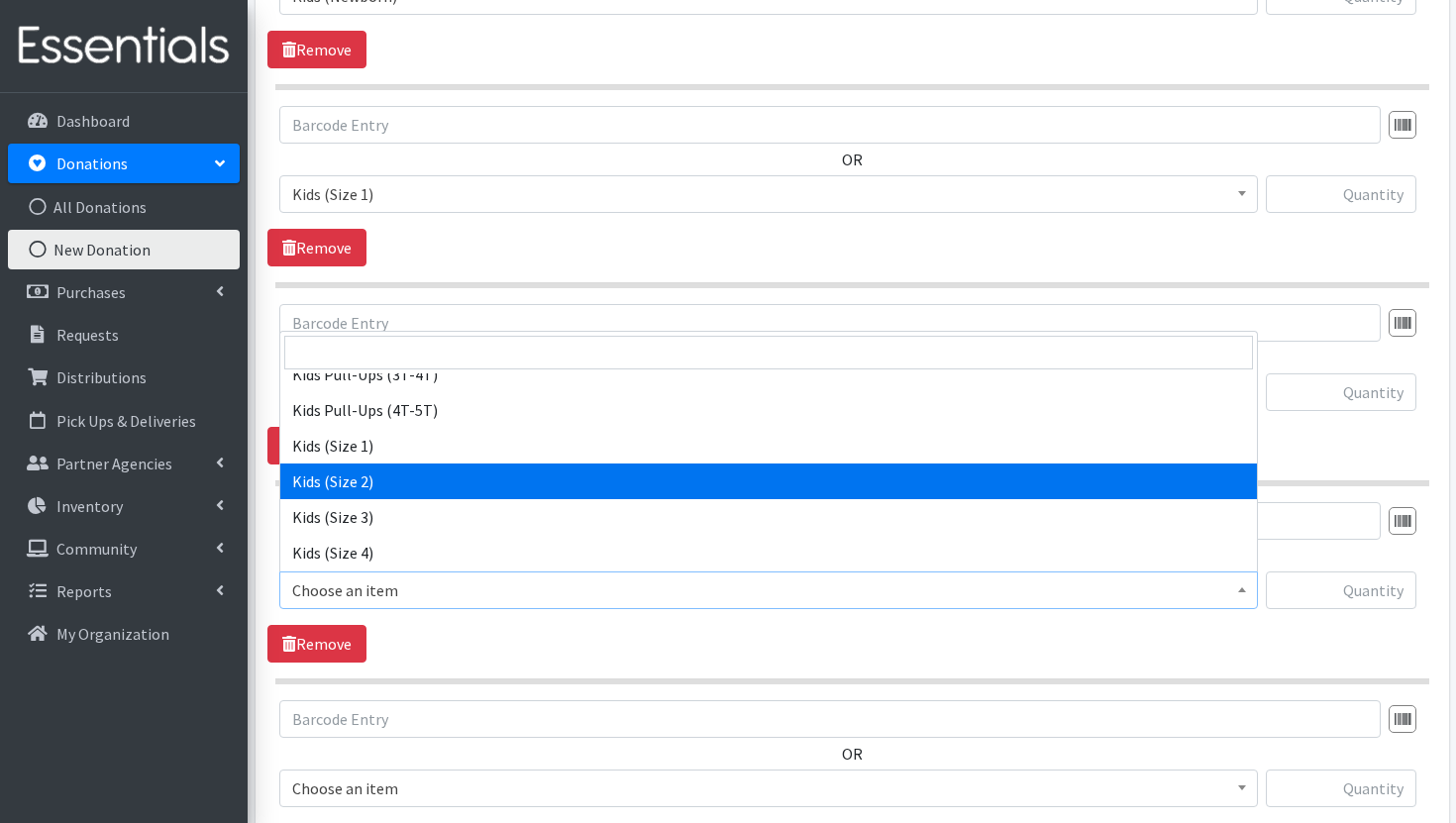 scroll, scrollTop: 239, scrollLeft: 0, axis: vertical 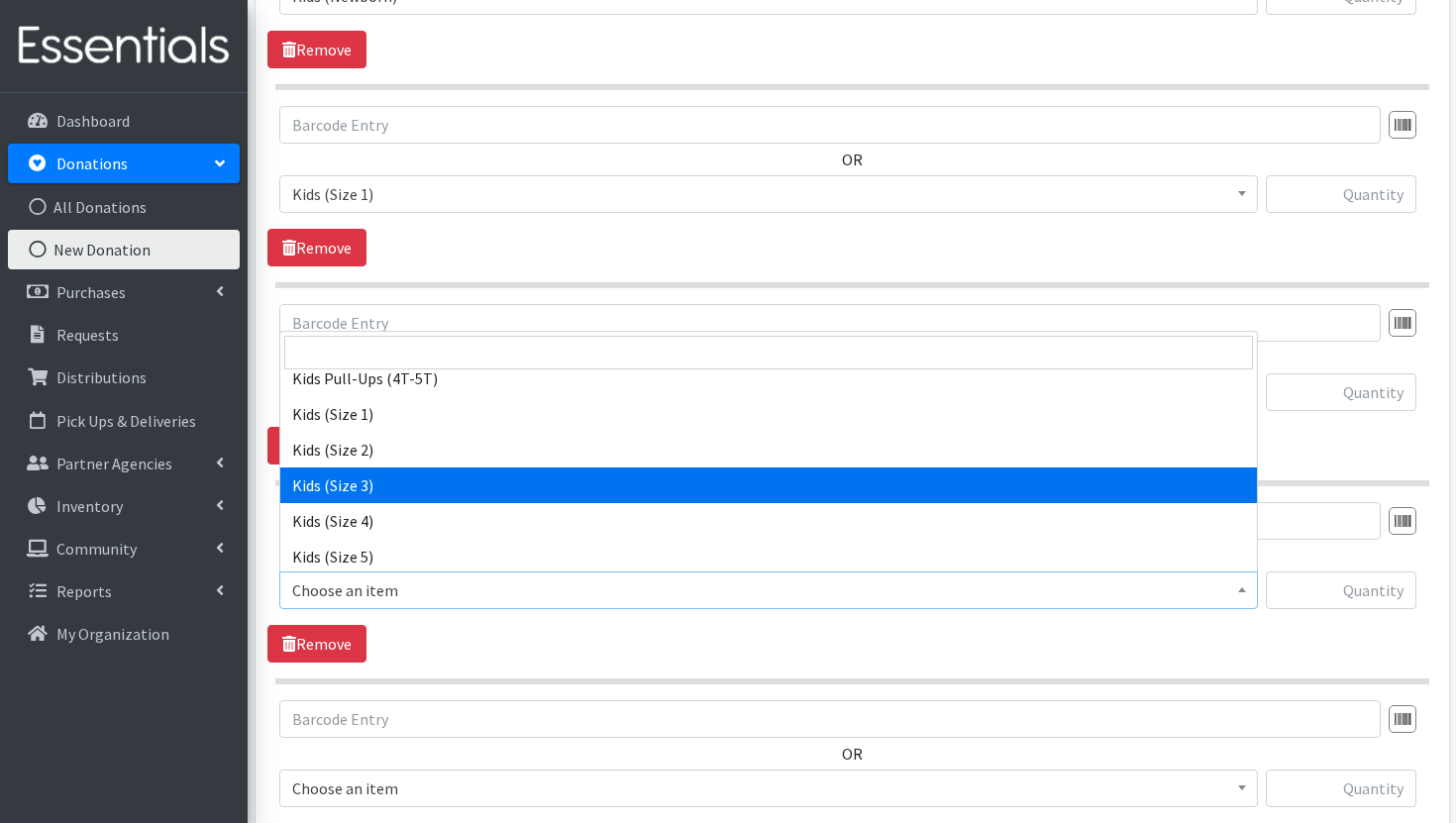 select on "3393" 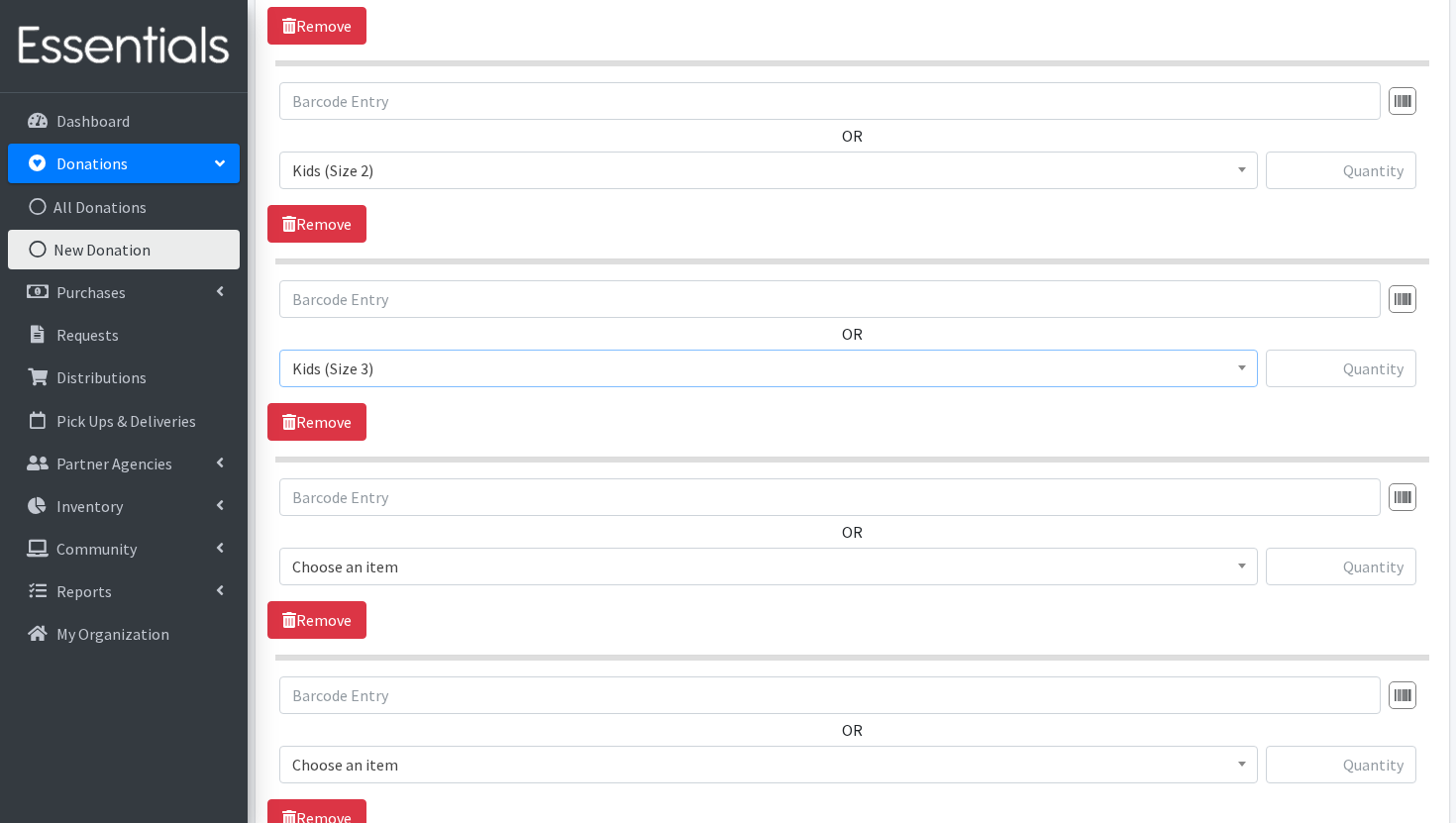 scroll, scrollTop: 1183, scrollLeft: 0, axis: vertical 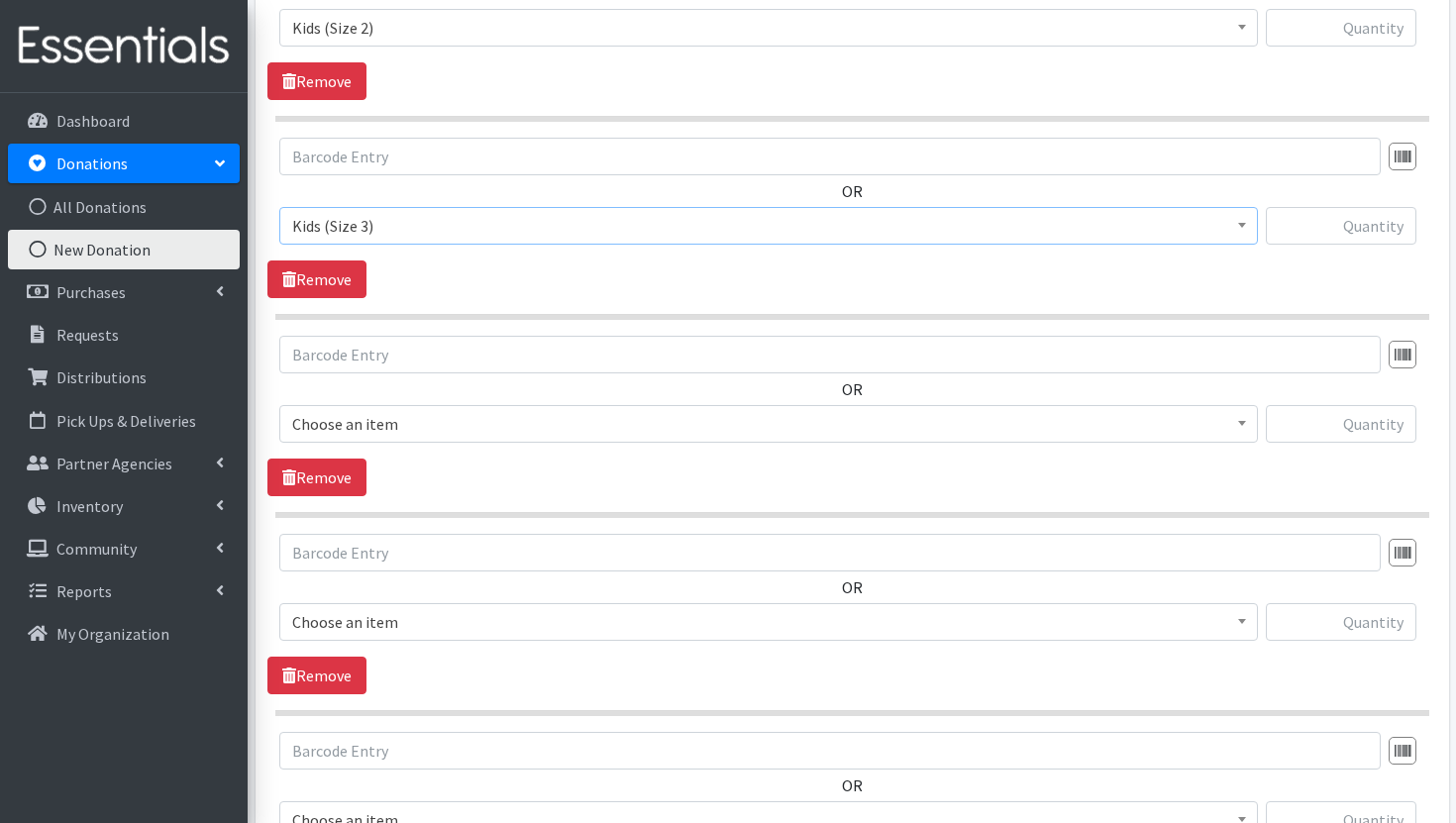 click on "Choose an item" at bounding box center [769, 424] 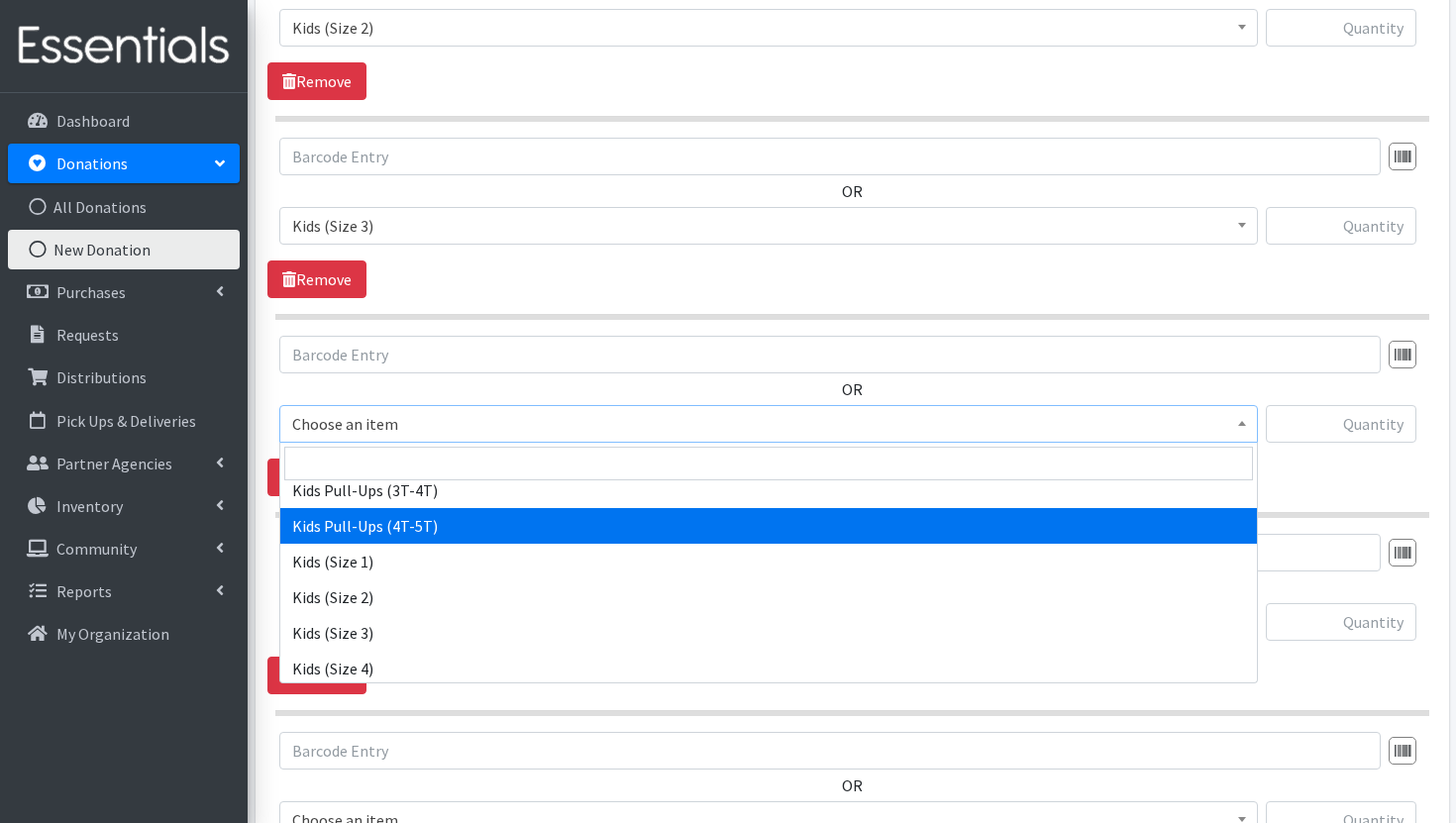 scroll, scrollTop: 208, scrollLeft: 0, axis: vertical 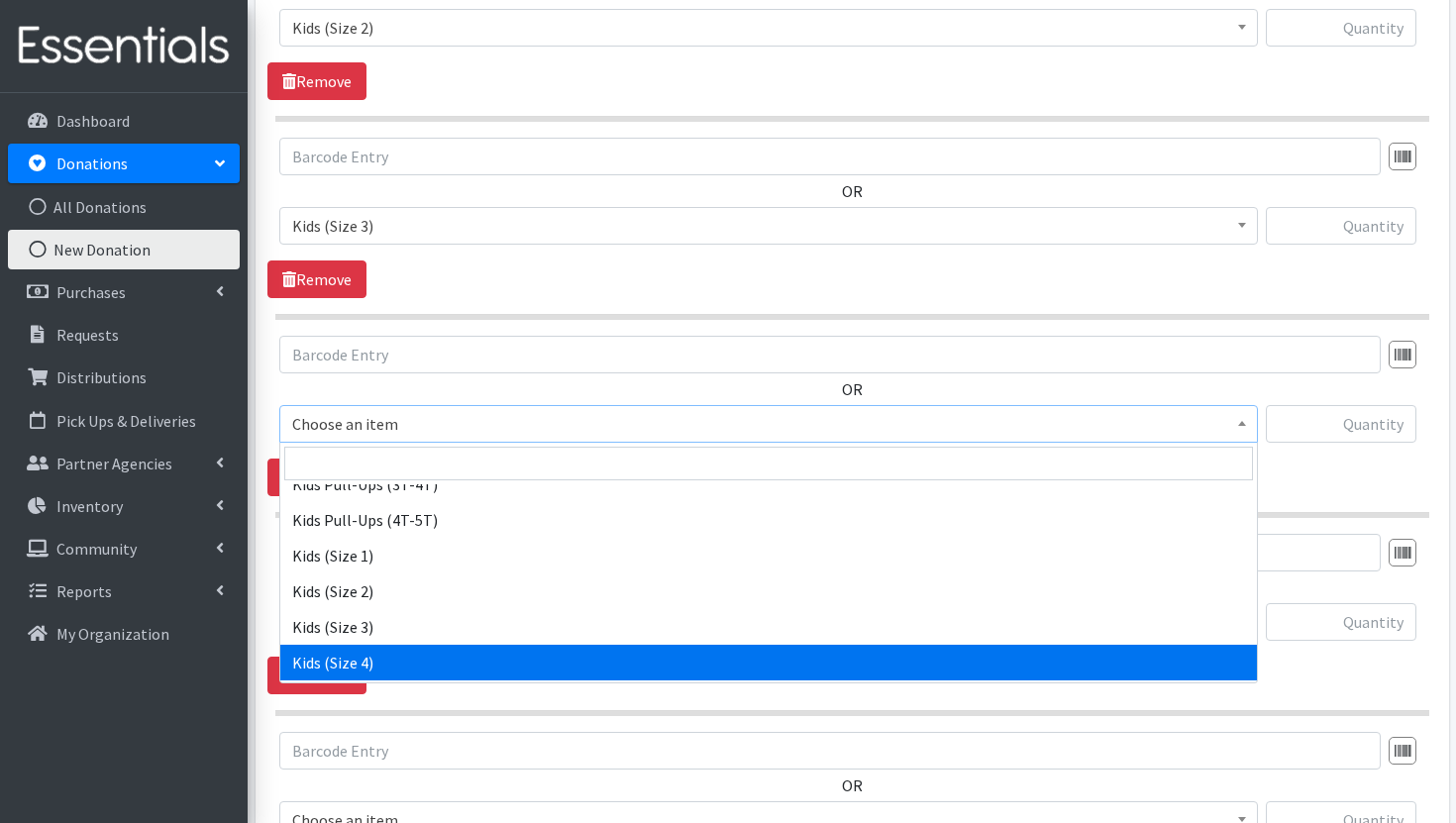 select on "3394" 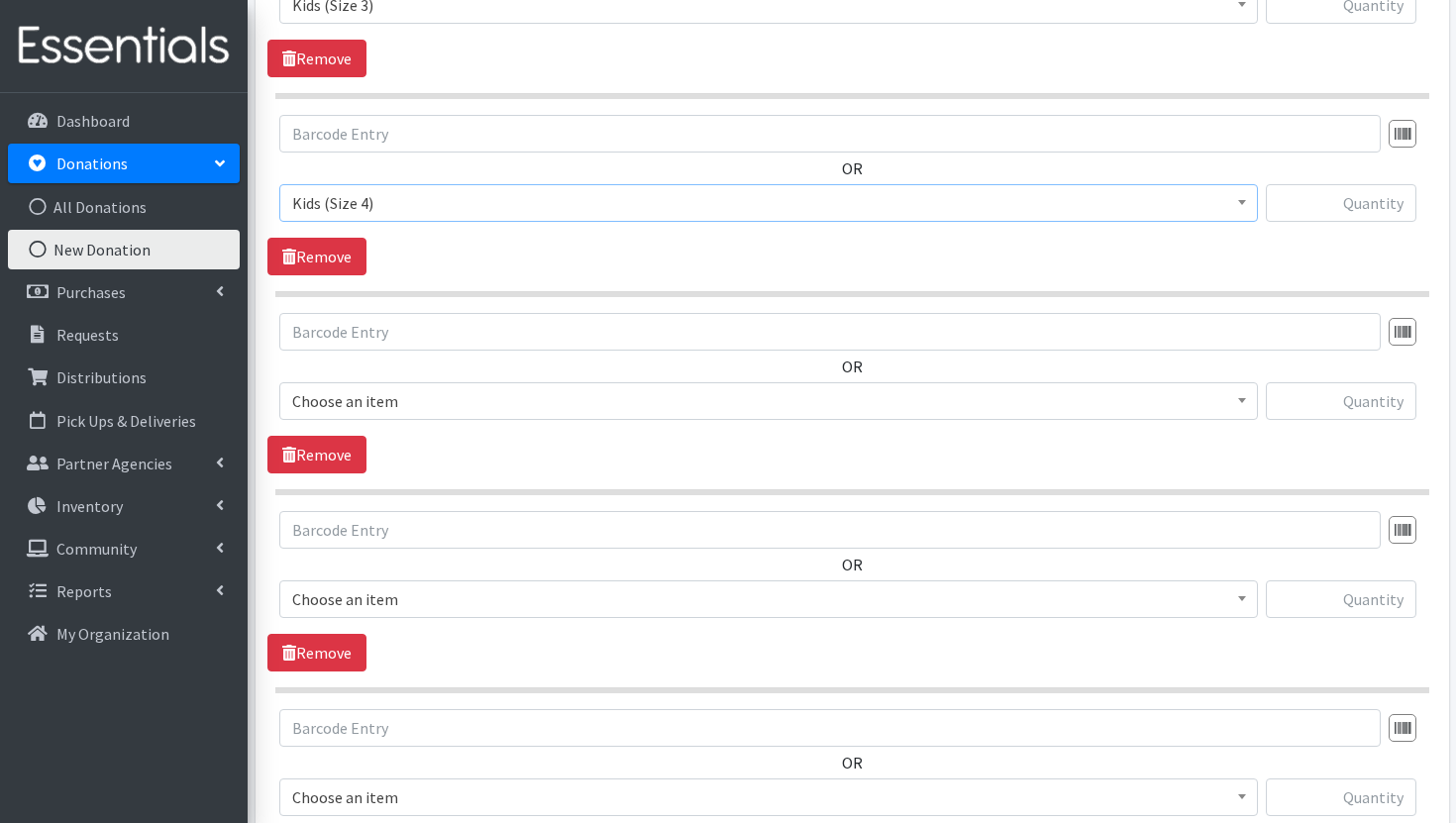 scroll, scrollTop: 1427, scrollLeft: 0, axis: vertical 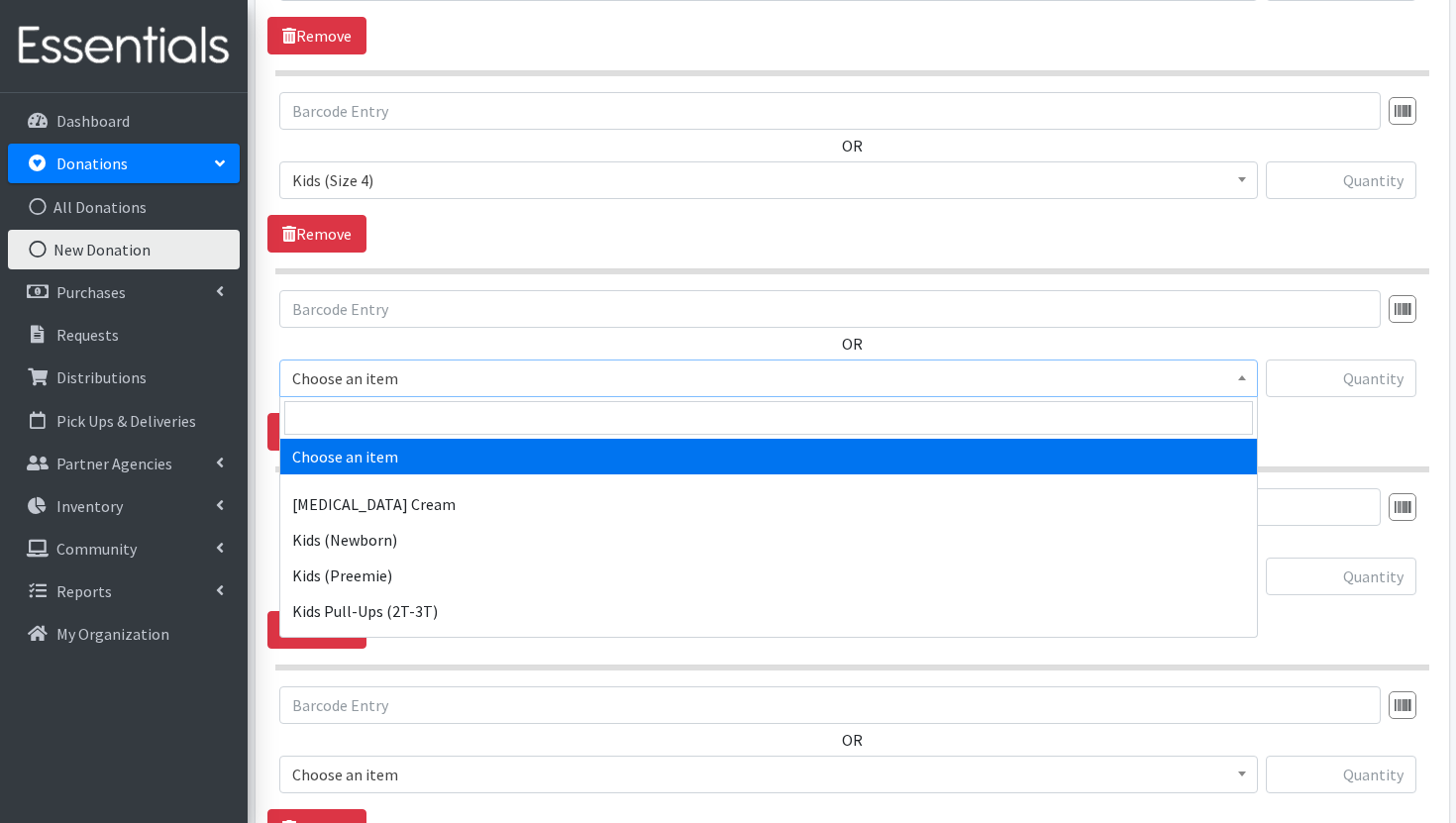 click on "Choose an item" at bounding box center (769, 378) 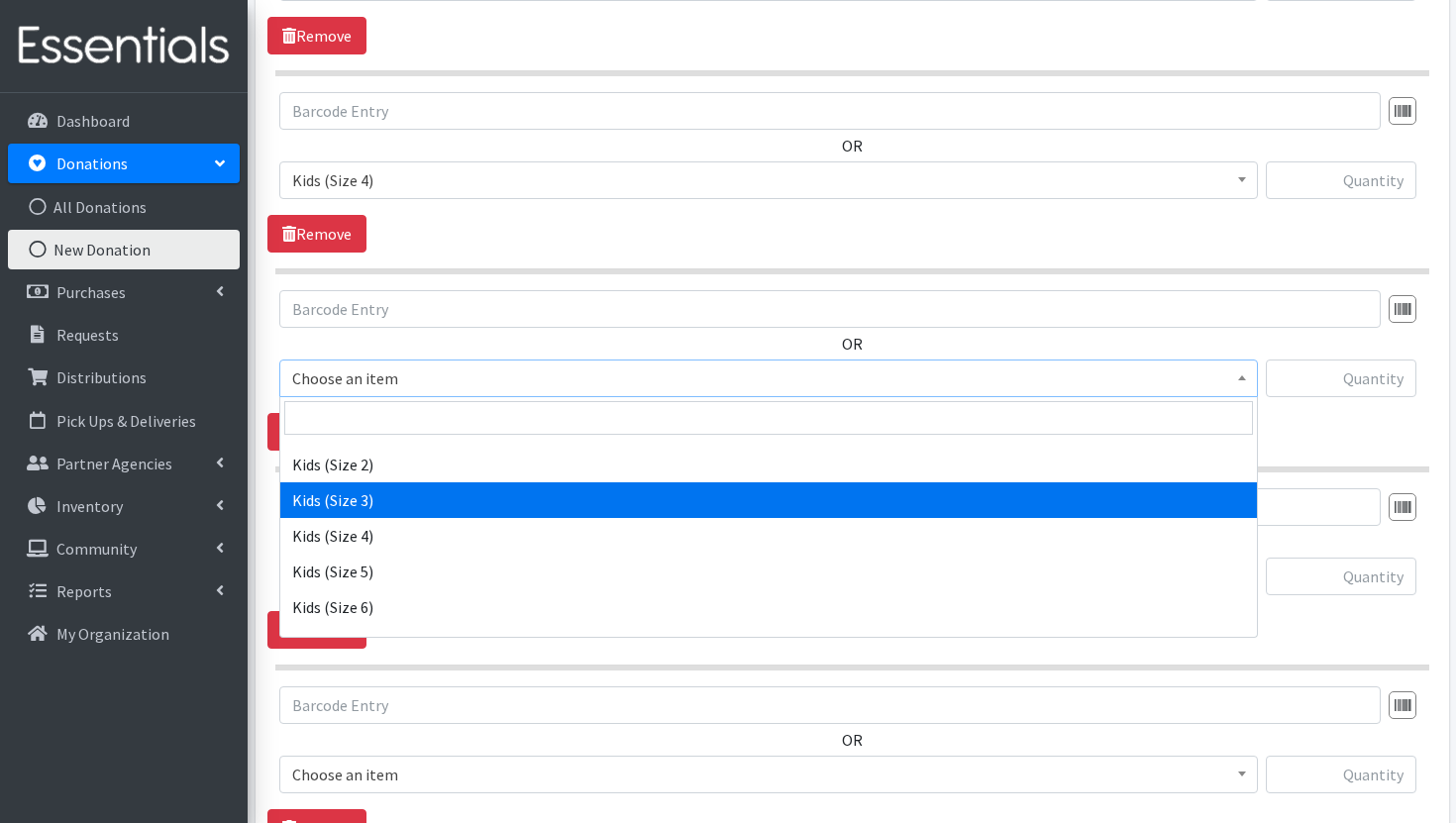 scroll, scrollTop: 312, scrollLeft: 0, axis: vertical 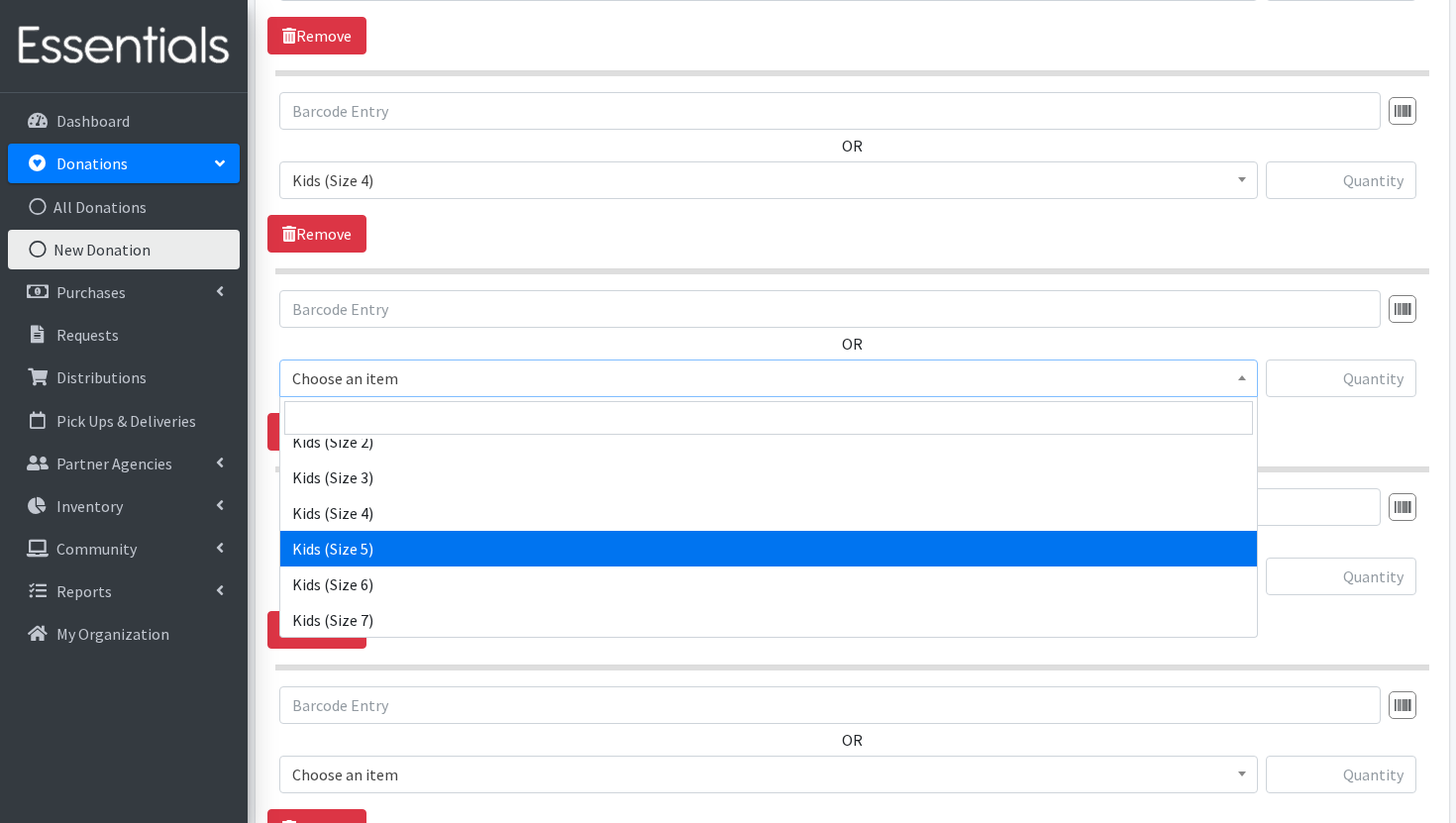 select on "3407" 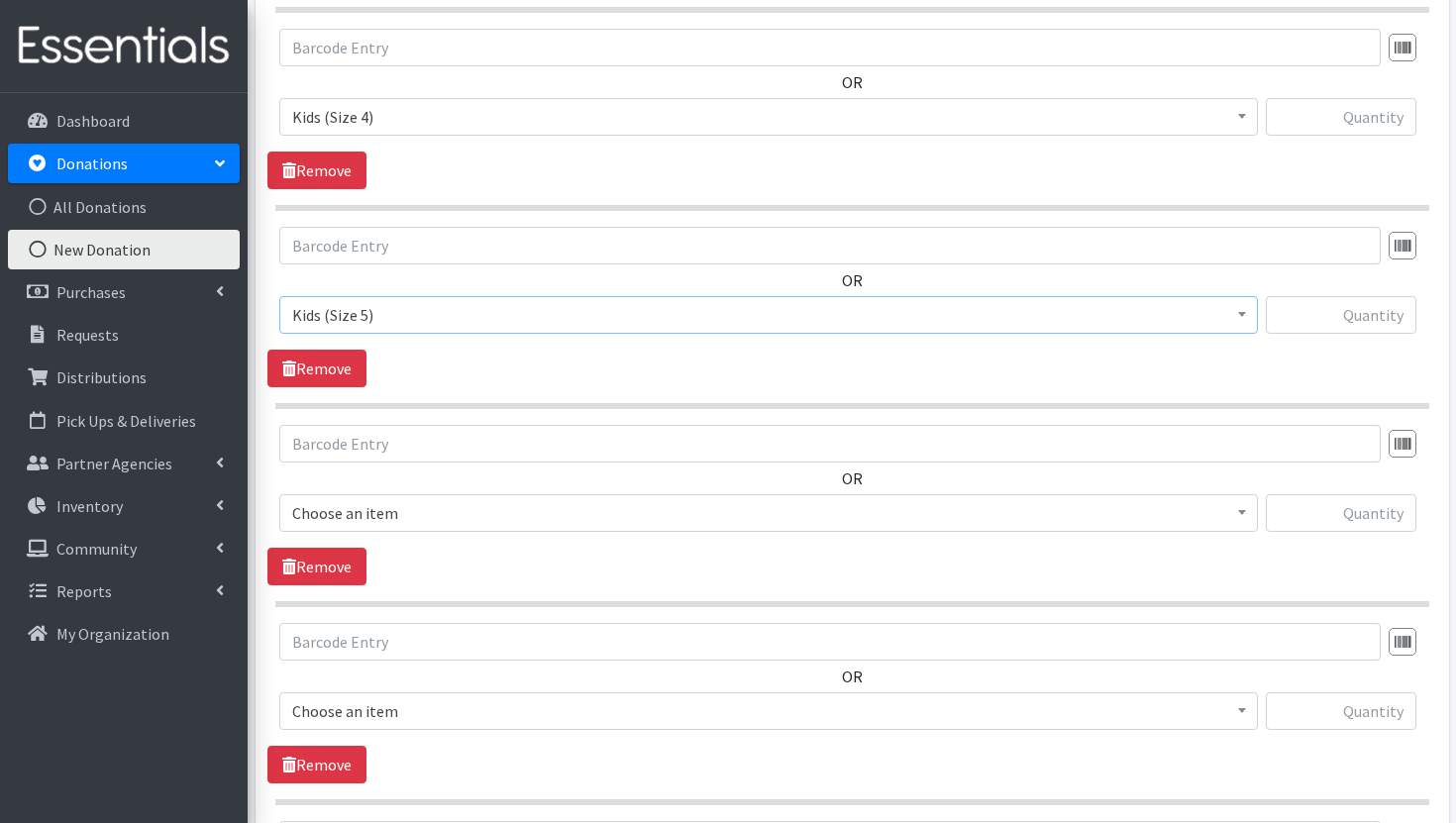 scroll, scrollTop: 1508, scrollLeft: 0, axis: vertical 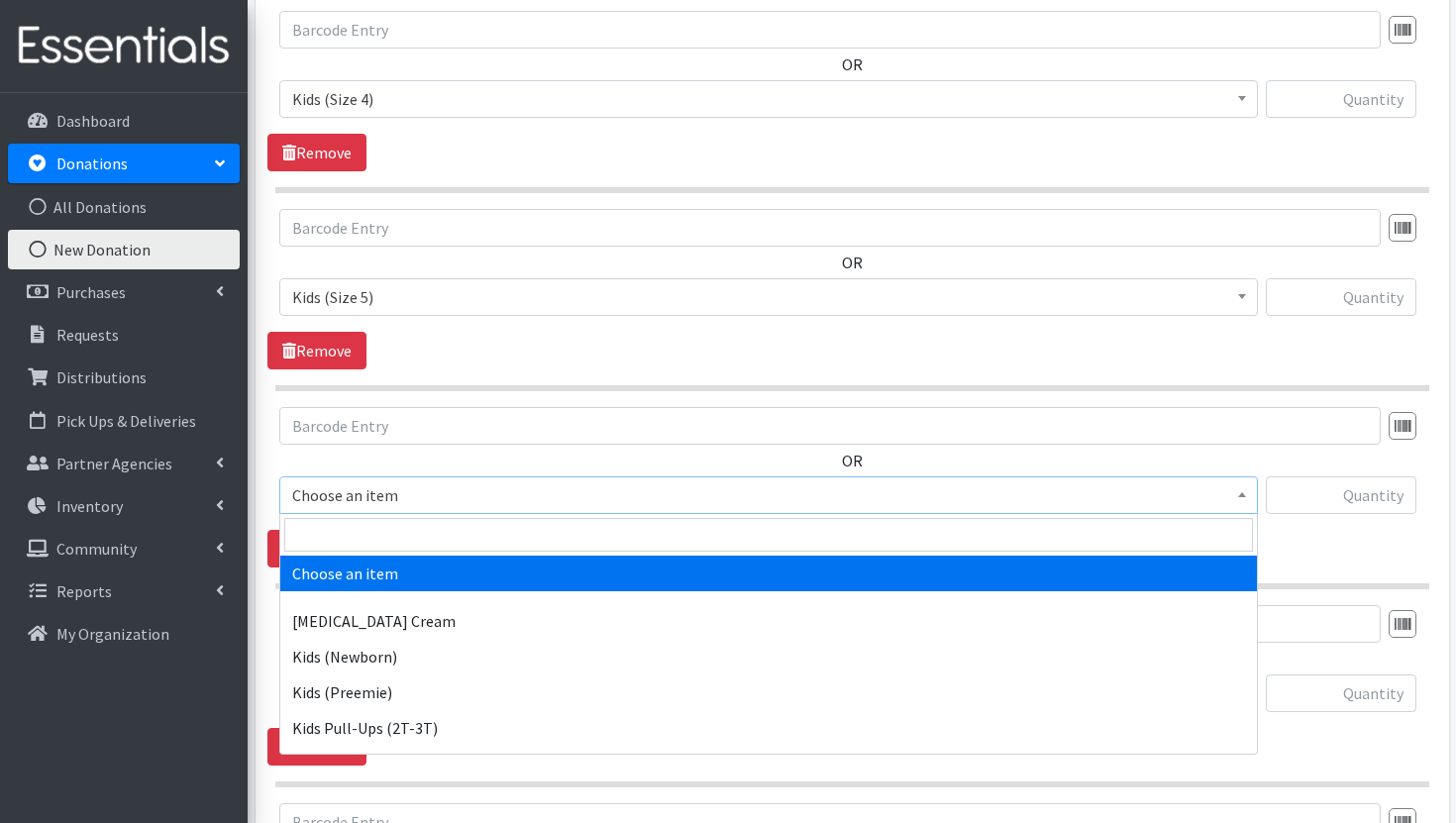 click on "Choose an item" at bounding box center (769, 495) 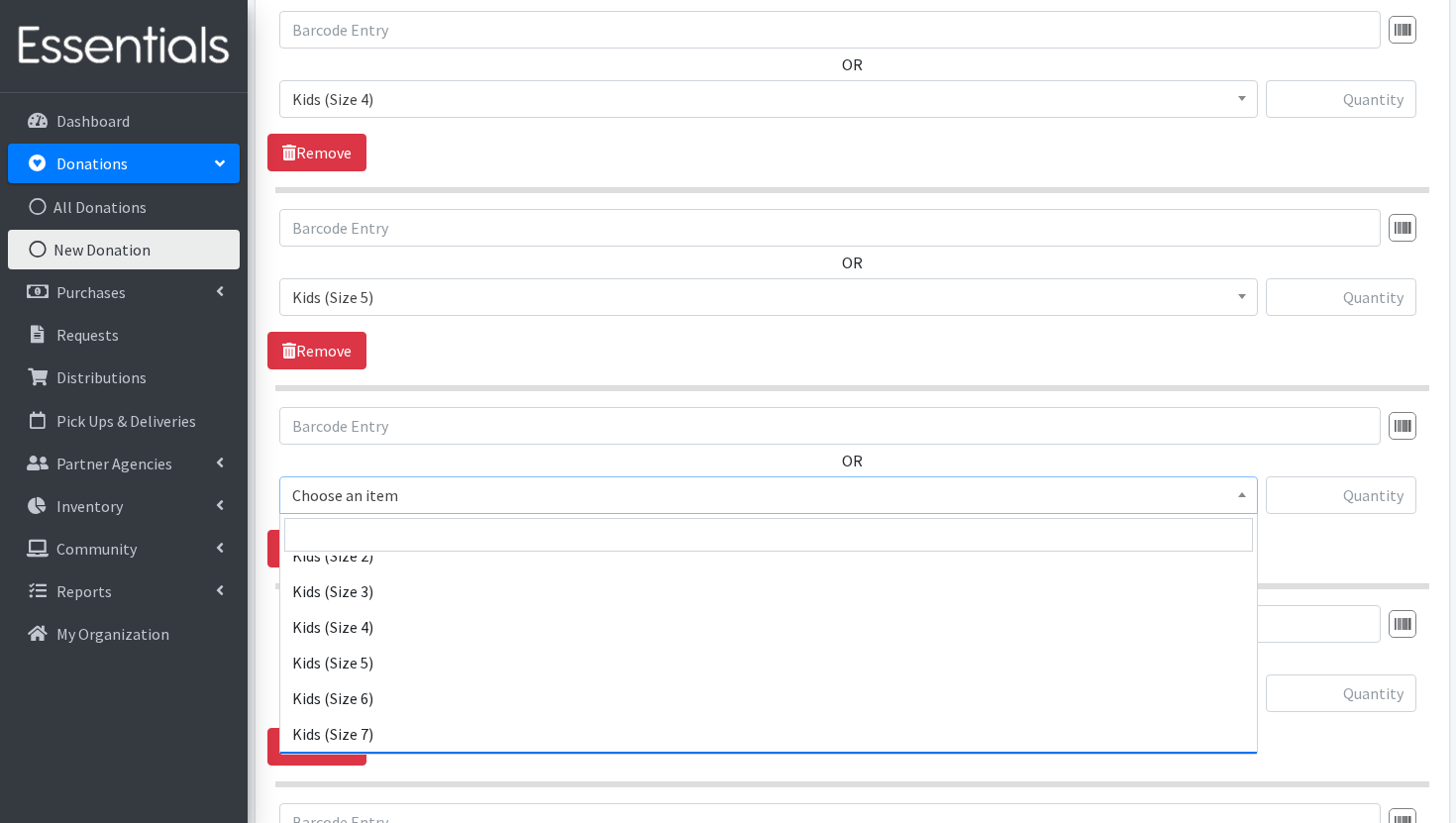 scroll, scrollTop: 407, scrollLeft: 0, axis: vertical 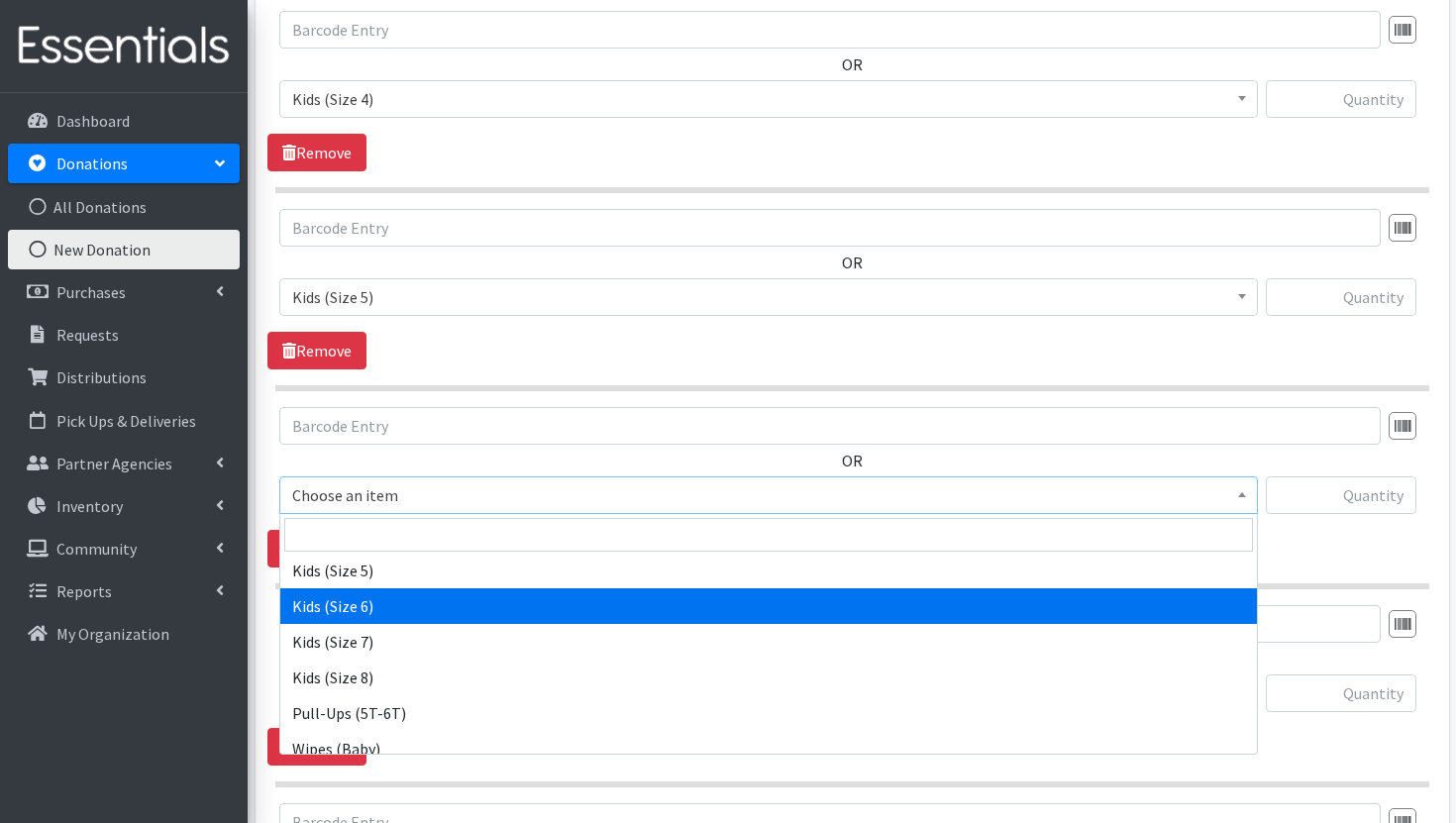 select on "3419" 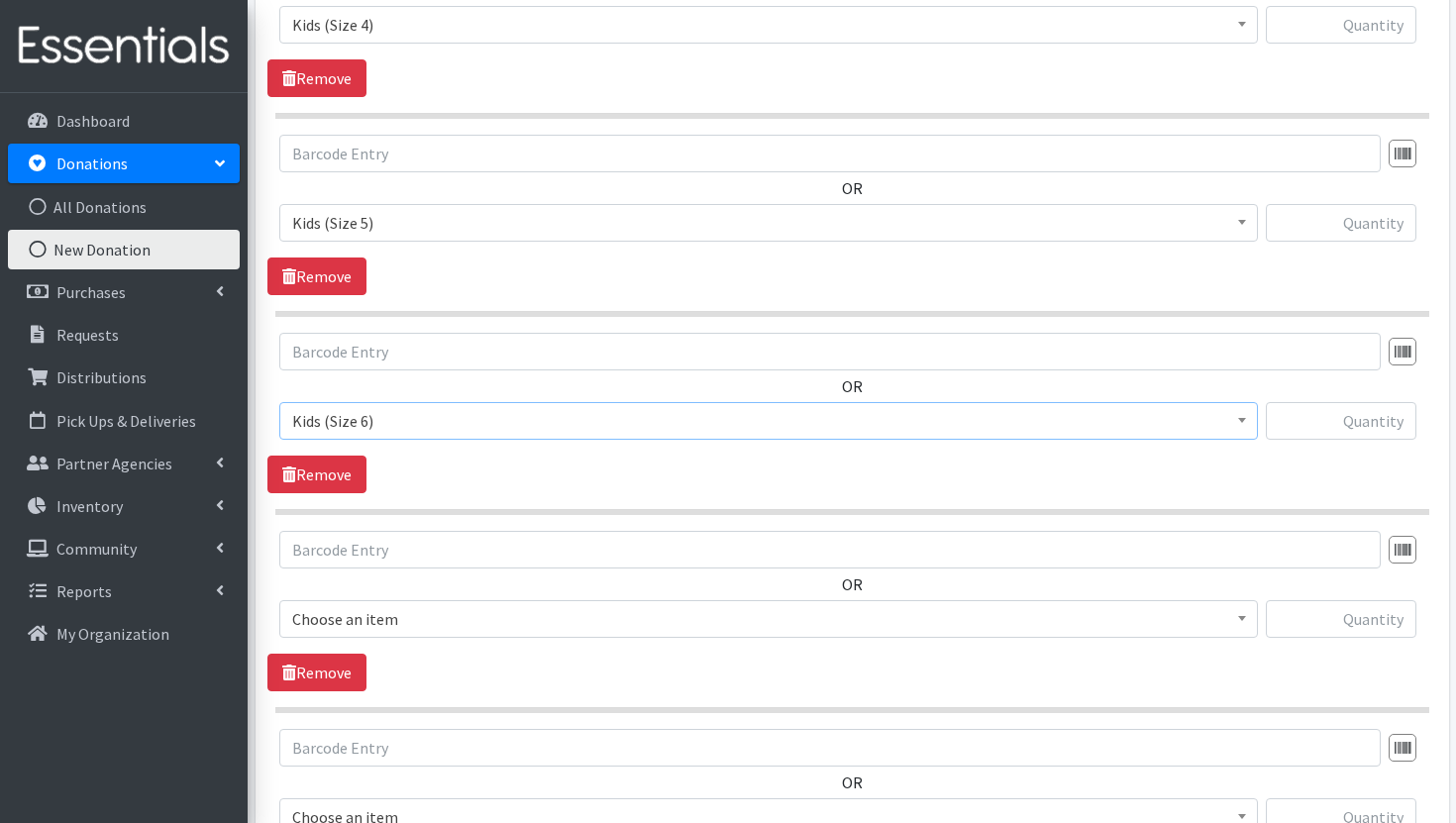 scroll, scrollTop: 1606, scrollLeft: 0, axis: vertical 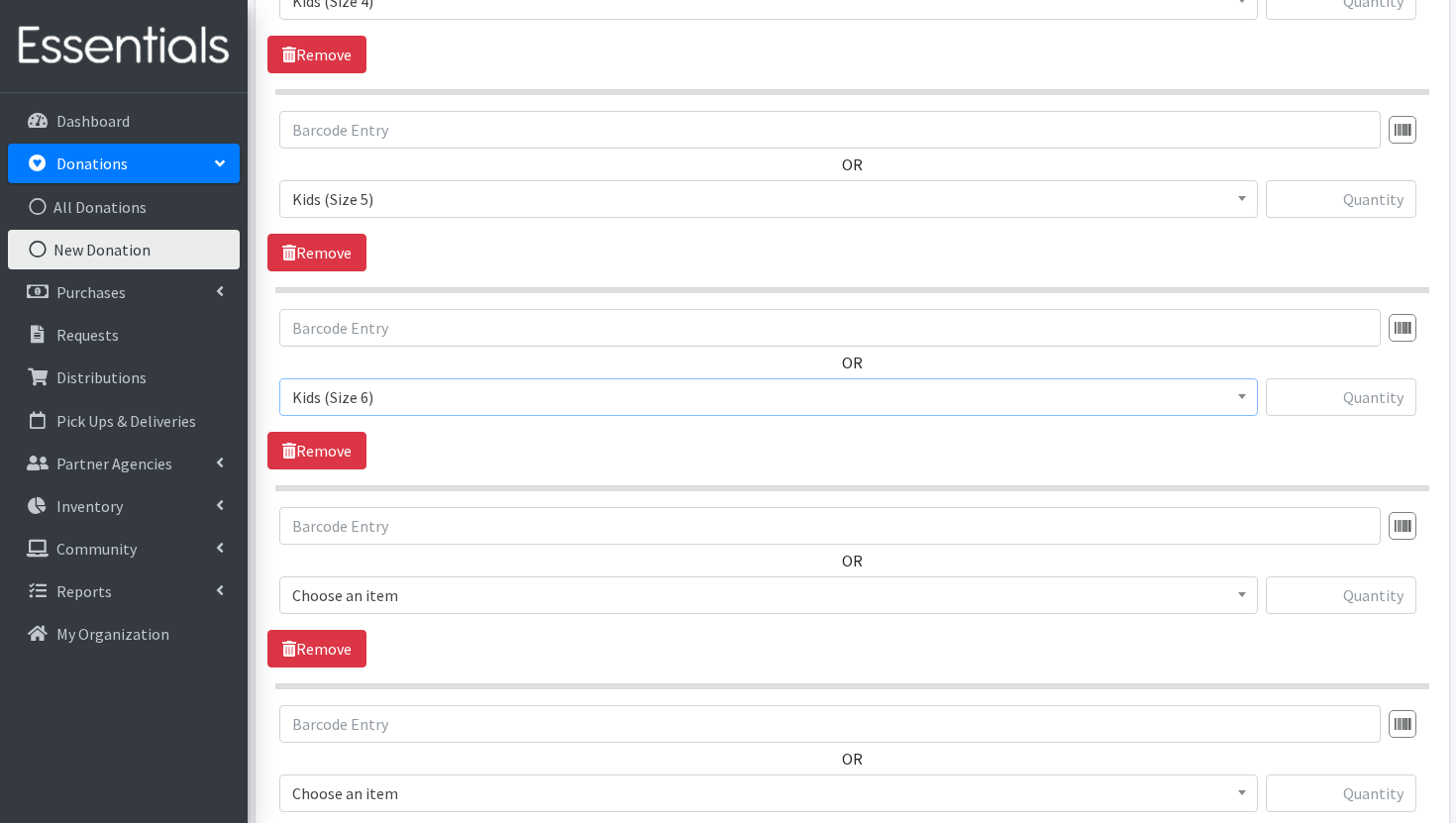 click on "OR
Choose an item
Diaper Rash Cream
Kids (Newborn)
Kids (Preemie)
Kids Pull-Ups (2T-3T)
Kids Pull-Ups (3T-4T)
Kids Pull-Ups (4T-5T)
Kids (Size 1)
Kids (Size 2)
Kids (Size 3)
Kids (Size 4)
Kids (Size 5)
Kids (Size 6)
Kids (Size 7)
Kids (Size 8)
Pull-Ups (5T-6T)
Wipes (Baby) Choose an item" at bounding box center [852, 568] 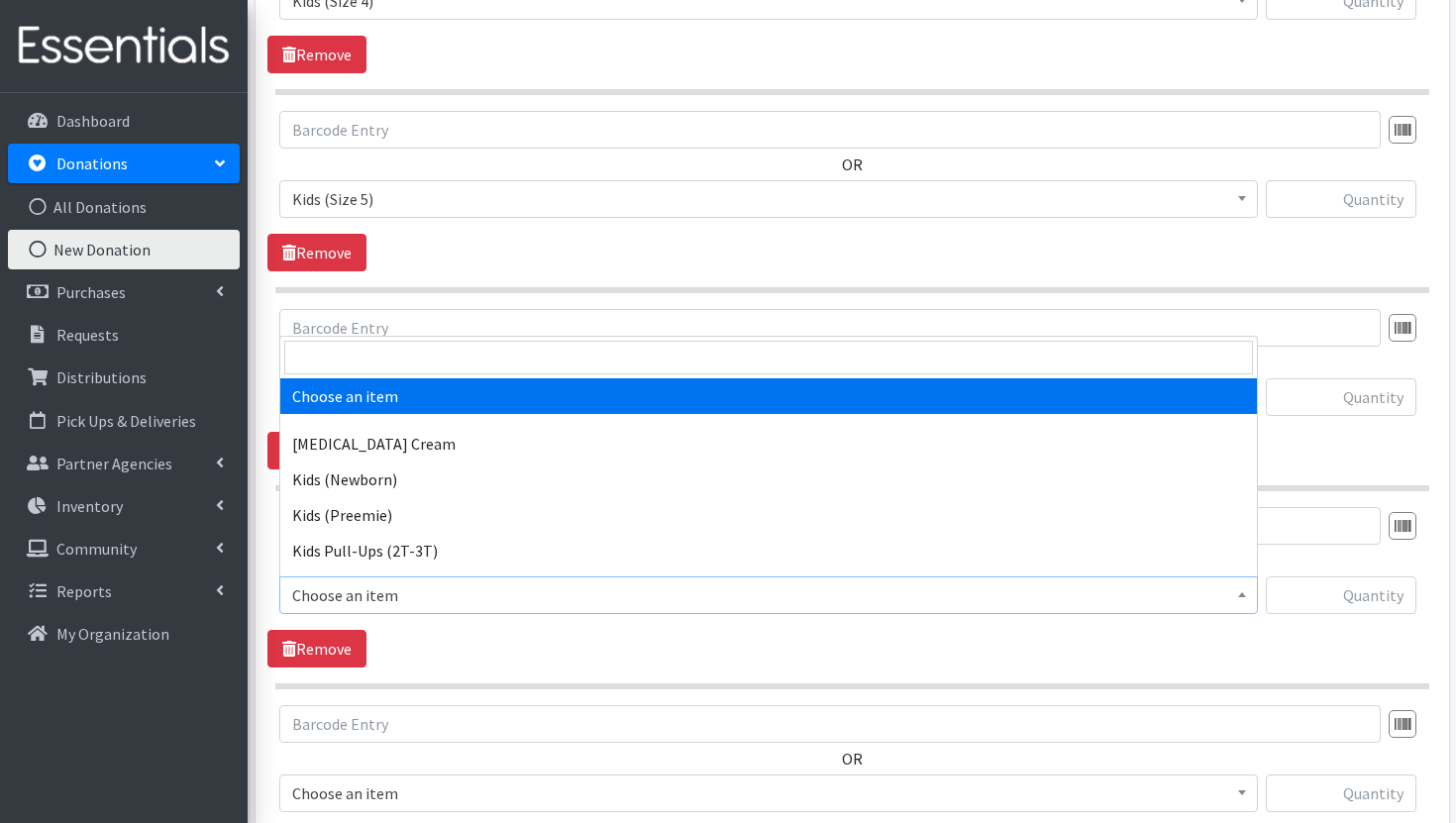 click on "Choose an item" at bounding box center (769, 595) 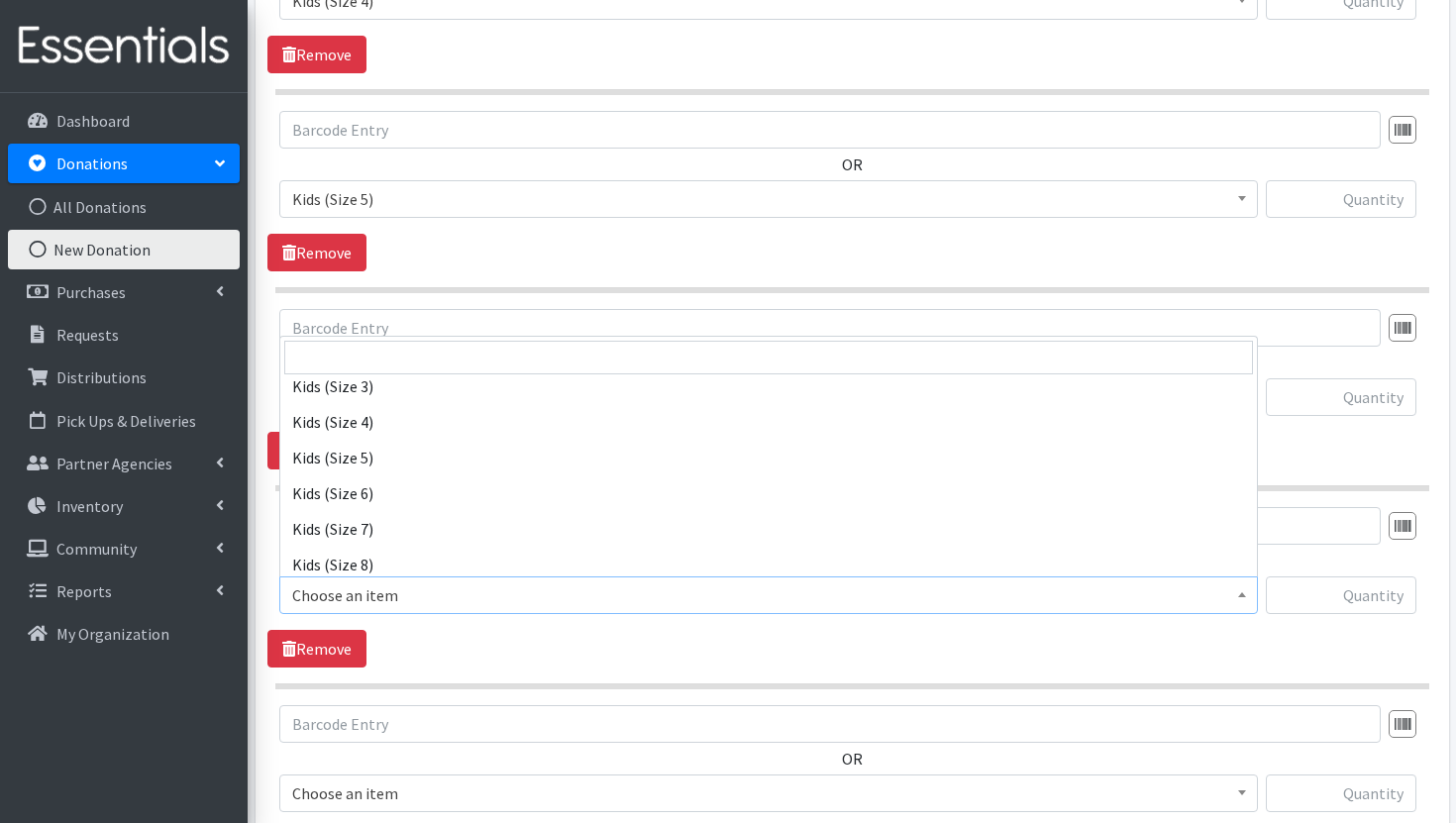 scroll, scrollTop: 420, scrollLeft: 0, axis: vertical 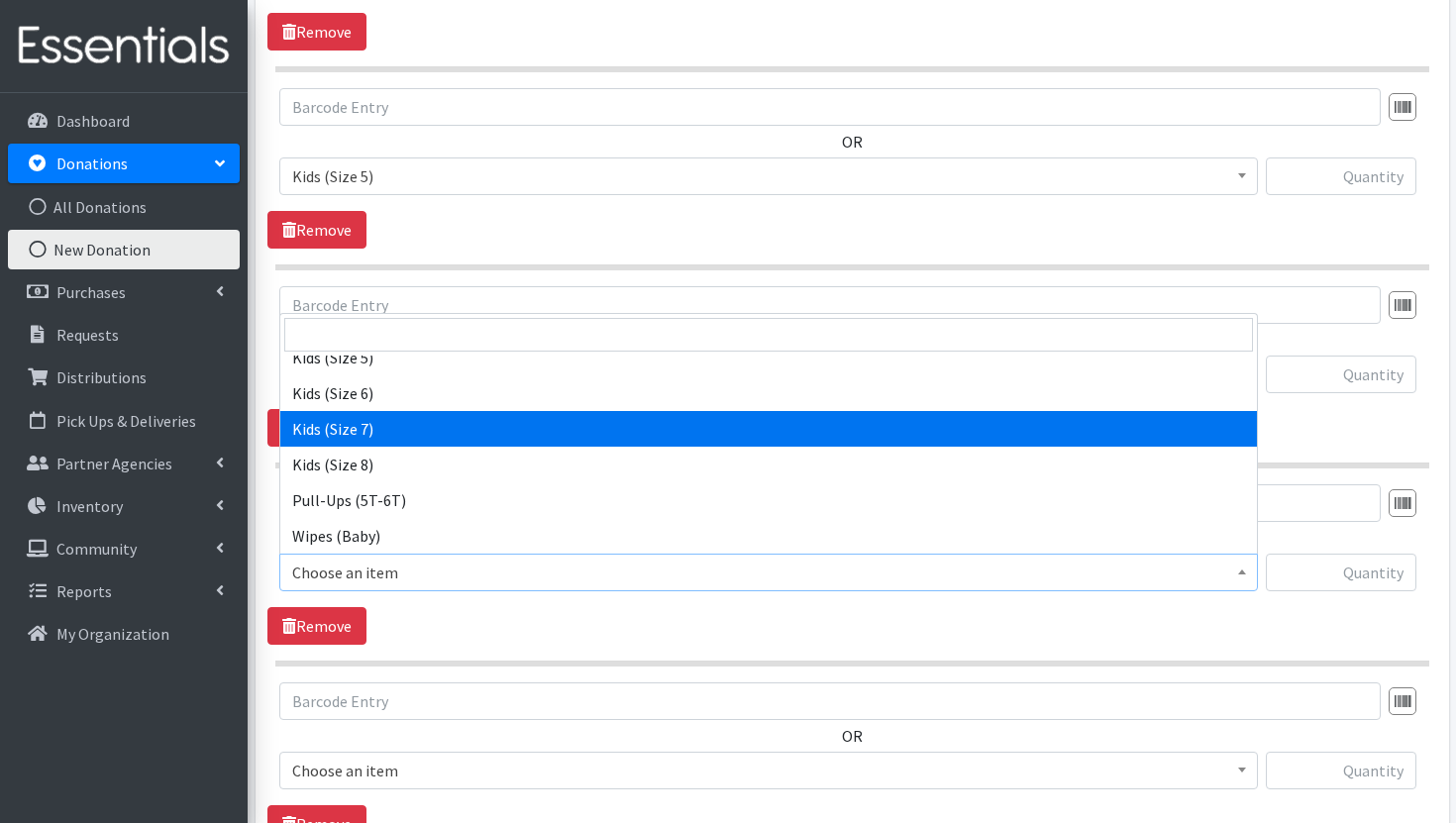 select on "7177" 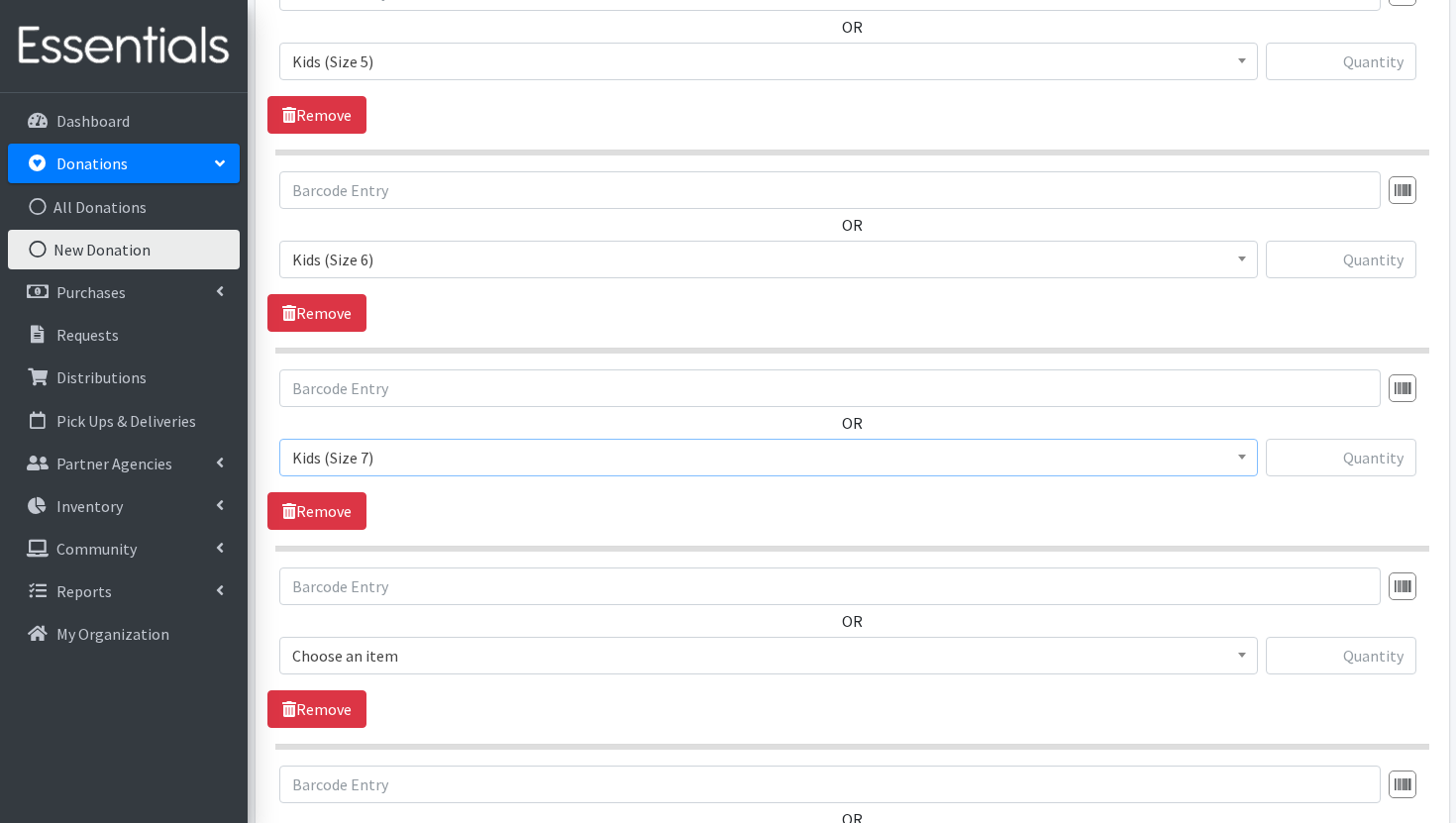 scroll, scrollTop: 1765, scrollLeft: 0, axis: vertical 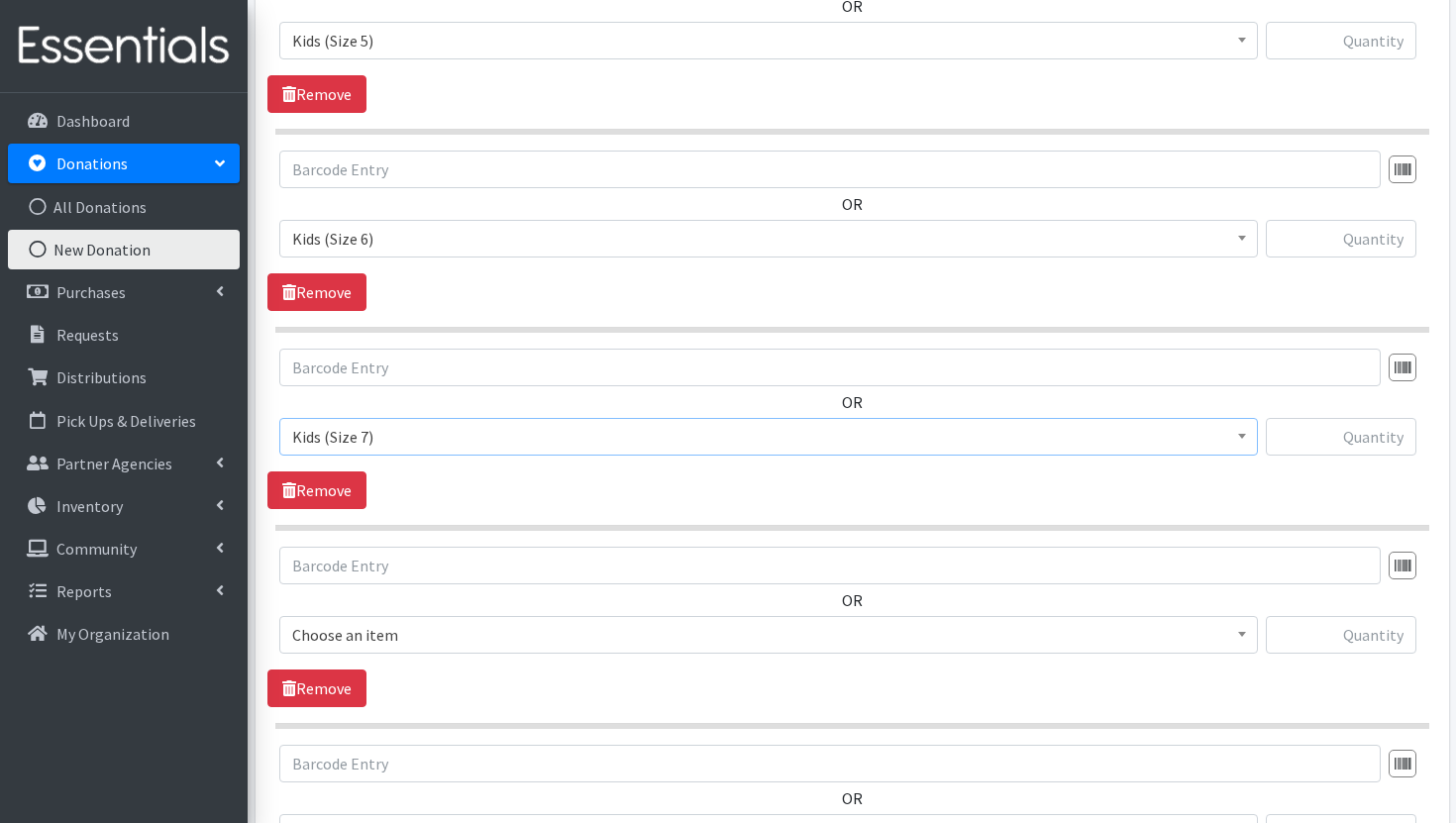 click on "OR
Choose an item
Diaper Rash Cream
Kids (Newborn)
Kids (Preemie)
Kids Pull-Ups (2T-3T)
Kids Pull-Ups (3T-4T)
Kids Pull-Ups (4T-5T)
Kids (Size 1)
Kids (Size 2)
Kids (Size 3)
Kids (Size 4)
Kids (Size 5)
Kids (Size 6)
Kids (Size 7)
Kids (Size 8)
Pull-Ups (5T-6T)
Wipes (Baby) Choose an item" at bounding box center (852, 608) 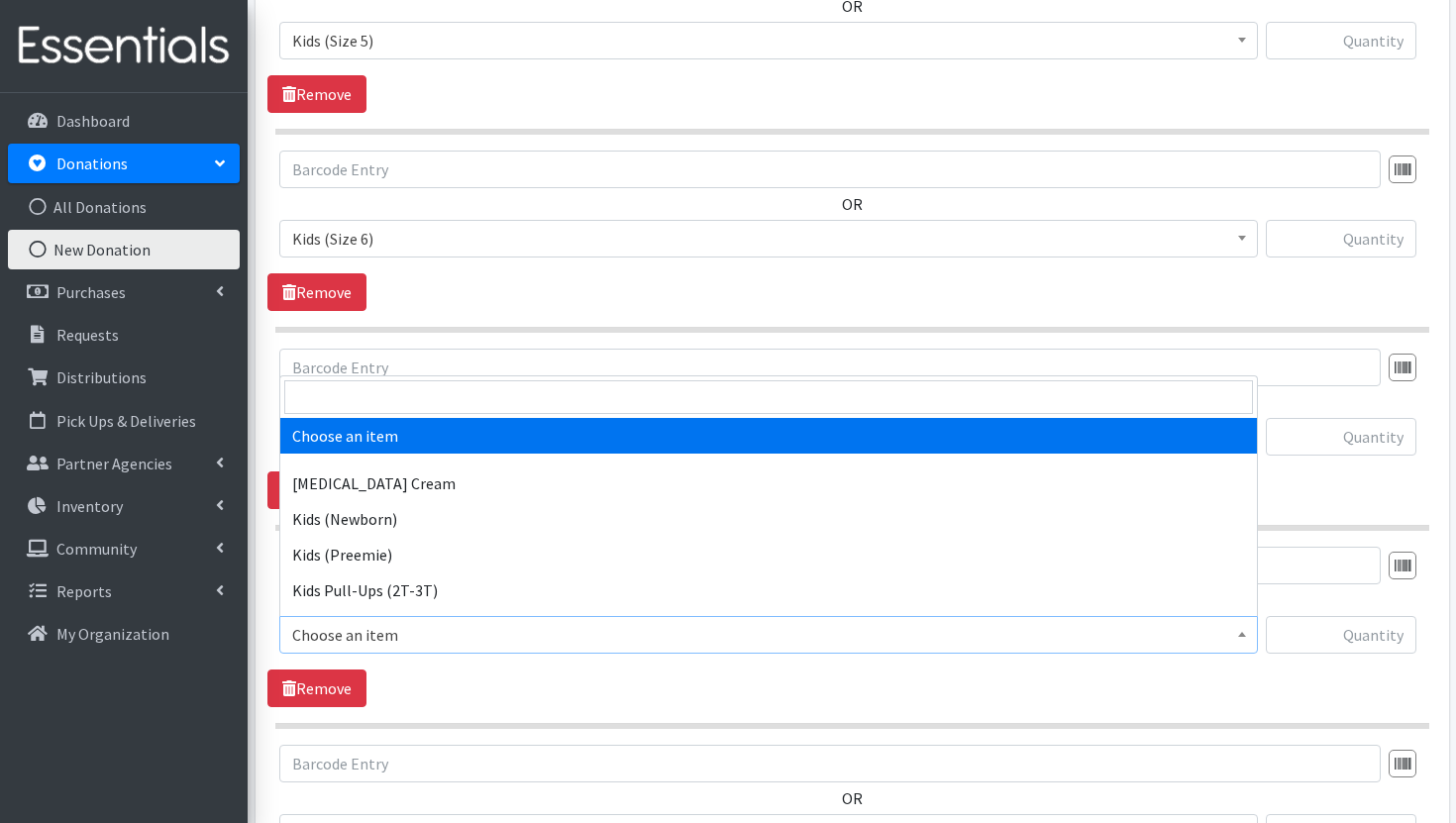 click on "Choose an item" at bounding box center [769, 635] 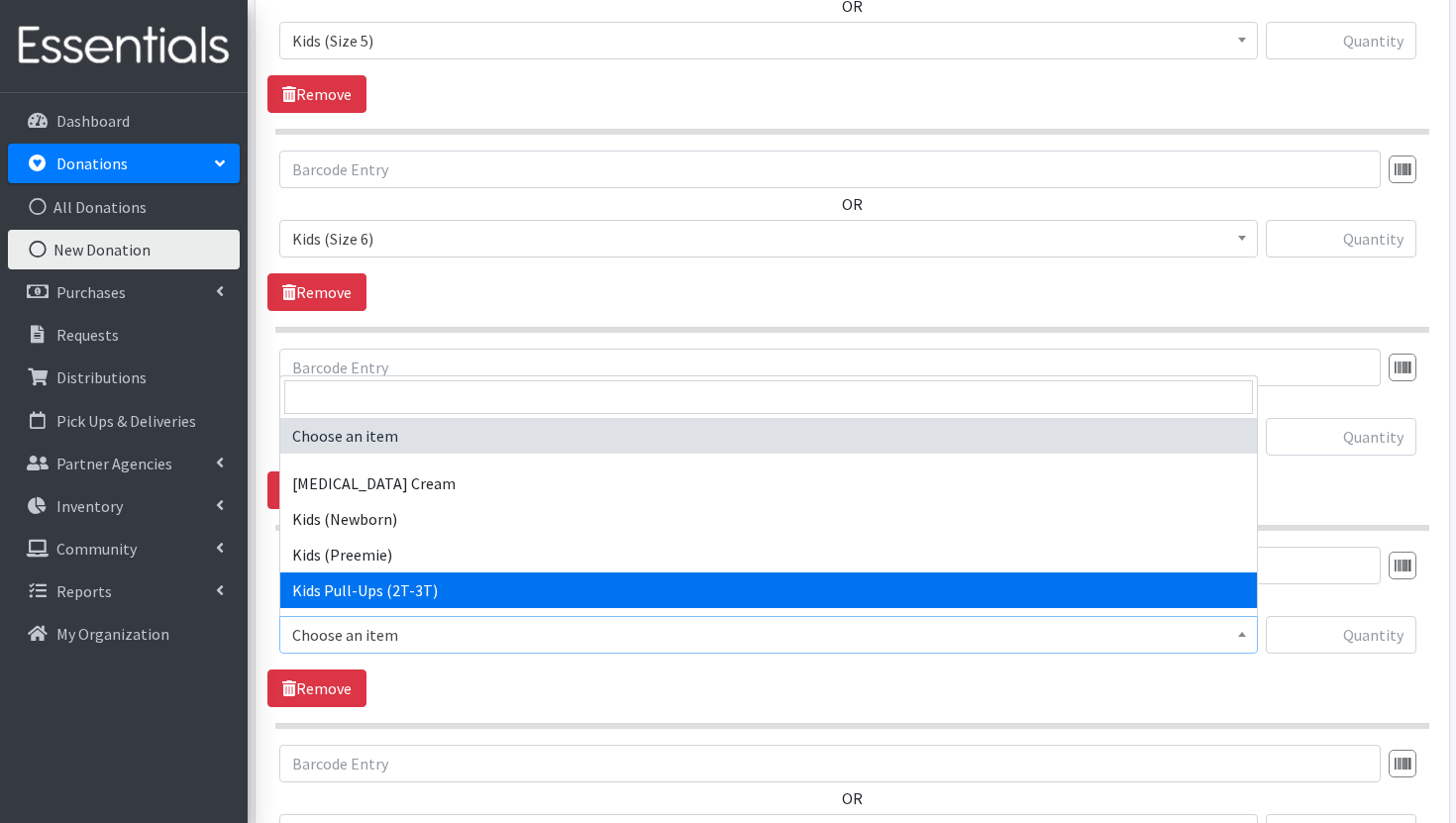 select on "3415" 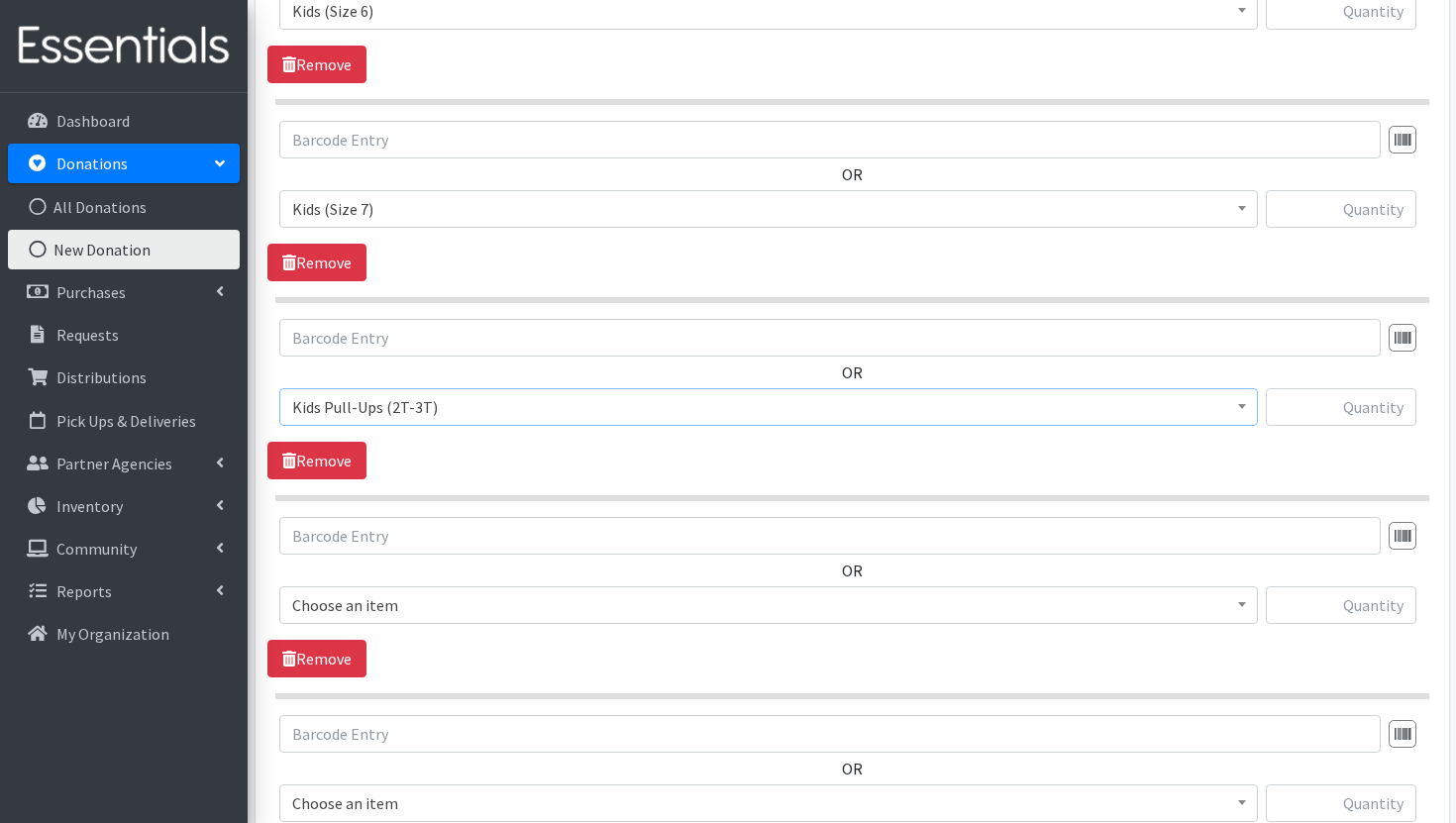 scroll, scrollTop: 2015, scrollLeft: 0, axis: vertical 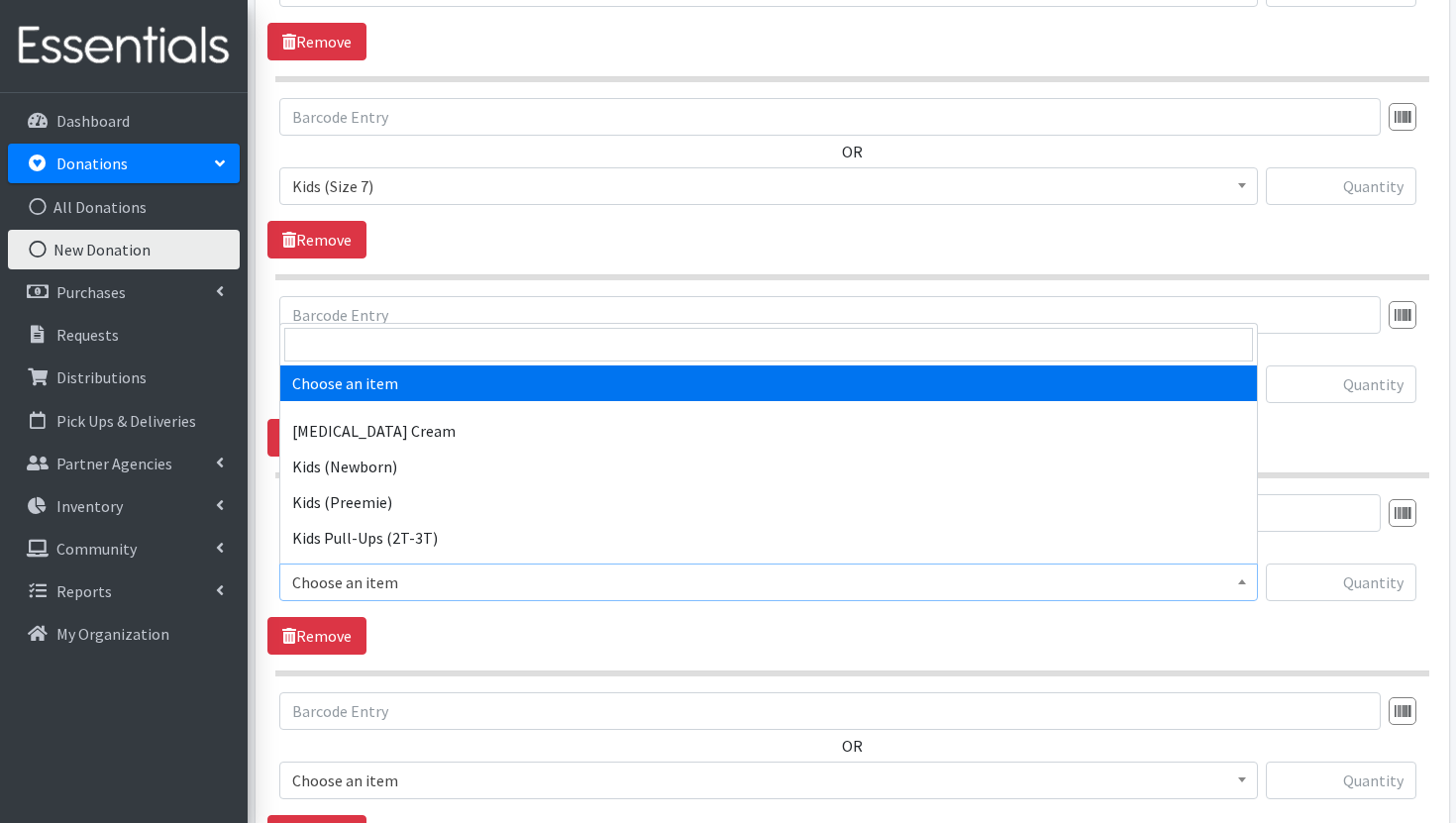 click on "Choose an item" at bounding box center [769, 582] 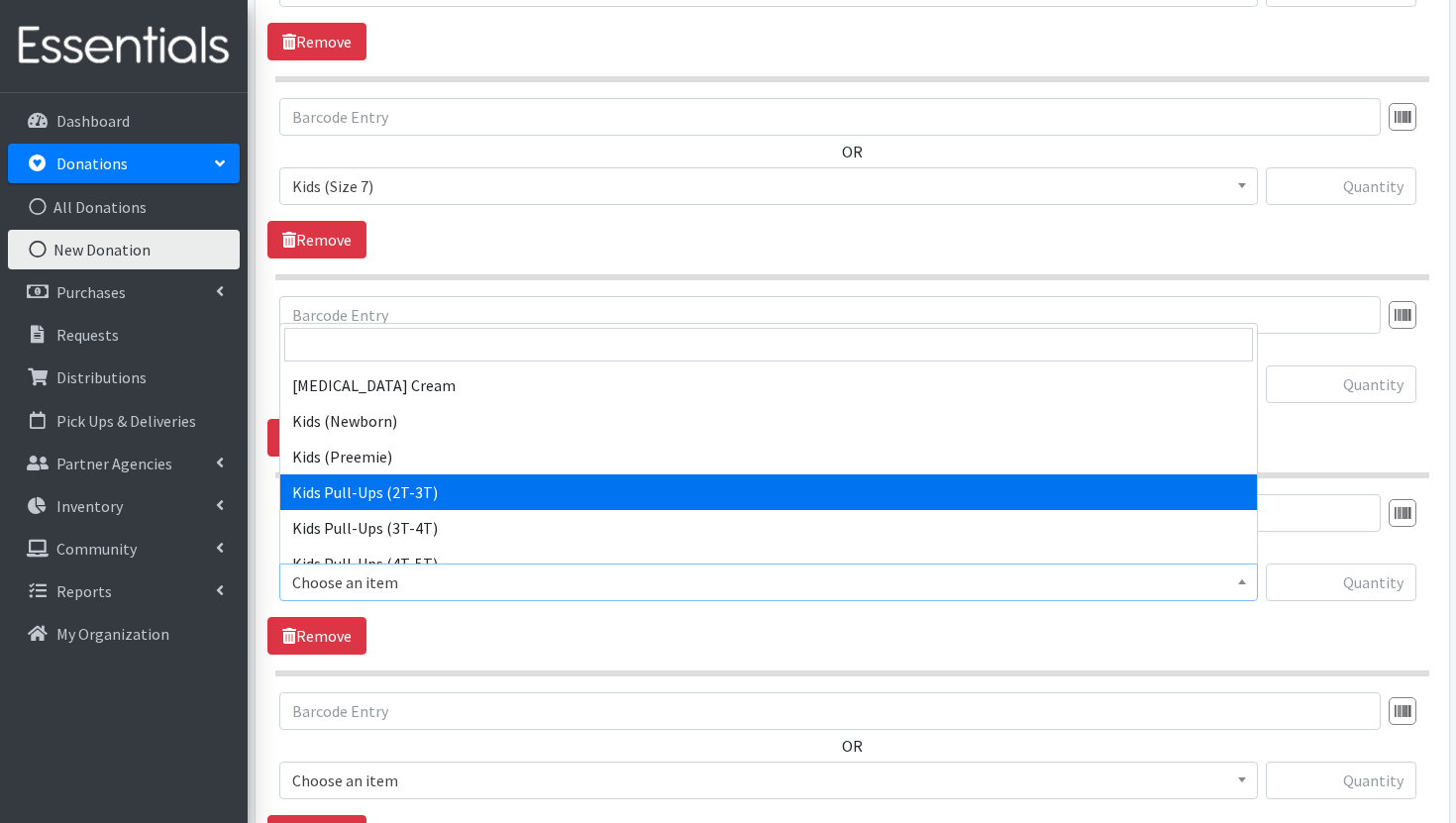 scroll, scrollTop: 51, scrollLeft: 0, axis: vertical 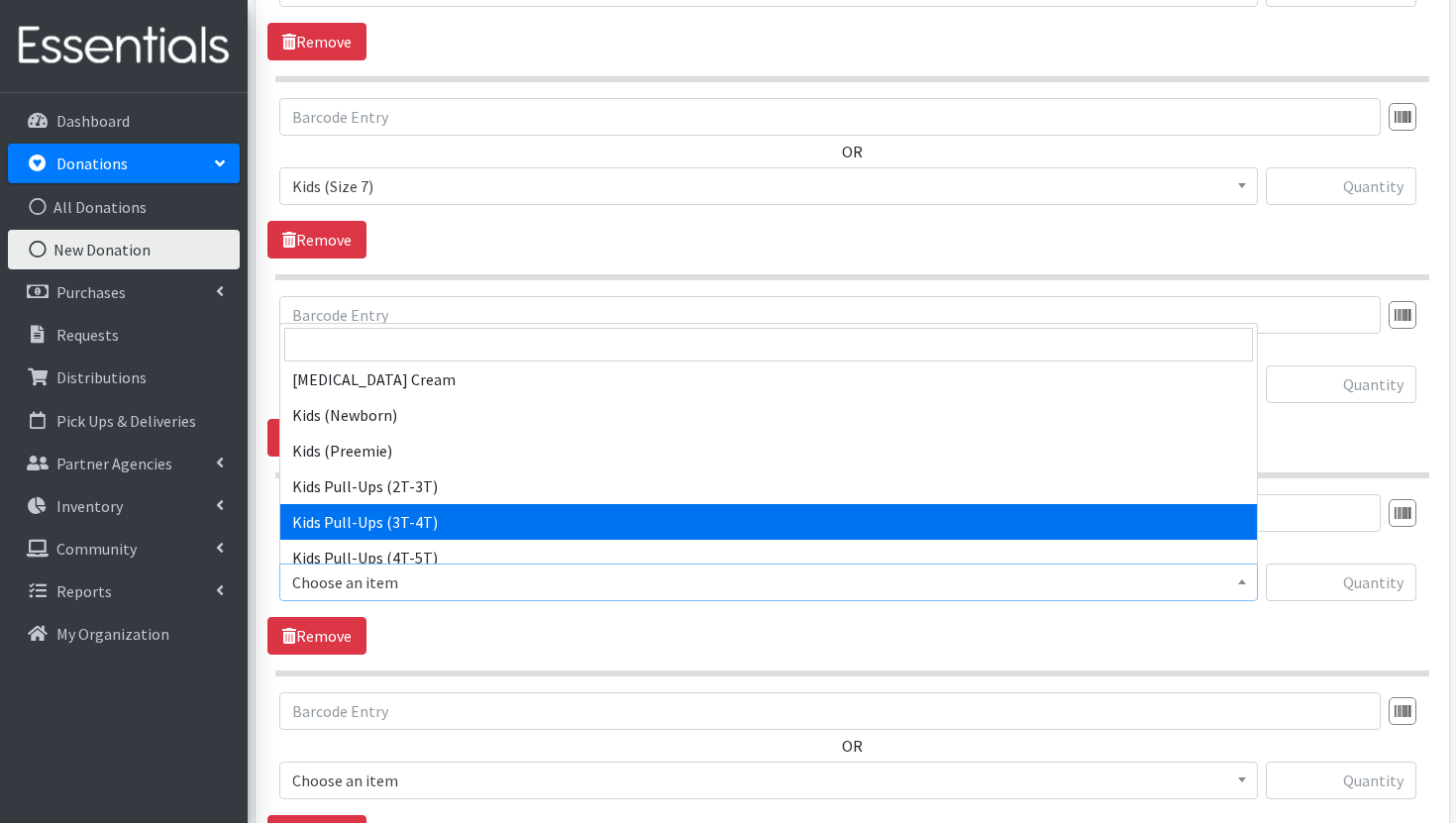 select on "3417" 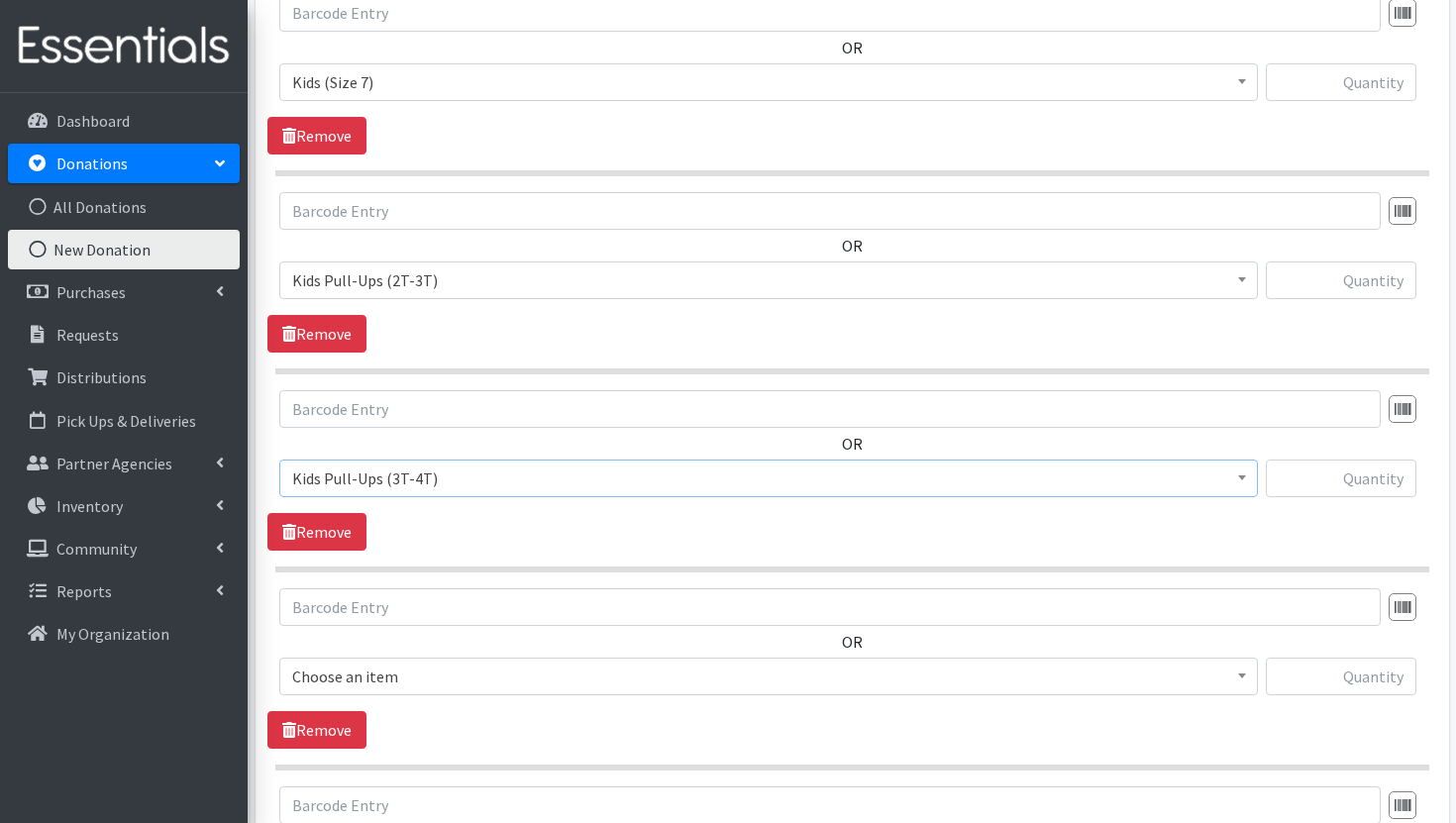 scroll, scrollTop: 2160, scrollLeft: 0, axis: vertical 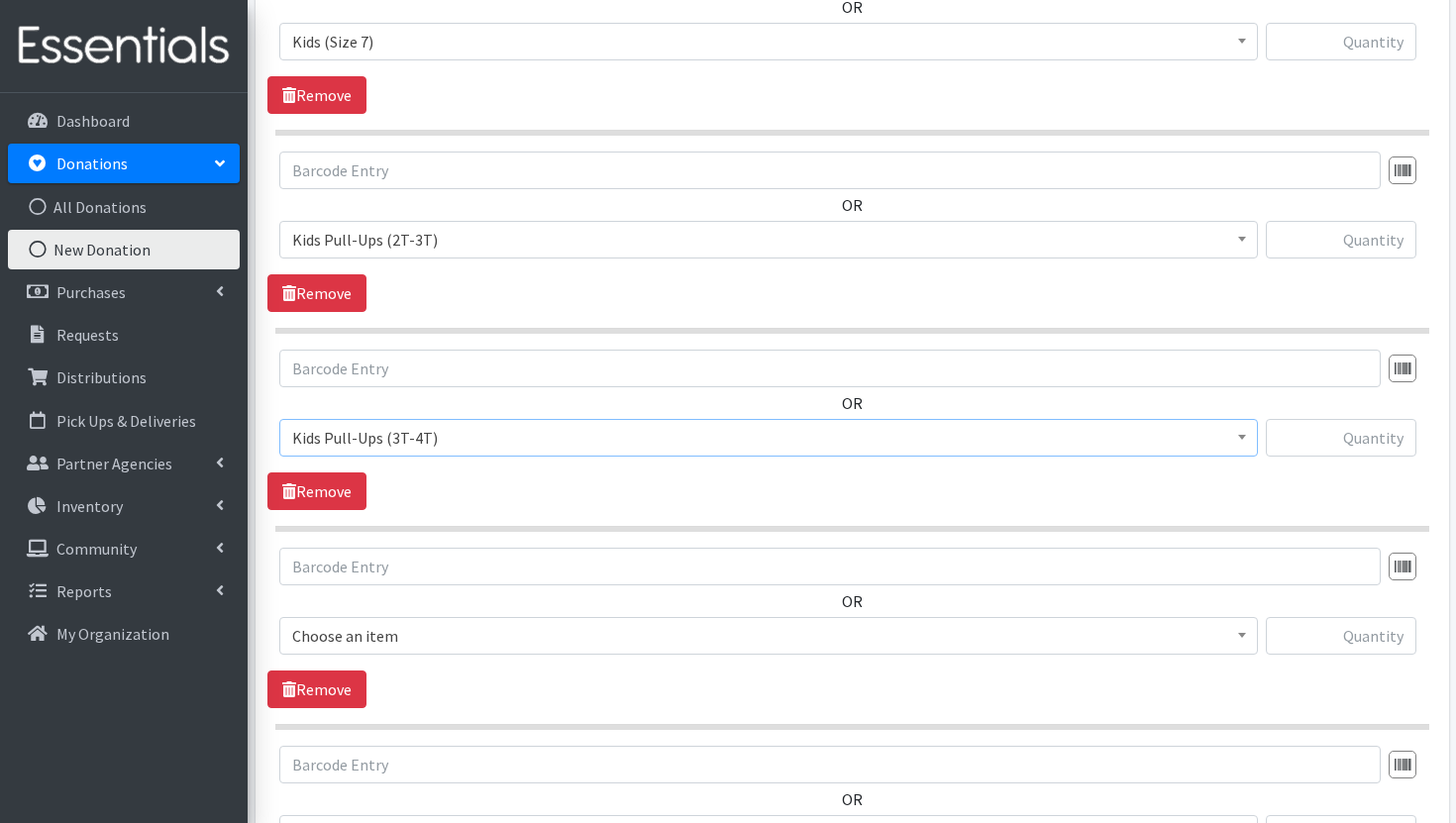 click on "Choose an item" at bounding box center (769, 636) 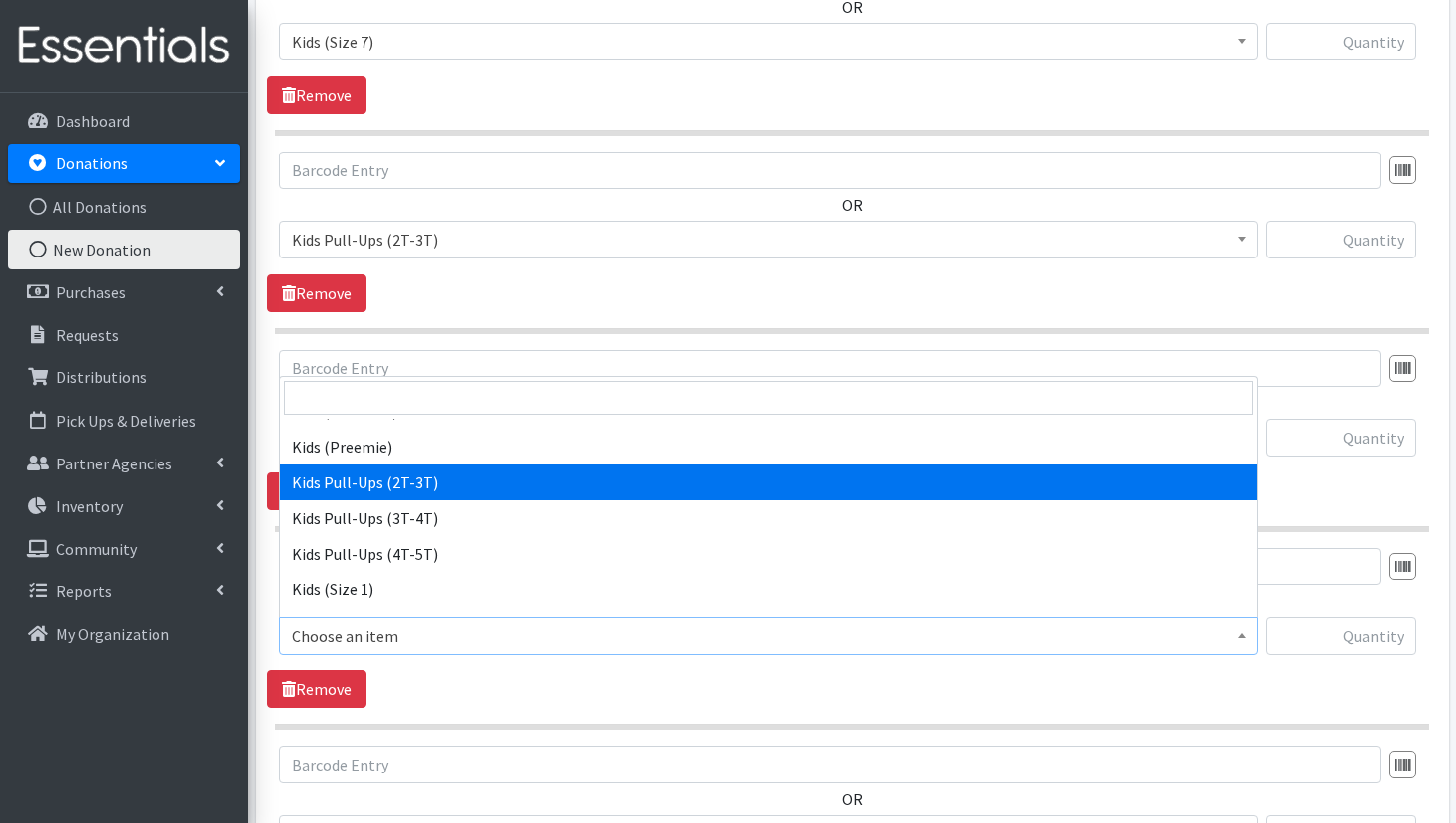 scroll, scrollTop: 166, scrollLeft: 0, axis: vertical 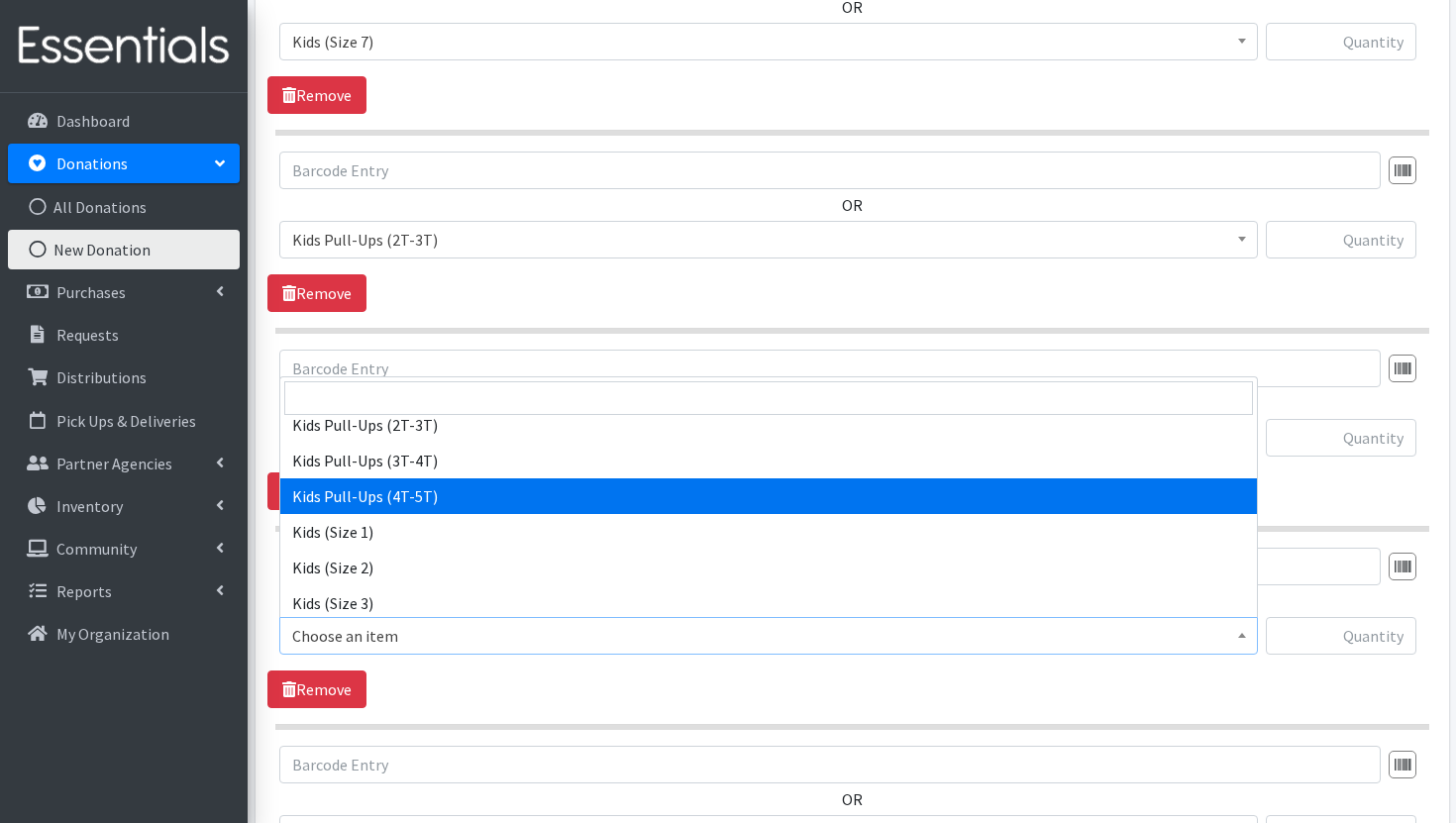select on "3408" 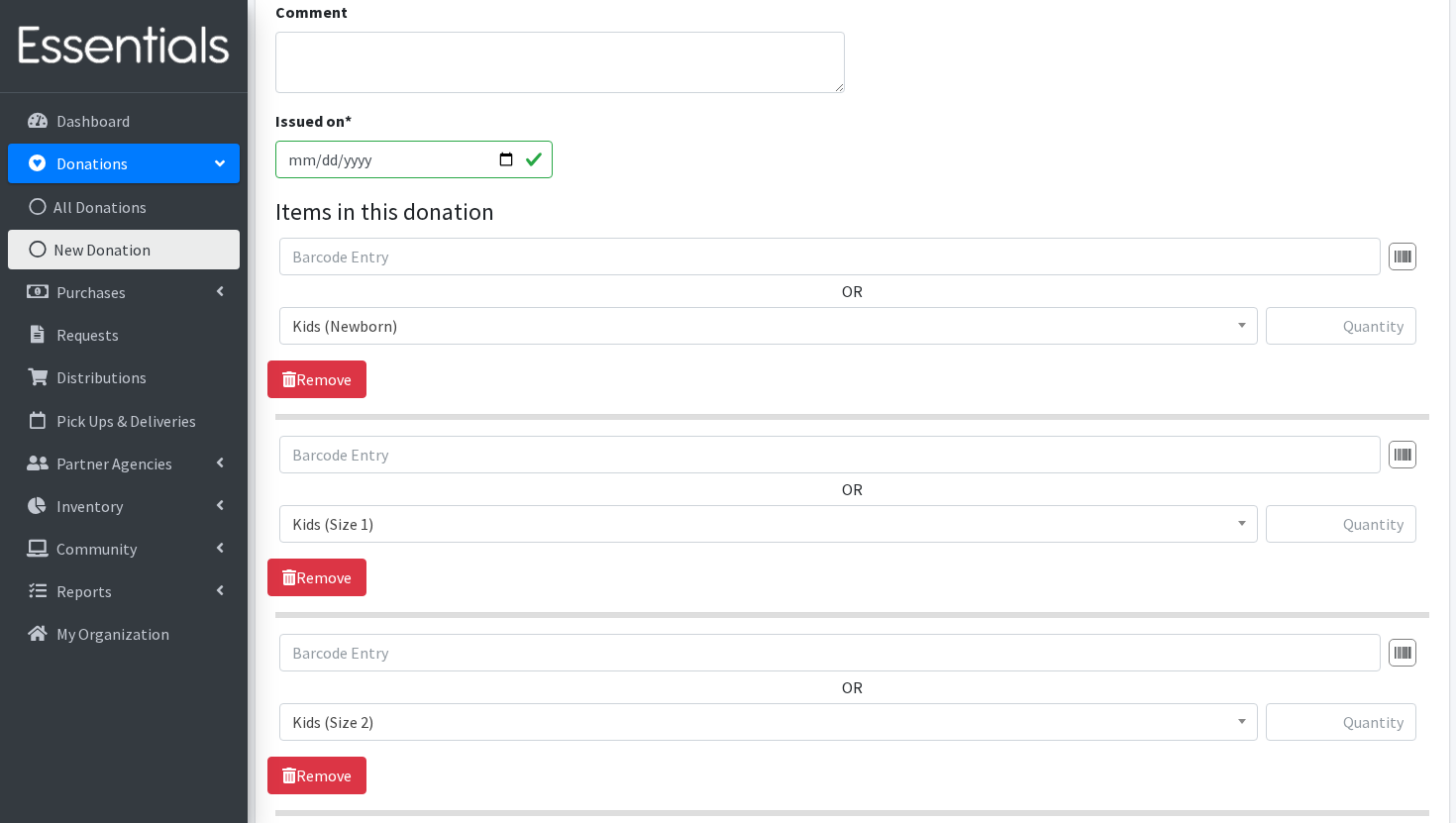 scroll, scrollTop: 463, scrollLeft: 0, axis: vertical 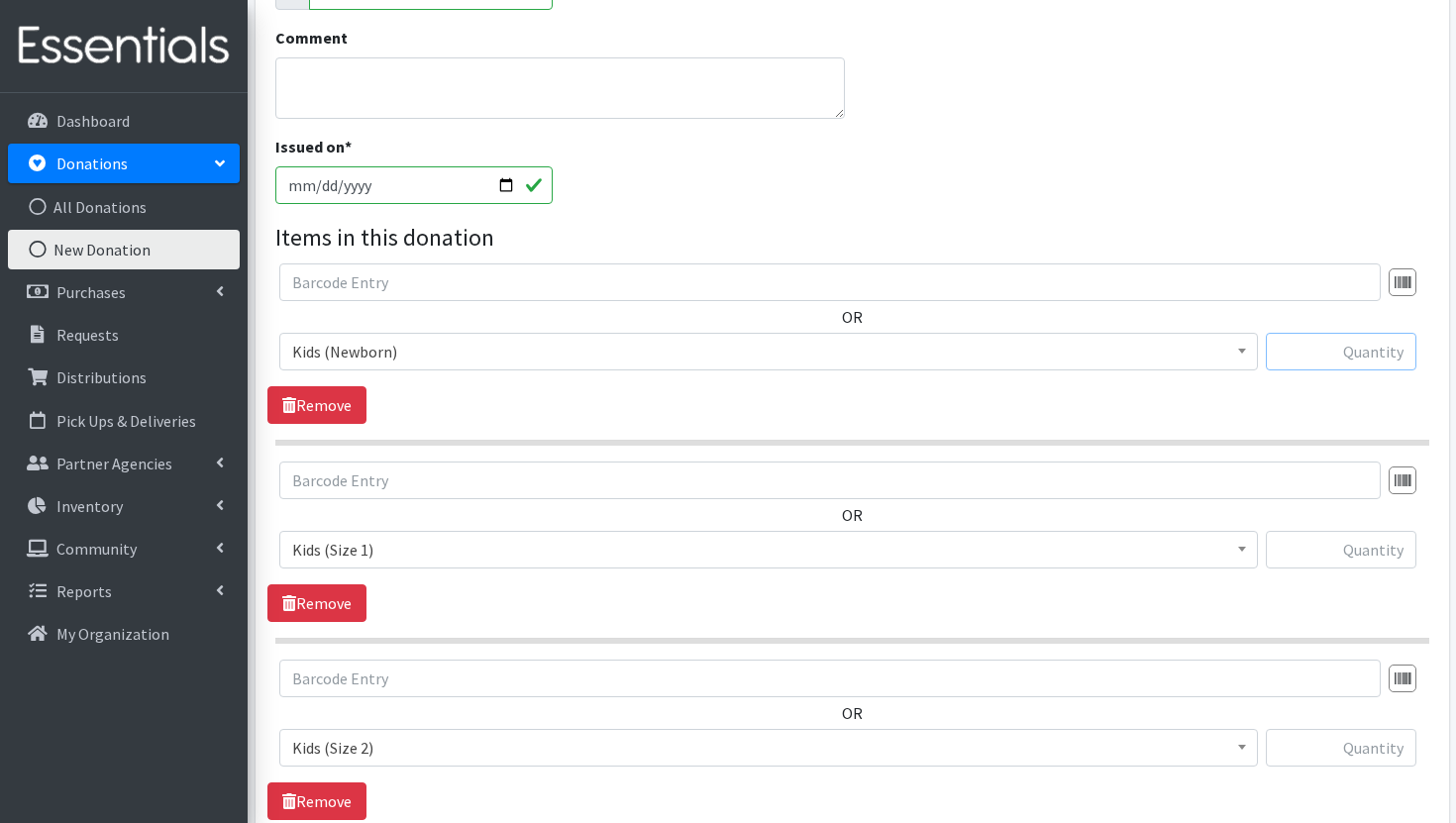 click at bounding box center (1341, 352) 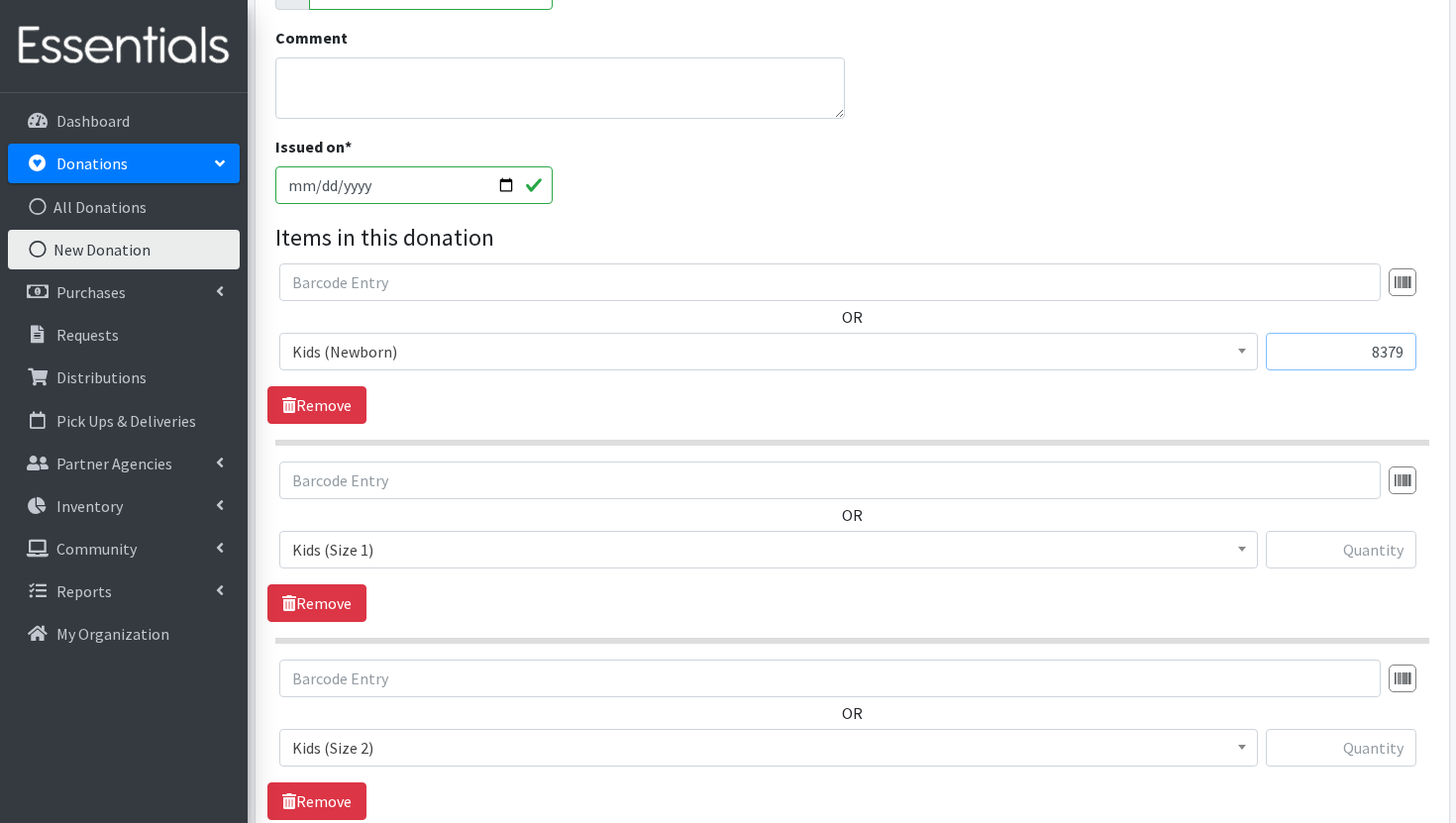 type on "8379" 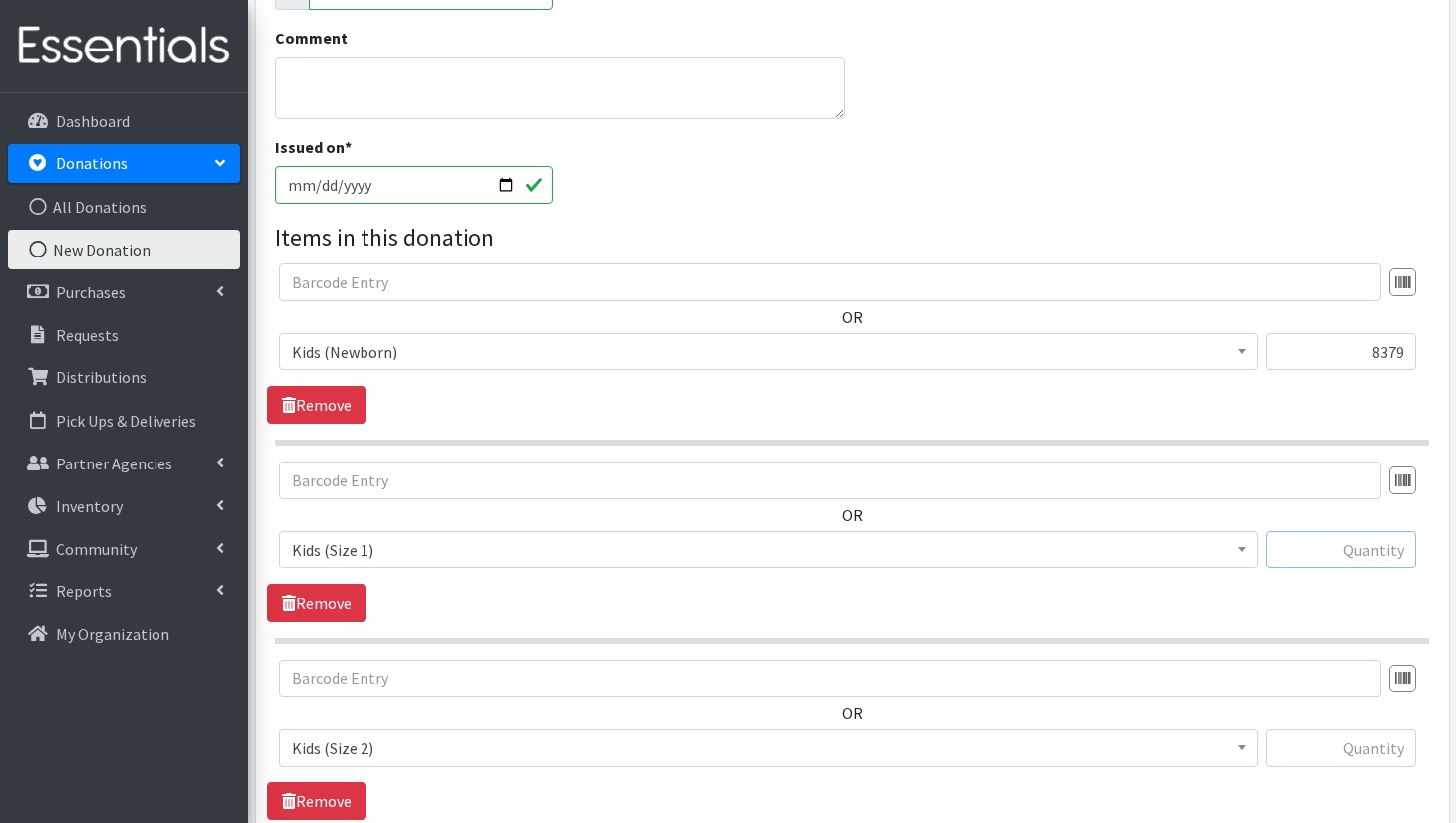 click at bounding box center (1341, 550) 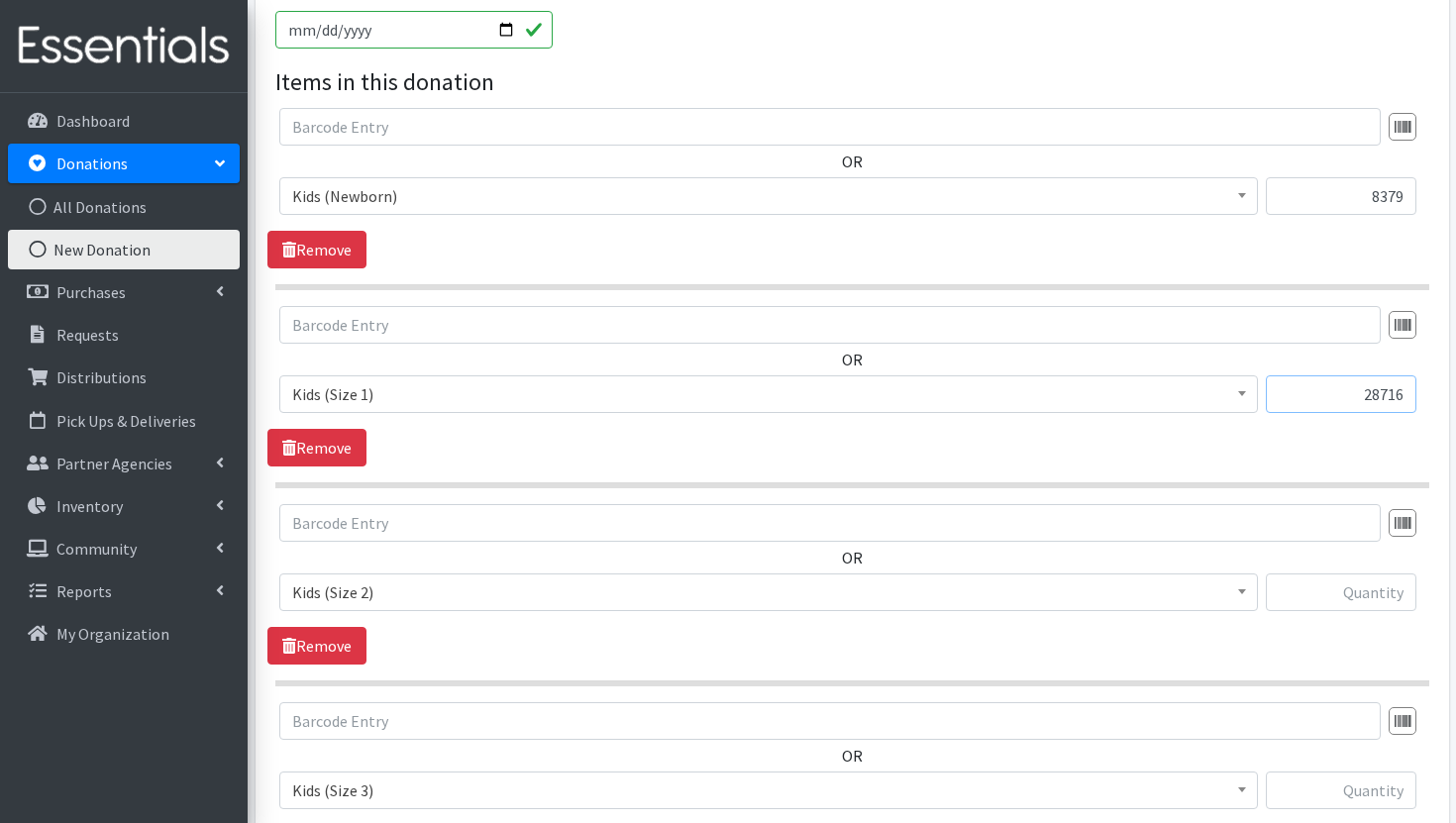 scroll, scrollTop: 695, scrollLeft: 0, axis: vertical 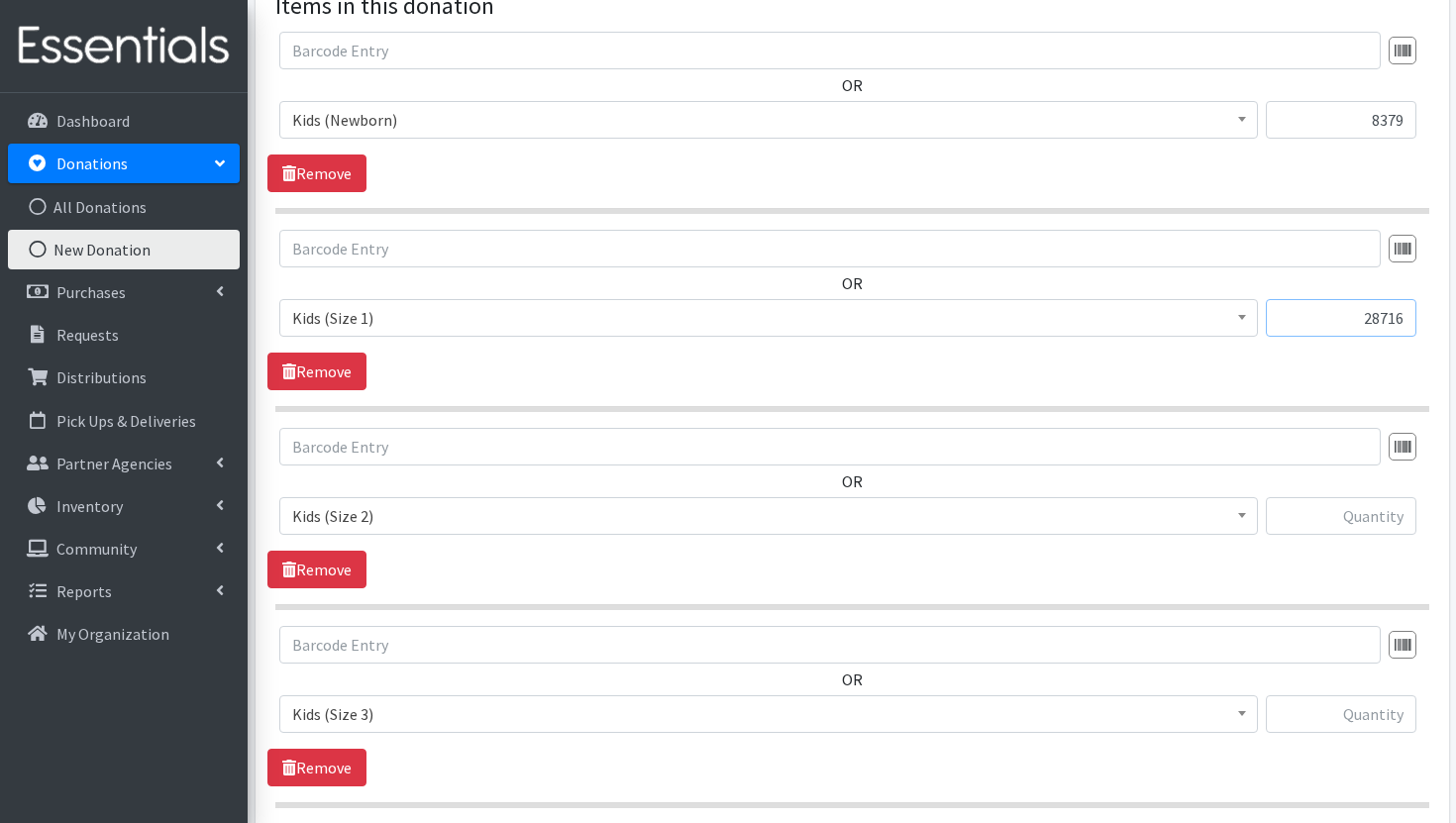 type on "28716" 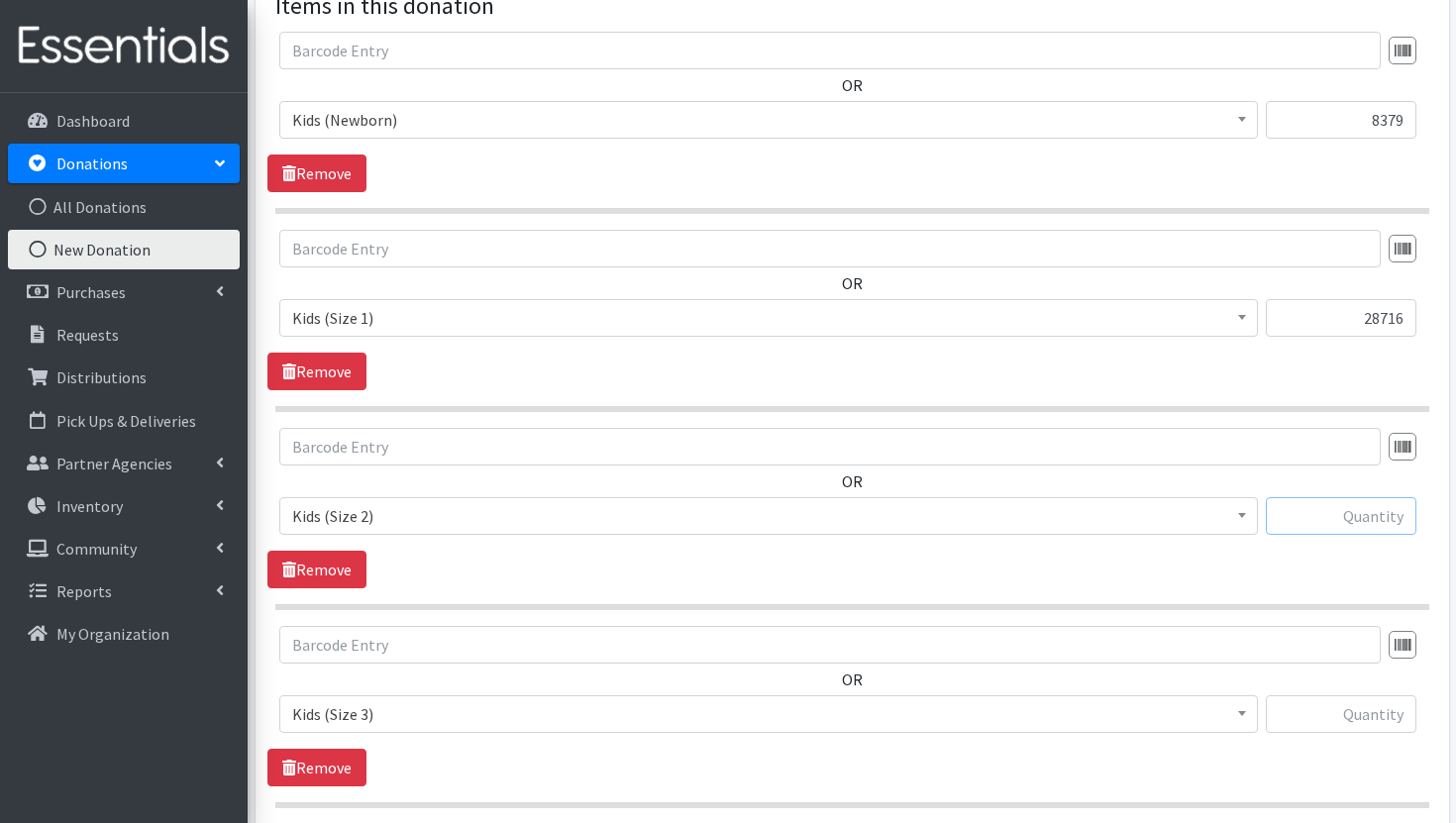 click at bounding box center (1341, 516) 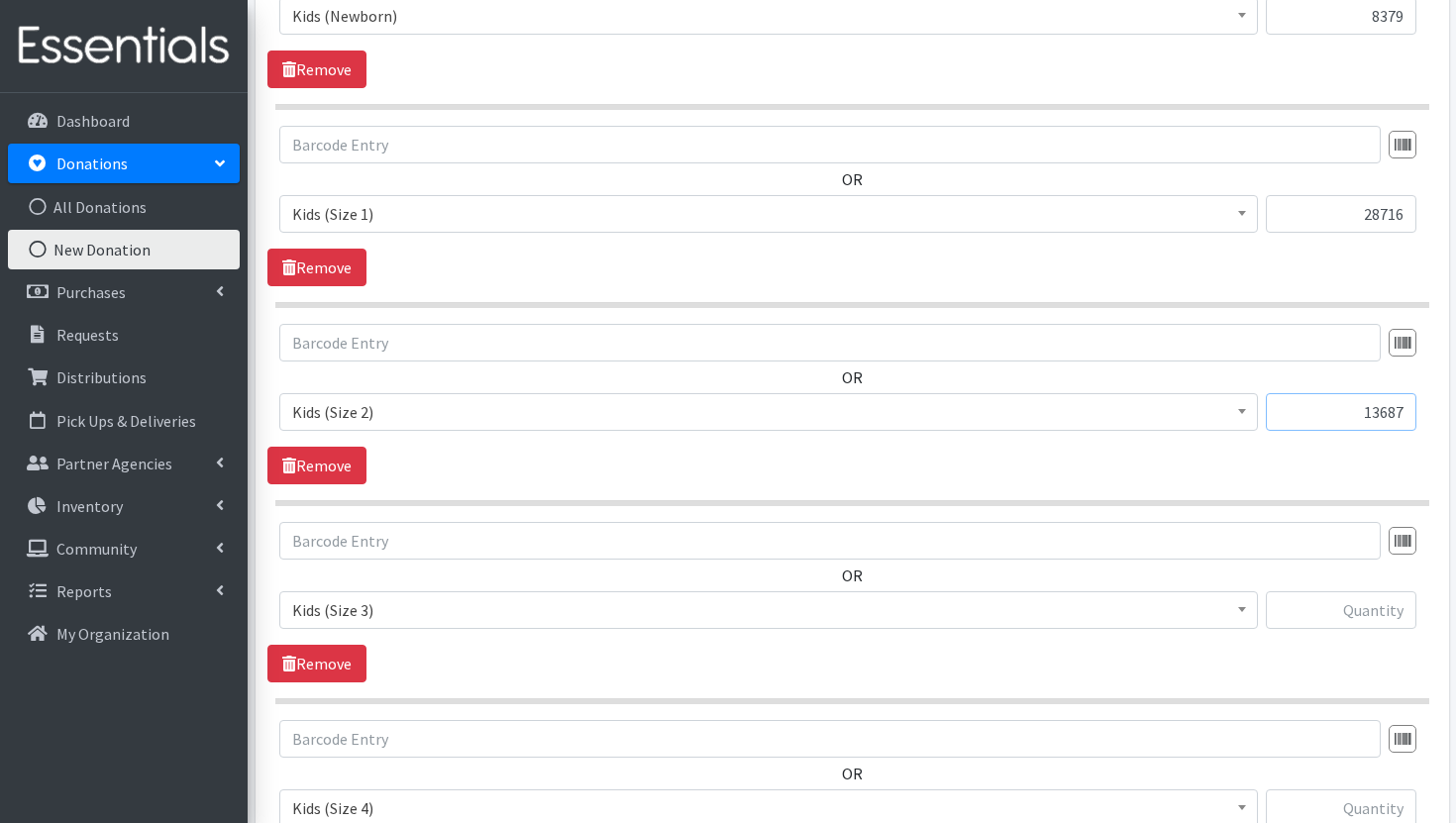 scroll, scrollTop: 801, scrollLeft: 0, axis: vertical 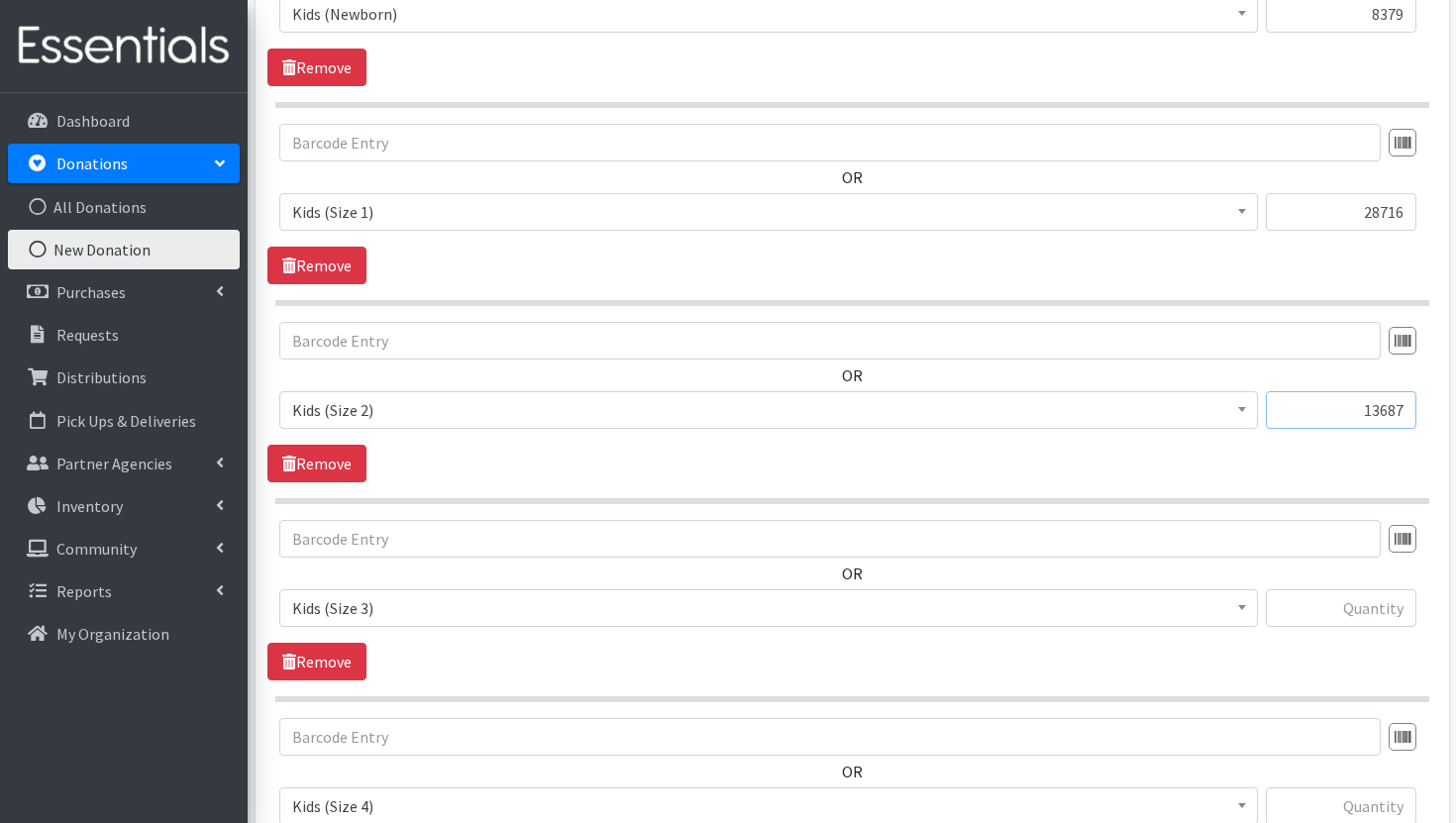 type on "13687" 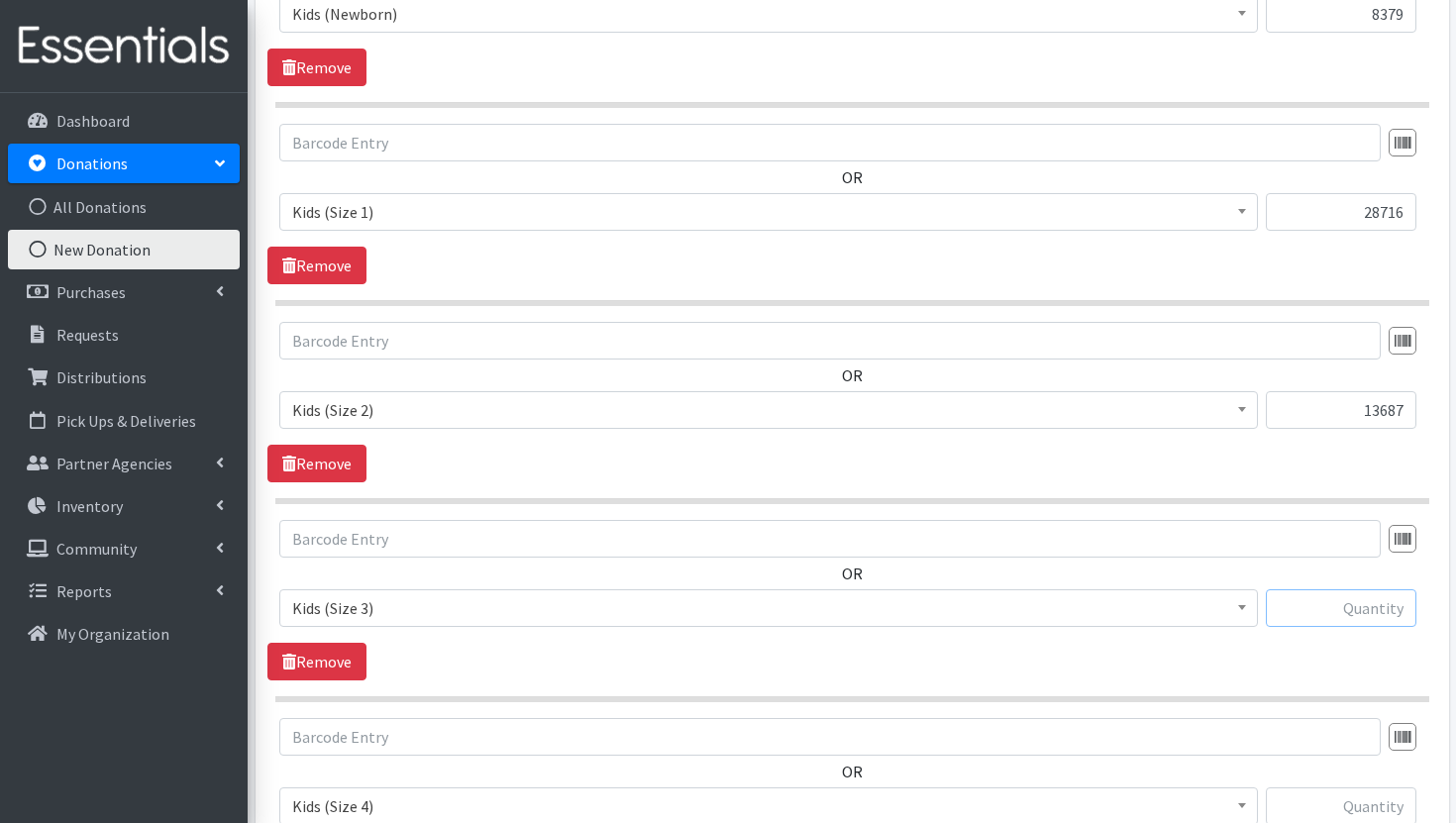 click at bounding box center (1341, 608) 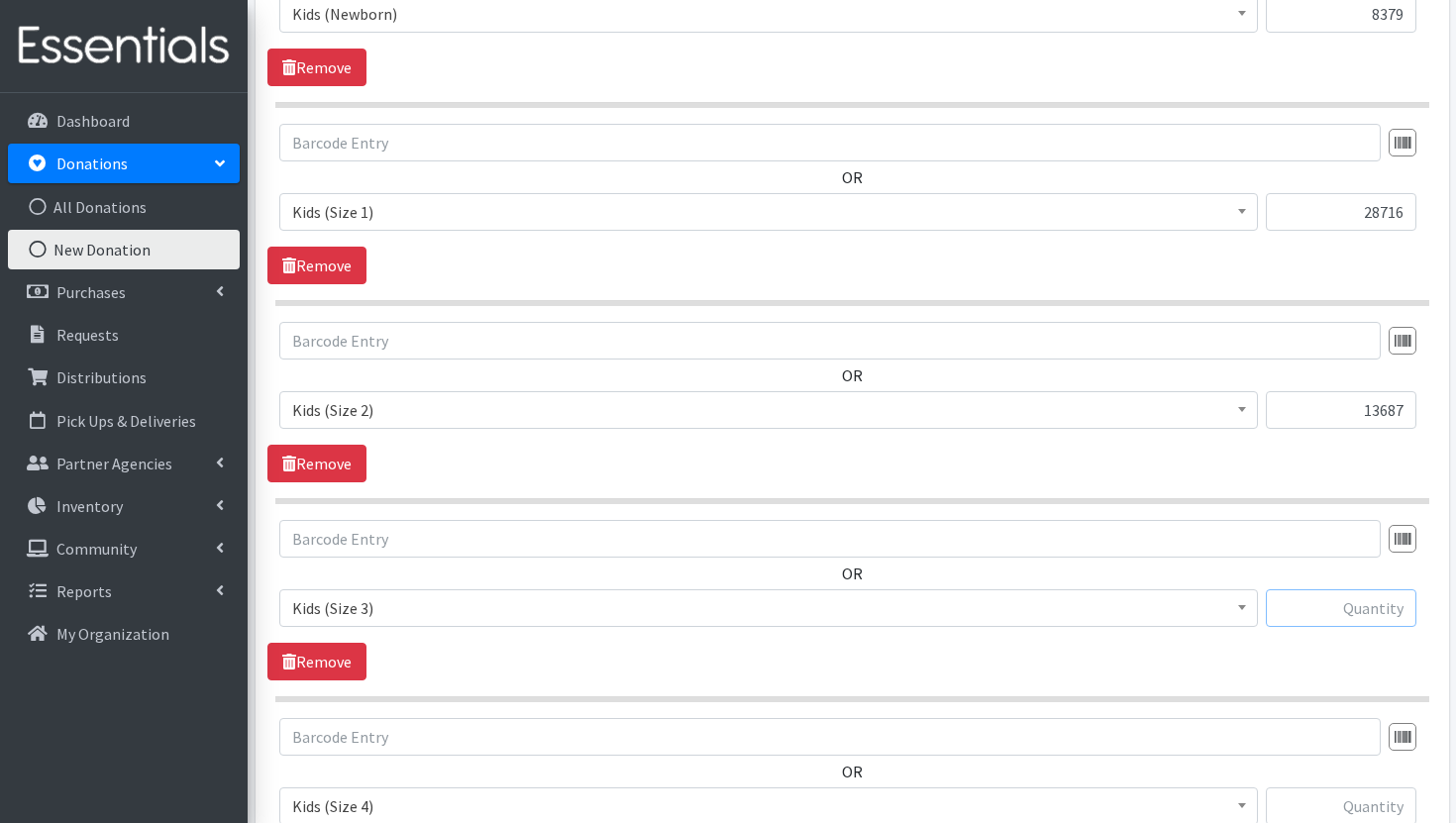 paste on "17605" 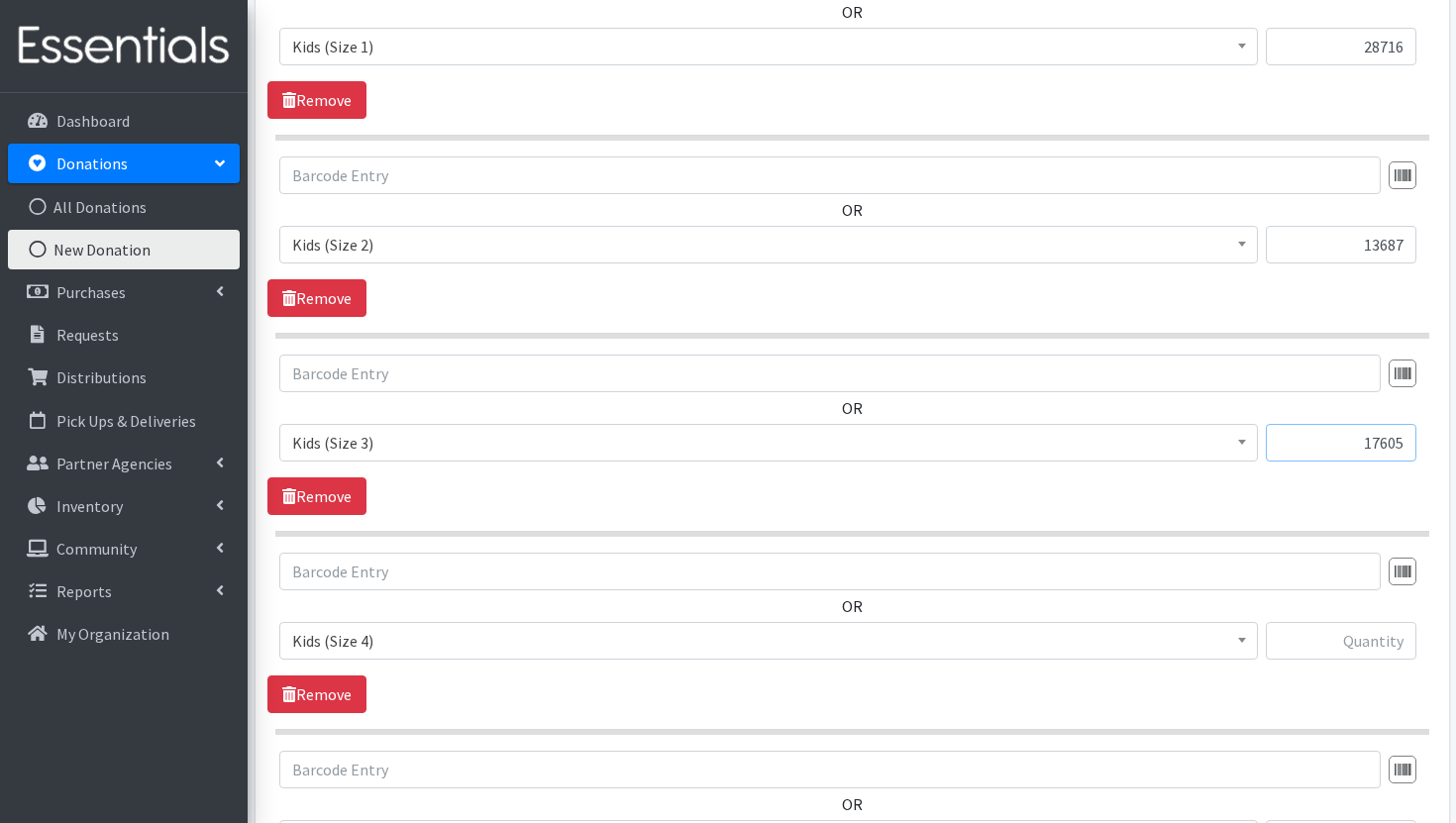 scroll, scrollTop: 985, scrollLeft: 0, axis: vertical 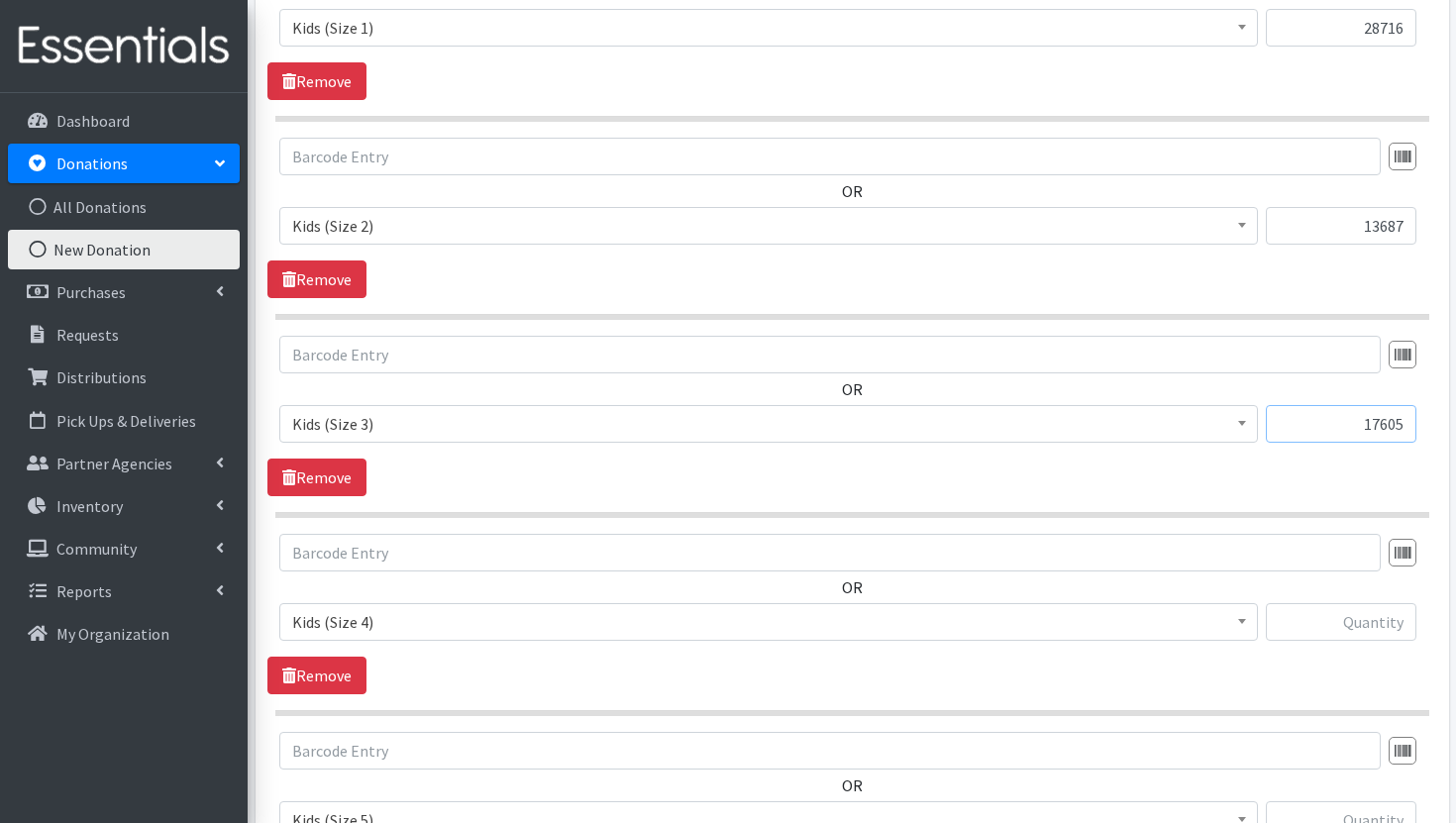 type on "17605" 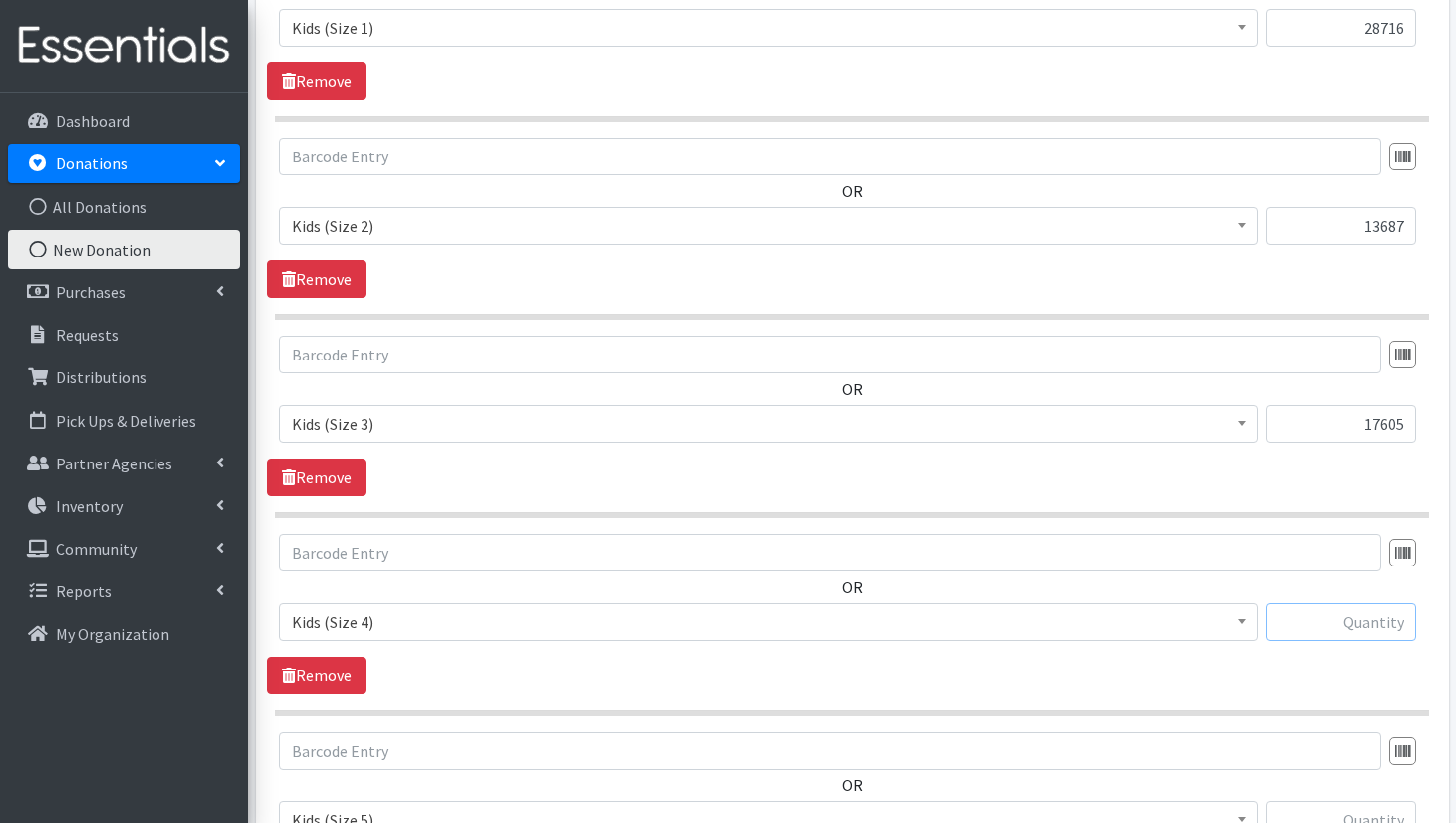 click at bounding box center (1341, 622) 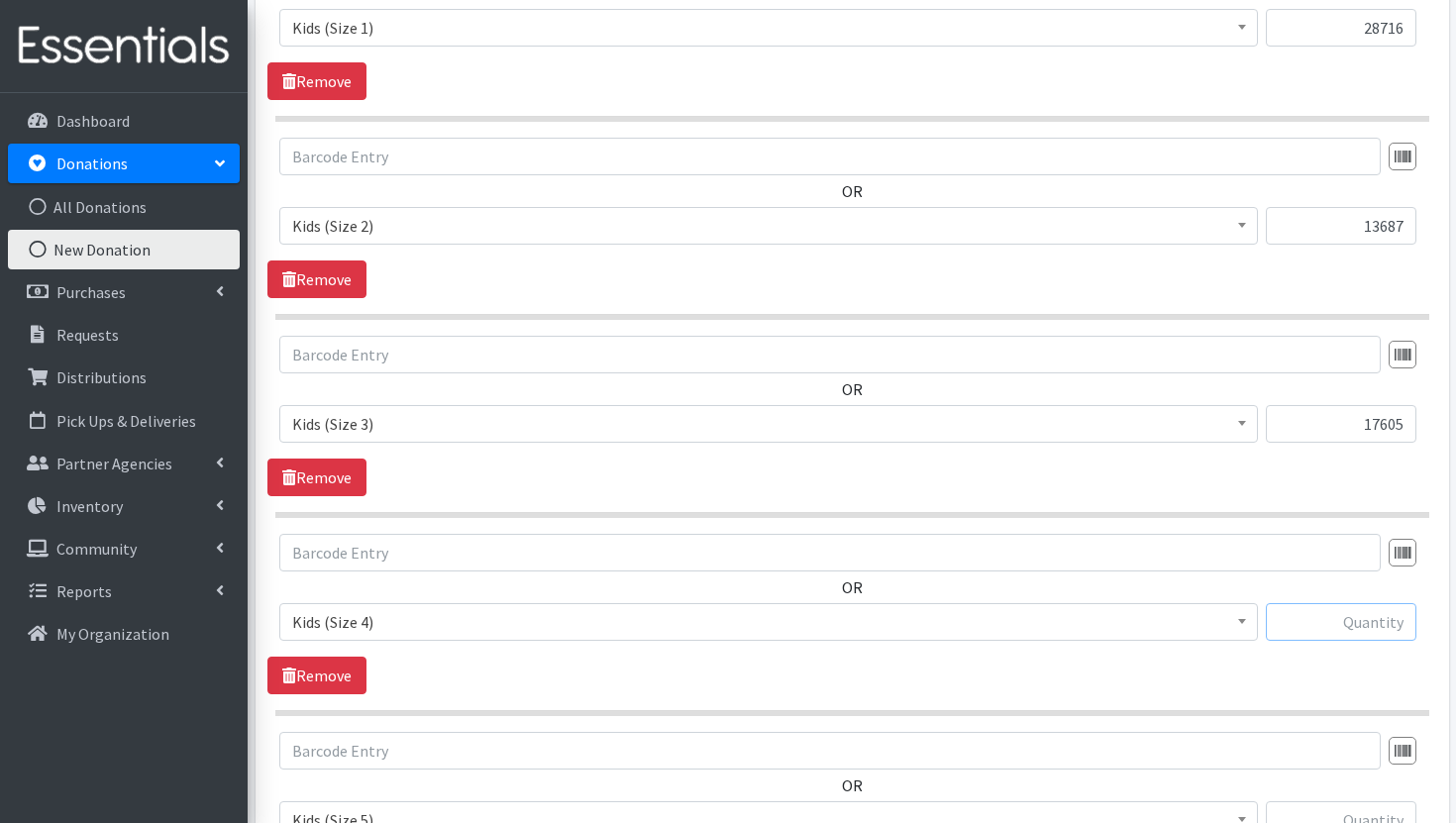 click at bounding box center (1341, 622) 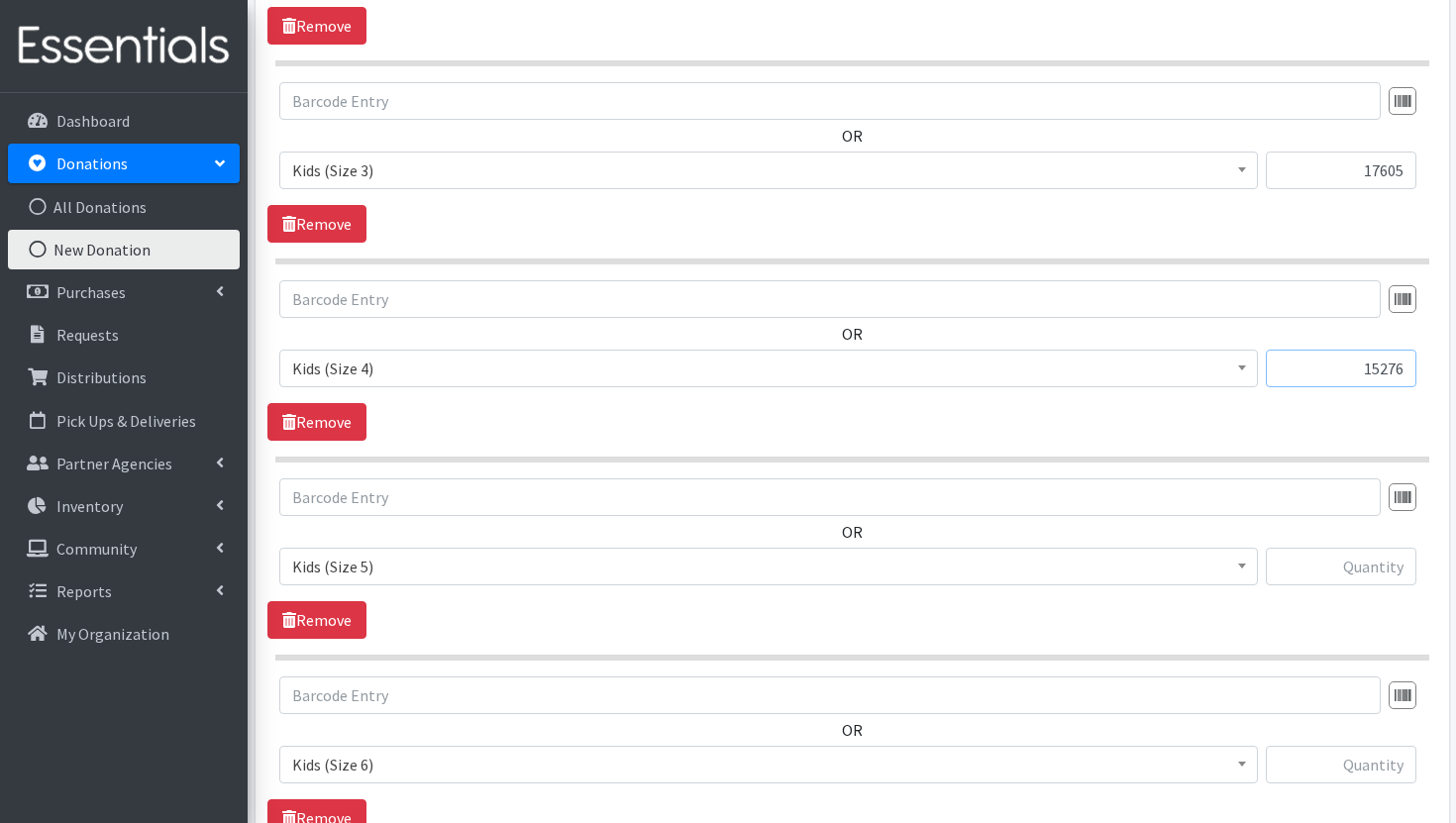 scroll, scrollTop: 1298, scrollLeft: 0, axis: vertical 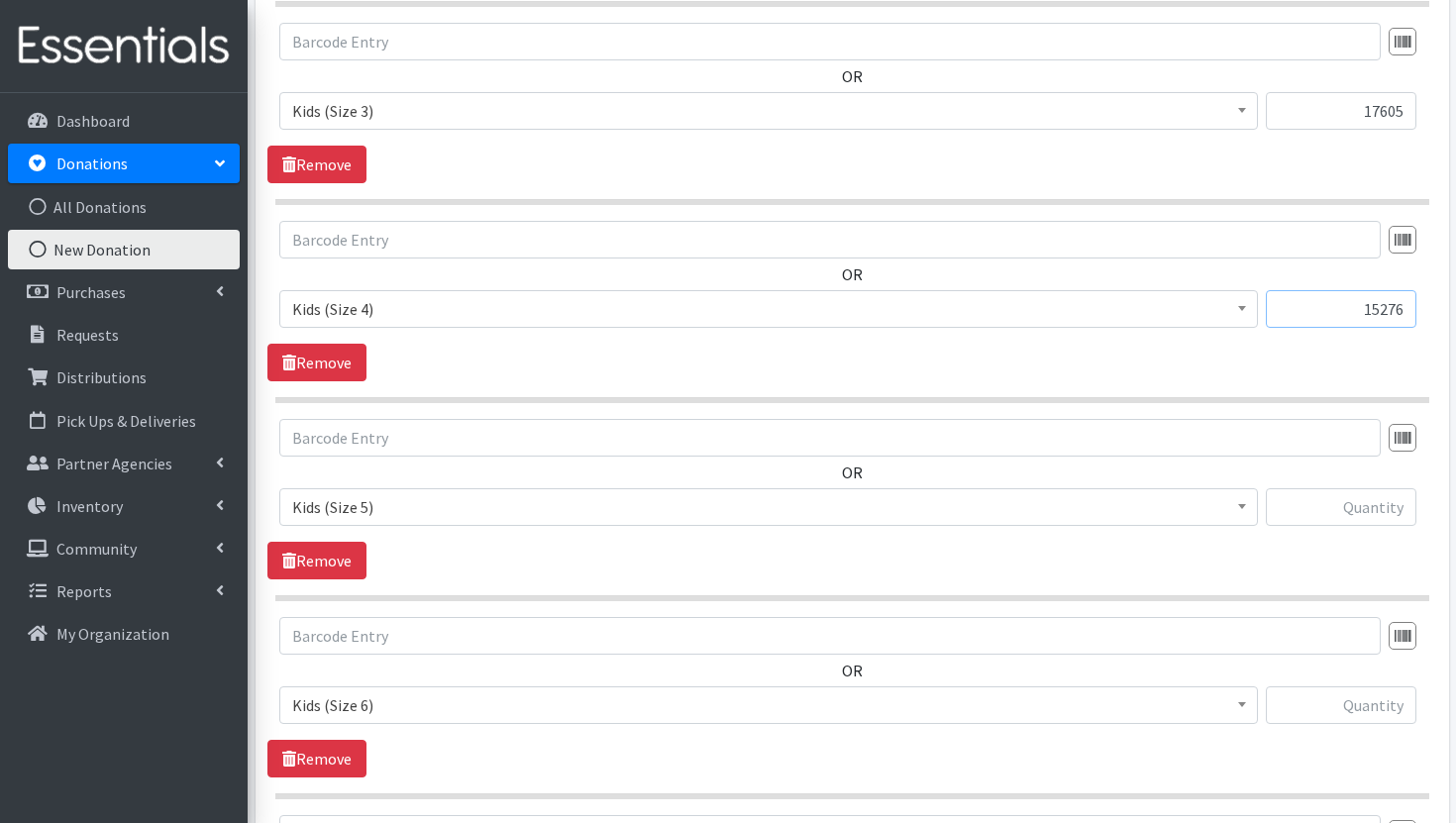 type on "15276" 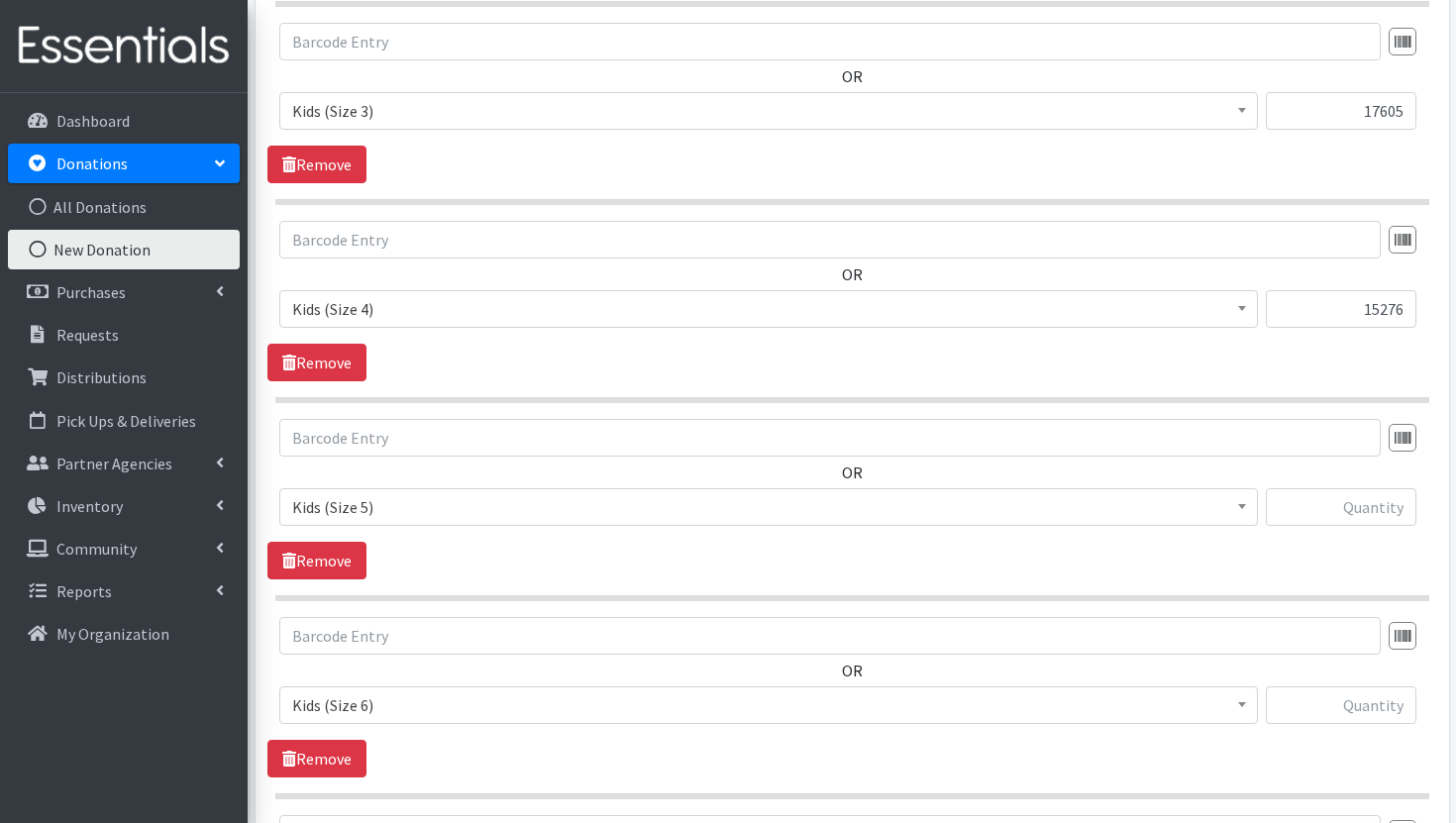 click on "Kids (Size 5)" at bounding box center [769, 507] 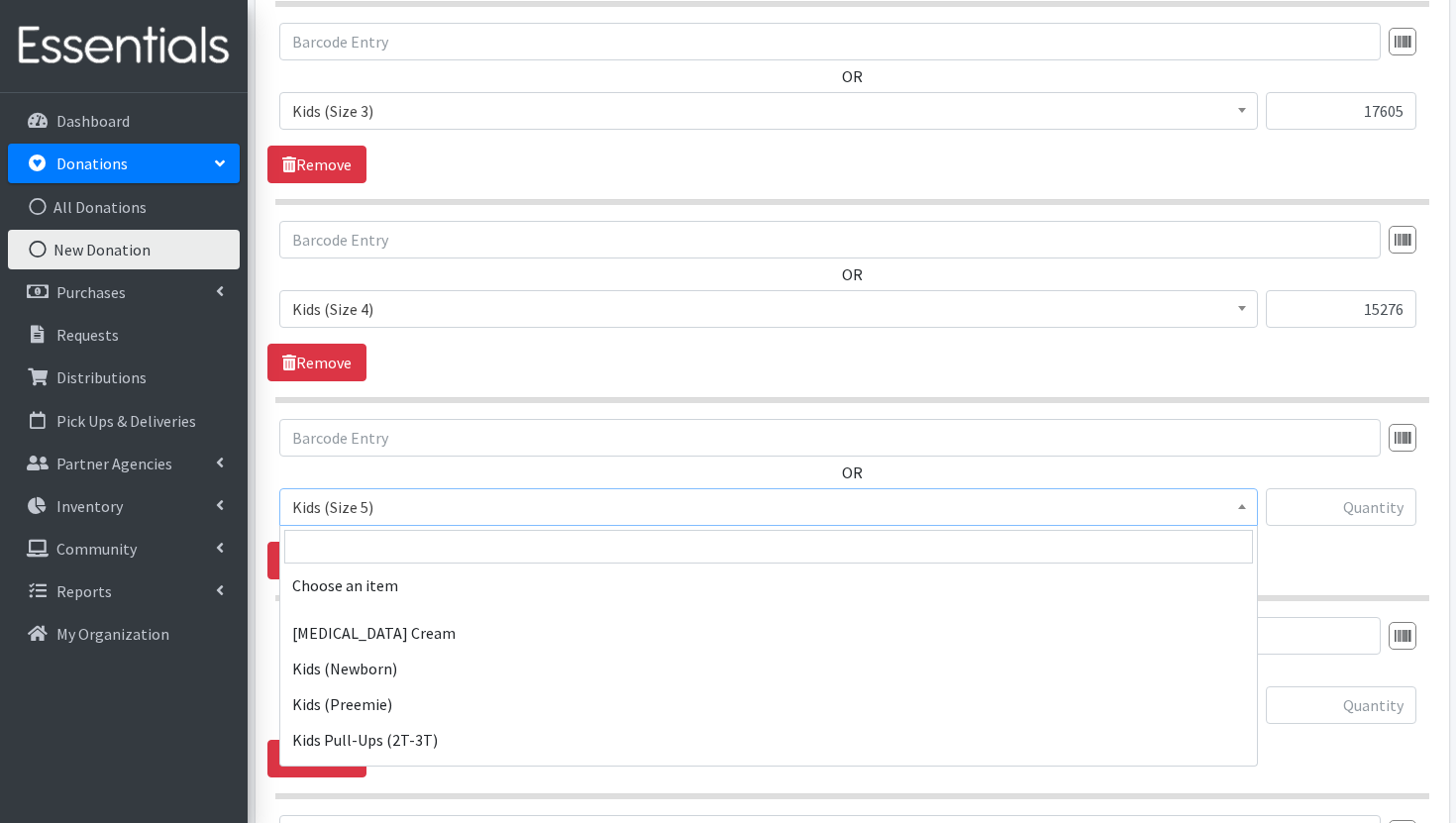 scroll, scrollTop: 368, scrollLeft: 0, axis: vertical 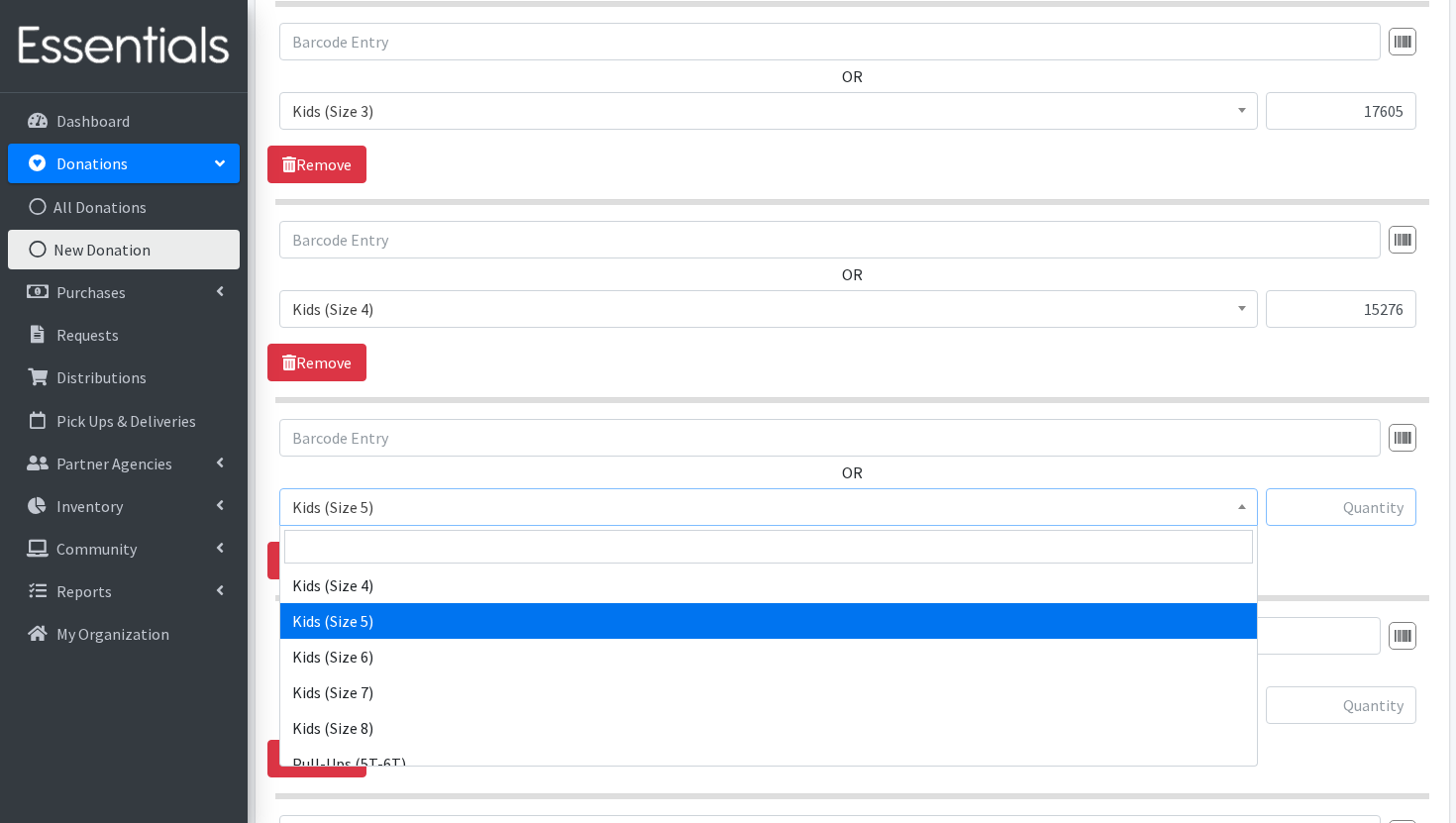 click at bounding box center (1341, 507) 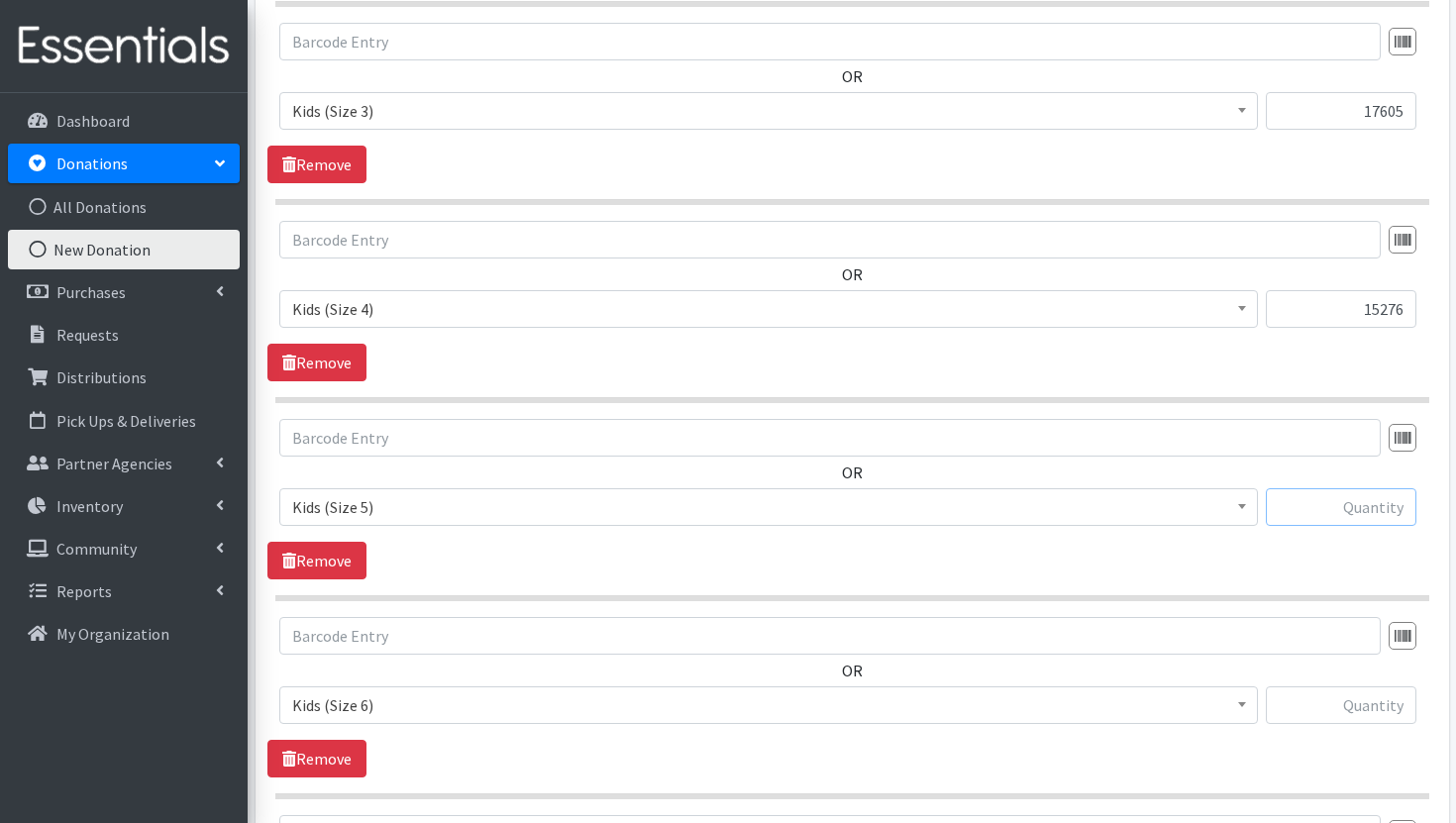paste on "12567" 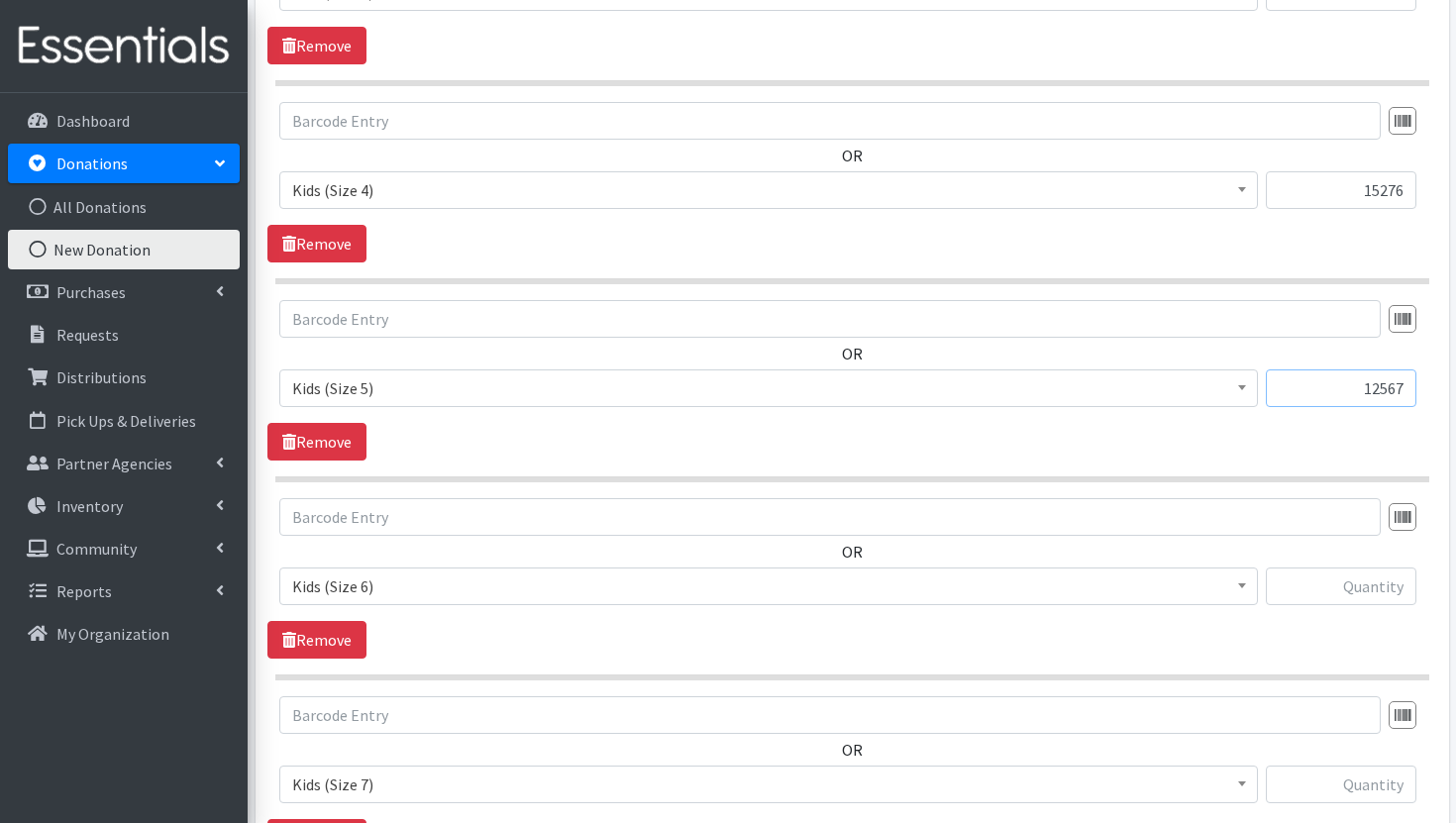 scroll, scrollTop: 1452, scrollLeft: 0, axis: vertical 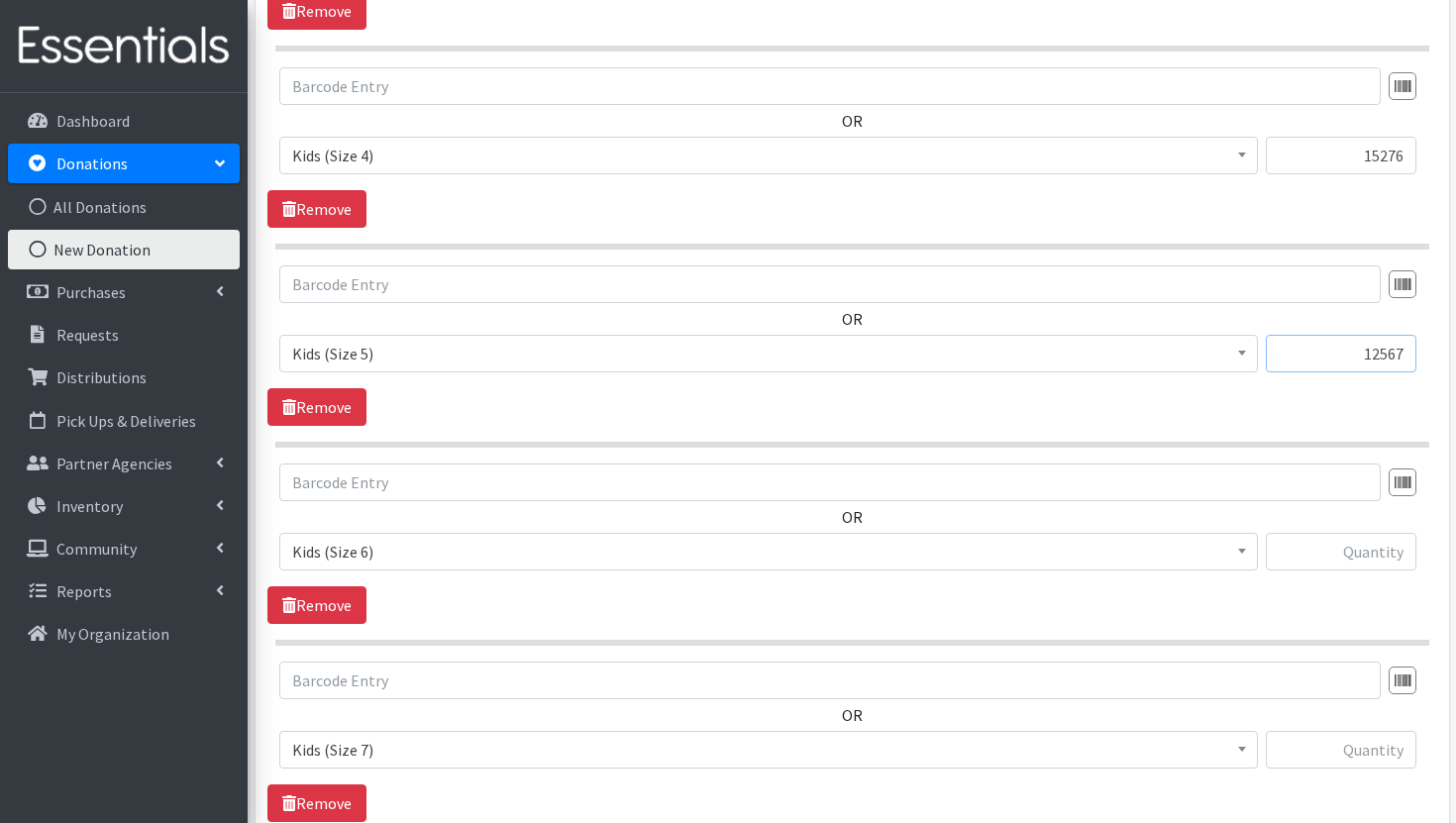 type on "12567" 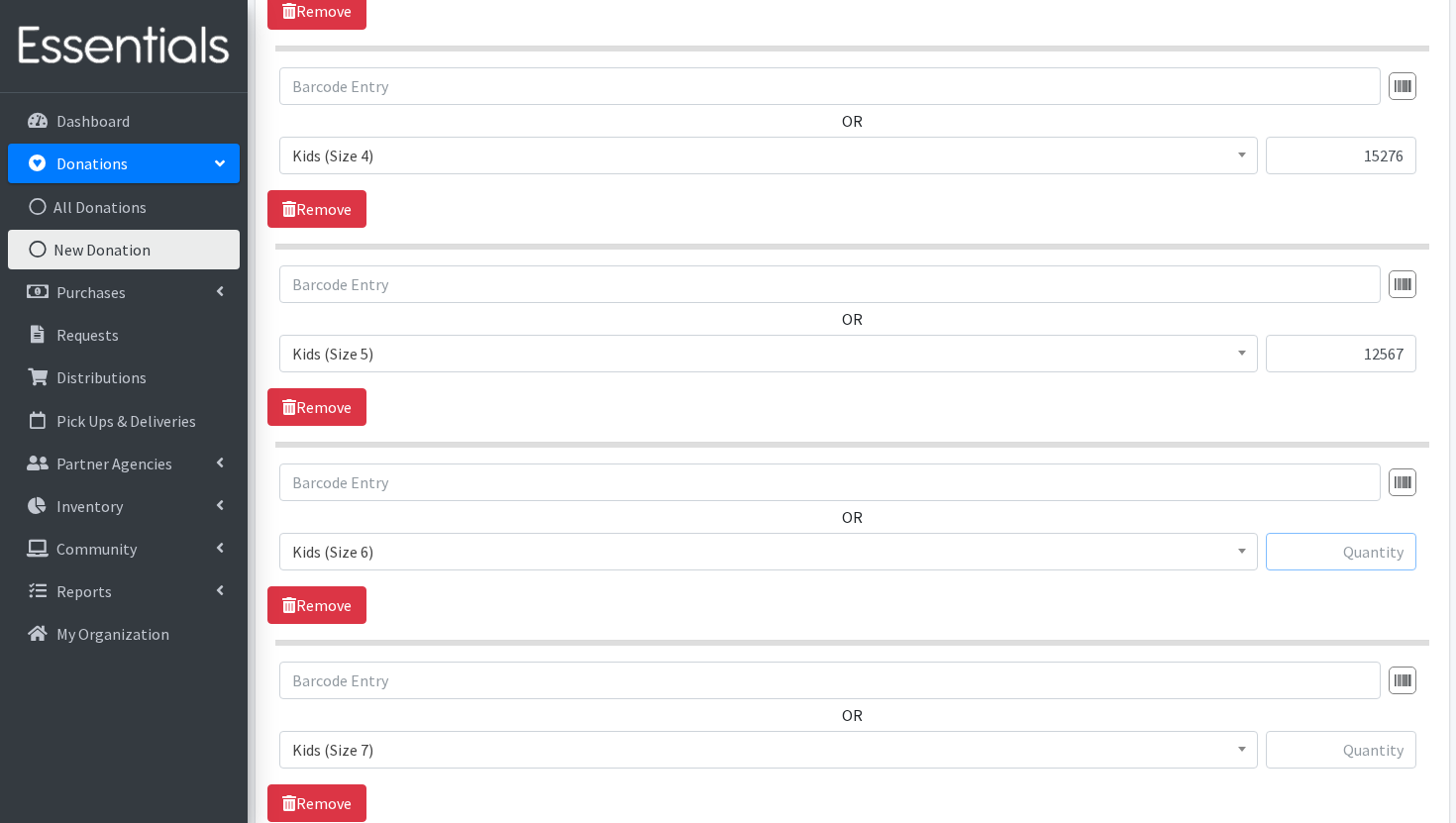 click at bounding box center (1341, 552) 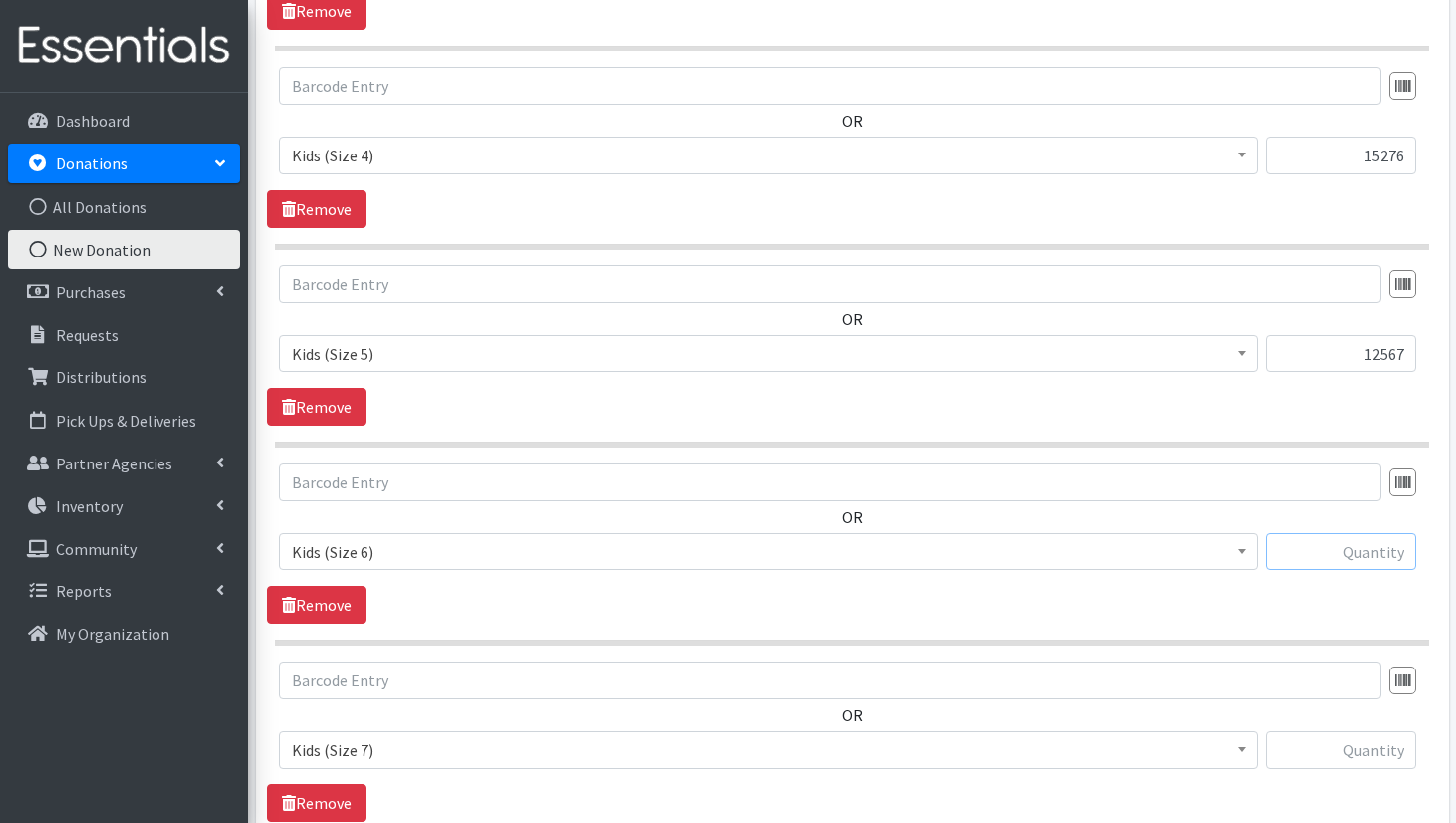 paste on "6750" 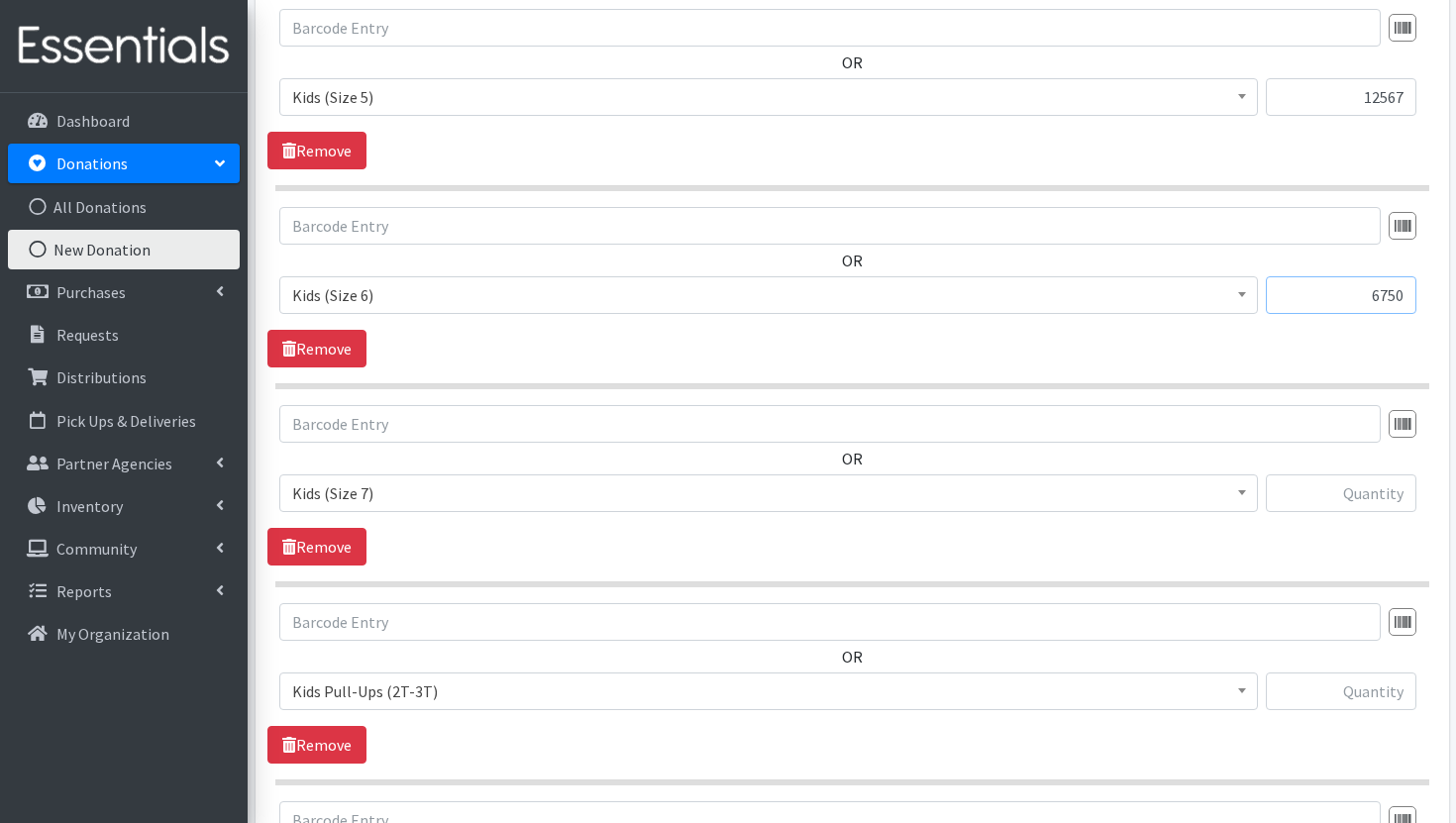scroll, scrollTop: 1763, scrollLeft: 0, axis: vertical 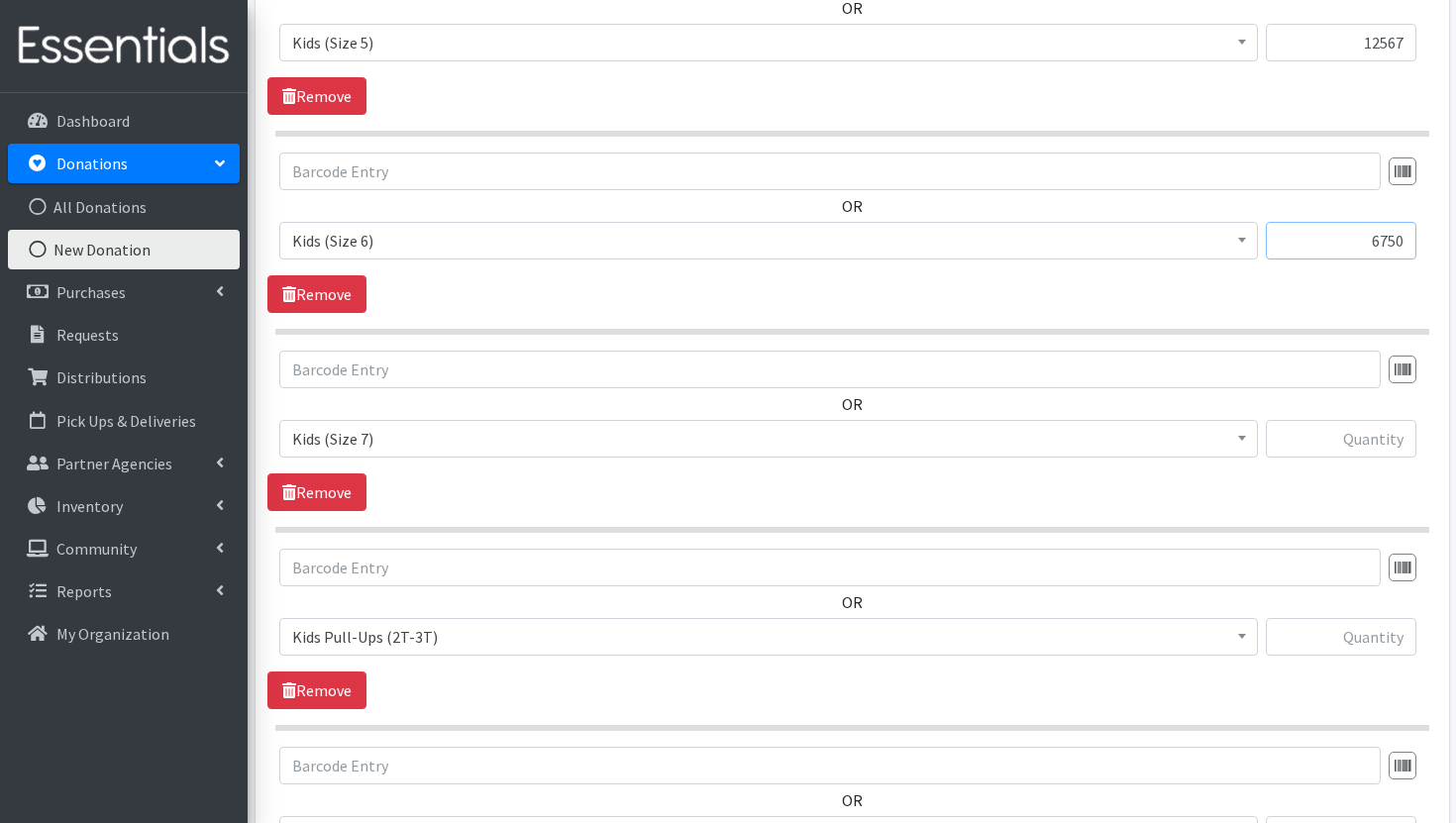type on "6750" 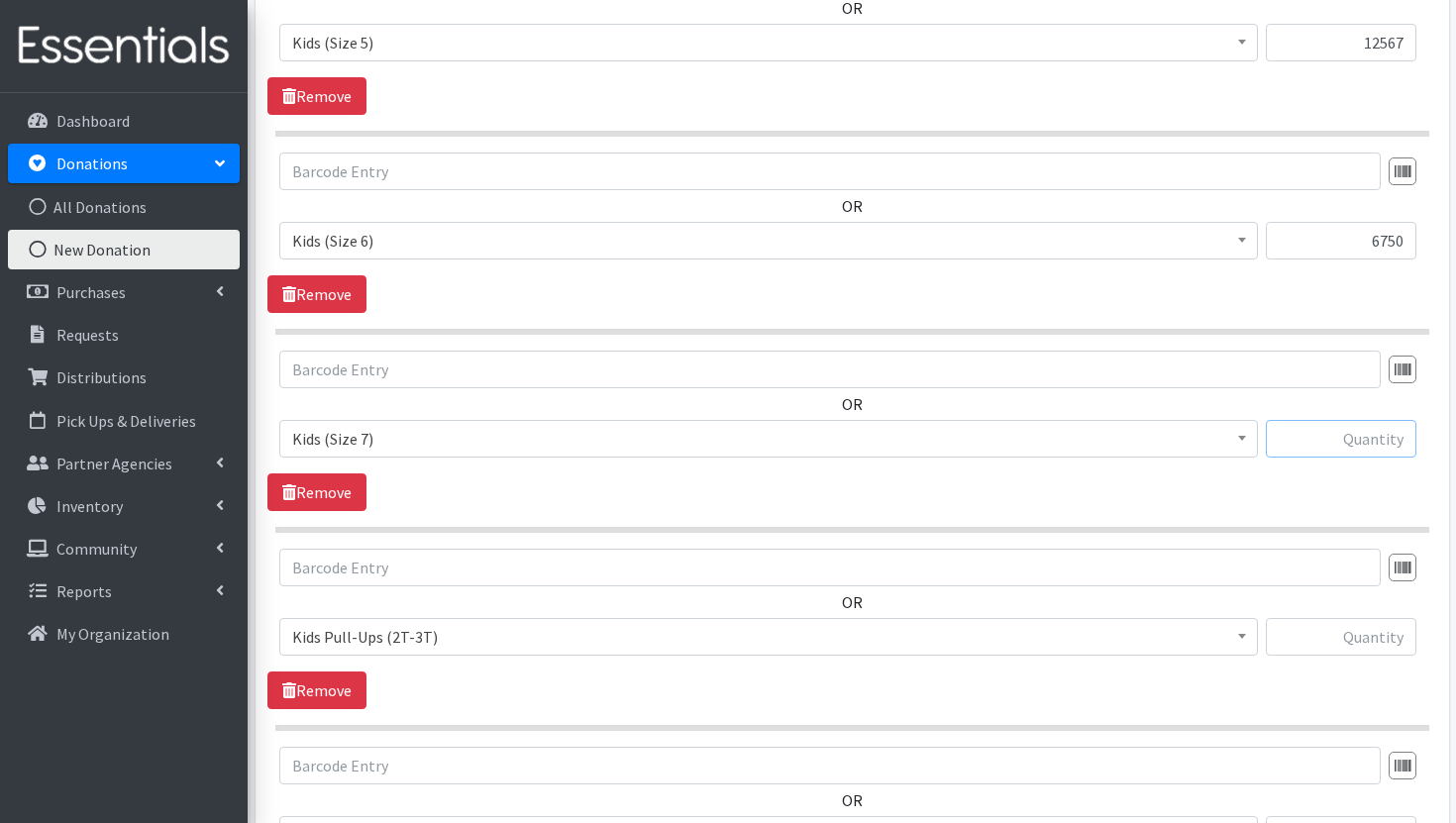 click at bounding box center [1341, 439] 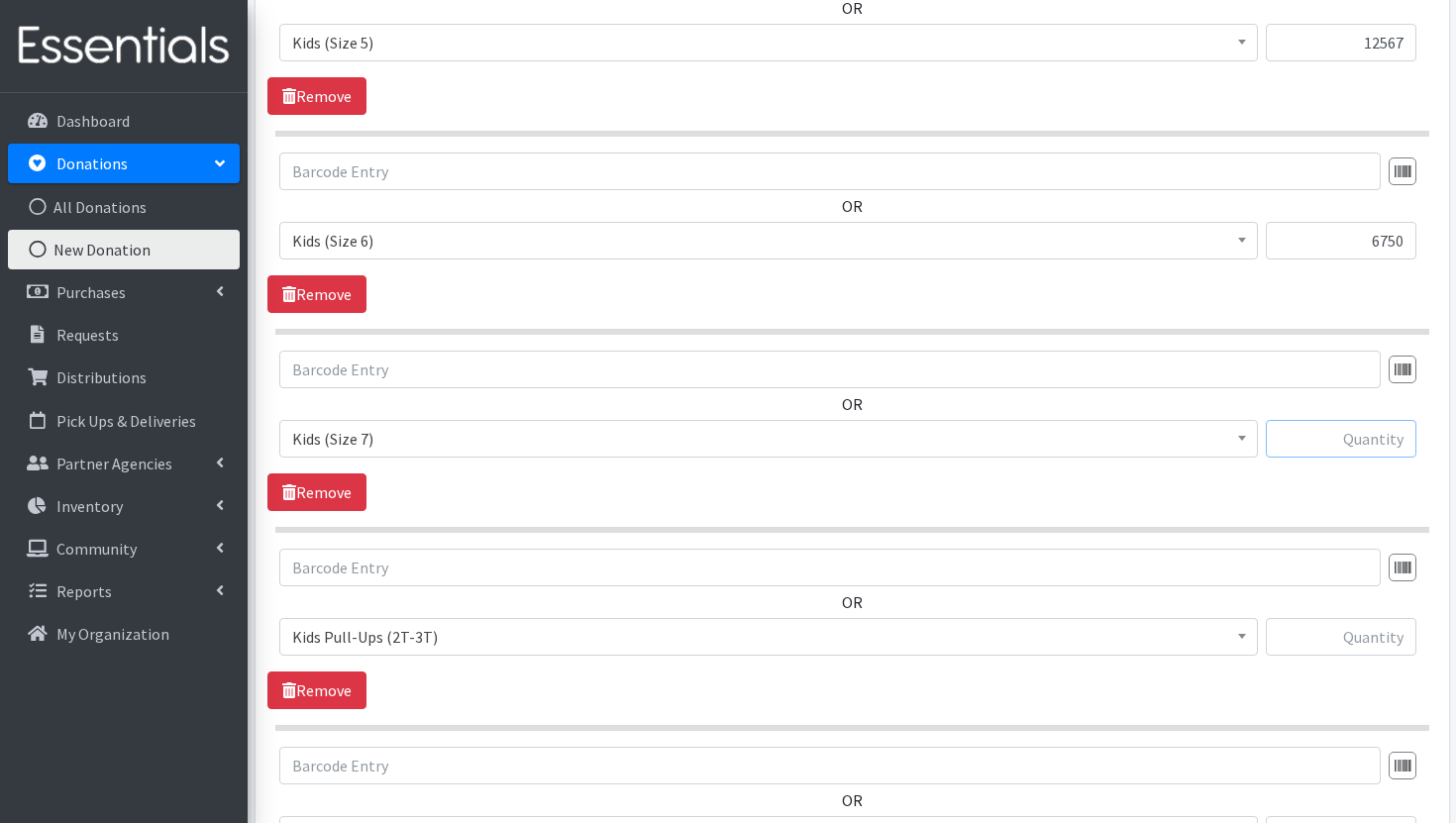 paste on "3664" 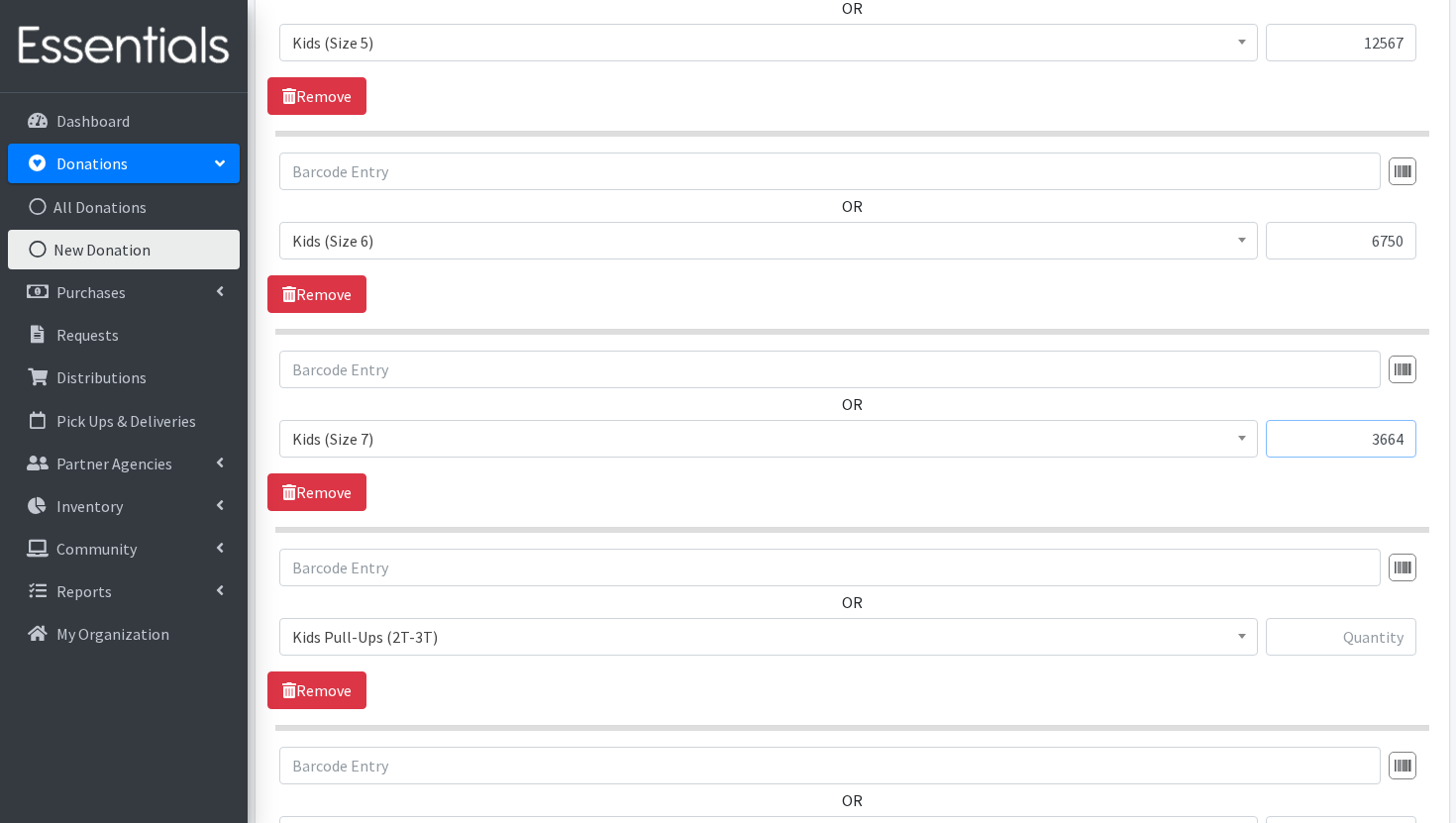 type on "3664" 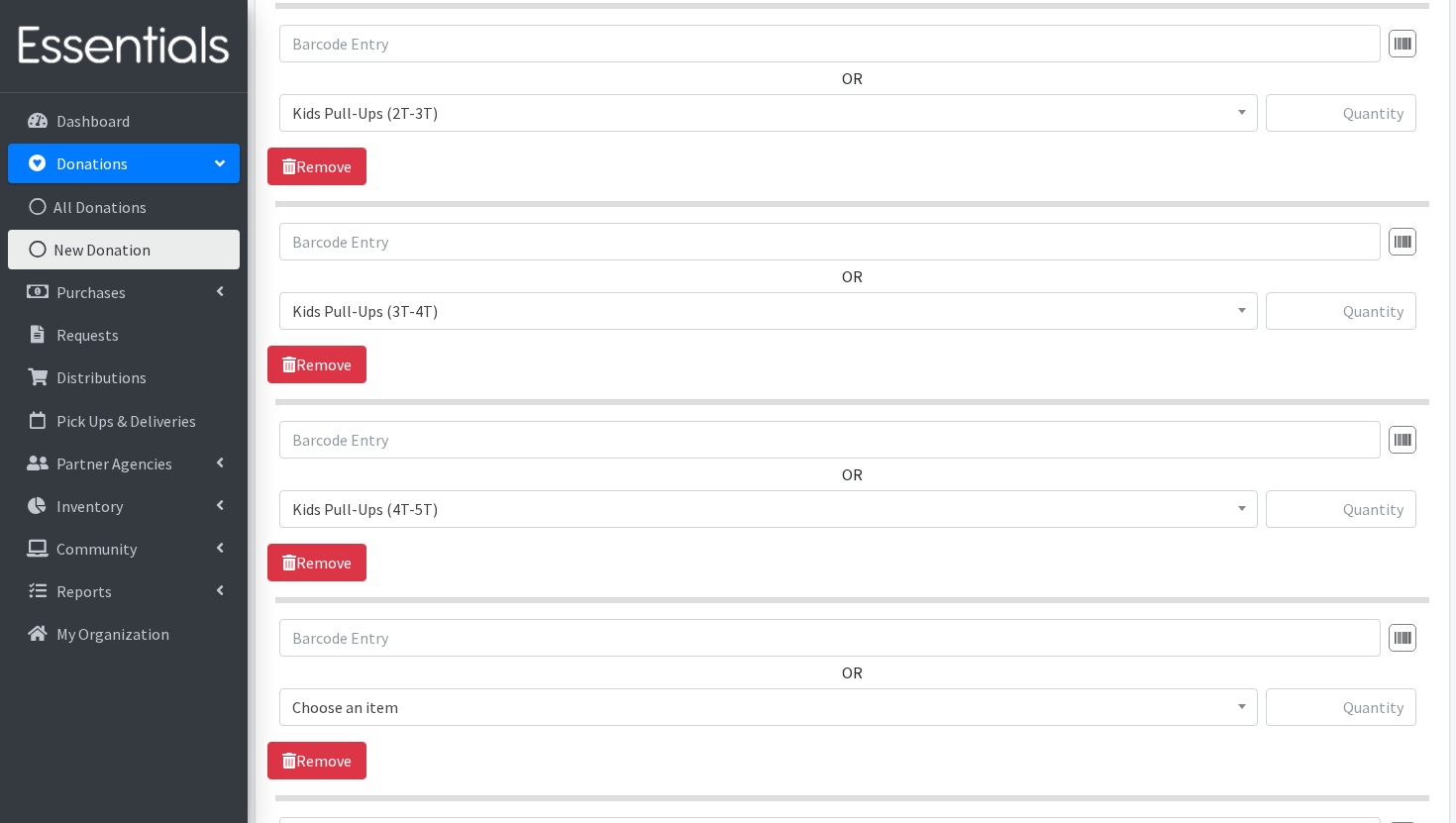 scroll, scrollTop: 2289, scrollLeft: 0, axis: vertical 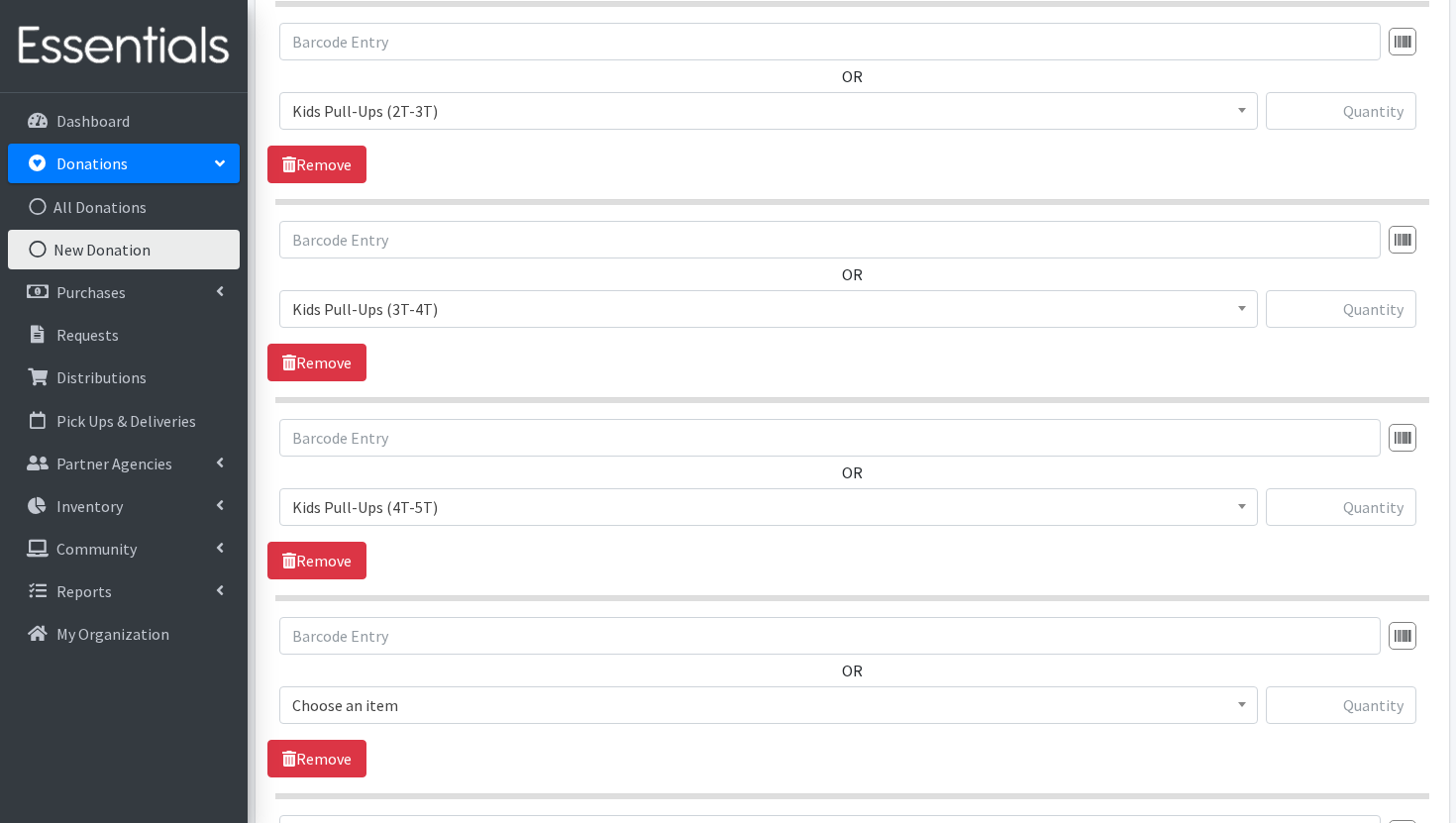 click on "Choose an item" at bounding box center (769, 705) 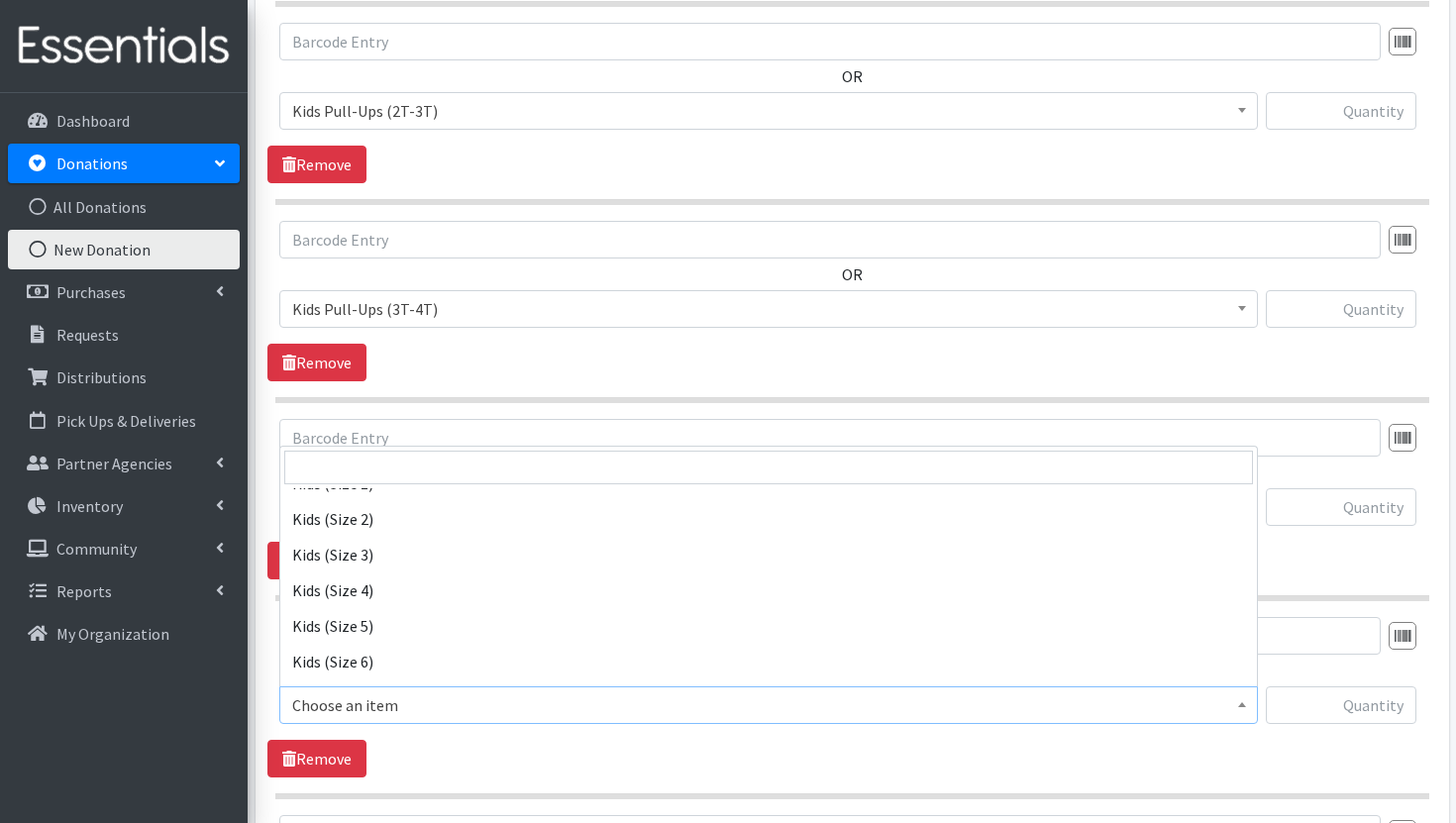 scroll, scrollTop: 420, scrollLeft: 0, axis: vertical 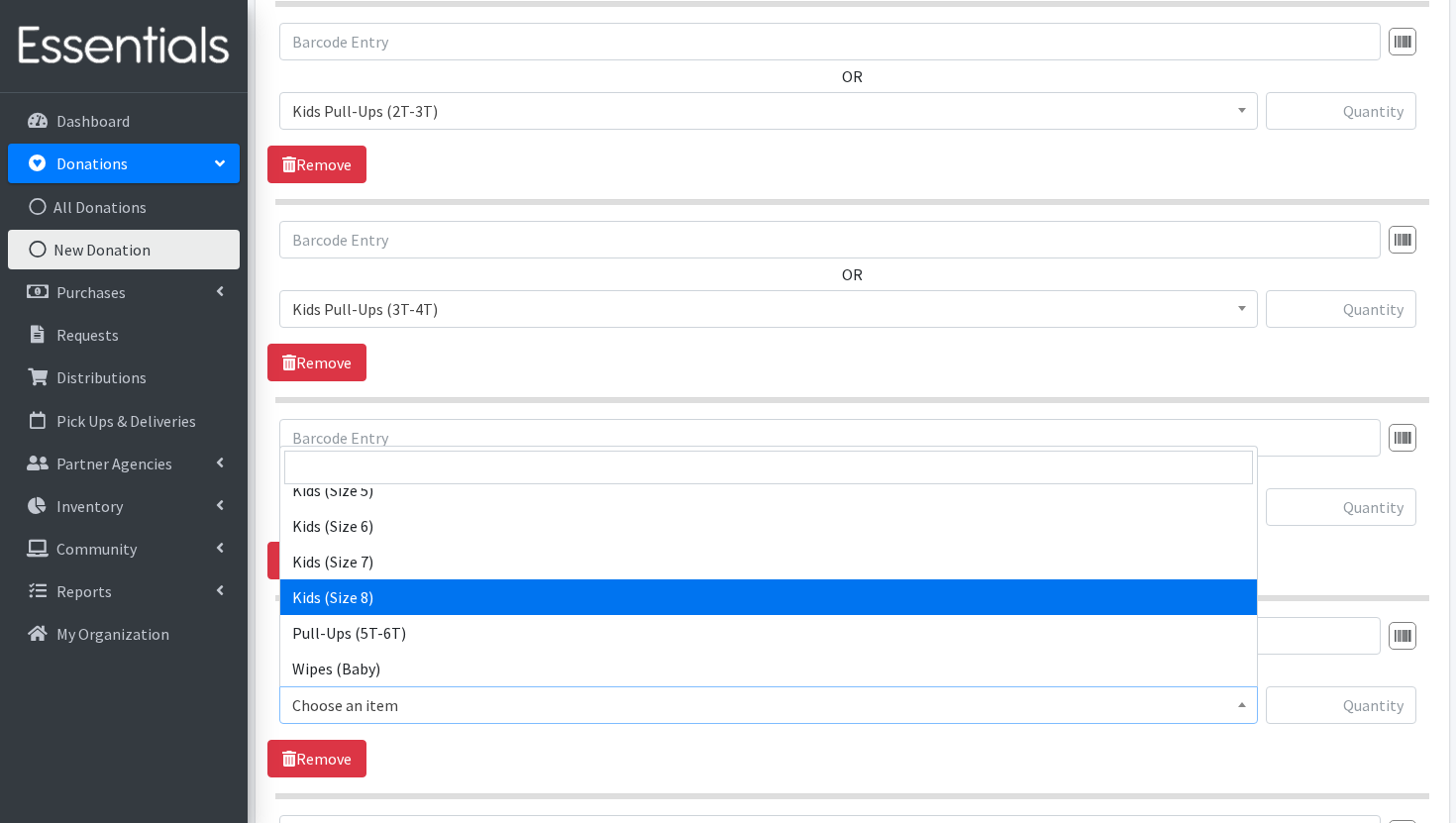 select on "14190" 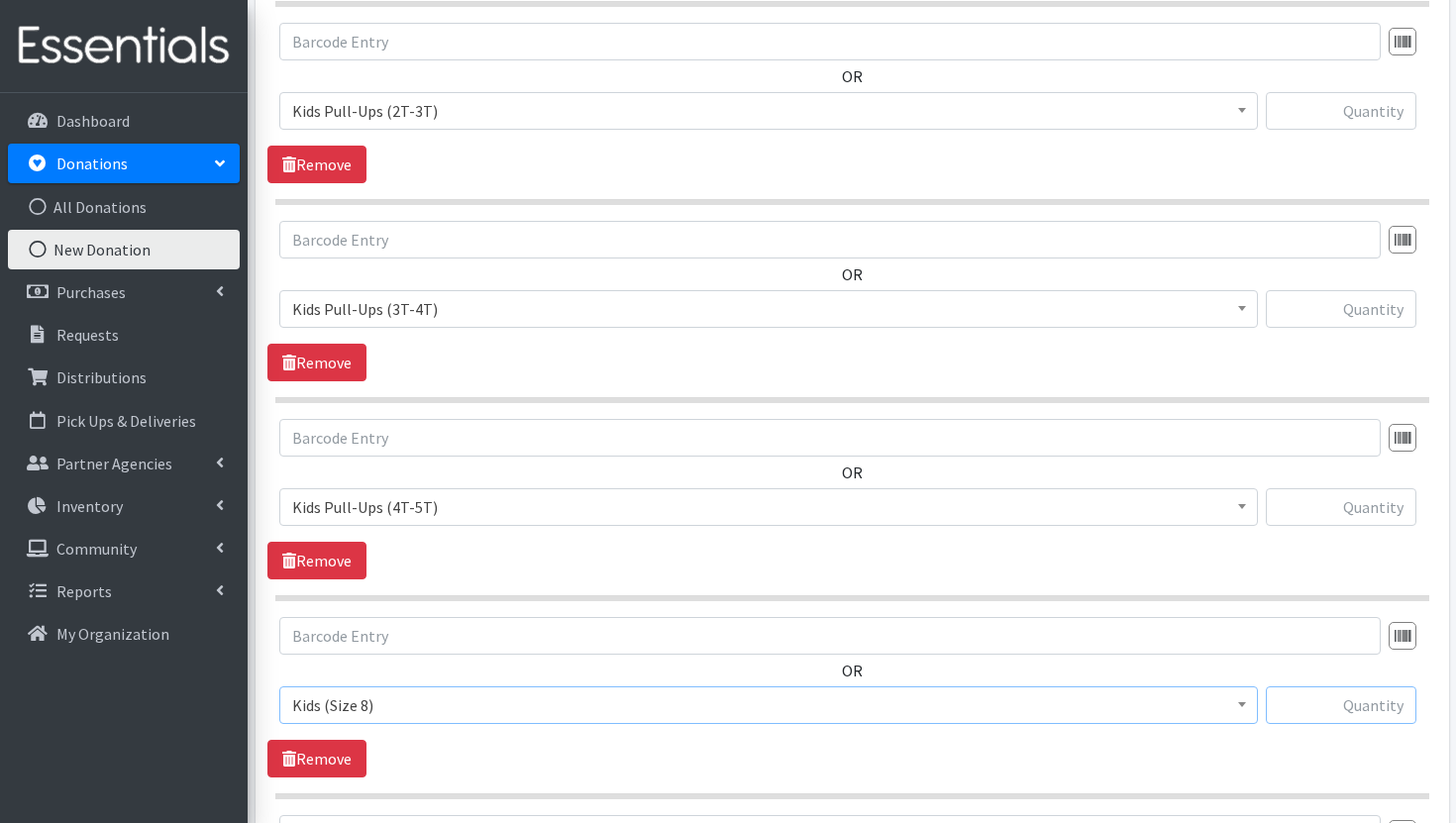 click at bounding box center (1341, 705) 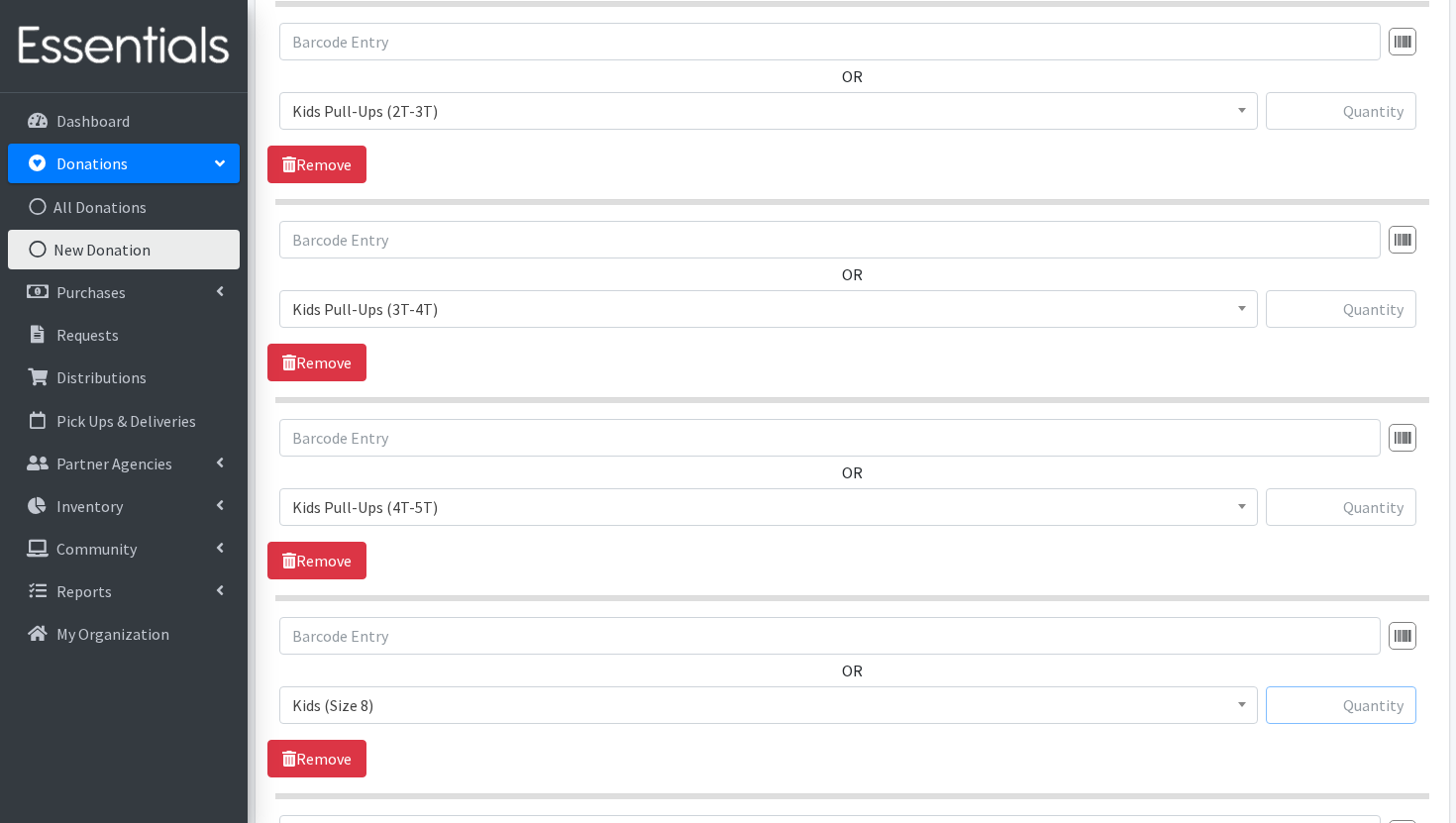 paste on "488" 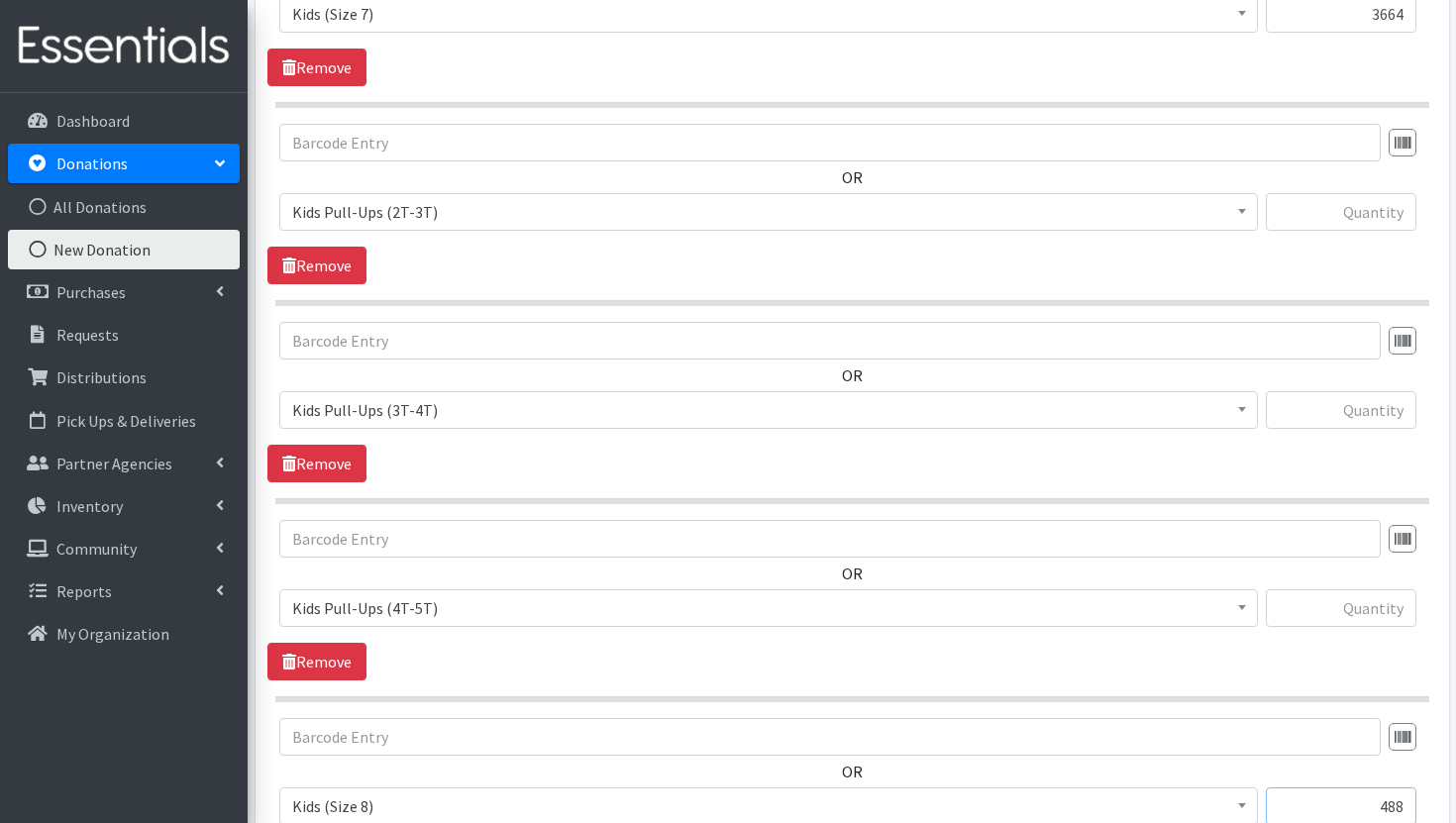scroll, scrollTop: 2180, scrollLeft: 0, axis: vertical 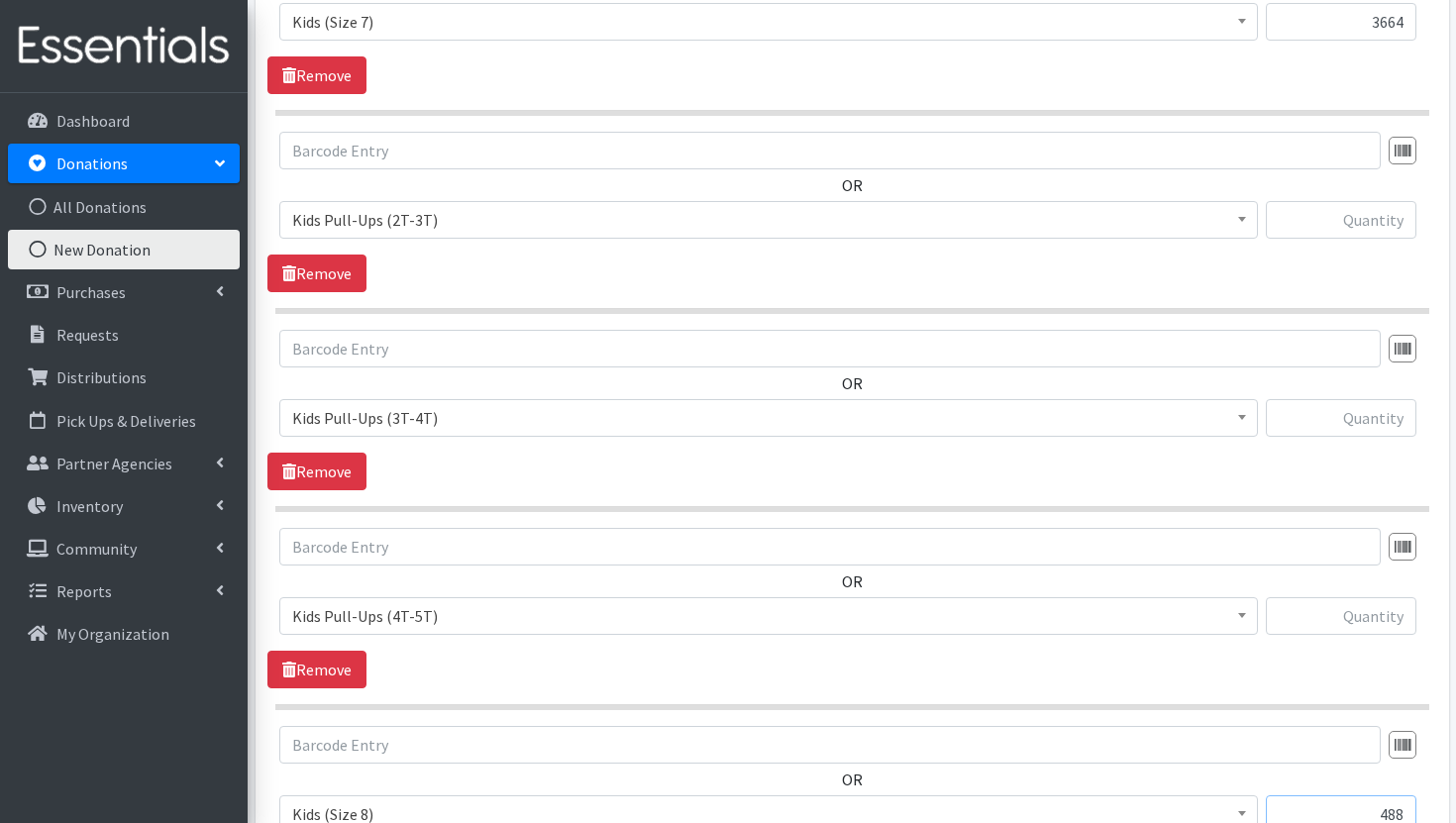 type on "488" 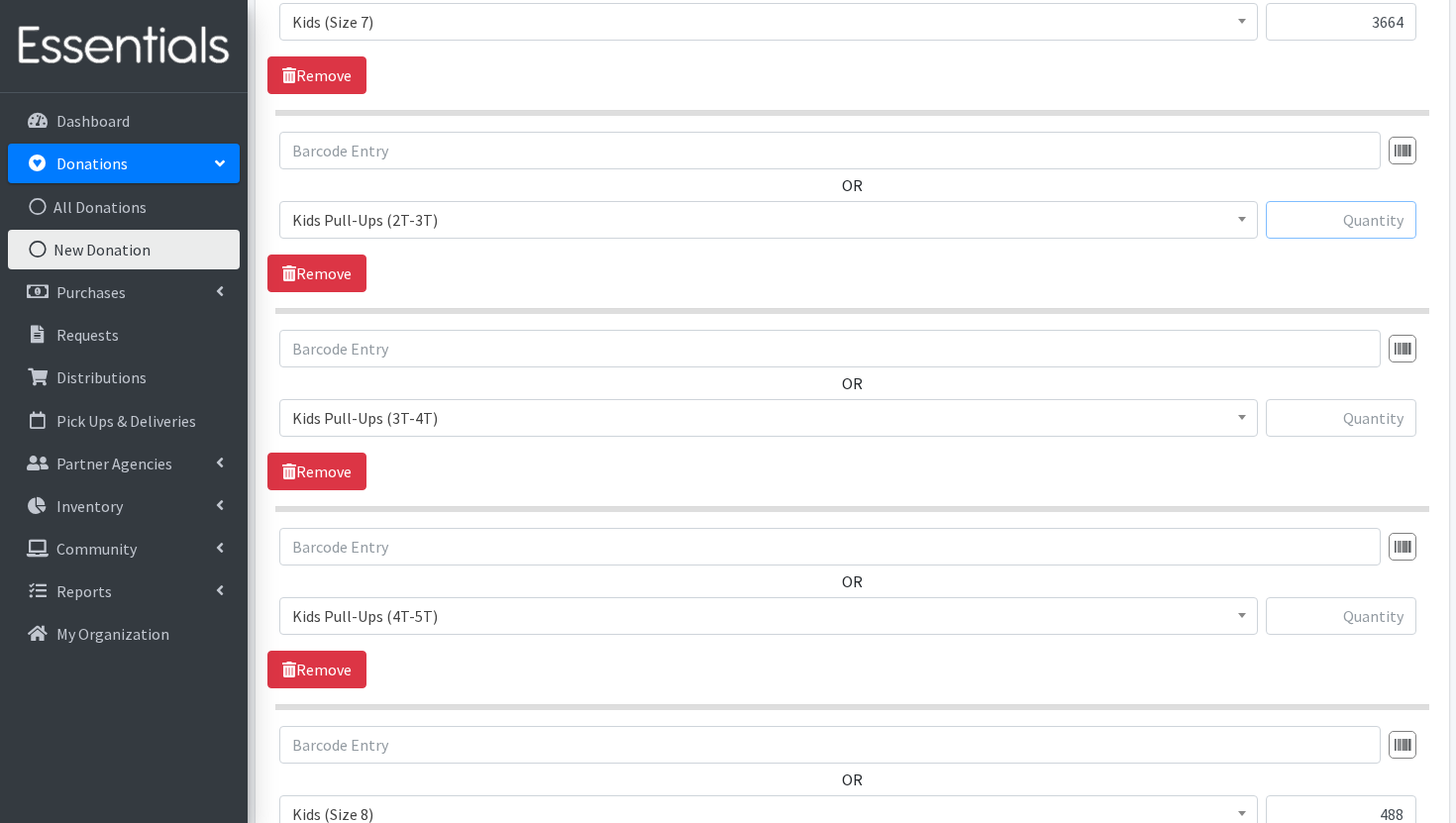 click at bounding box center [1341, 220] 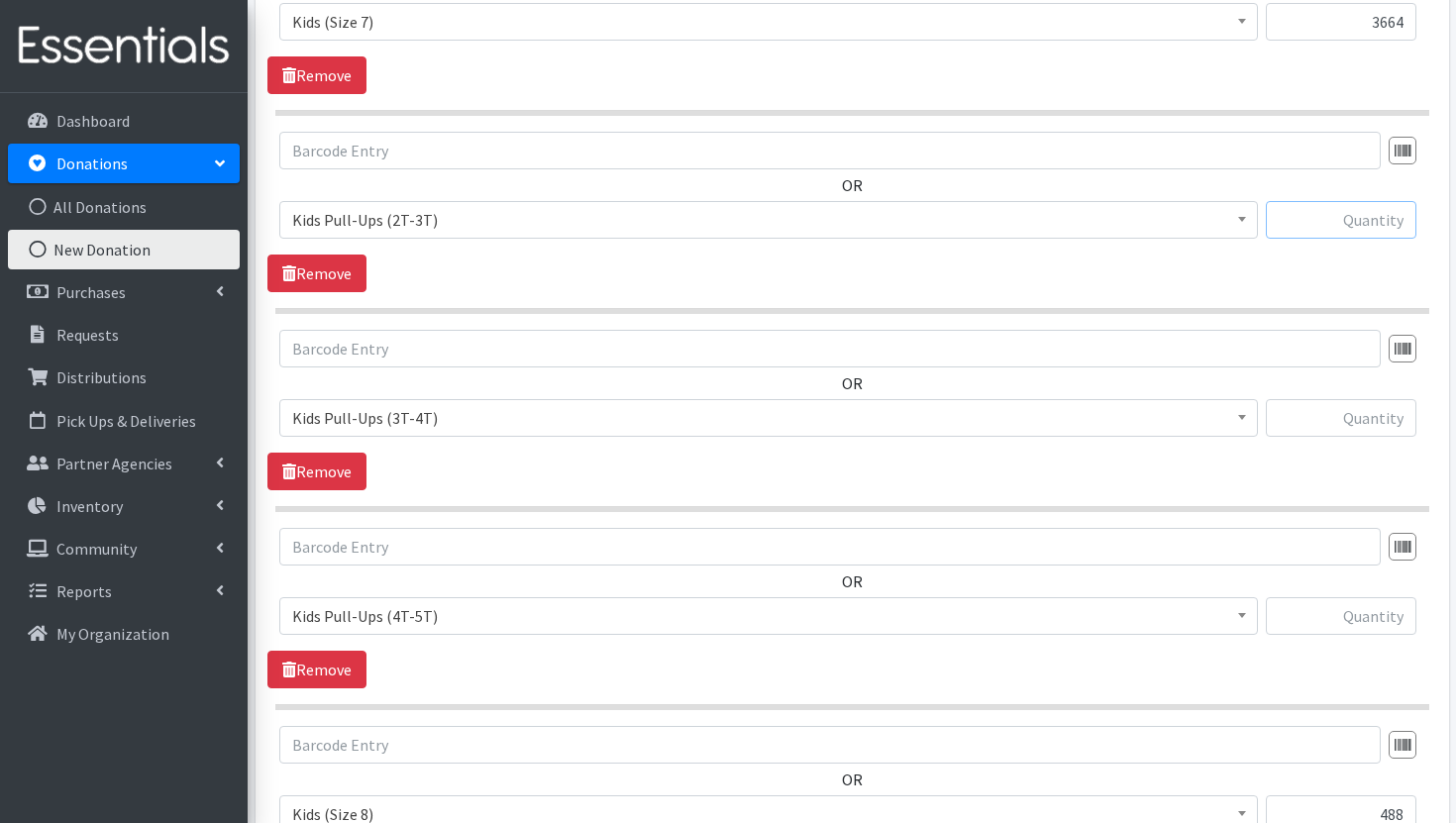 paste on "2496" 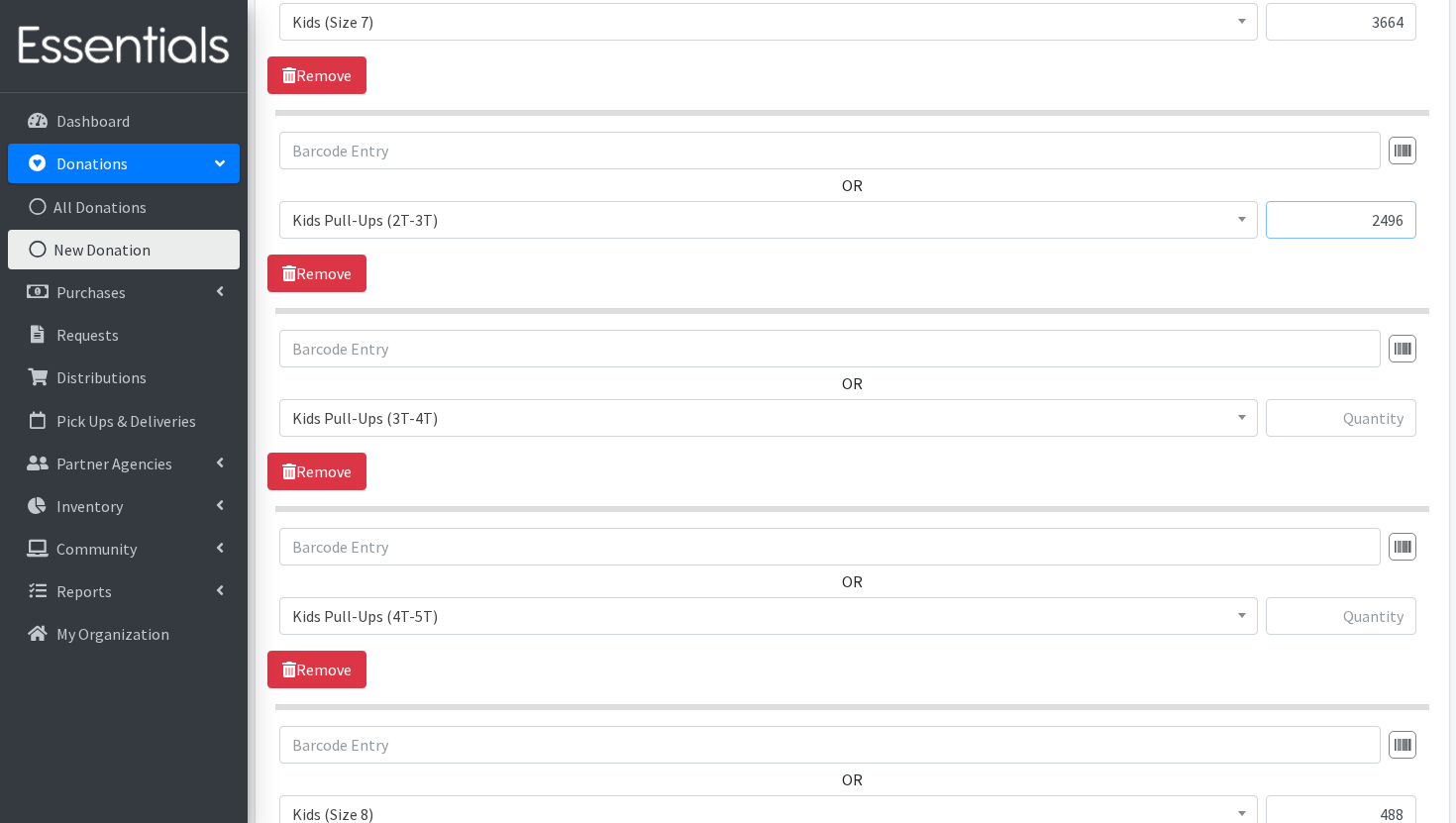 type on "2496" 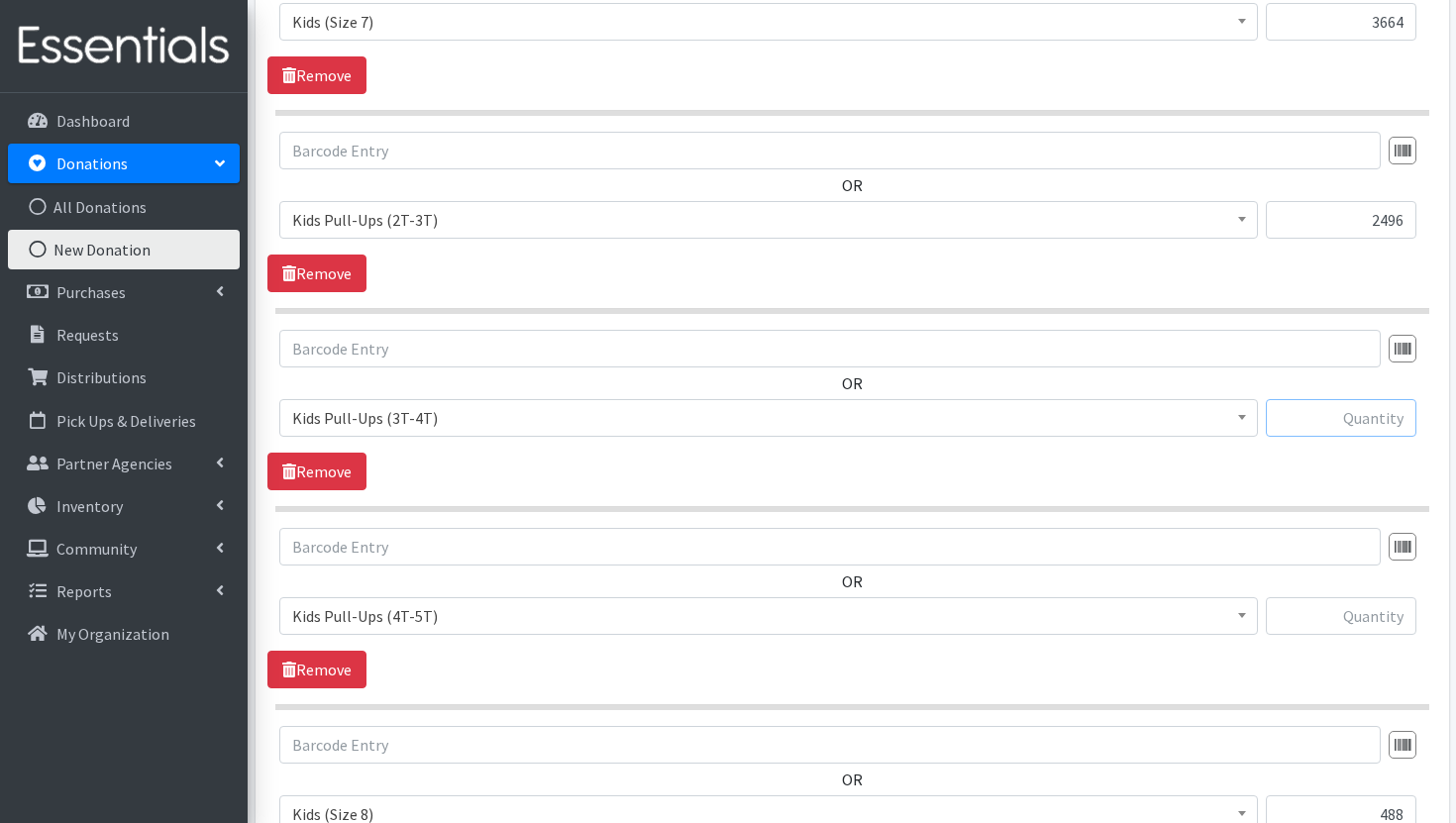 click at bounding box center [1341, 418] 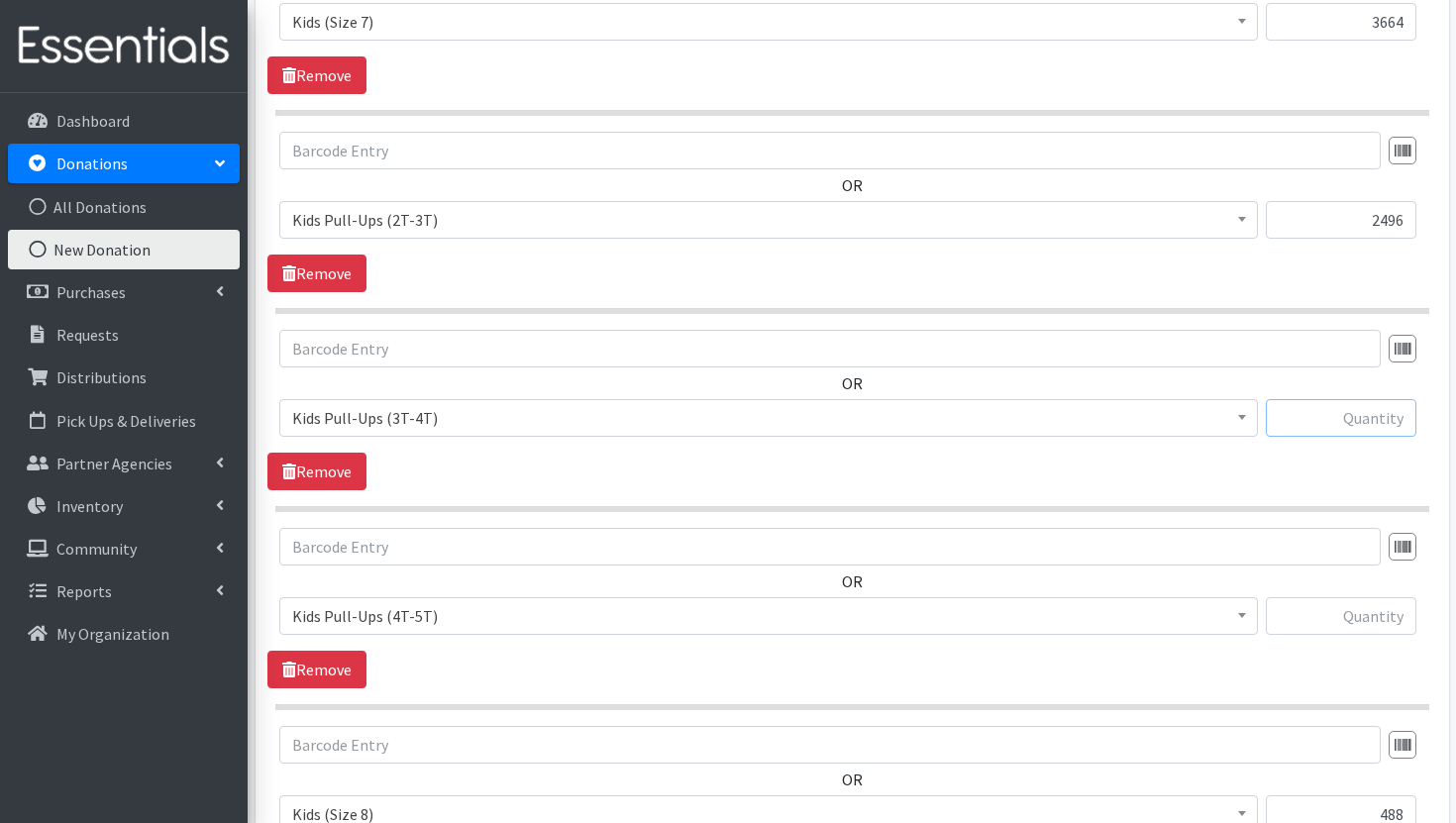 paste on "2046" 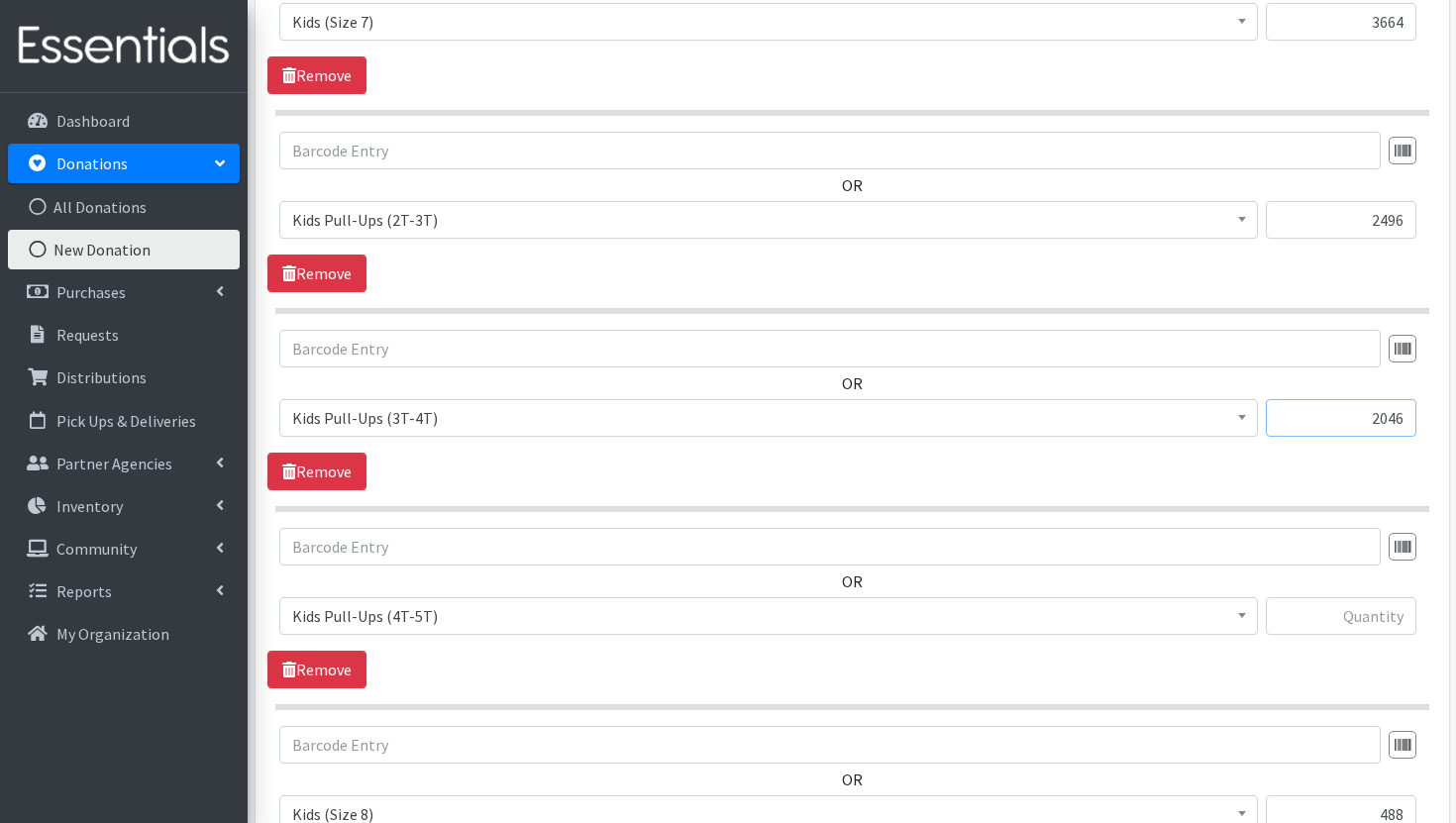 type on "2046" 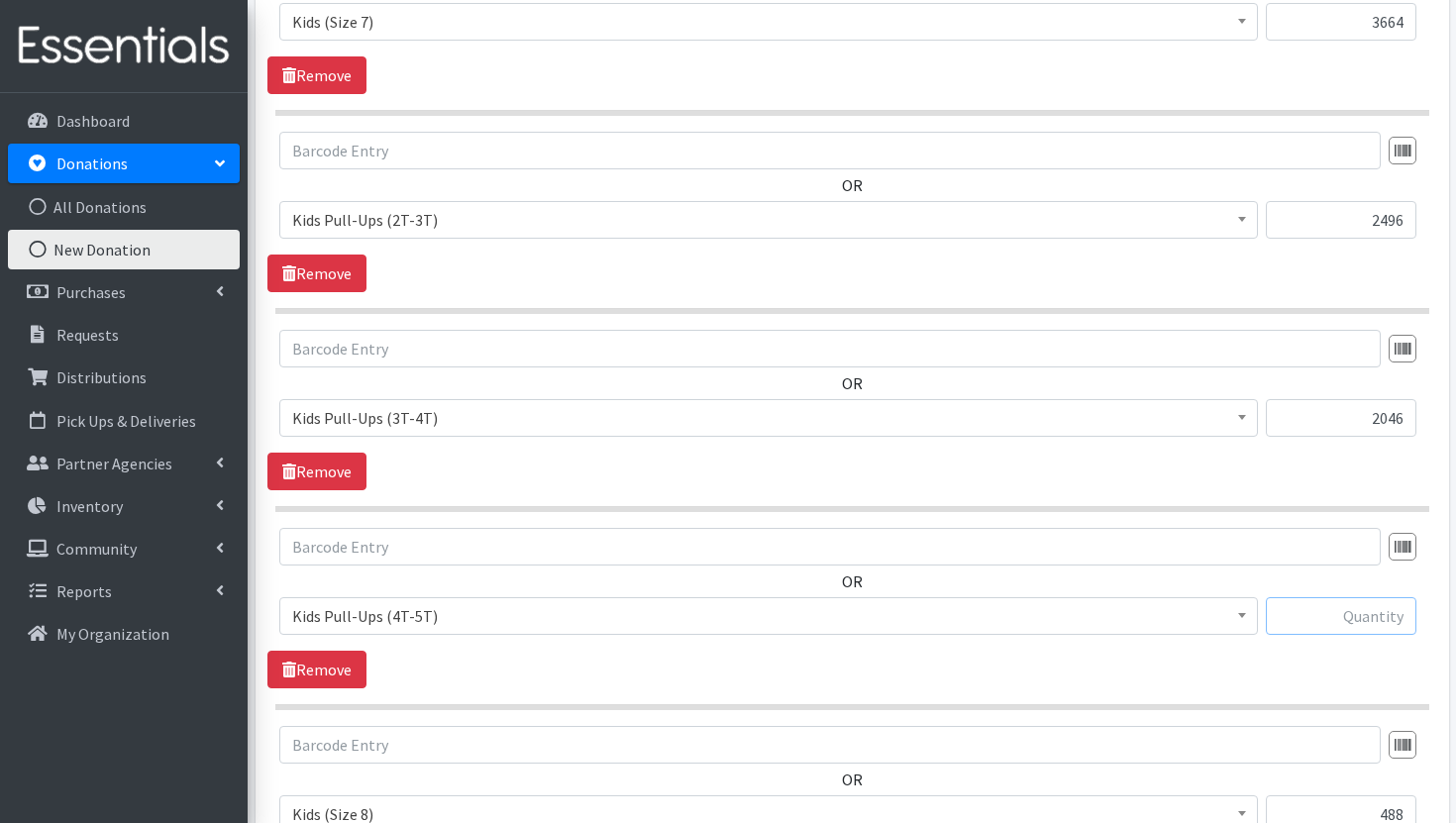 click at bounding box center [1341, 616] 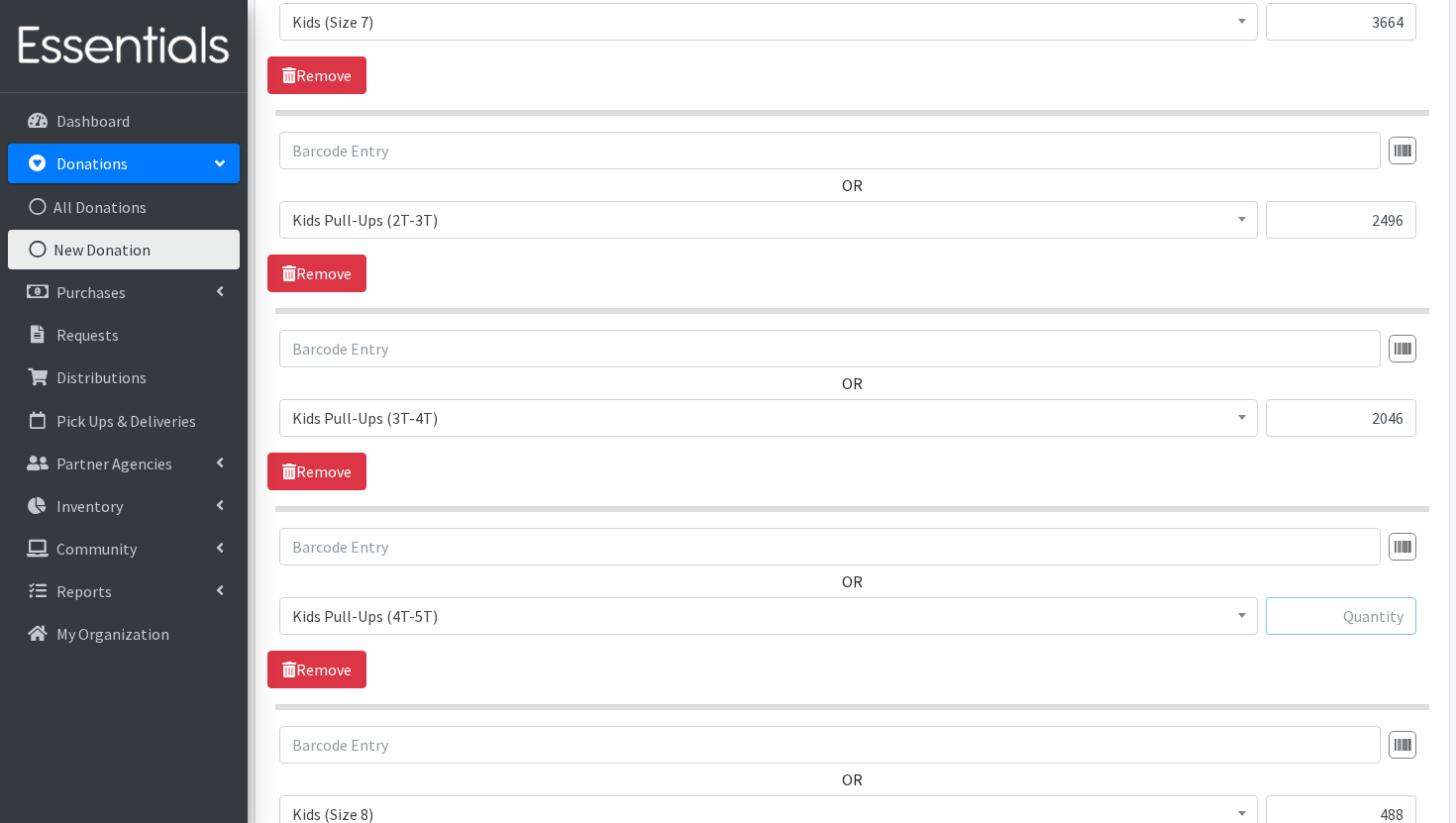 paste on "2182" 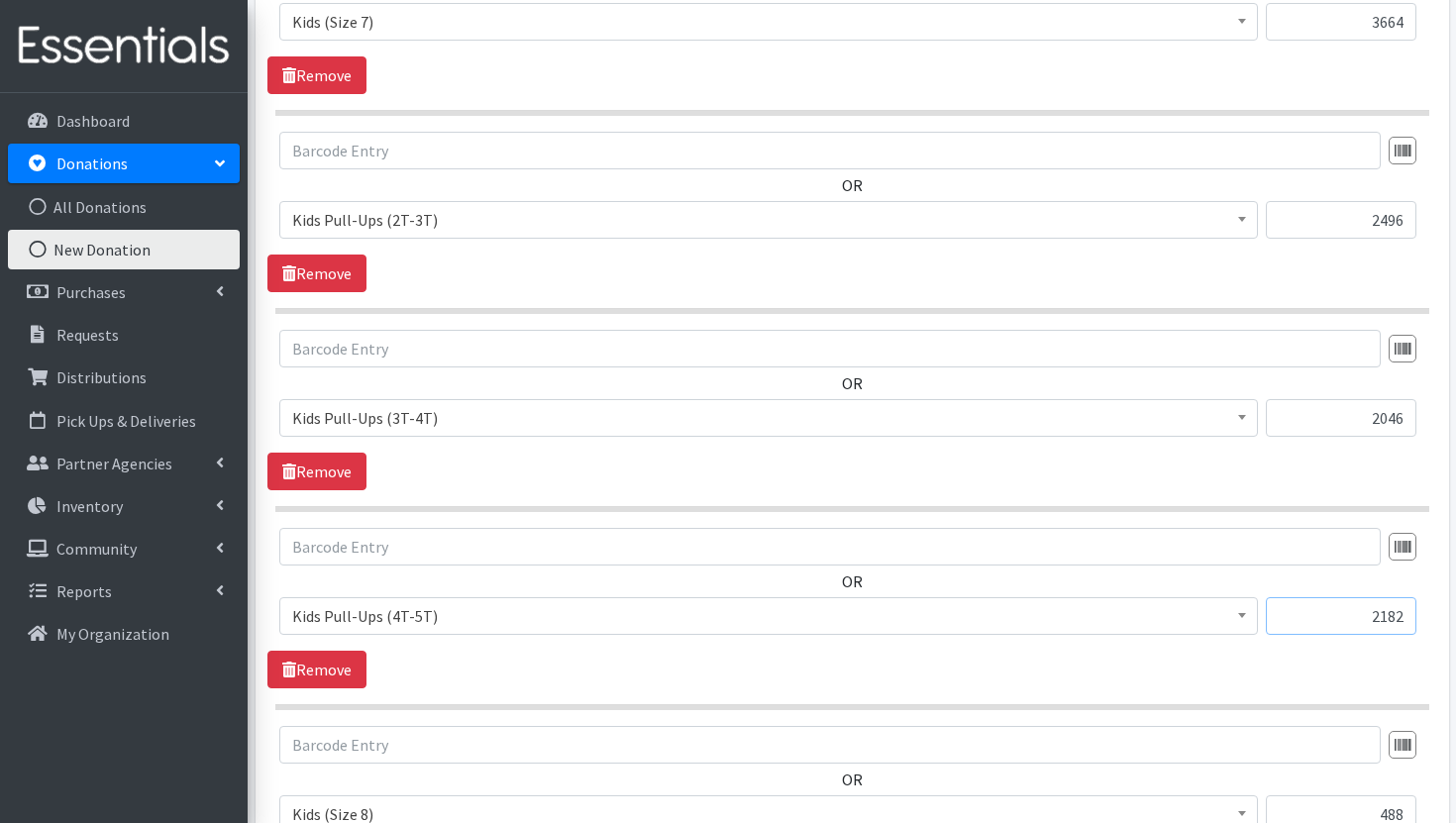 type on "2182" 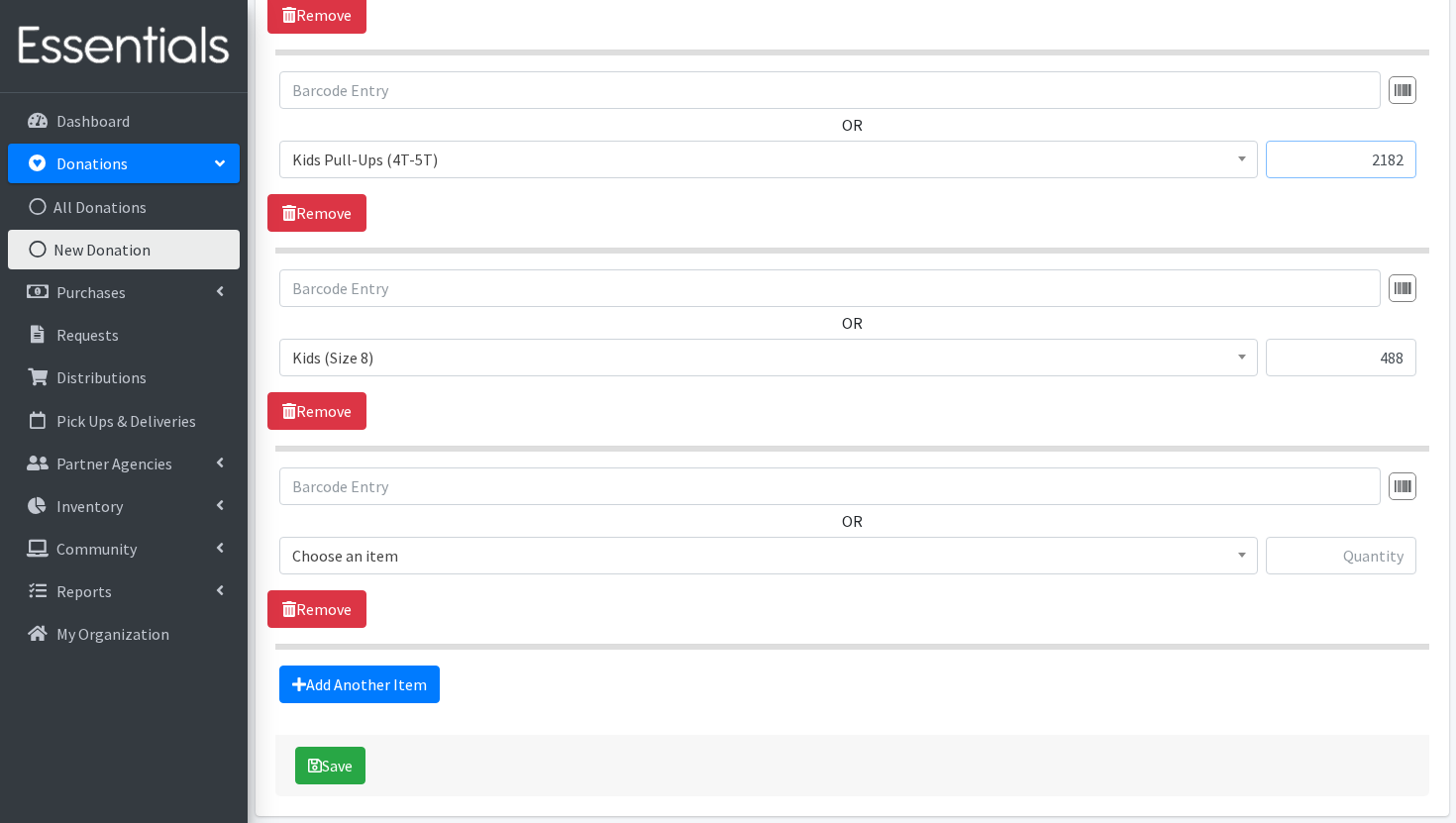scroll, scrollTop: 2650, scrollLeft: 0, axis: vertical 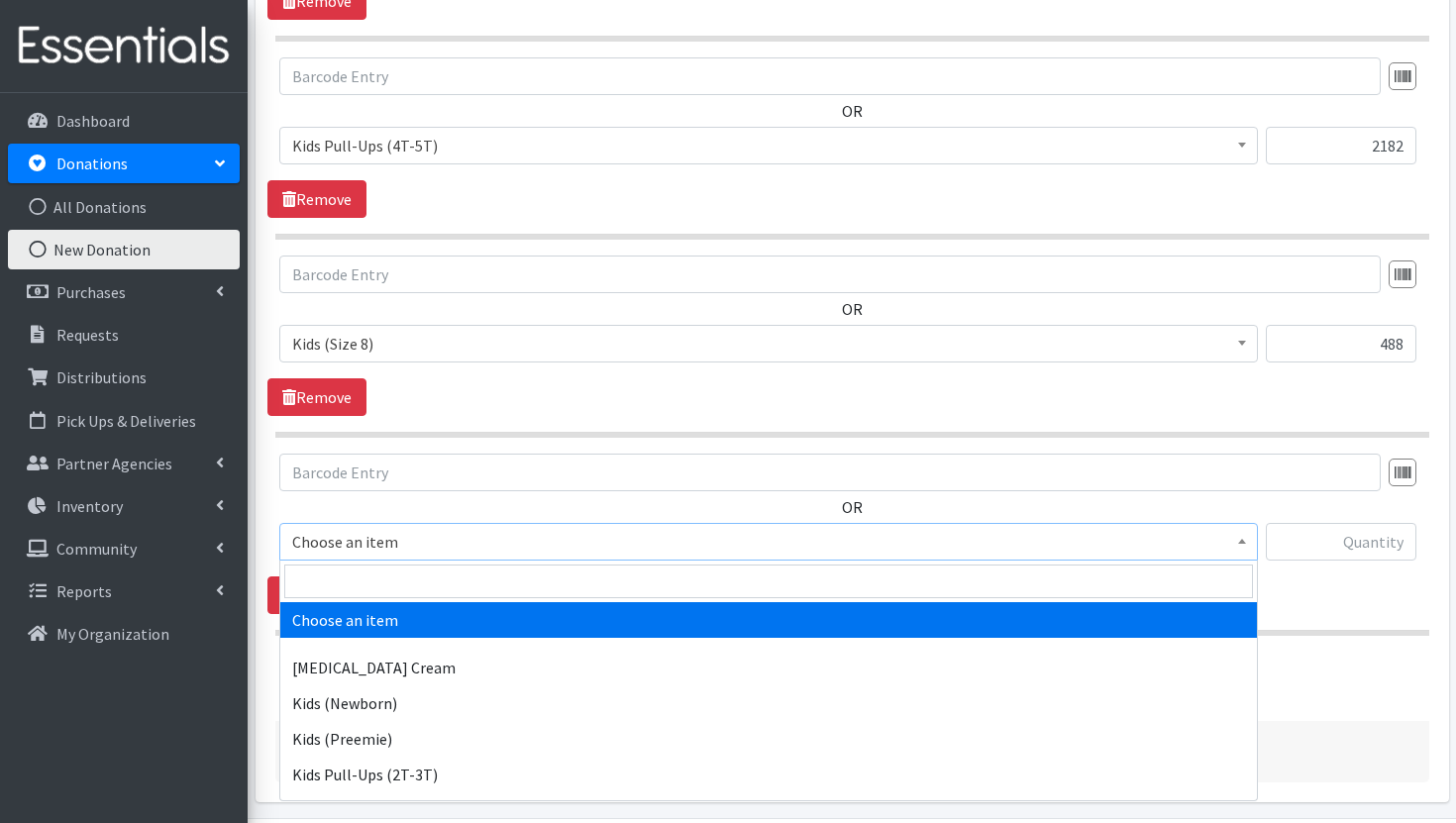 click on "Choose an item" at bounding box center (769, 542) 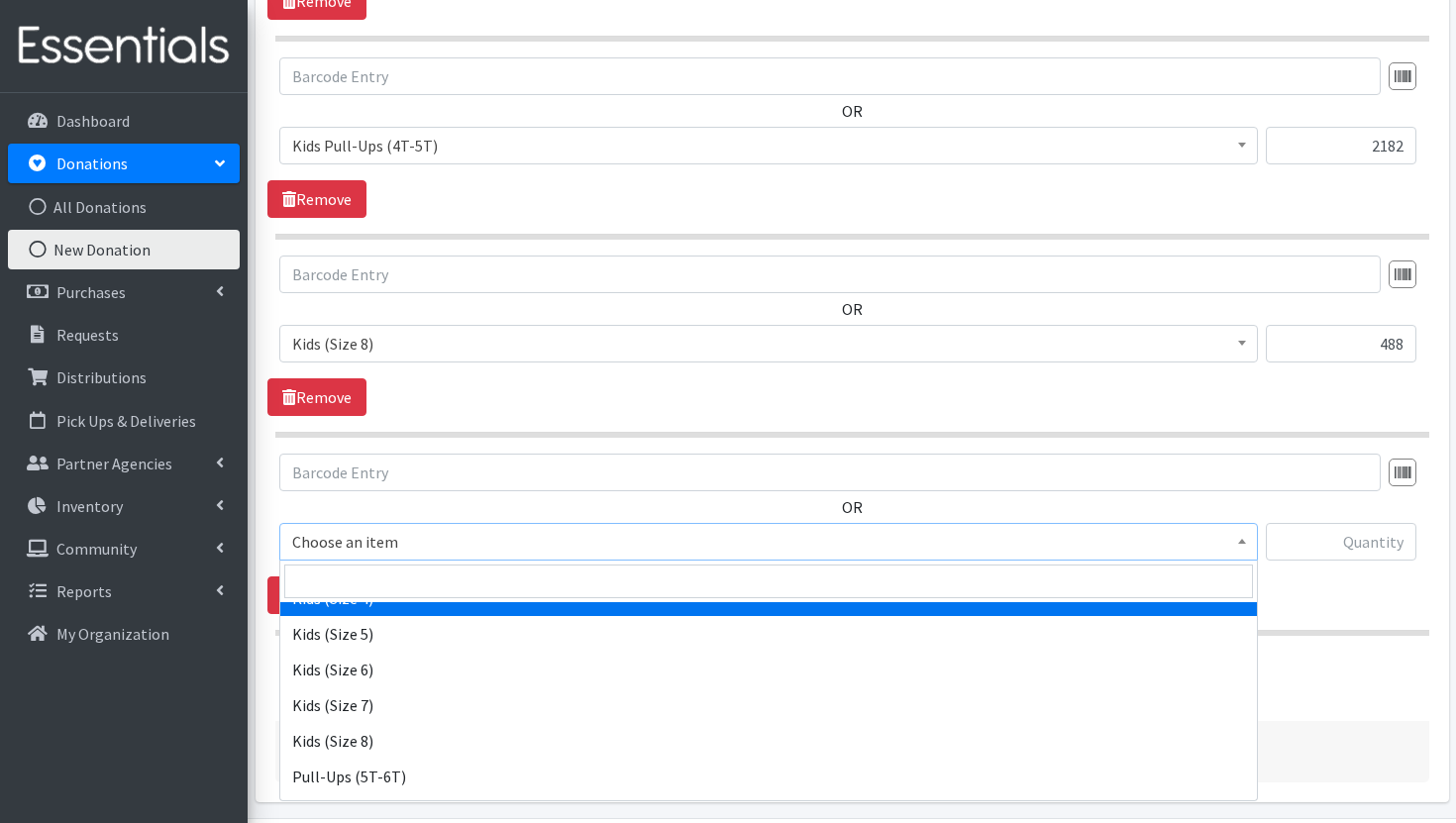 scroll, scrollTop: 420, scrollLeft: 0, axis: vertical 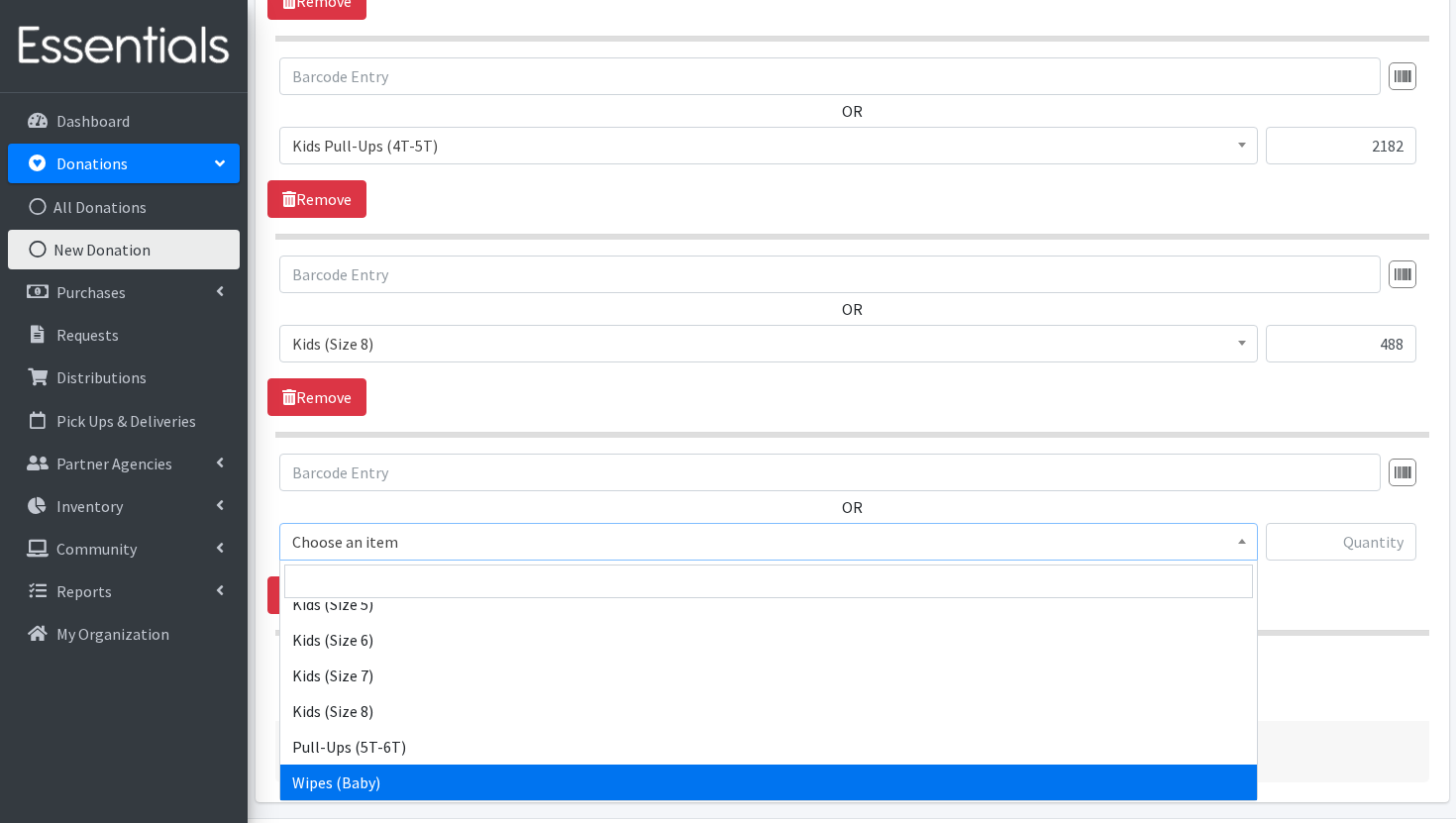 select on "3418" 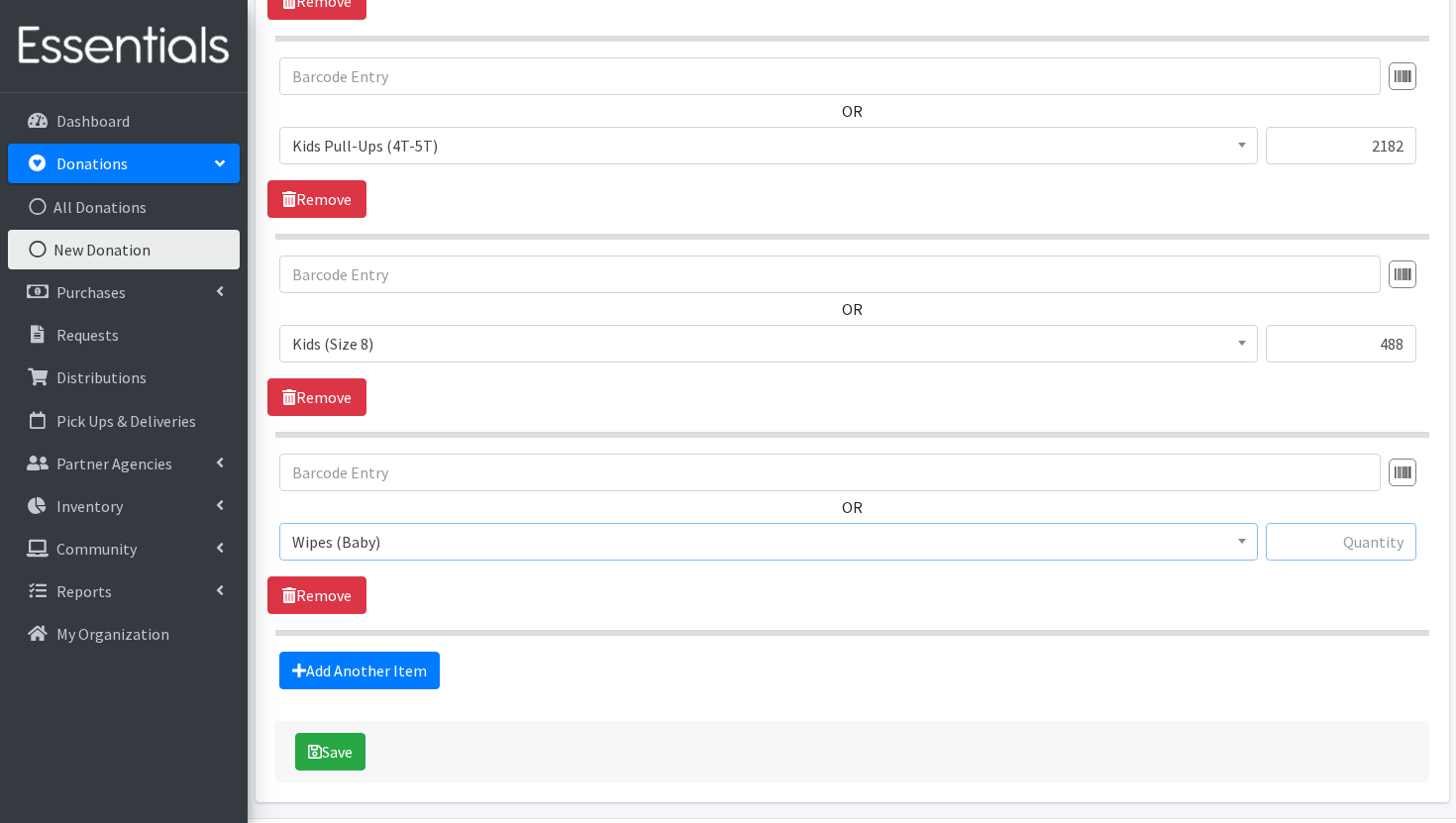 click at bounding box center [1341, 542] 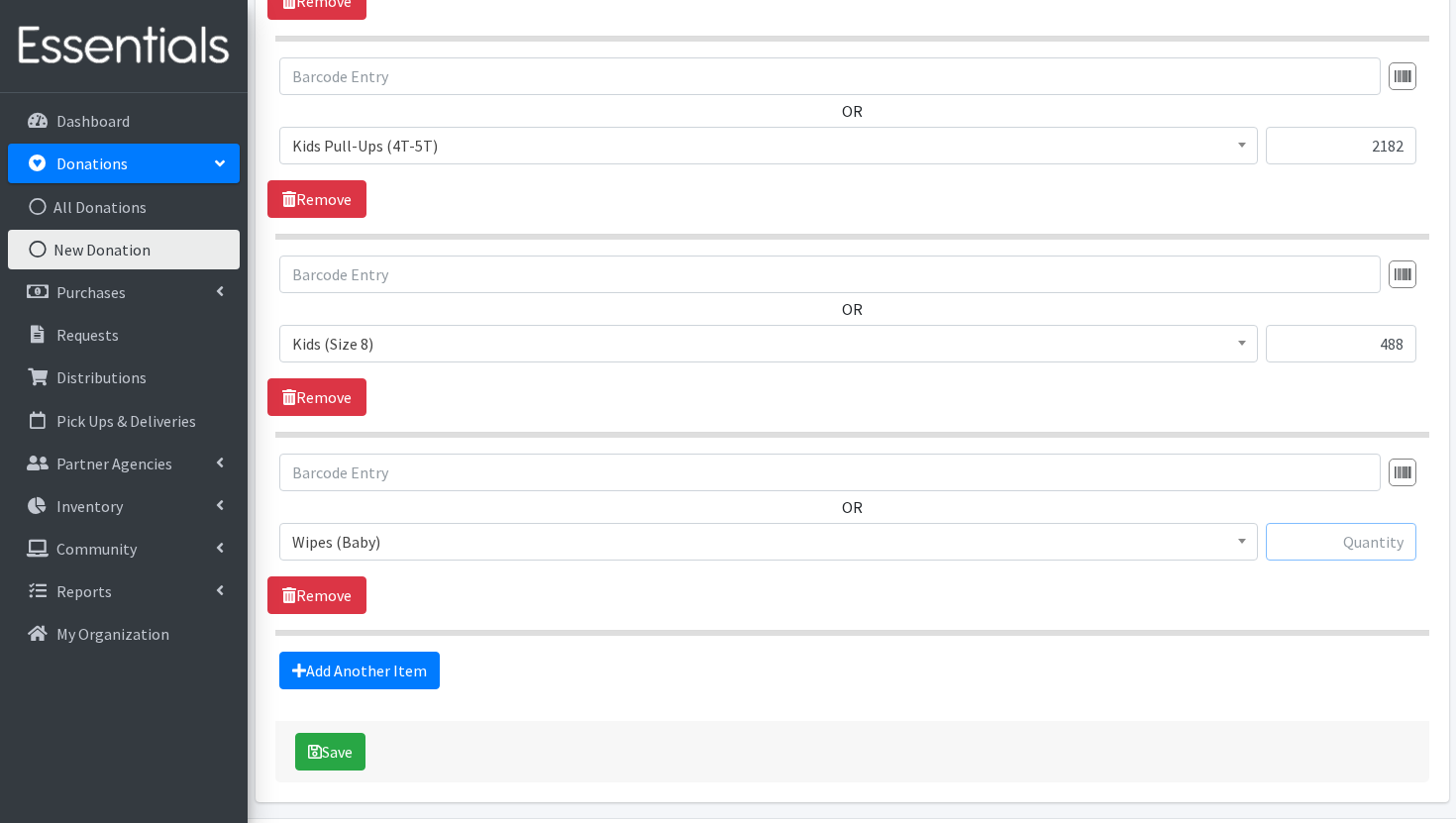paste on "2040" 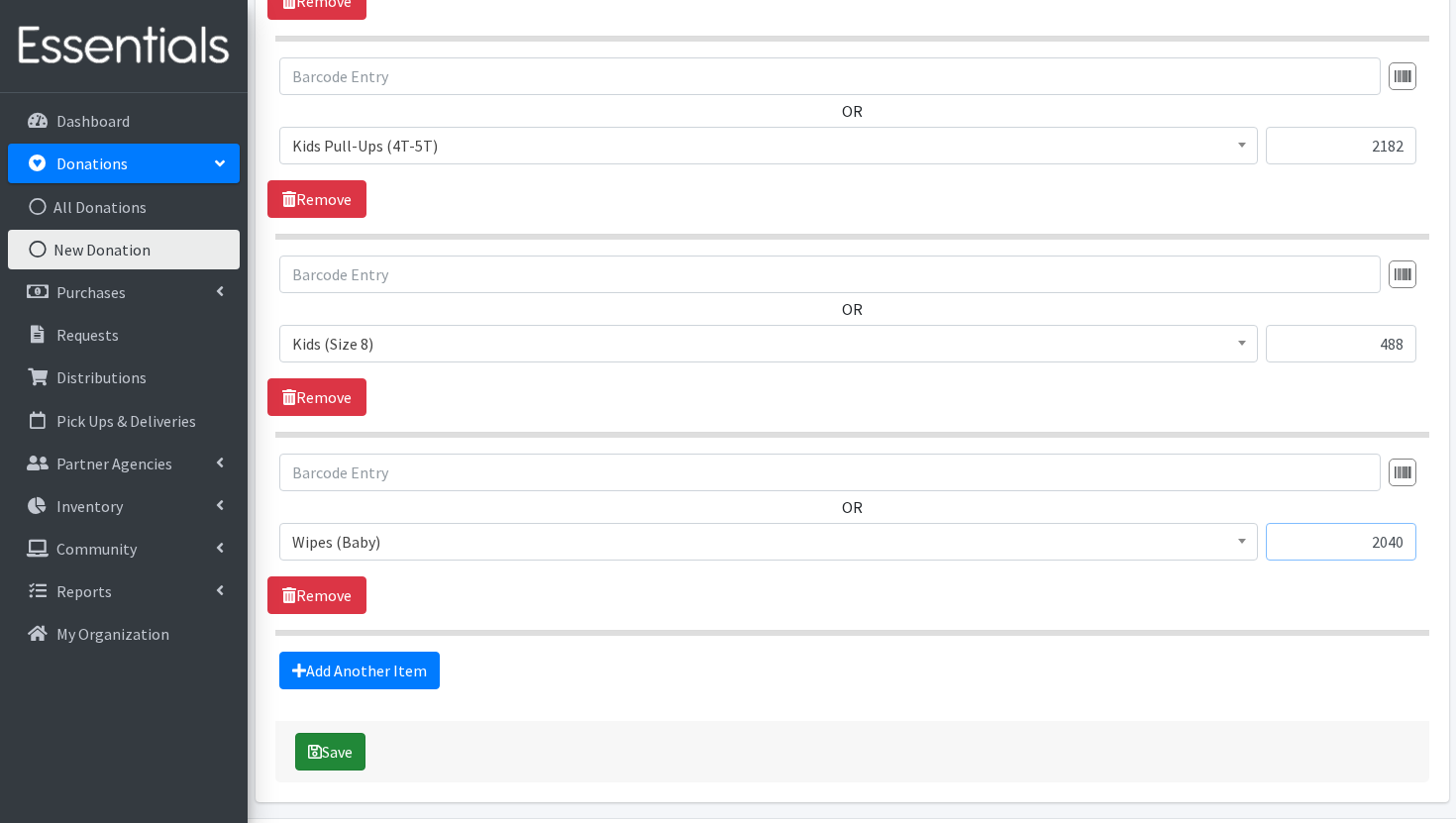 type on "2040" 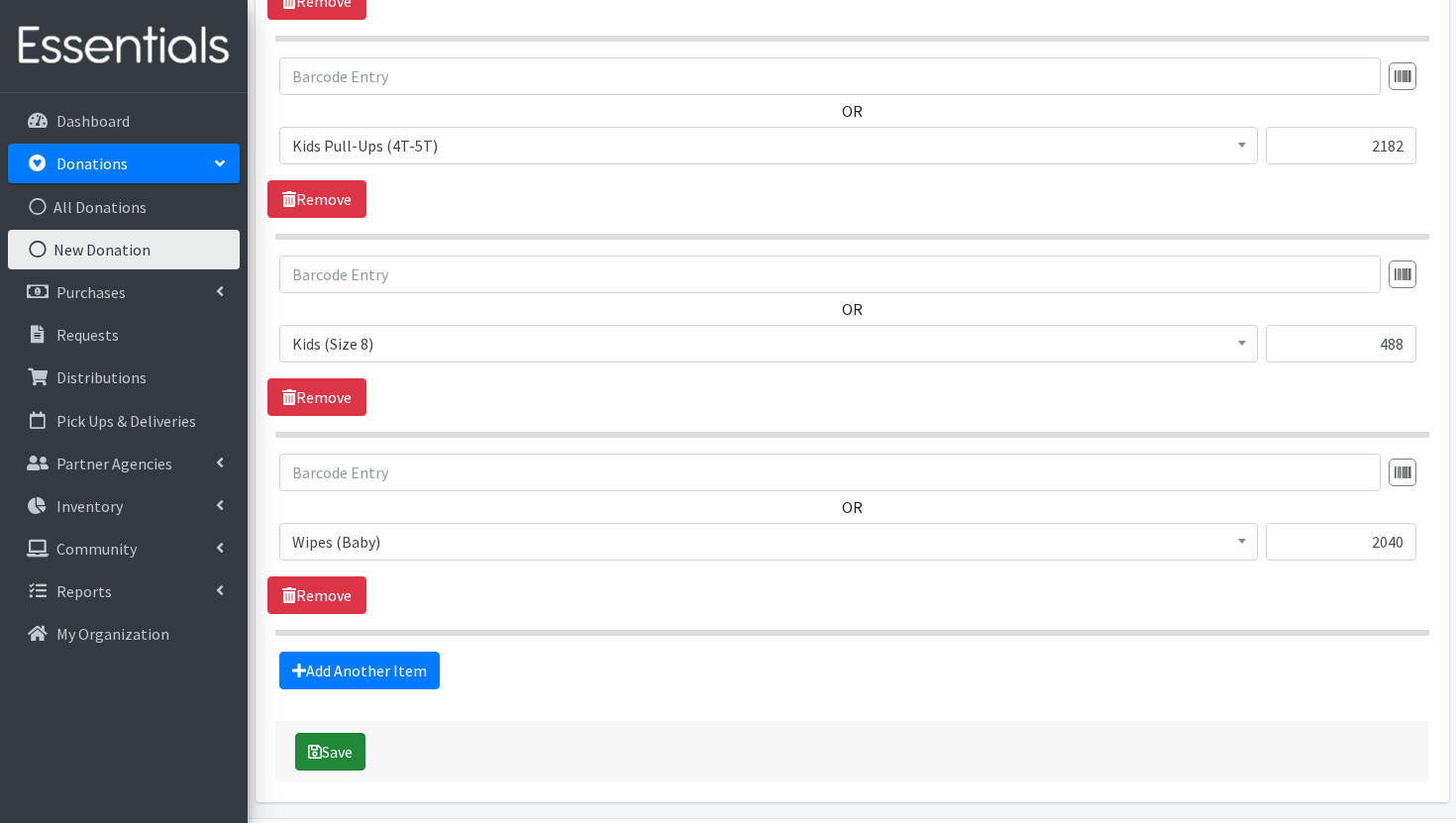 click on "Save" at bounding box center [330, 752] 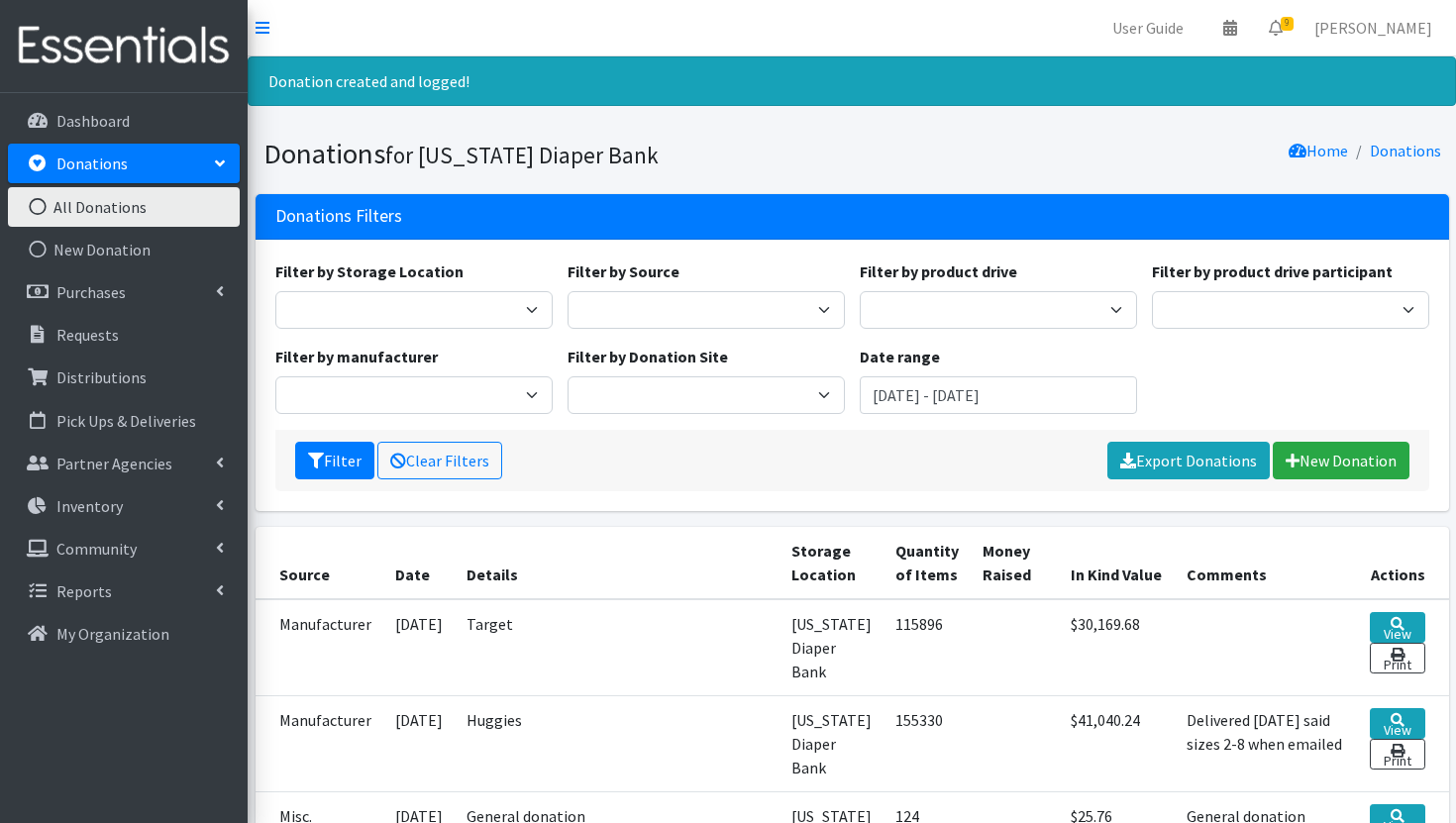 scroll, scrollTop: 0, scrollLeft: 0, axis: both 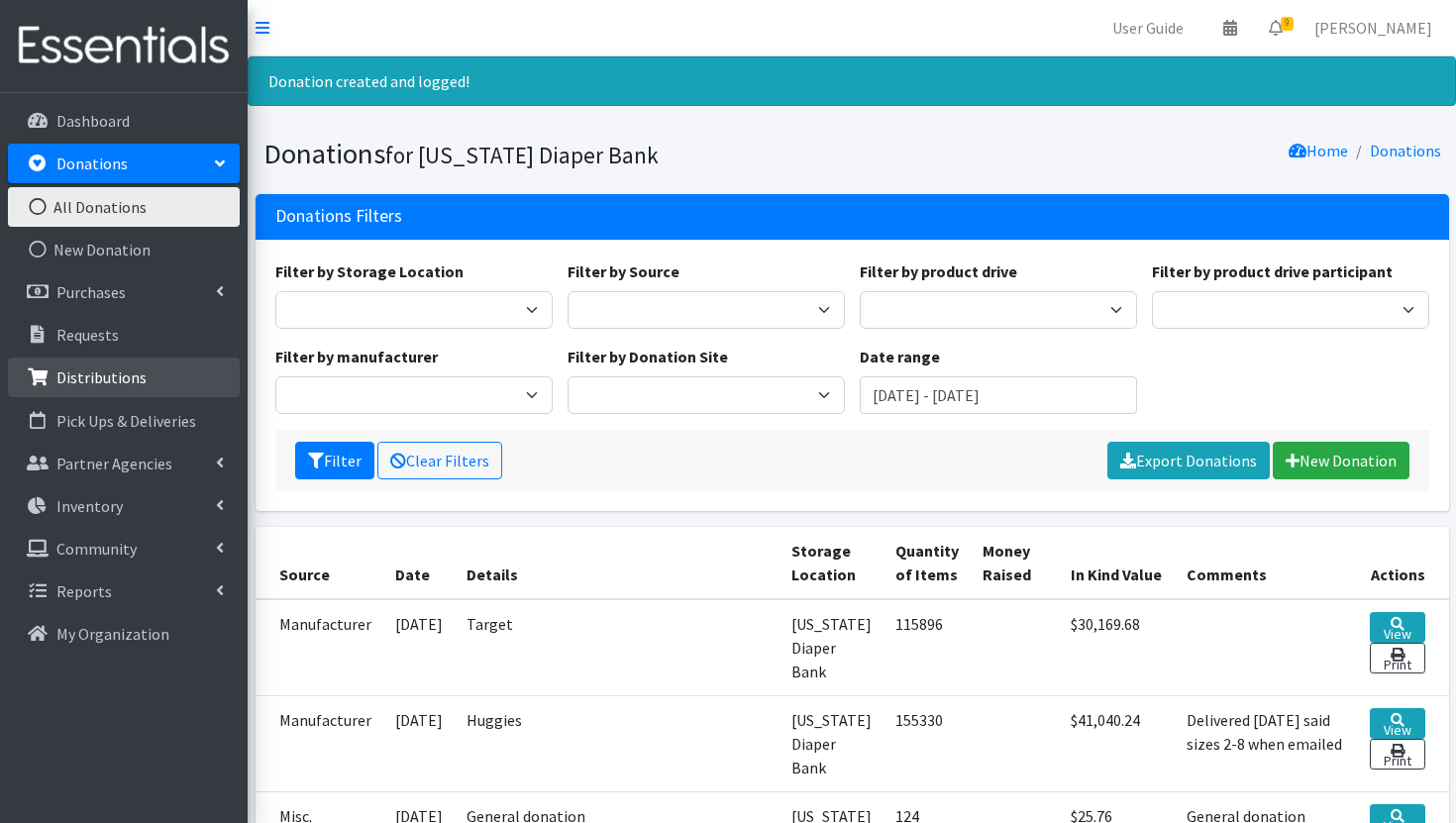 click on "Distributions" at bounding box center (101, 377) 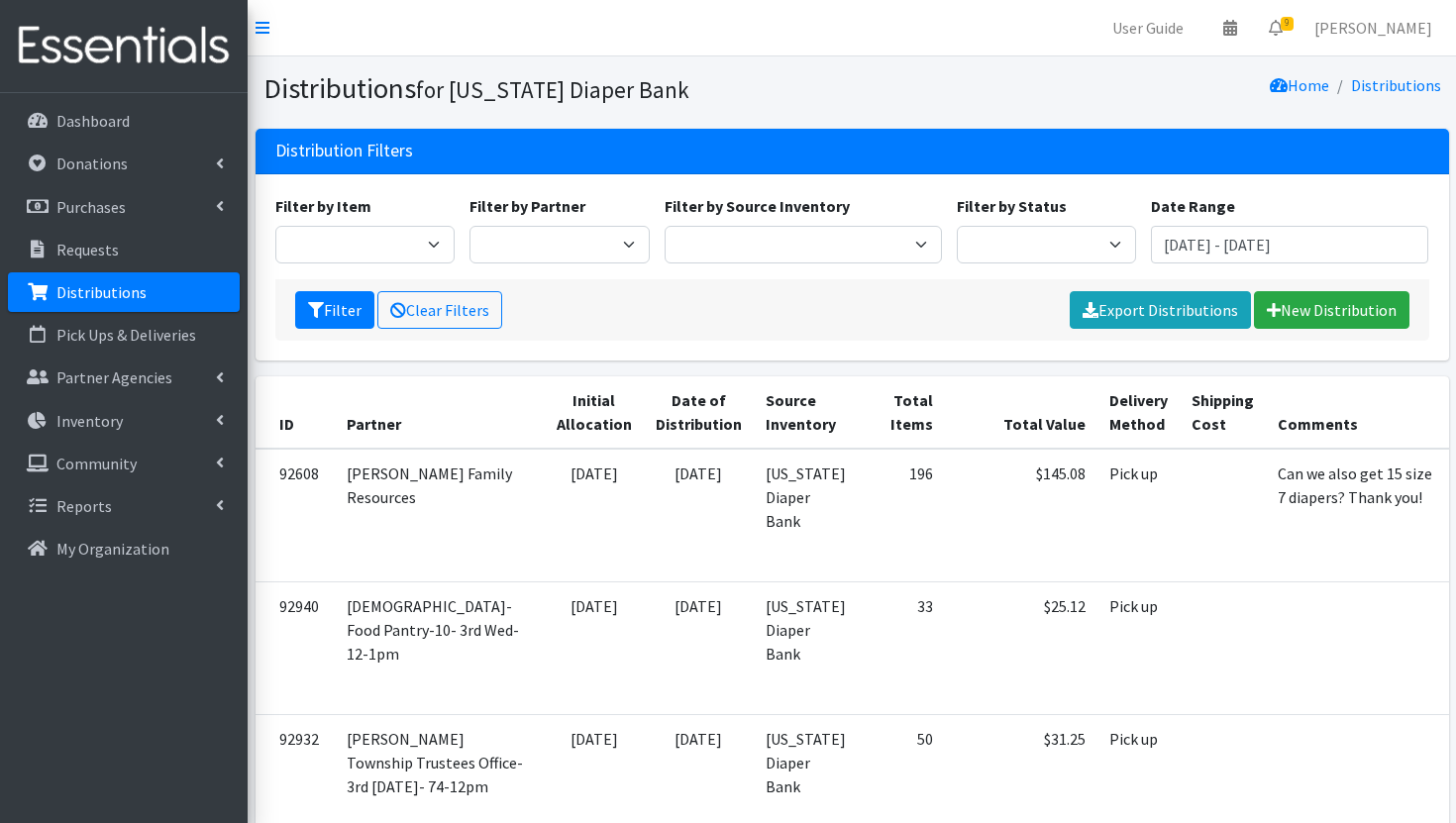scroll, scrollTop: 0, scrollLeft: 0, axis: both 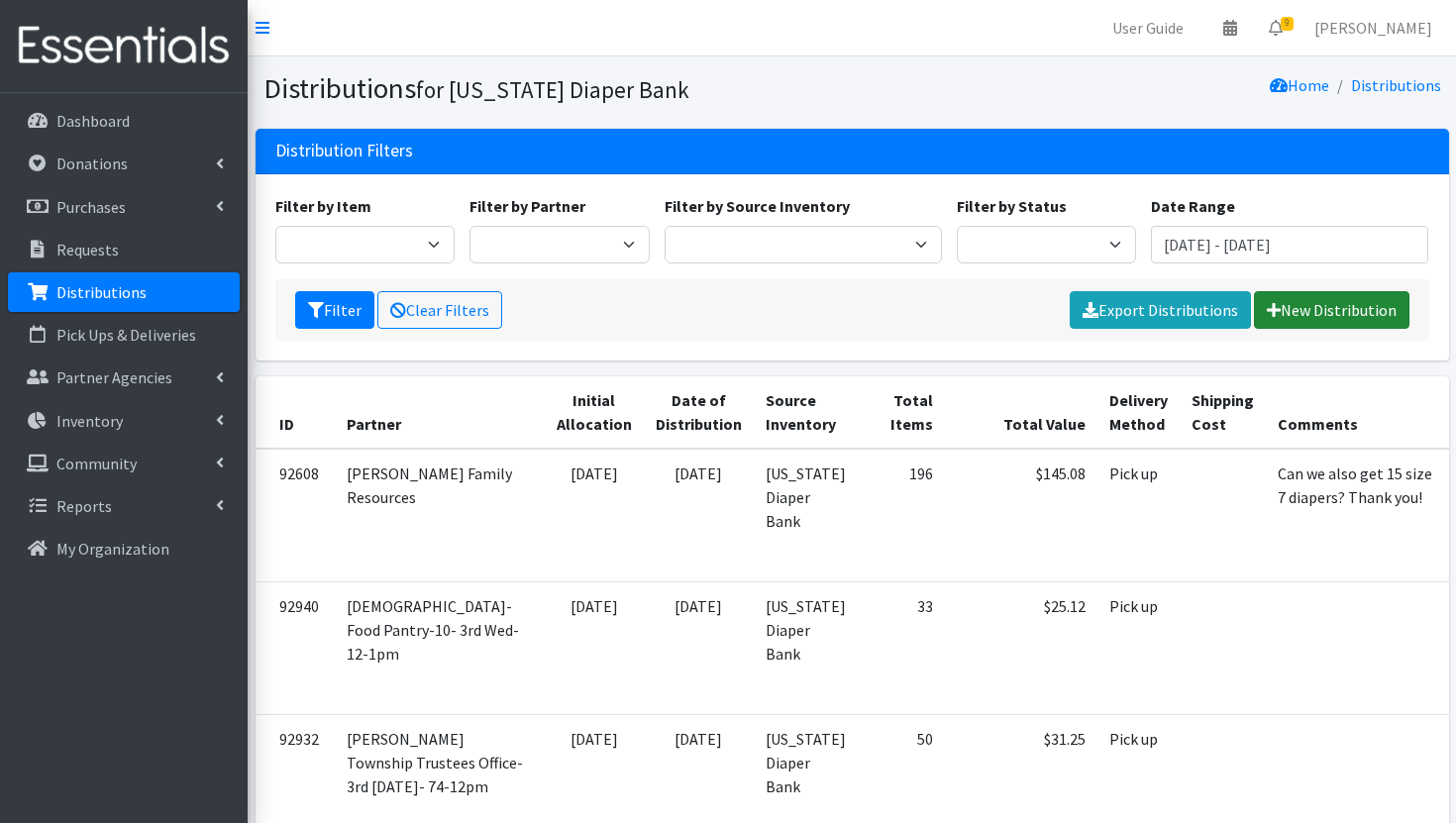 click on "New Distribution" at bounding box center [1331, 310] 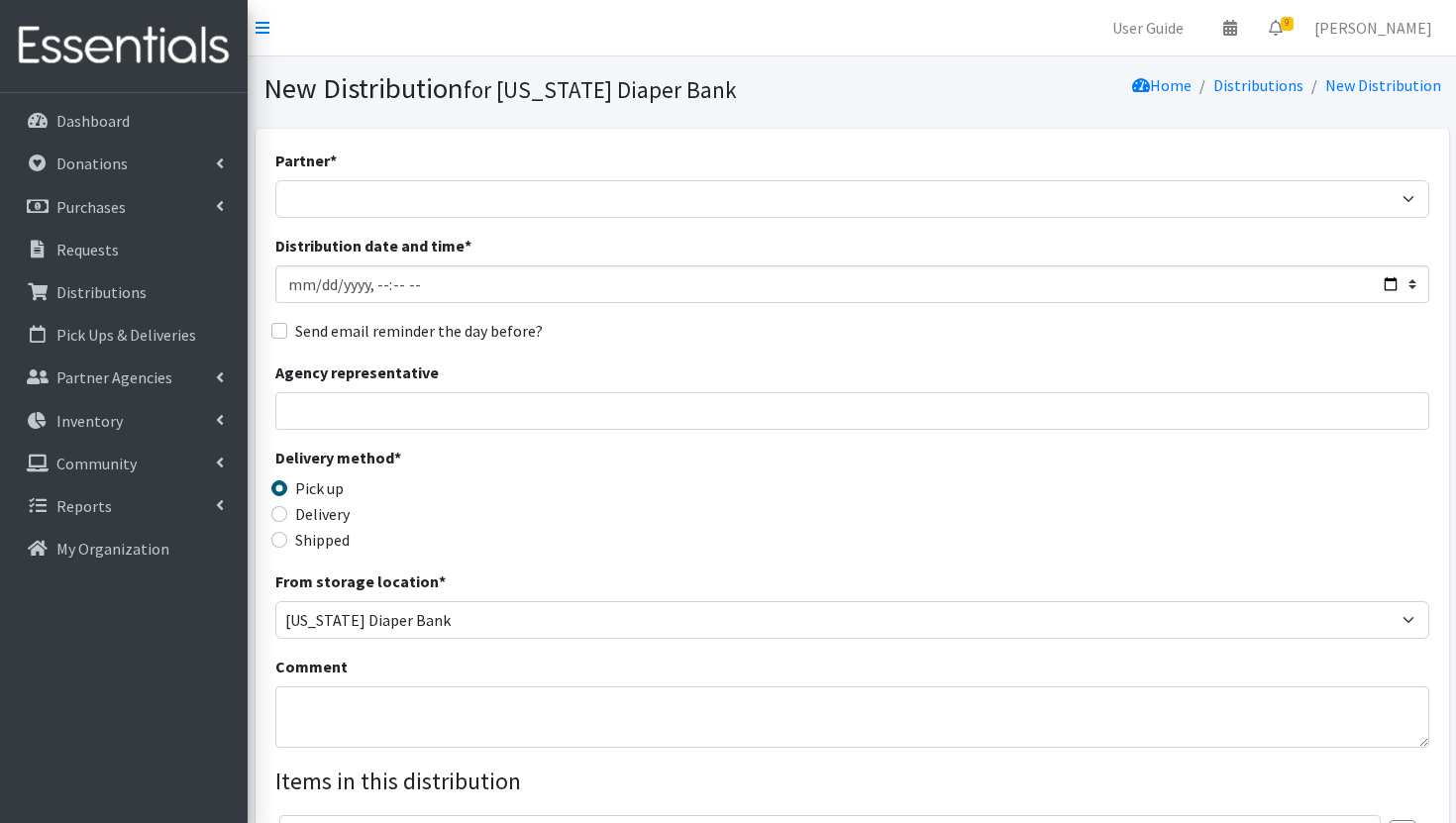 scroll, scrollTop: 0, scrollLeft: 0, axis: both 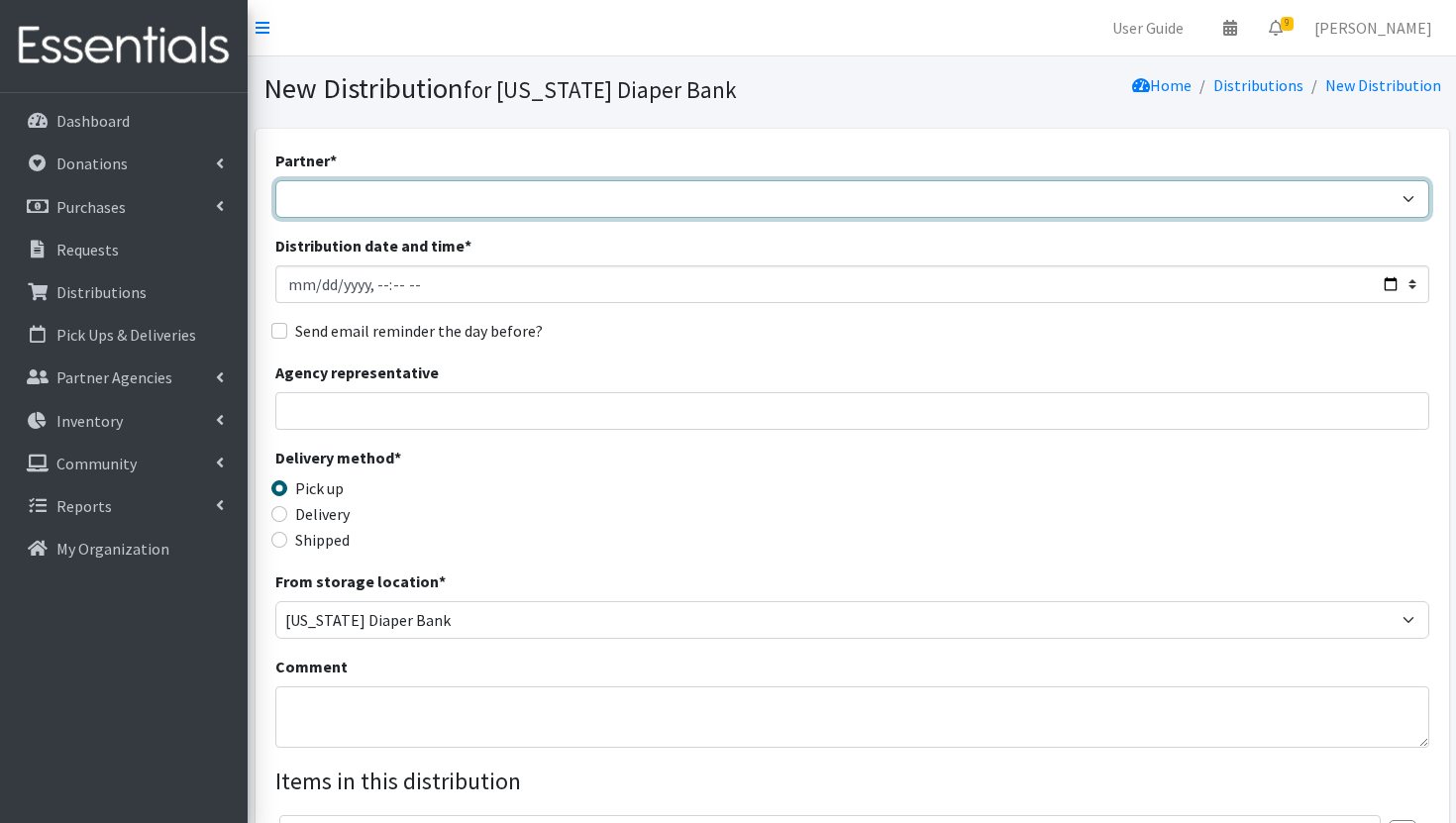 click on "ARC [PERSON_NAME] and [GEOGRAPHIC_DATA] [GEOGRAPHIC_DATA]
Babies Basic Needs Northern [US_STATE]
Baby Blessings-34 -2nd Wed- 9:45am
Baby Diaper Depot-20- 2nd Wed- 9:45am
[PERSON_NAME] Family Resources
Bethel UMC Sweet Cheeks Diaper Pantry-21-2nd Wed-10-11am
Bundles of Blessings- 53- Delivered every 2 months with TANF-
CAFE- Indy-73- 2nd Wed- 11am
Carmel Friends Church-Food Pantry-10- 3rd Wed-12-1pm
Child Care Answers
Children's Bureau
[GEOGRAPHIC_DATA]-52- 2nd Wed- 10am
CoAction
Community Care in [GEOGRAPHIC_DATA]-47-2nd Wed- 11-12pm
[PERSON_NAME] Pantry of Hope-93
[PERSON_NAME][GEOGRAPHIC_DATA][PERSON_NAME]-94- 3rd Wed- 10-11am
[PERSON_NAME]-32- 2nd  Wed- 9am
Exodus Refugees [GEOGRAPHIC_DATA]- 85- 3rd Wed-11-12pm
Exodus Refugees-INDY-92-3rd Wed- 11-12pm
Gleaners- 3rd [DATE]- 10am-11am
[PERSON_NAME] Properties- 3rd [DATE] 10:00am
Grassroot Projects-37- 2nd Wed- 10am
Hancock County Health Department- Third [DATE] Pick Up- 12pm-1pm
Happy Bottoms Diapers- 3rd [DATE]- 12-1pm
Hub for Hope- St. Lukes UMC" at bounding box center [852, 199] 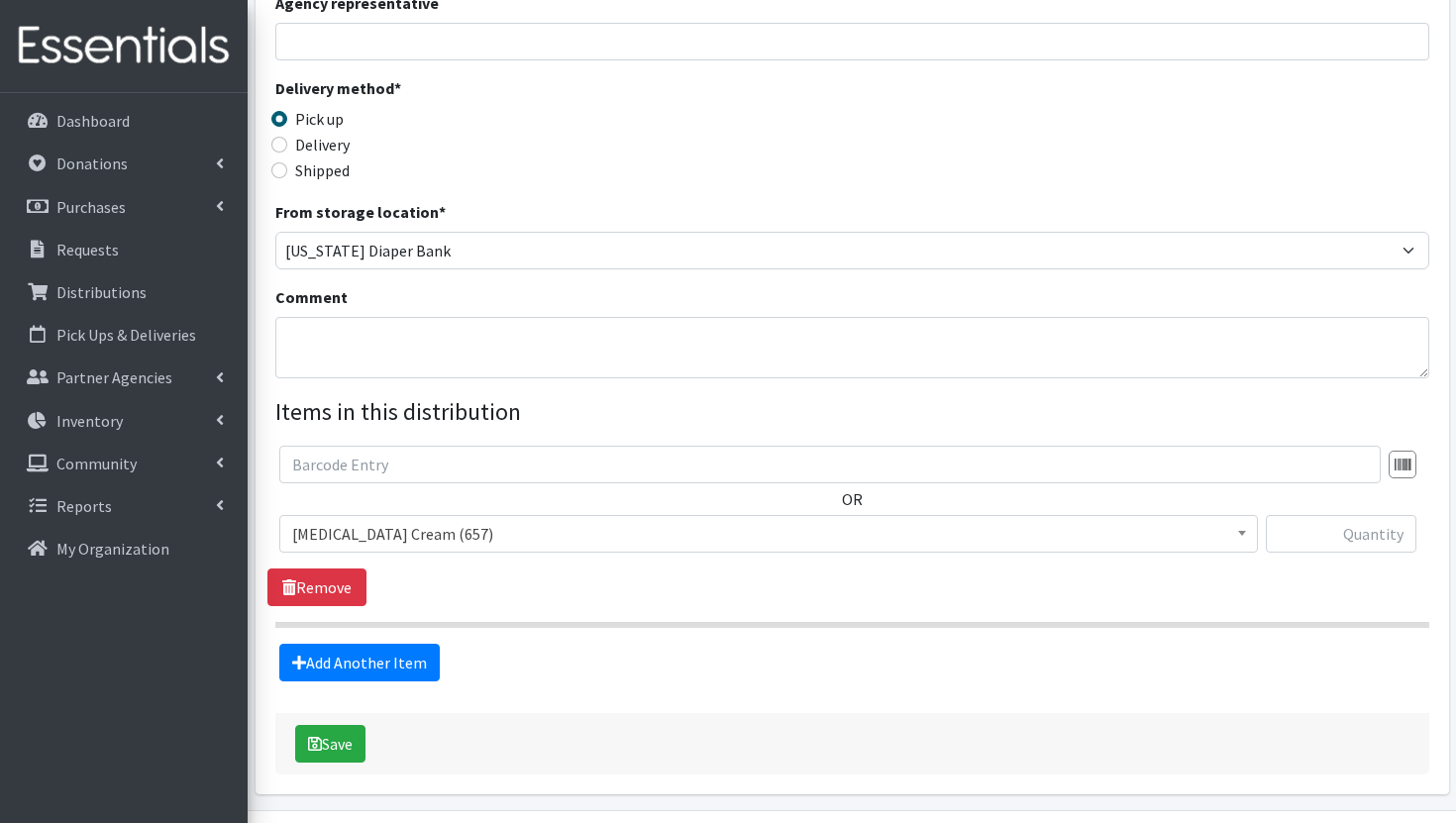 scroll, scrollTop: 430, scrollLeft: 0, axis: vertical 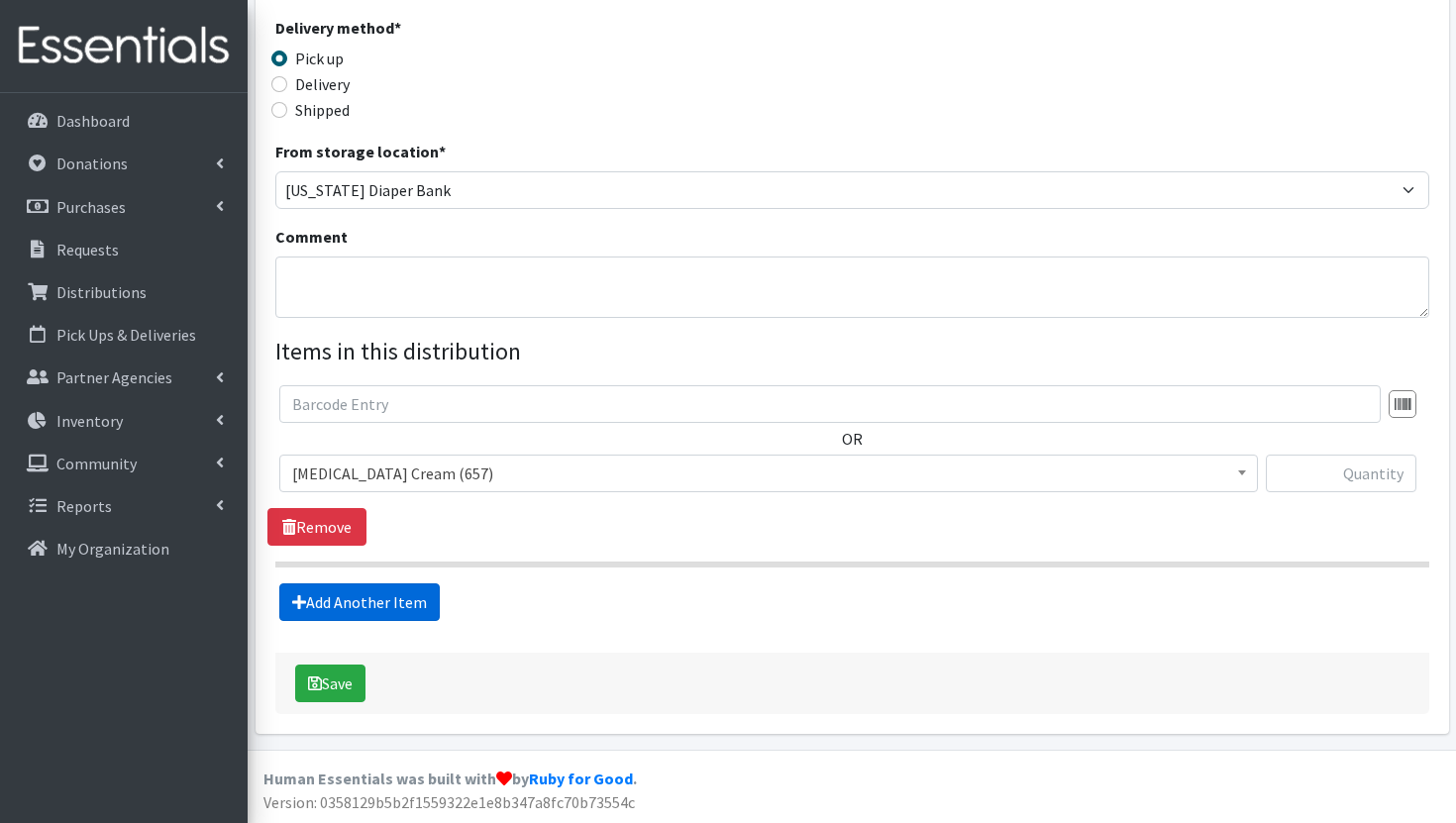 click on "Add Another Item" at bounding box center (360, 602) 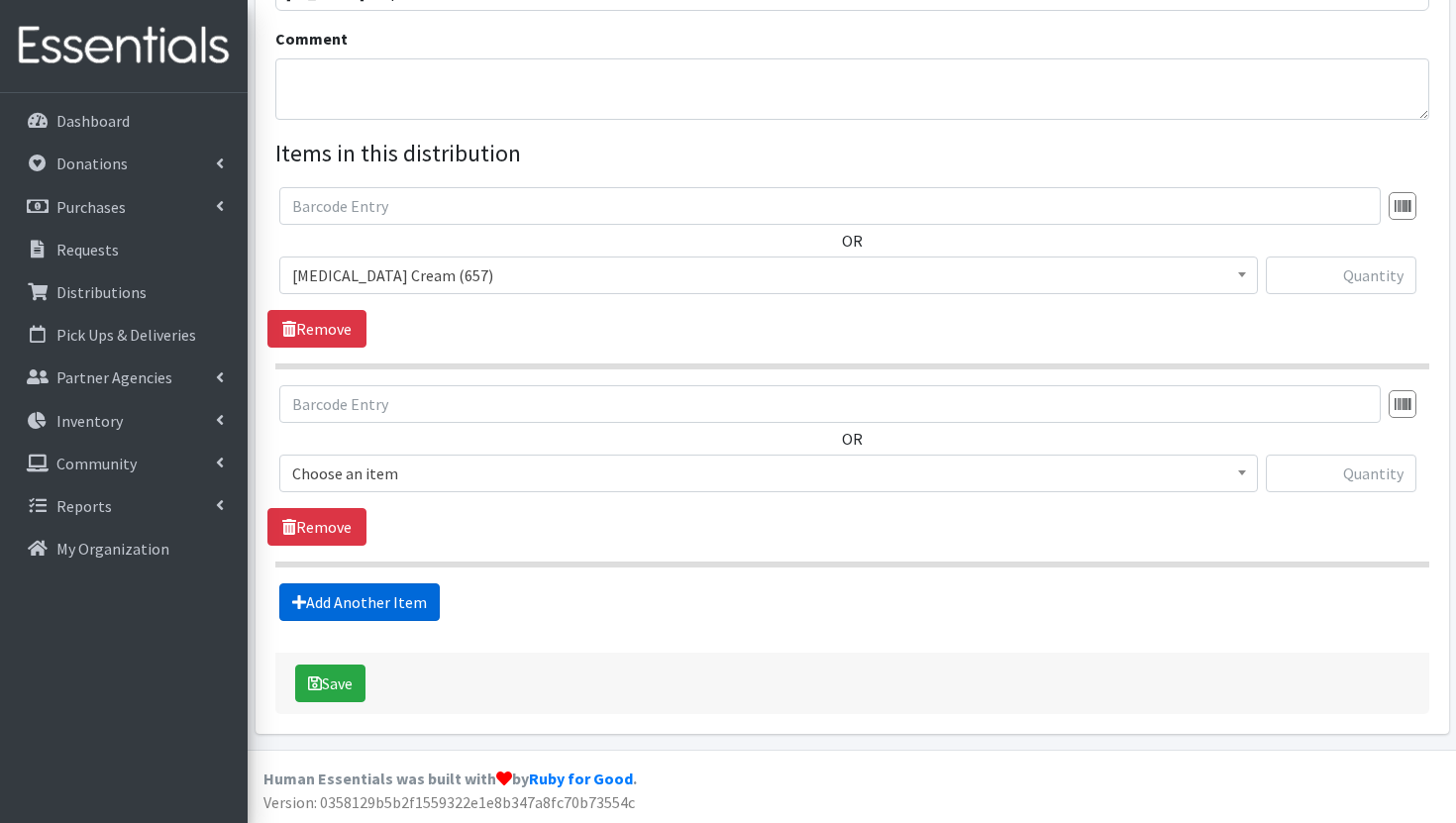 click on "Add Another Item" at bounding box center [360, 602] 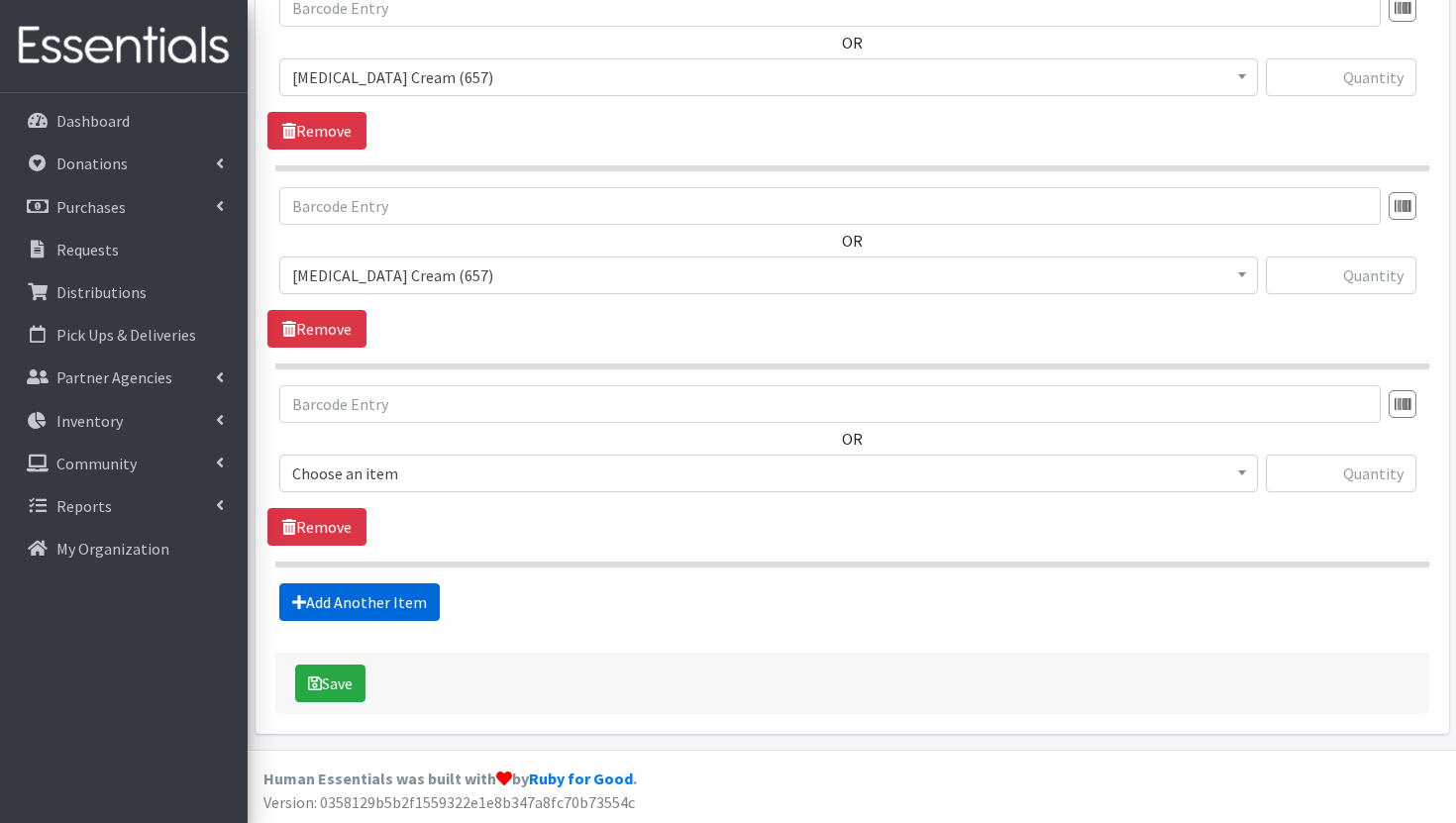 click on "Add Another Item" at bounding box center (360, 602) 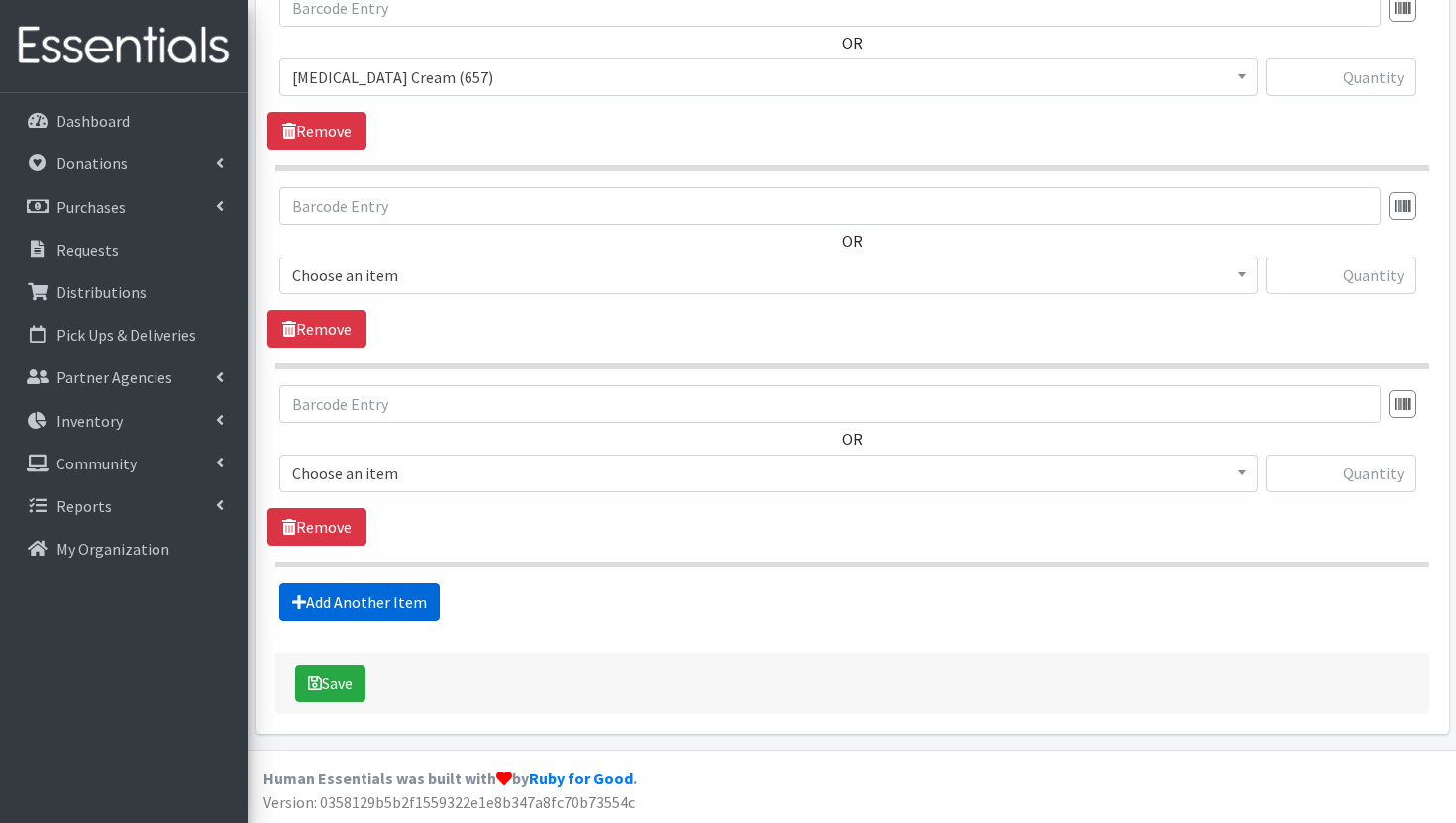 click on "Add Another Item" at bounding box center [360, 602] 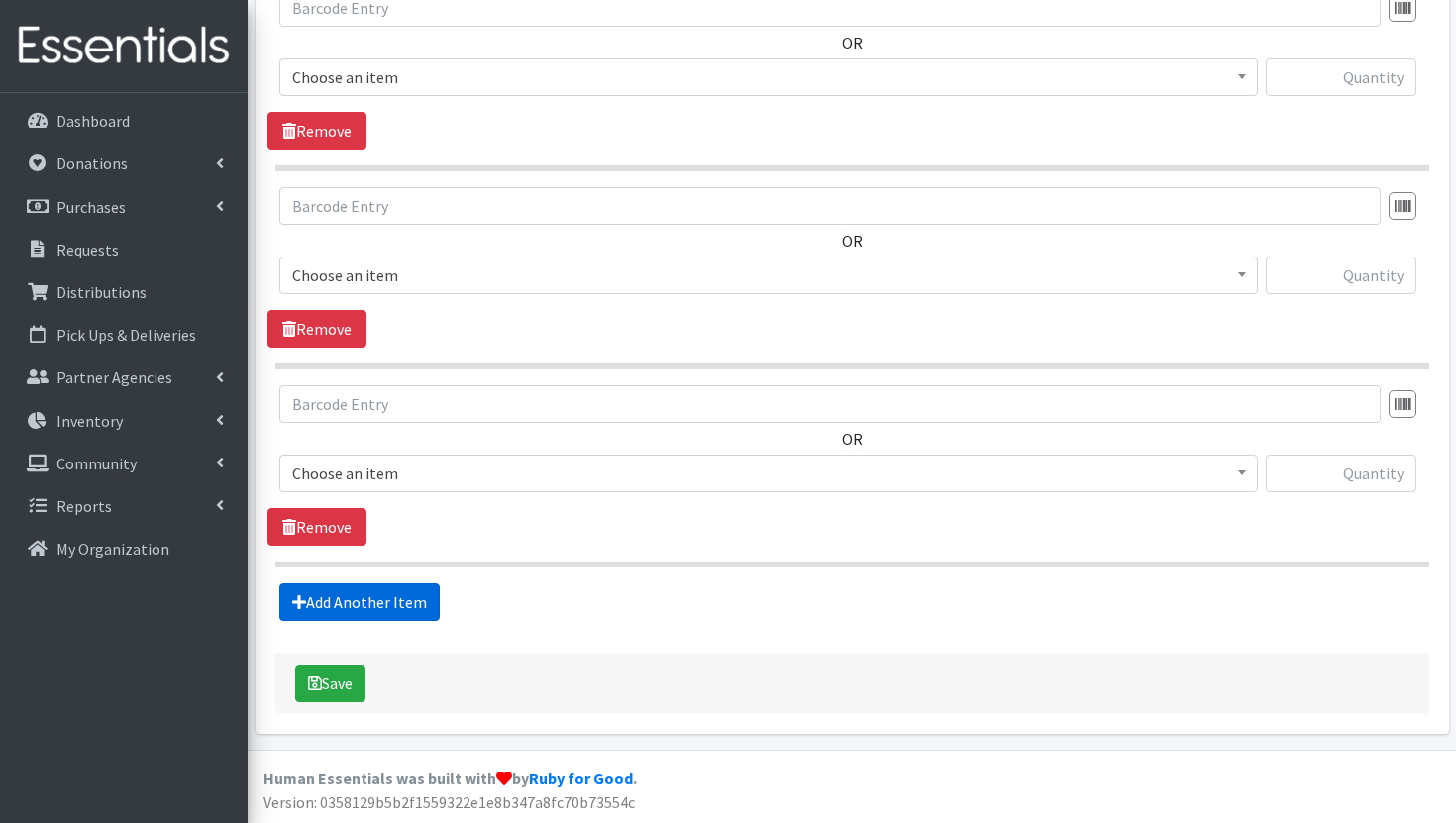 click on "Add Another Item" at bounding box center [360, 602] 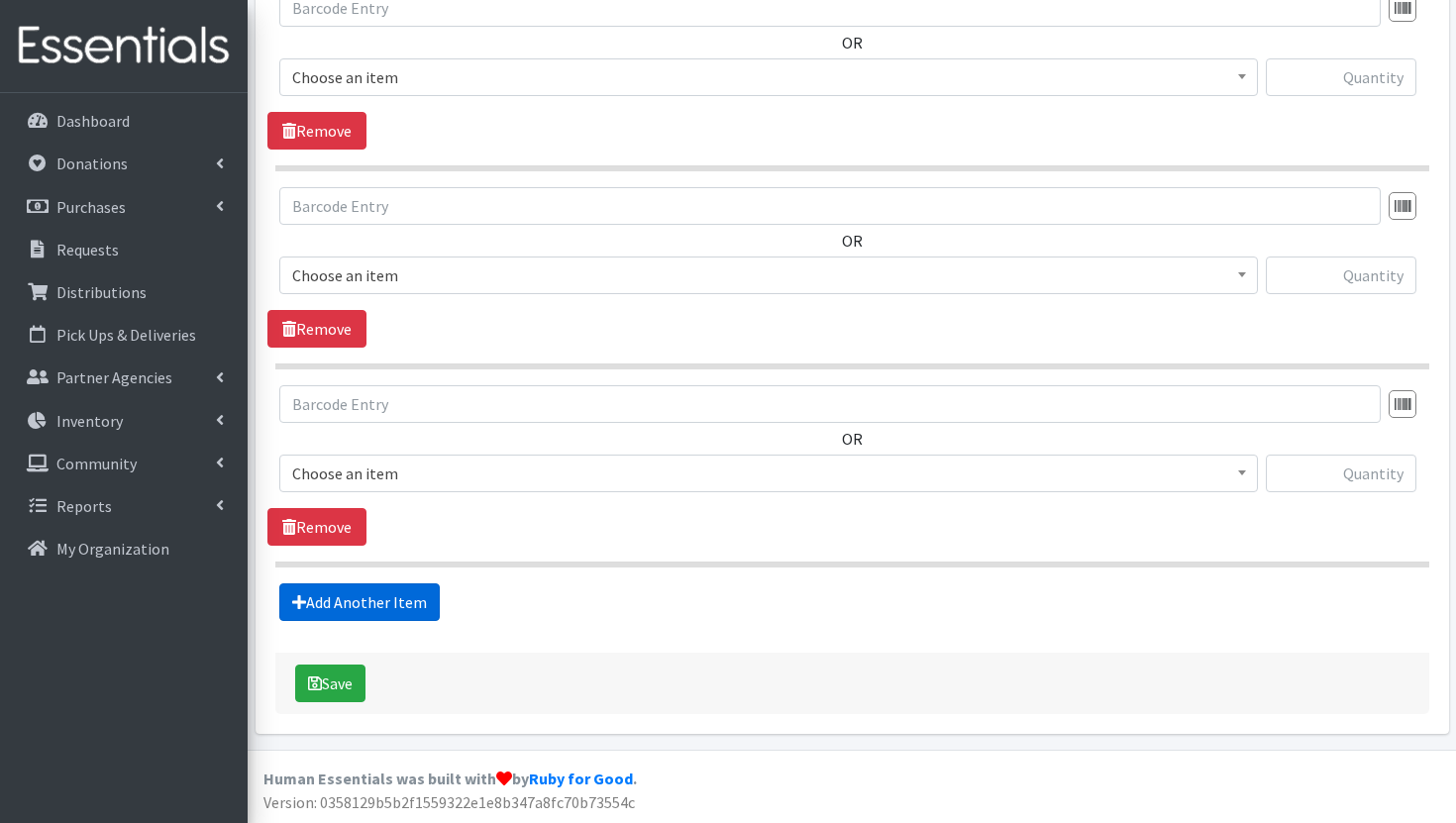 click on "Add Another Item" at bounding box center [360, 602] 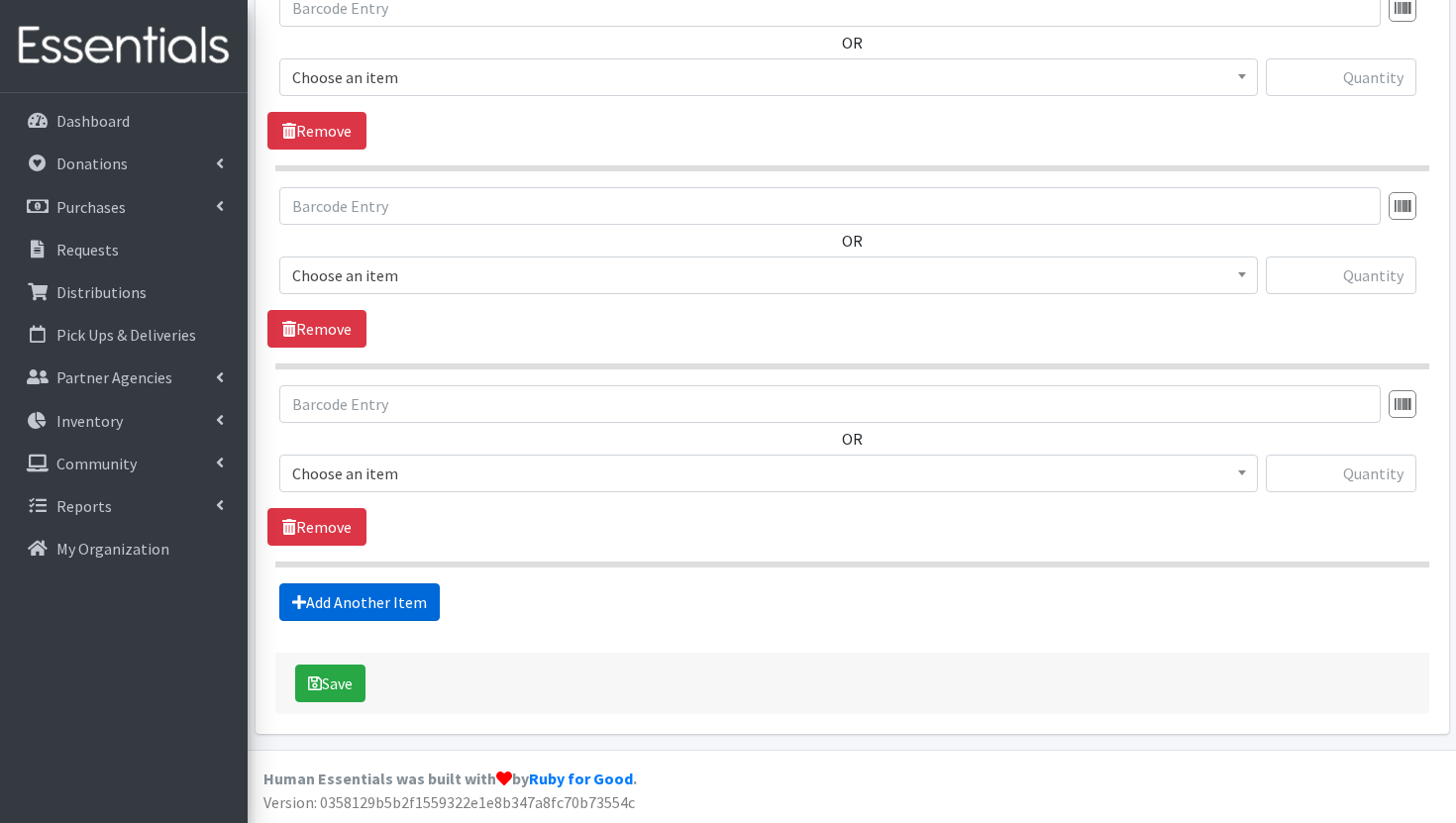 click on "Add Another Item" at bounding box center [360, 602] 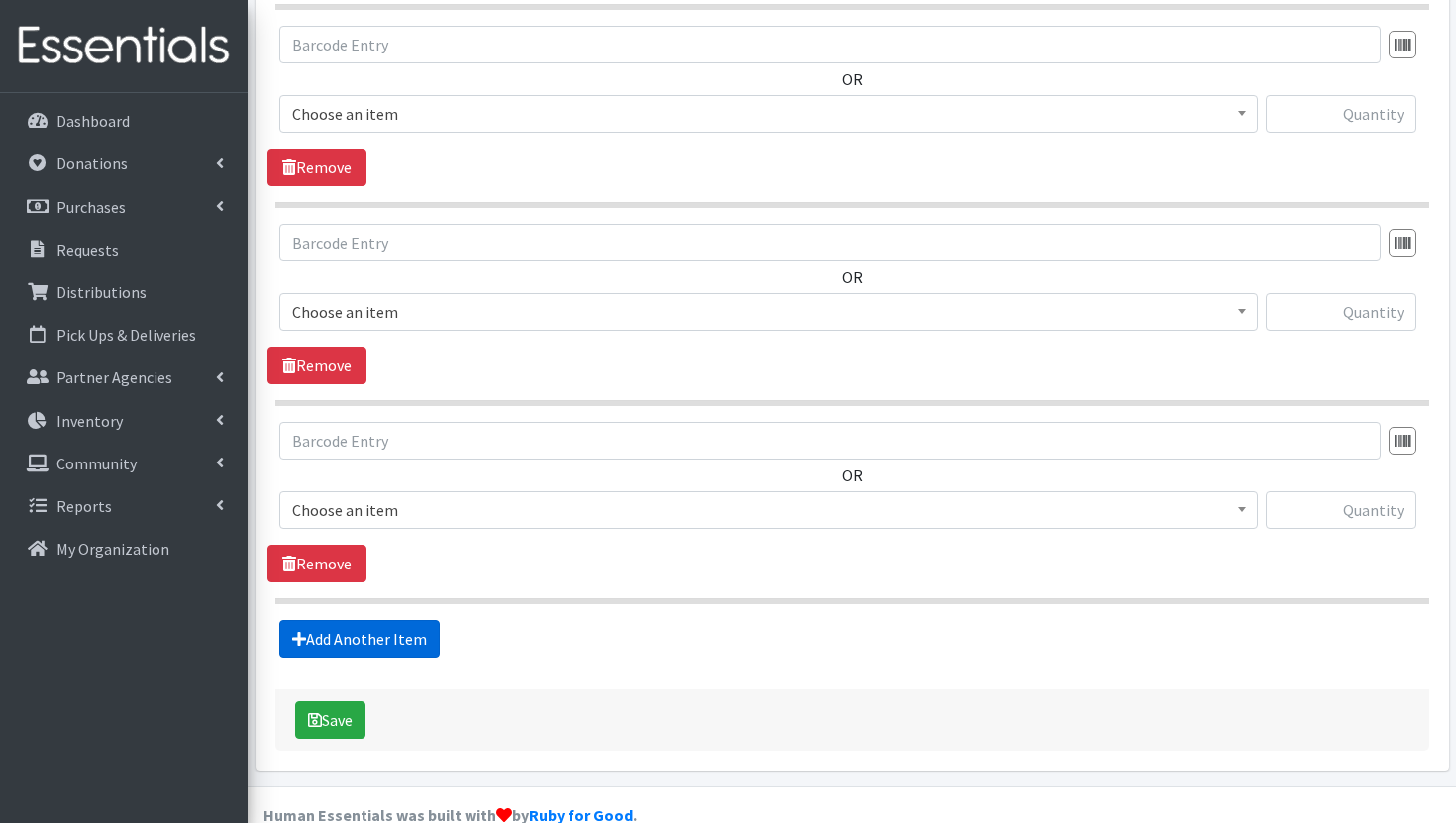 scroll, scrollTop: 3401, scrollLeft: 0, axis: vertical 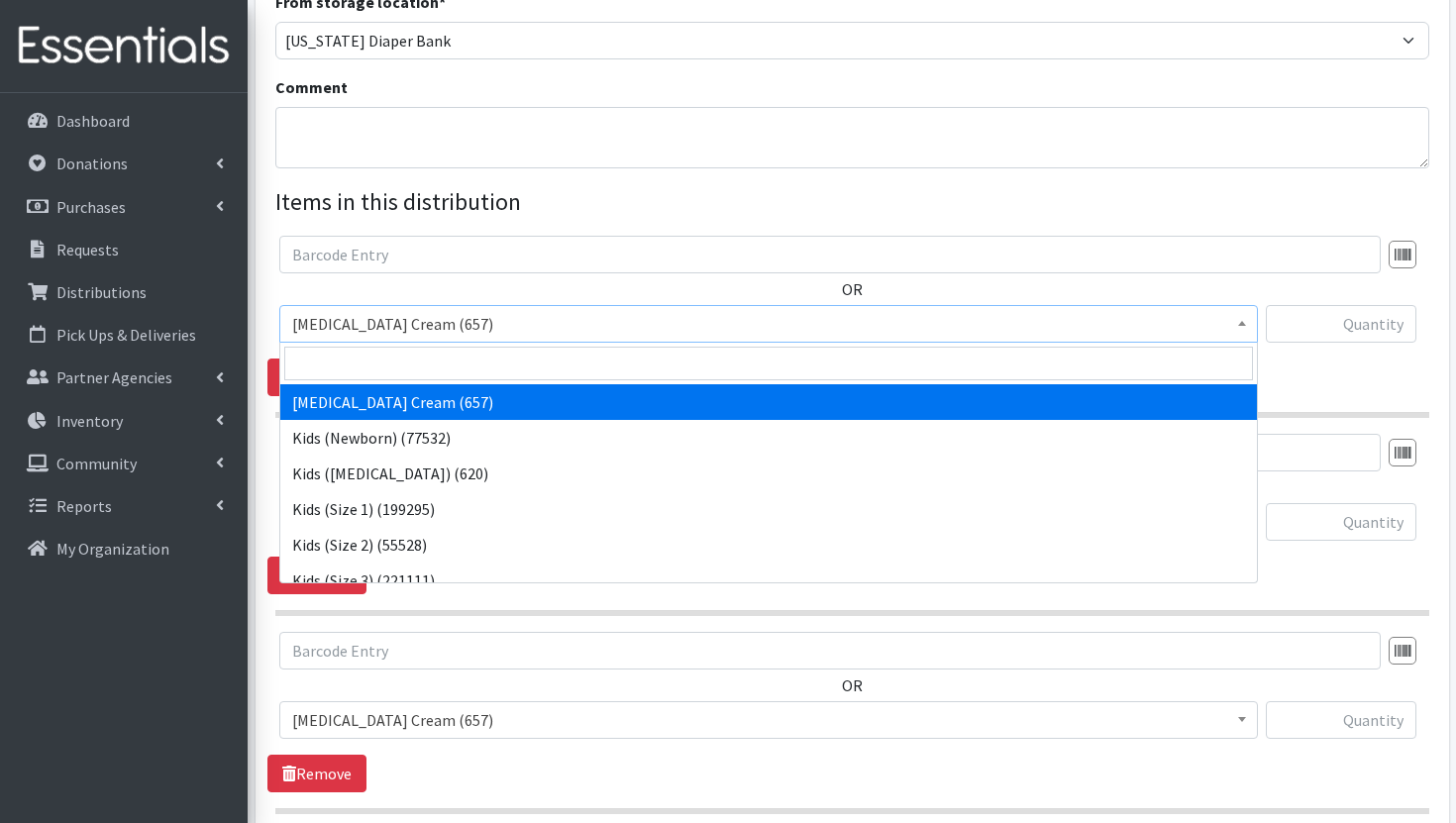 click on "[MEDICAL_DATA] Cream (657)" at bounding box center (769, 324) 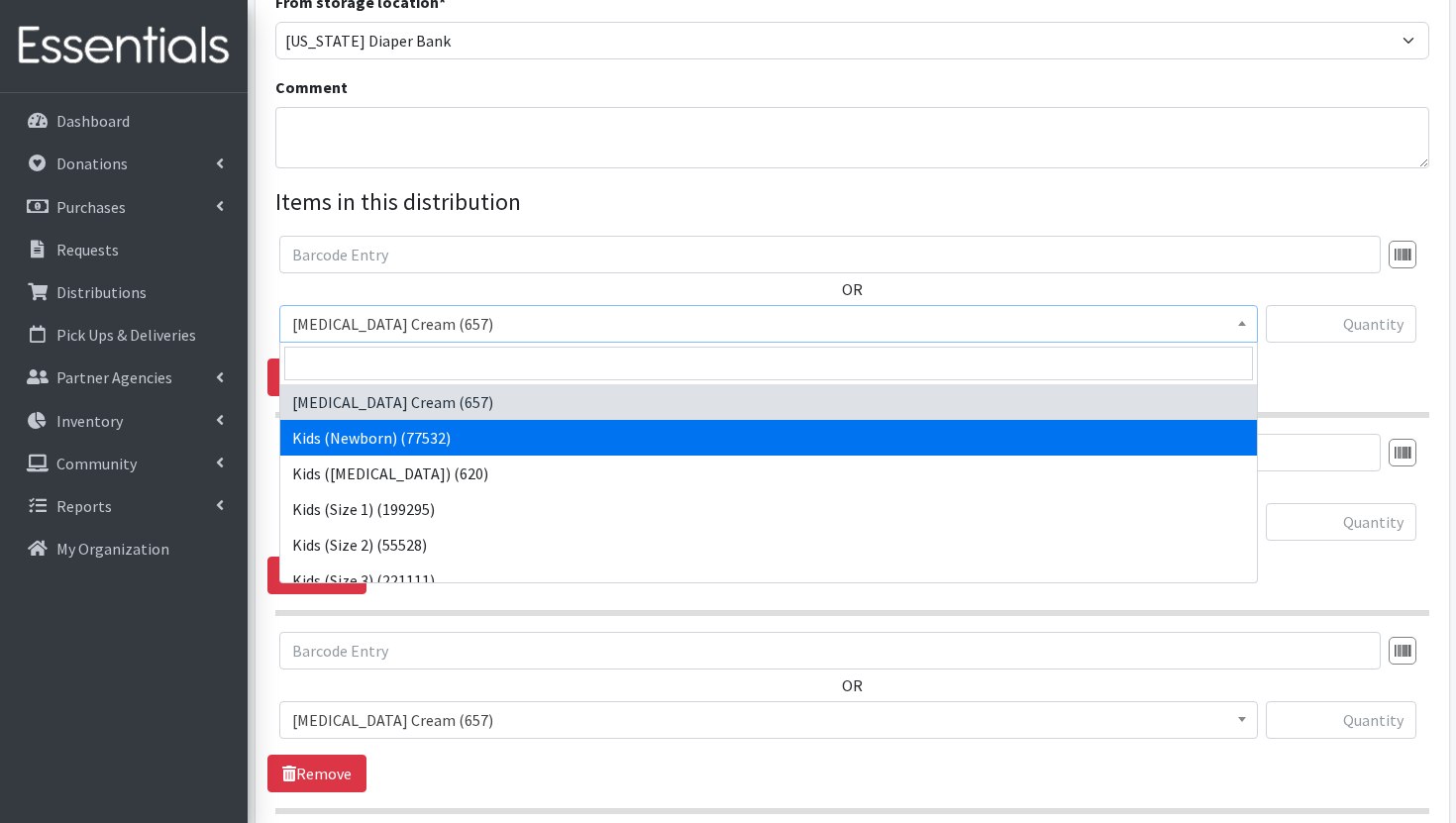 select on "3400" 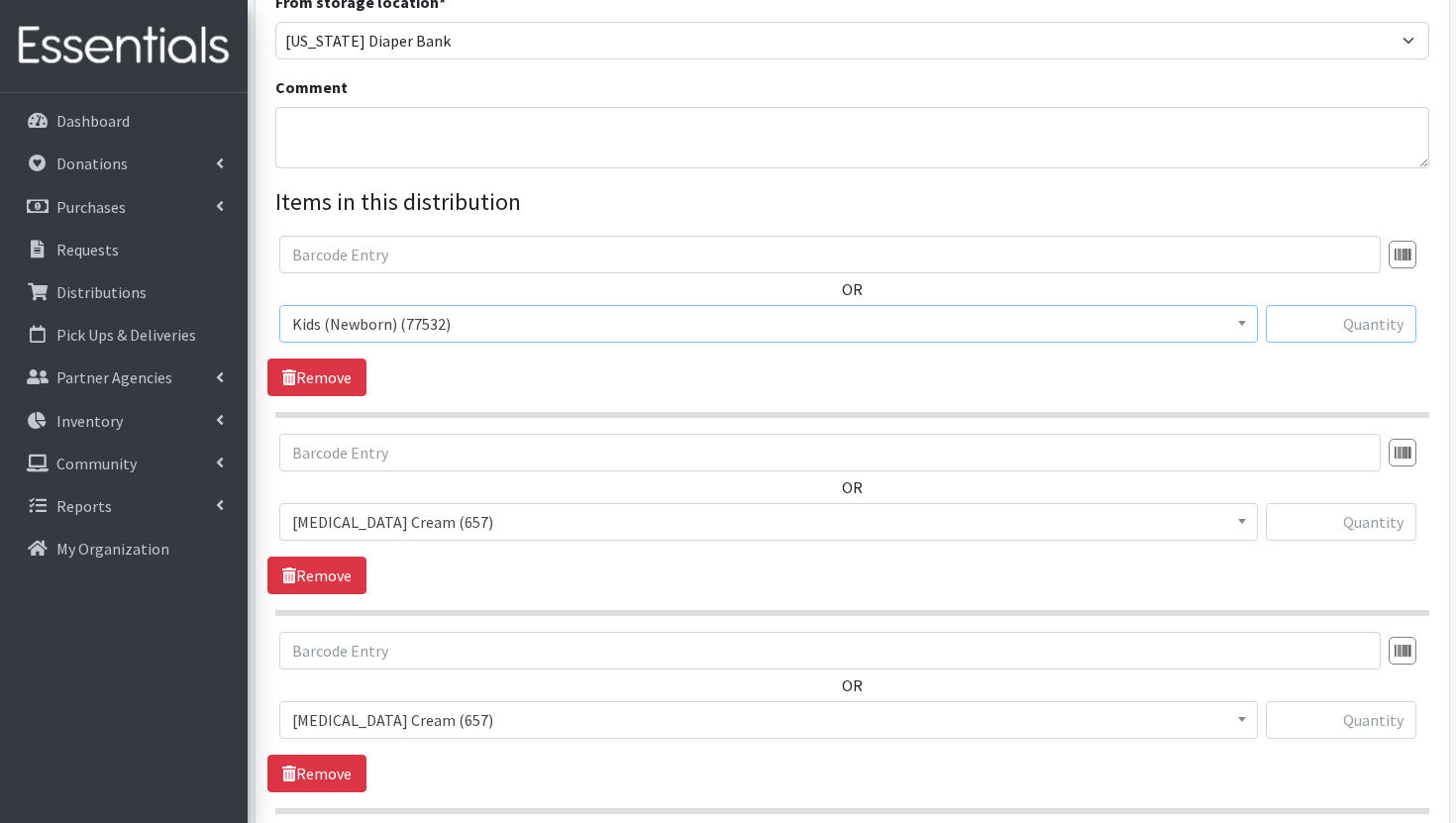 click at bounding box center [1341, 324] 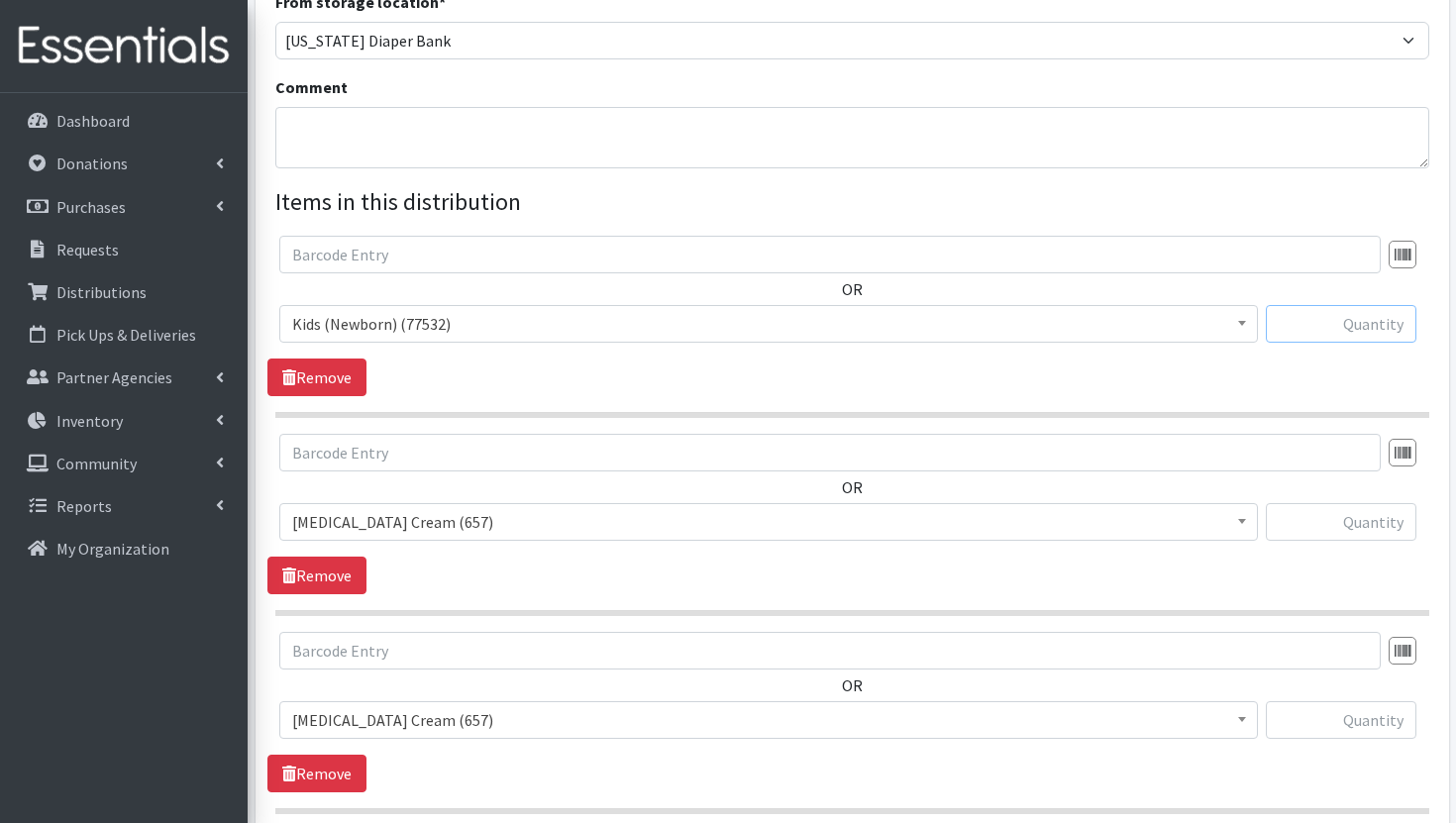 paste on "8379" 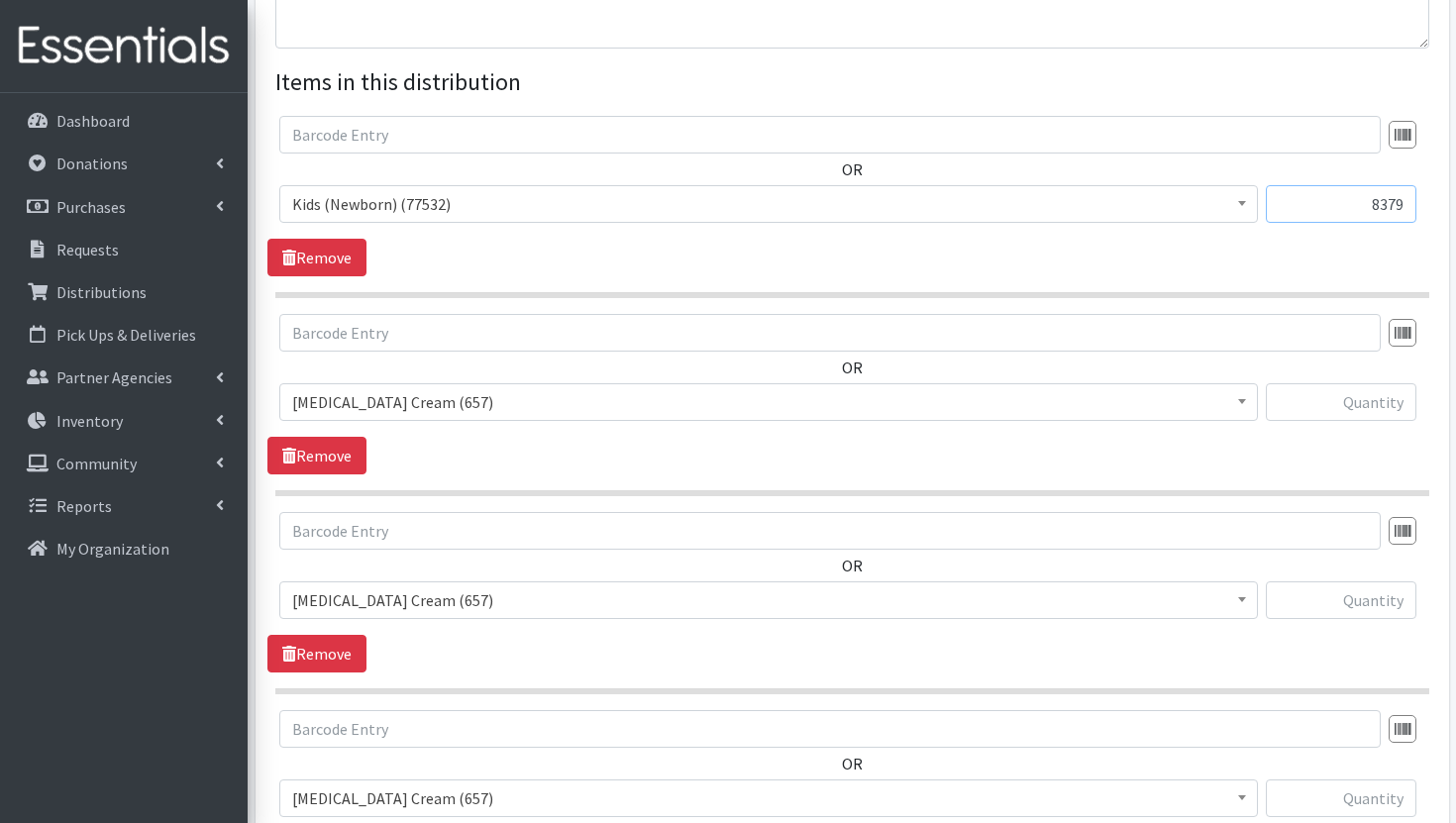 scroll, scrollTop: 738, scrollLeft: 0, axis: vertical 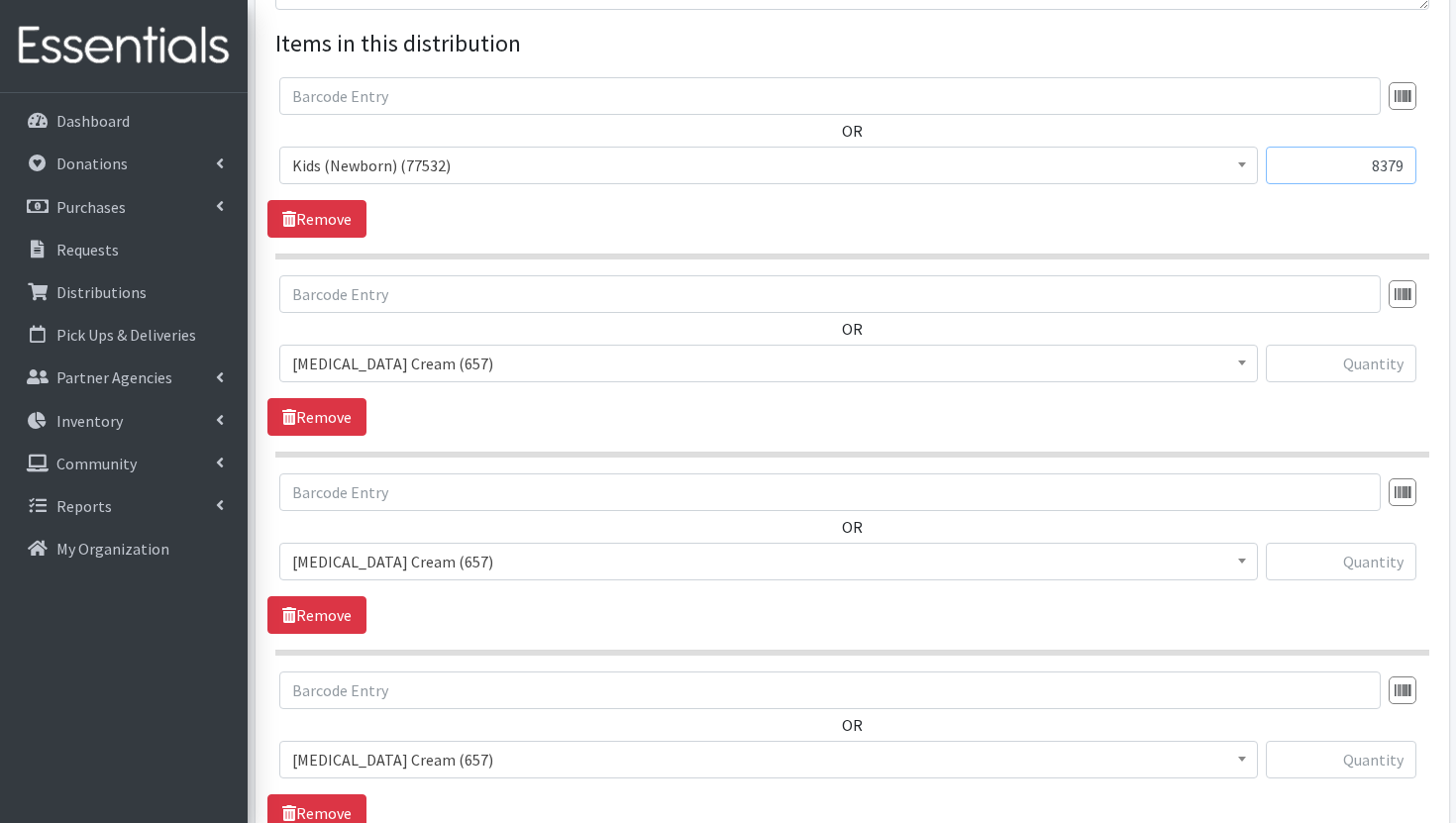 type on "8379" 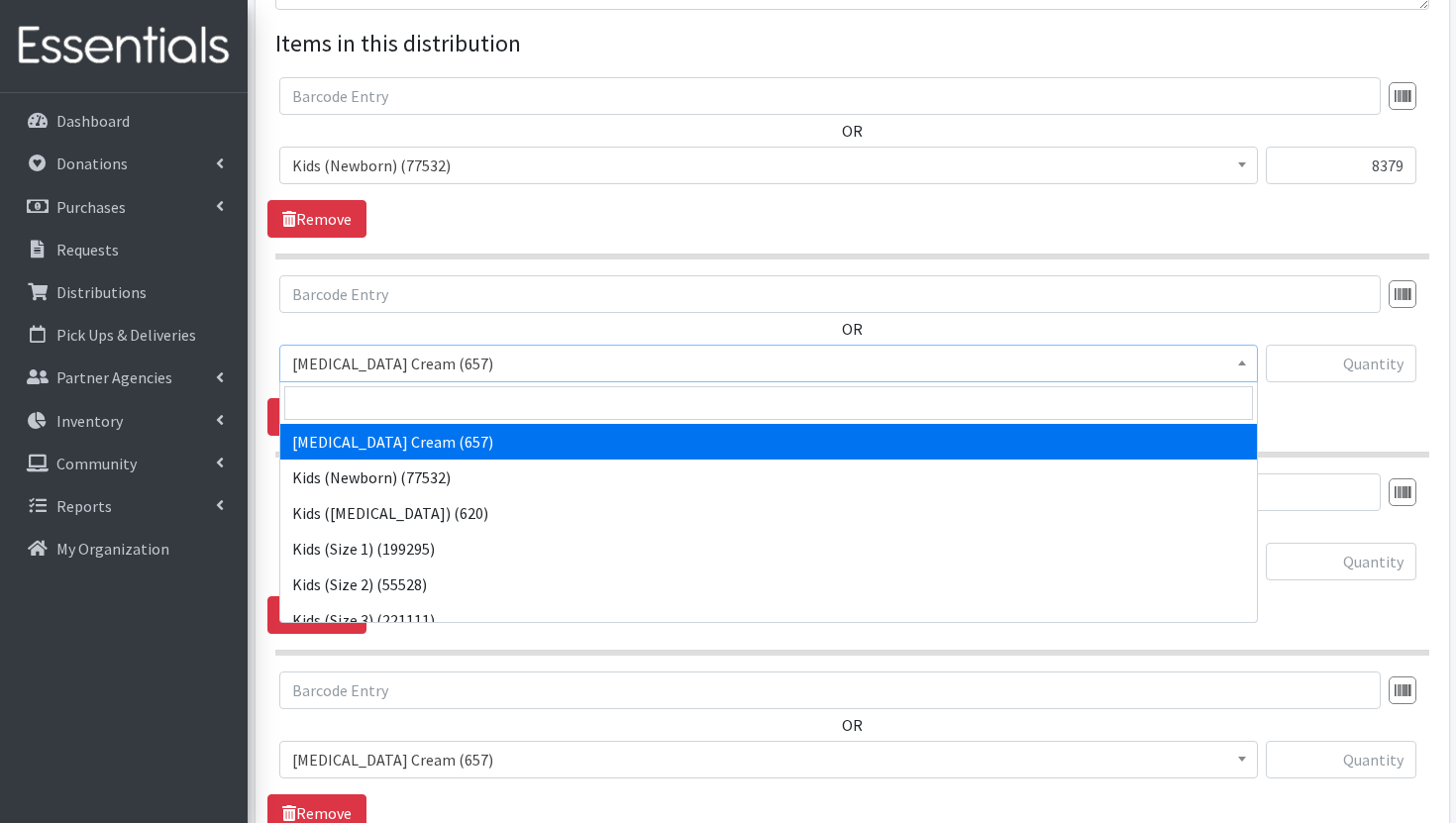 click on "[MEDICAL_DATA] Cream (657)" at bounding box center (769, 363) 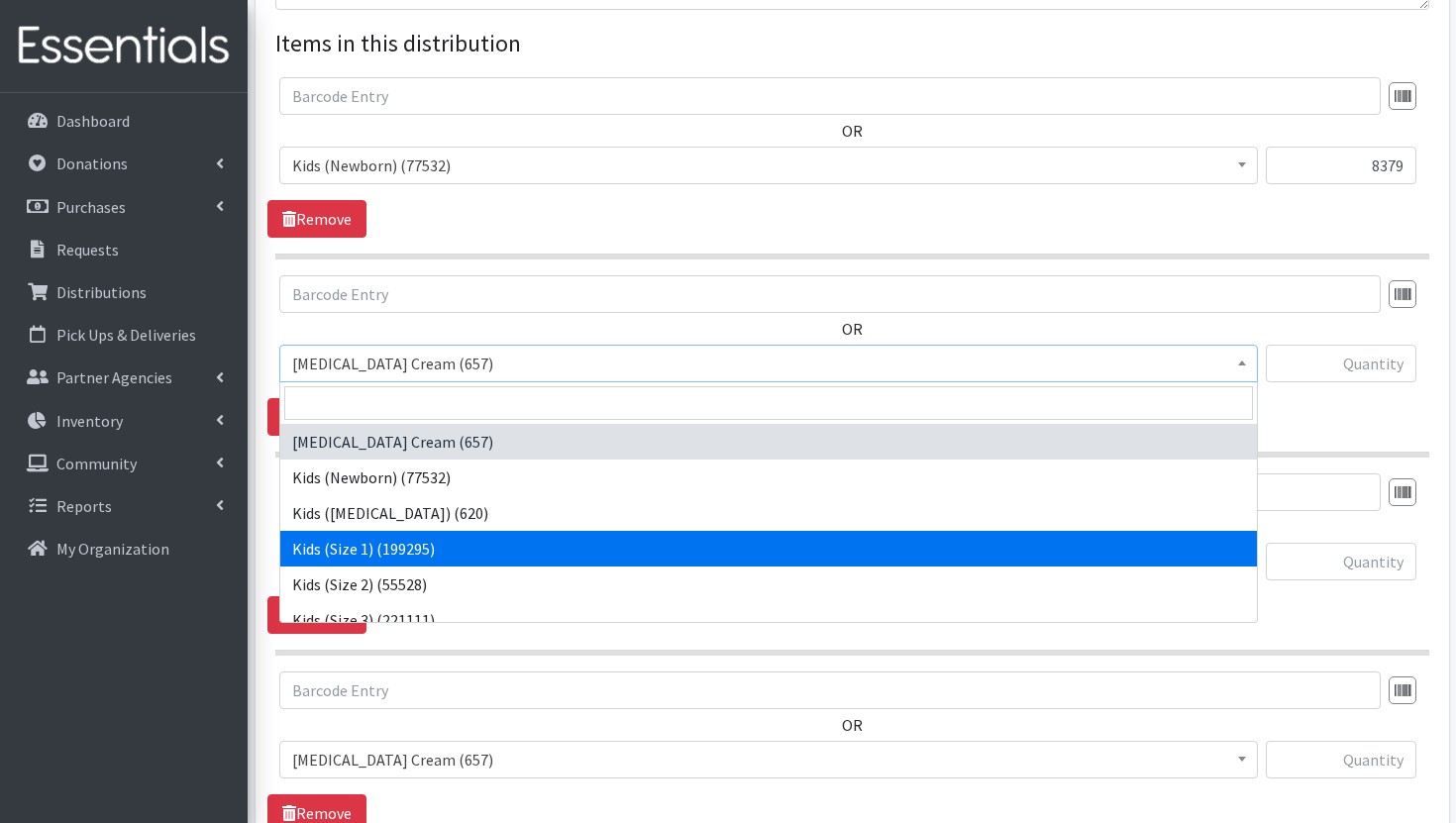 select on "3401" 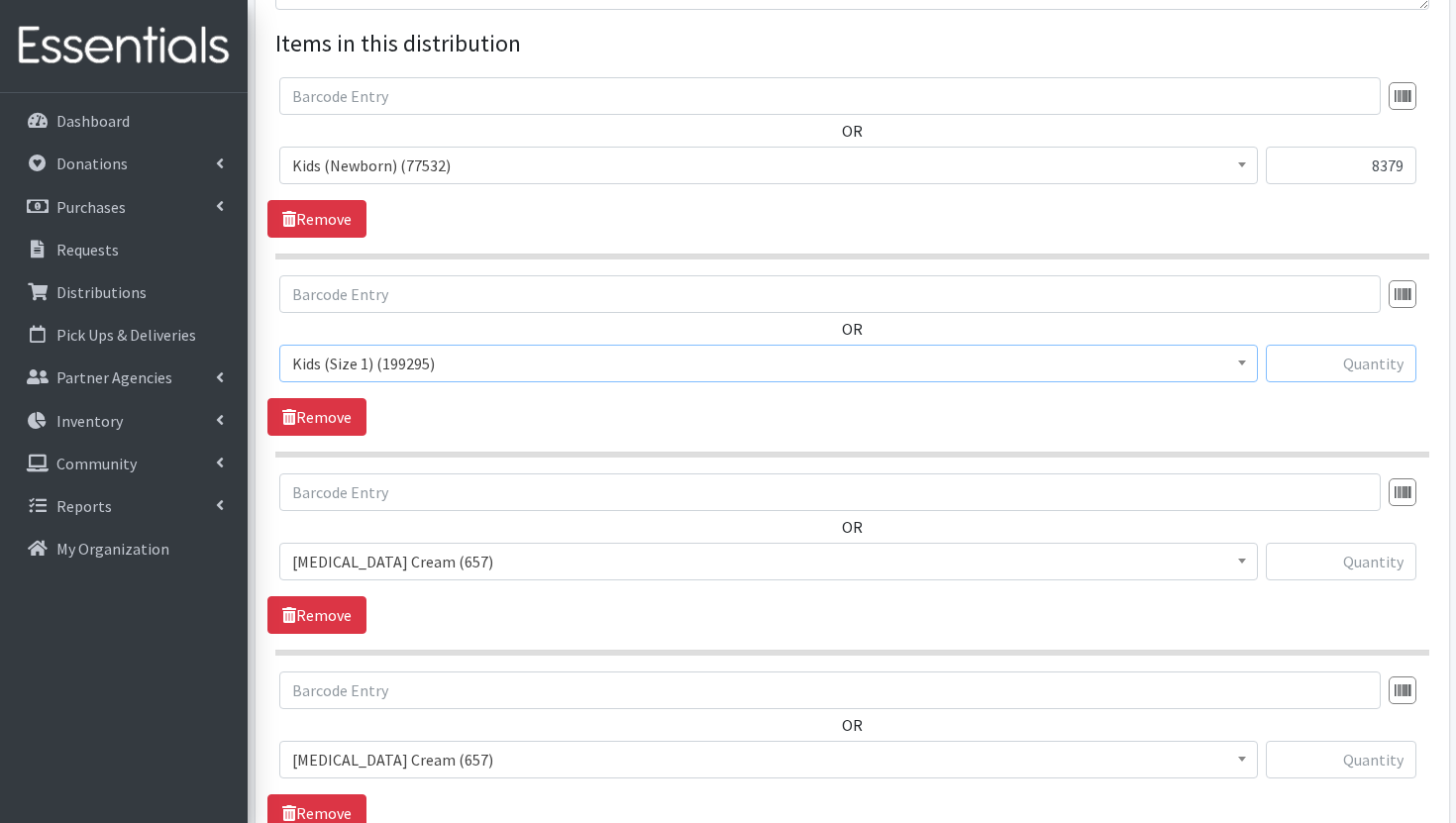 click at bounding box center [1341, 363] 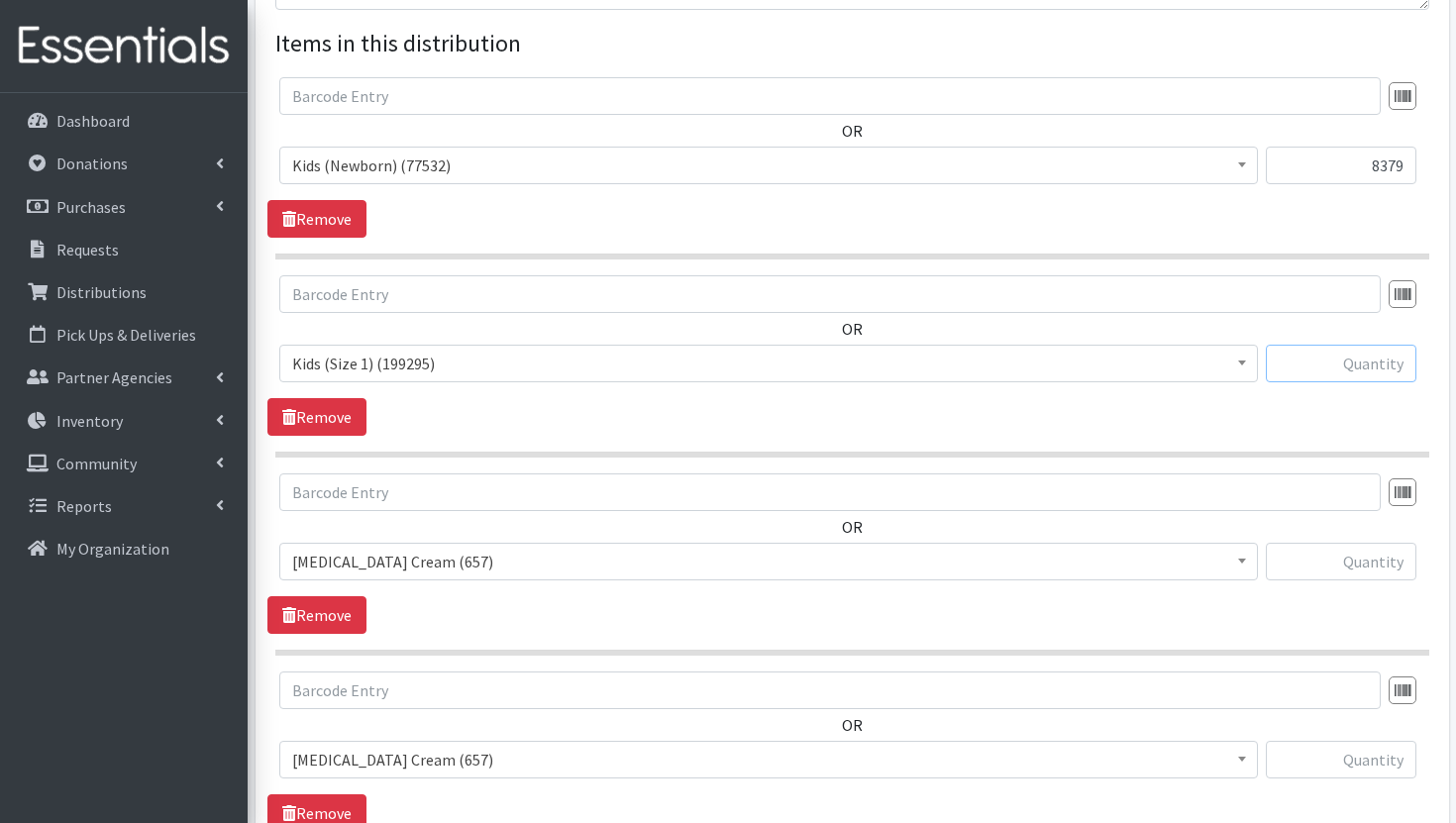 paste on "28716" 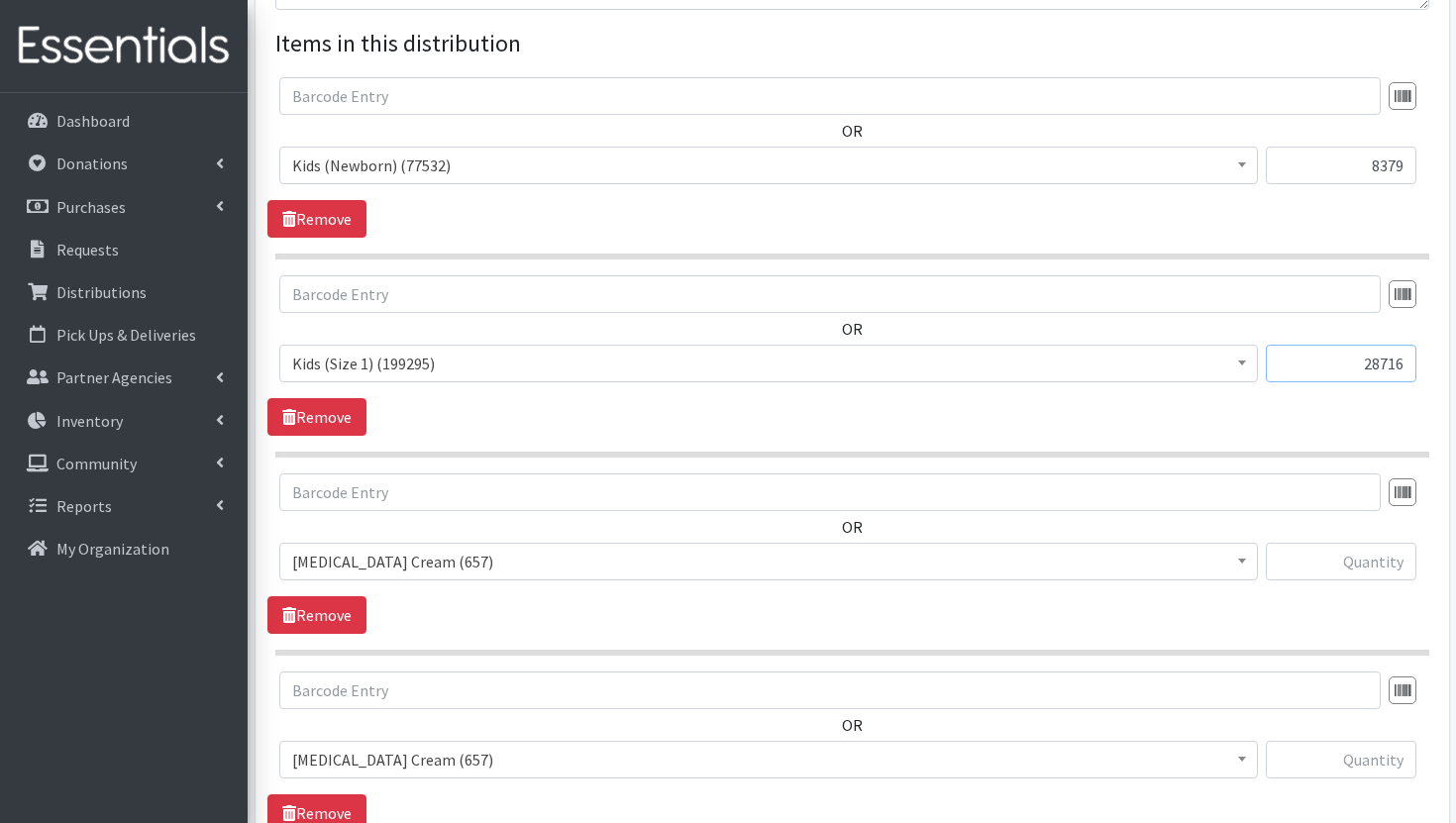 type on "28716" 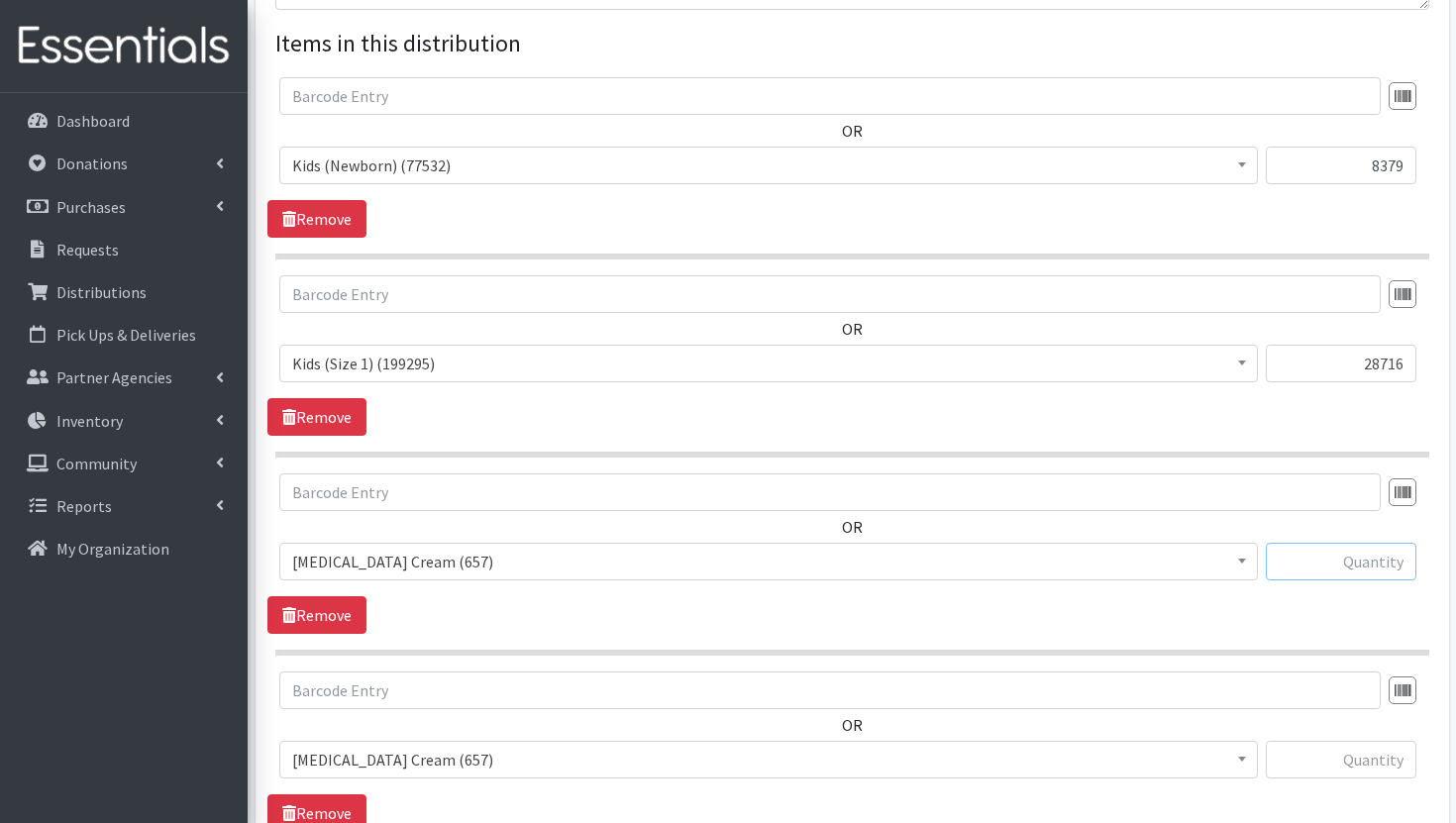 click at bounding box center [1341, 562] 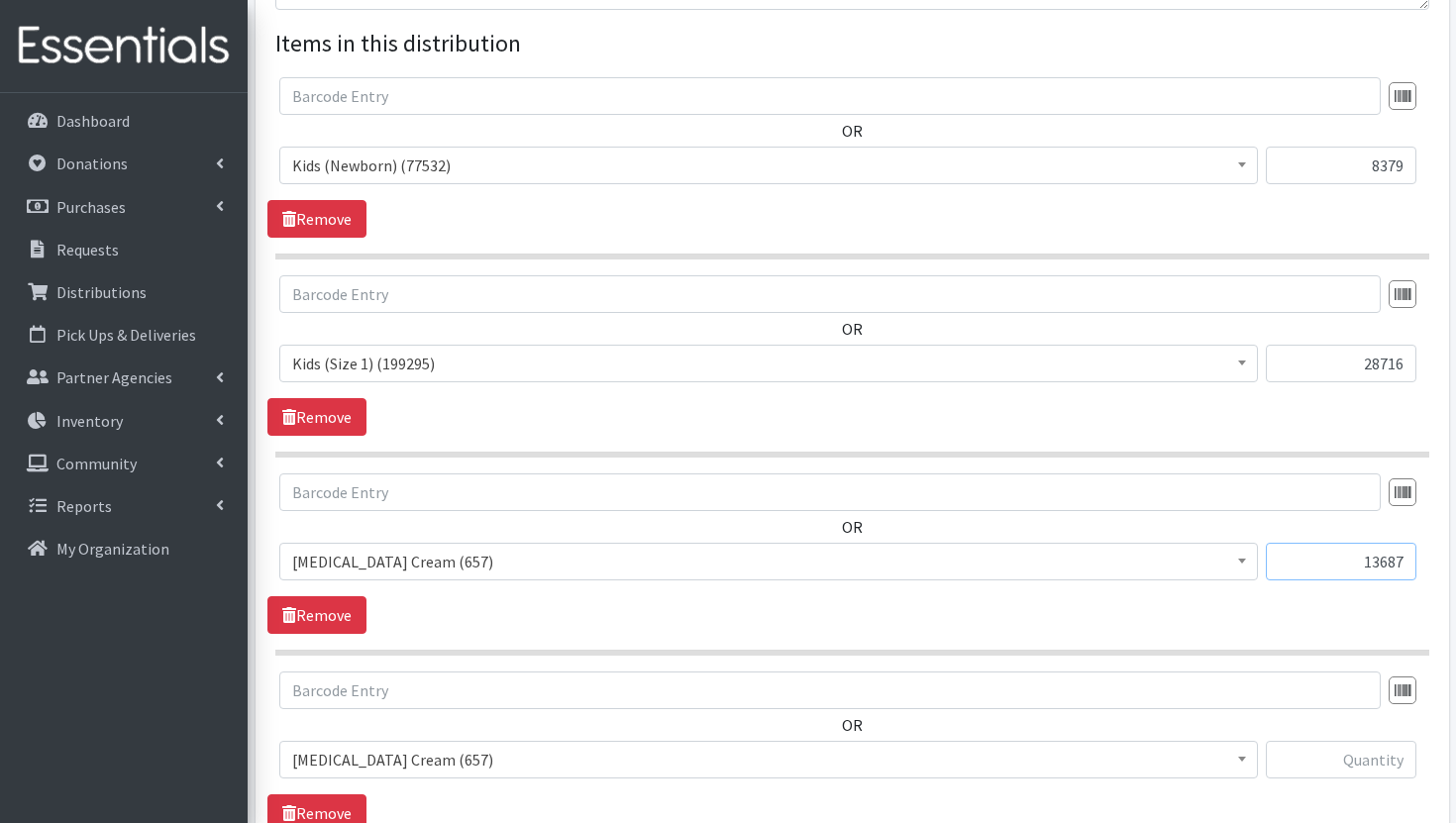 type on "13687" 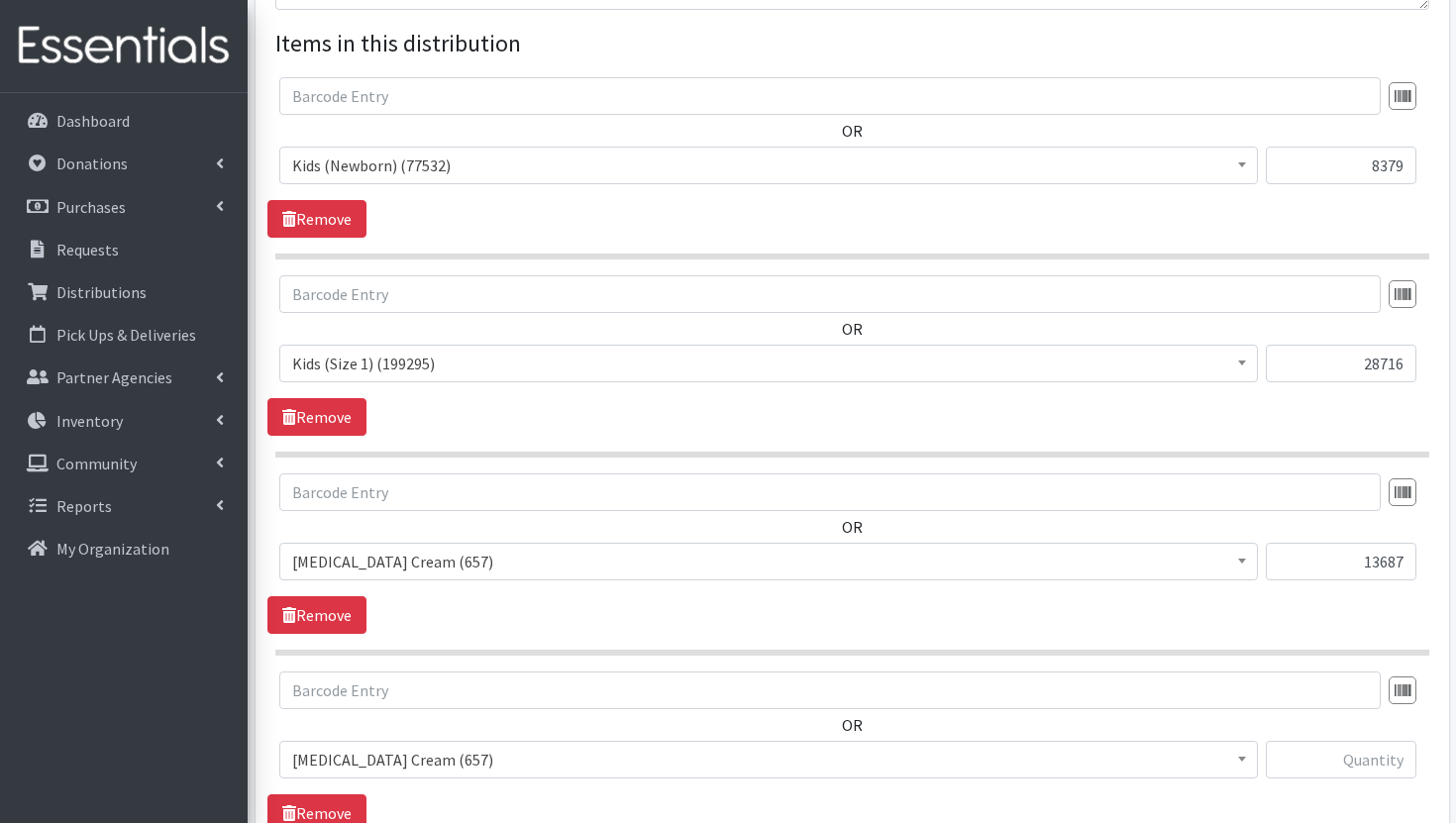 click on "[MEDICAL_DATA] Cream (657)" at bounding box center (769, 562) 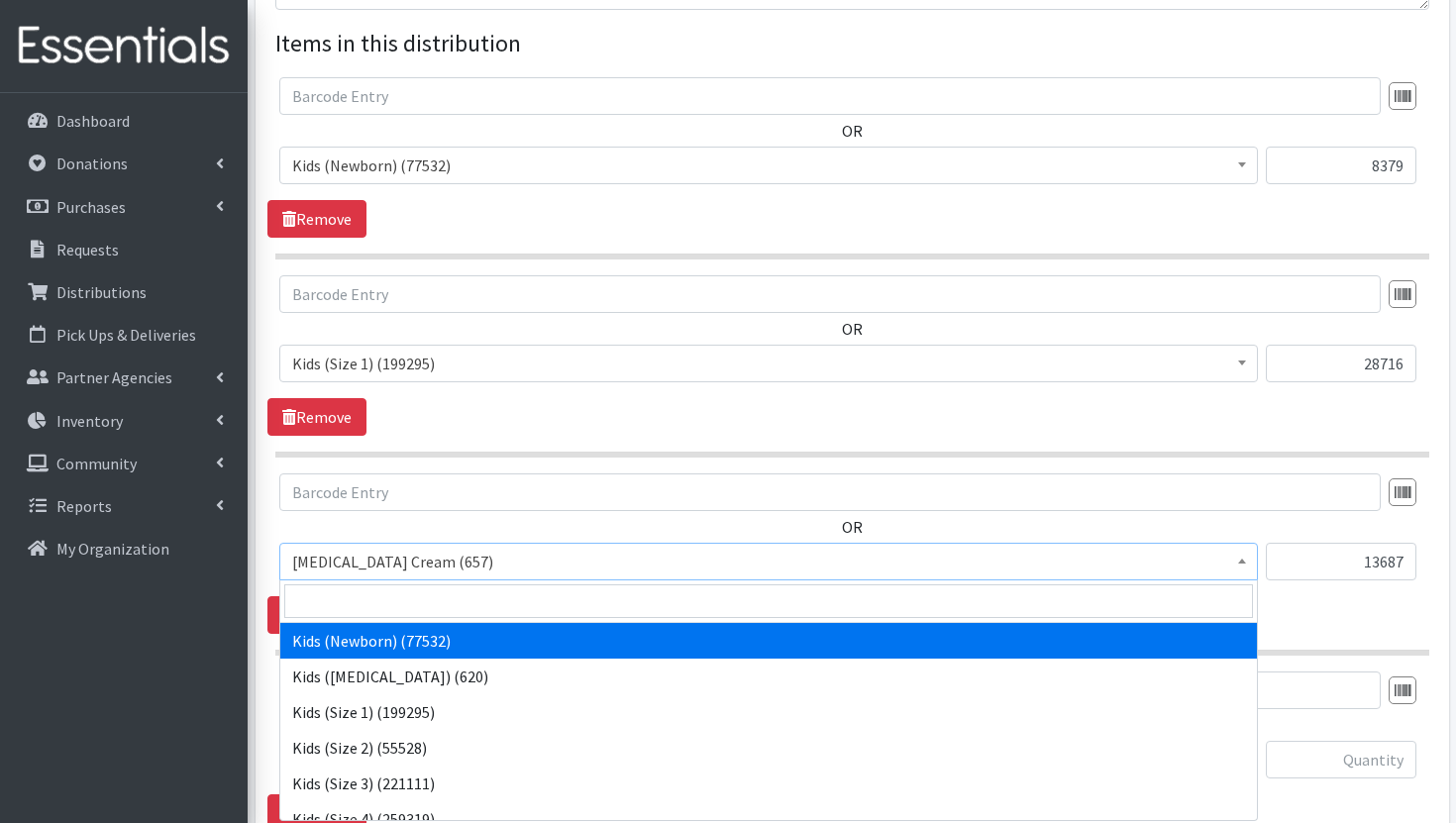 scroll, scrollTop: 49, scrollLeft: 0, axis: vertical 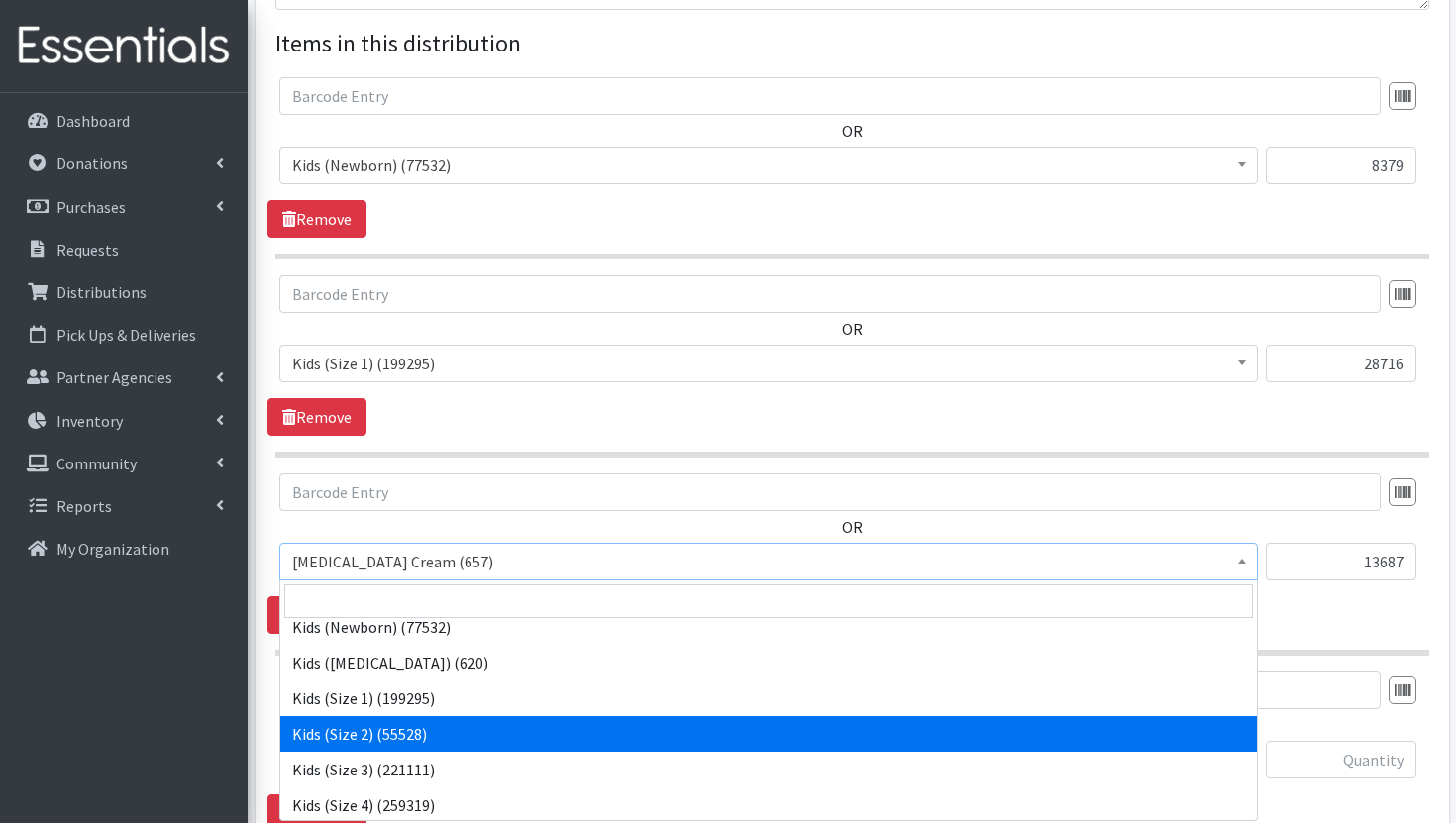 select on "3420" 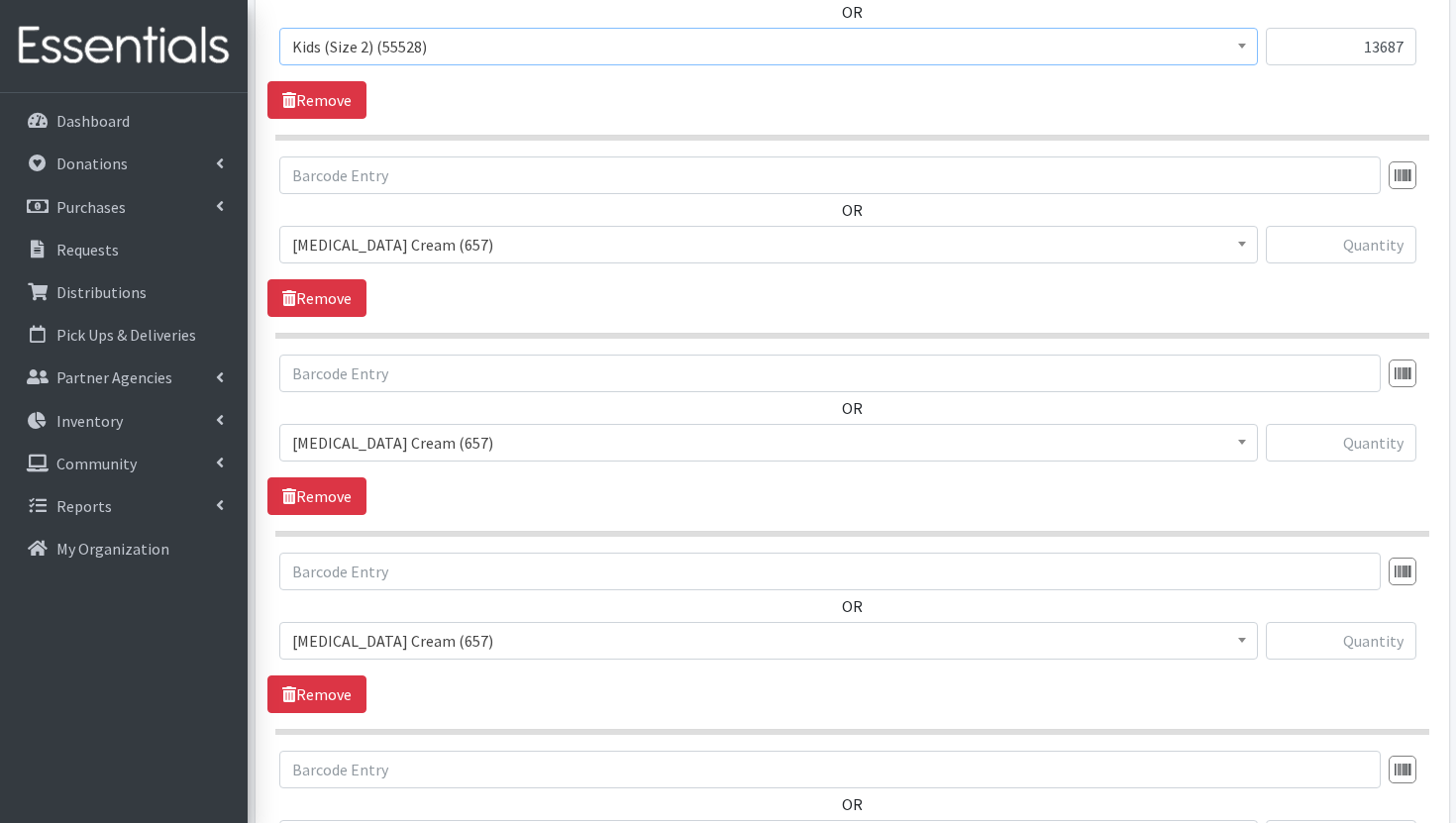 scroll, scrollTop: 1275, scrollLeft: 0, axis: vertical 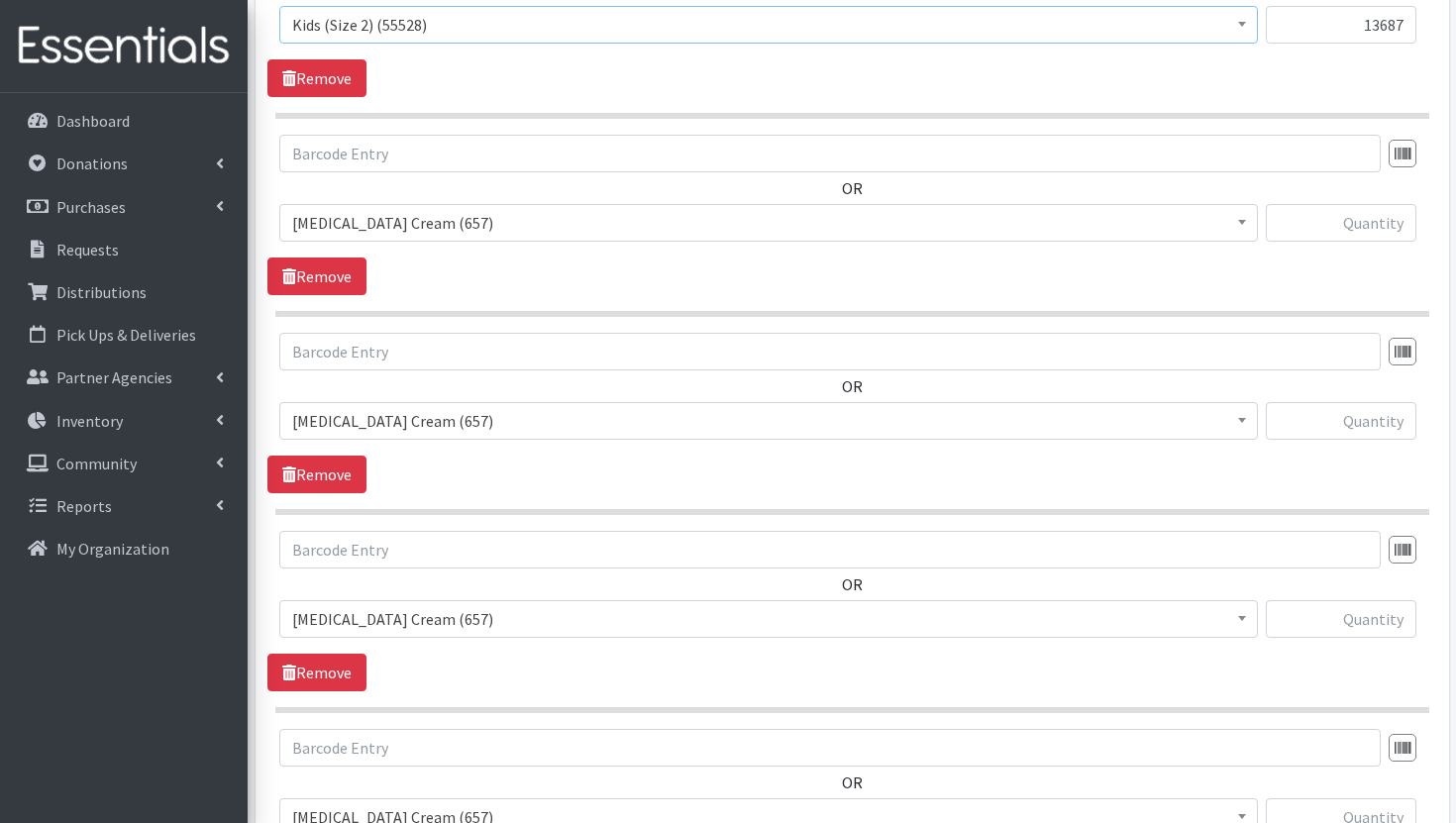 click on "[MEDICAL_DATA] Cream (657)" at bounding box center [769, 223] 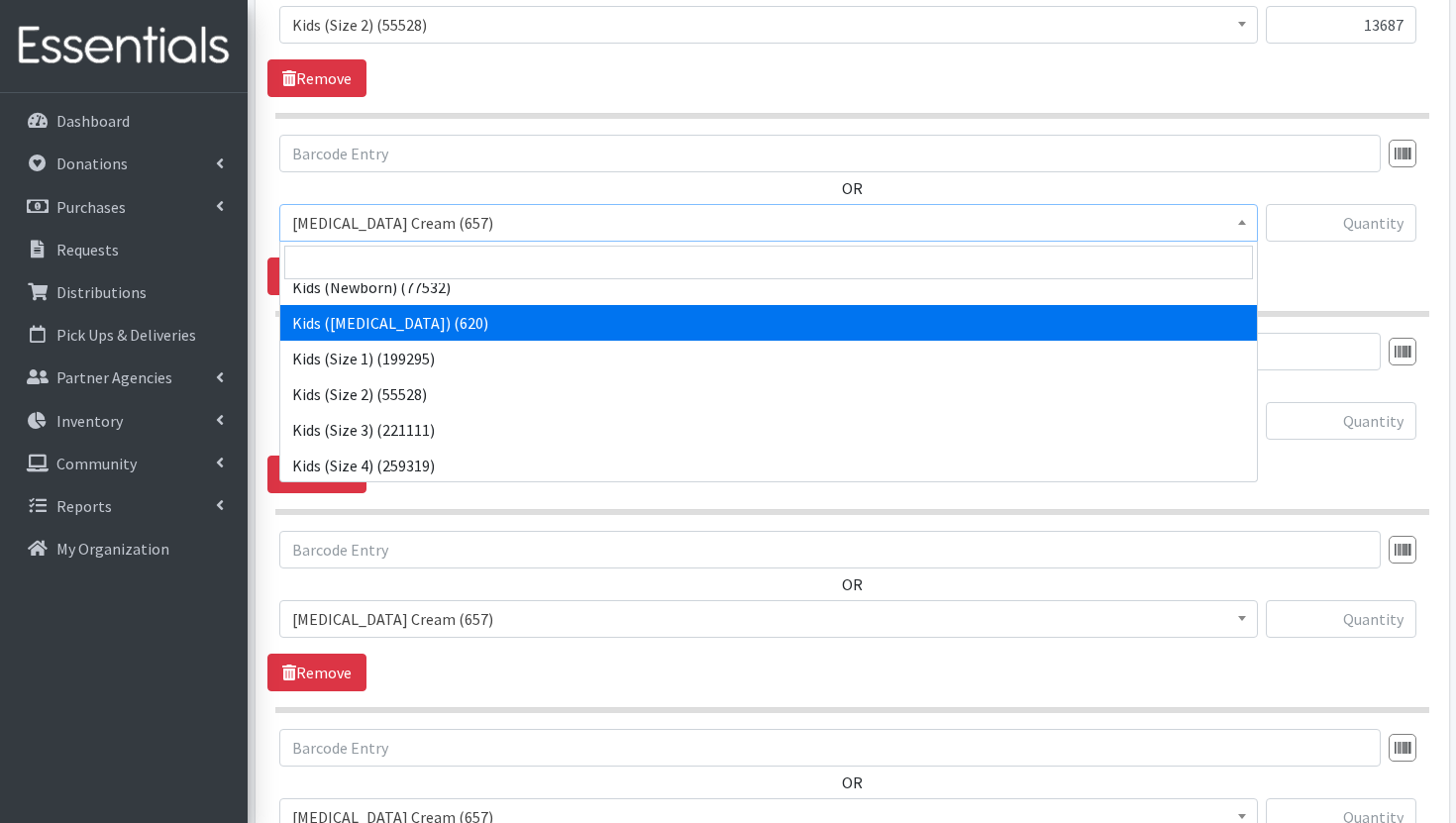 scroll, scrollTop: 71, scrollLeft: 0, axis: vertical 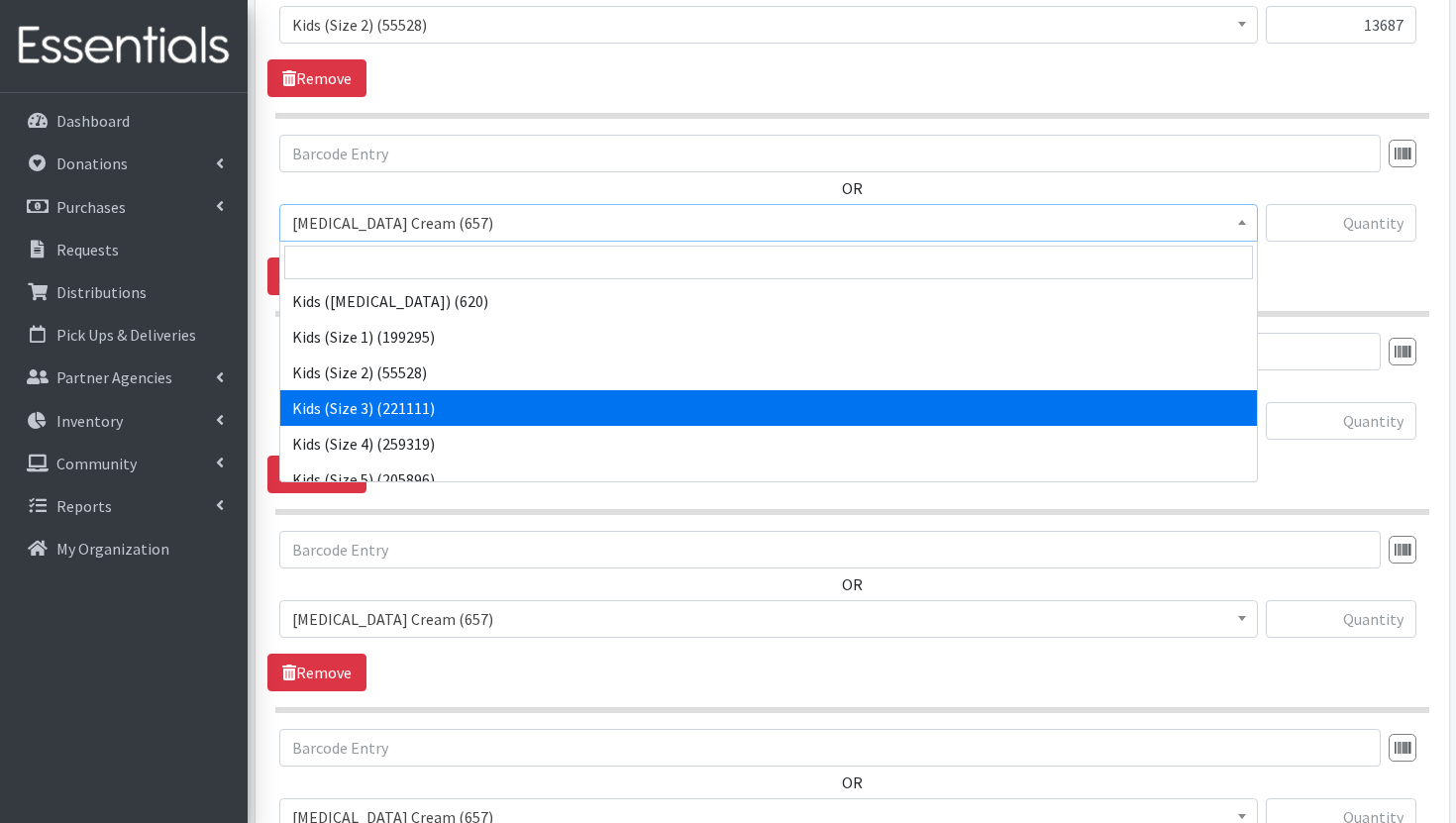 select on "3393" 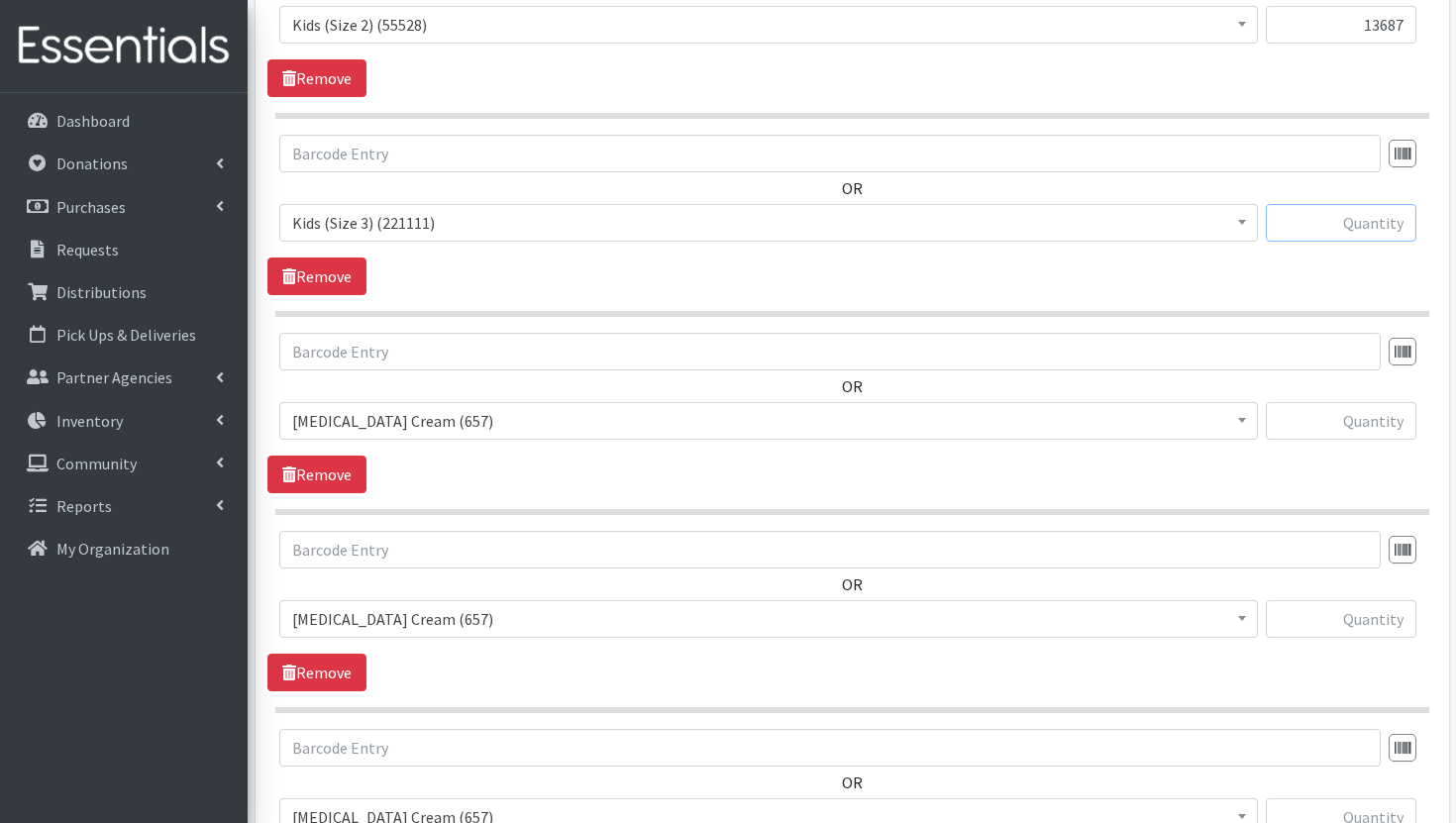 click at bounding box center (1341, 223) 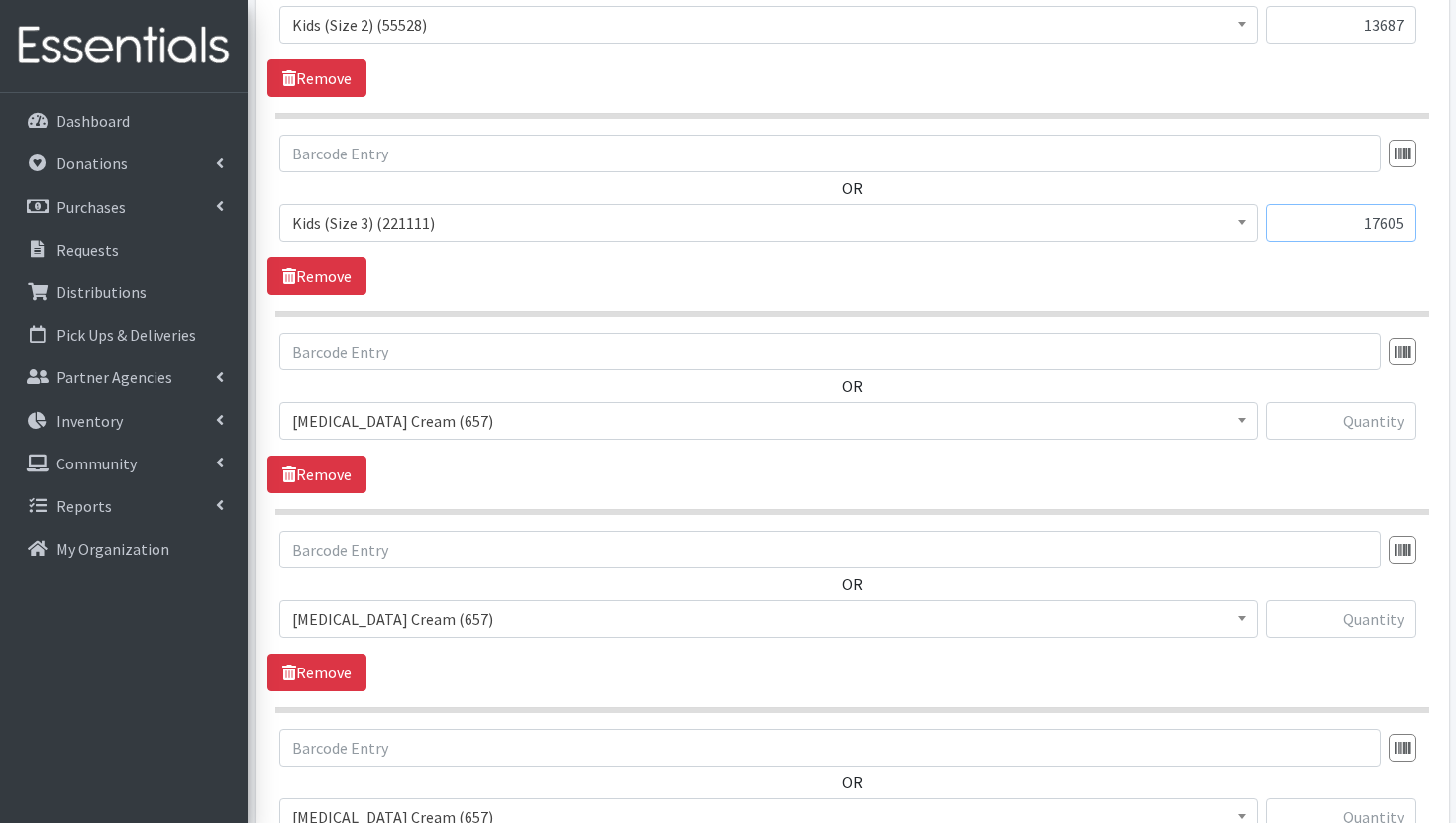 type on "17605" 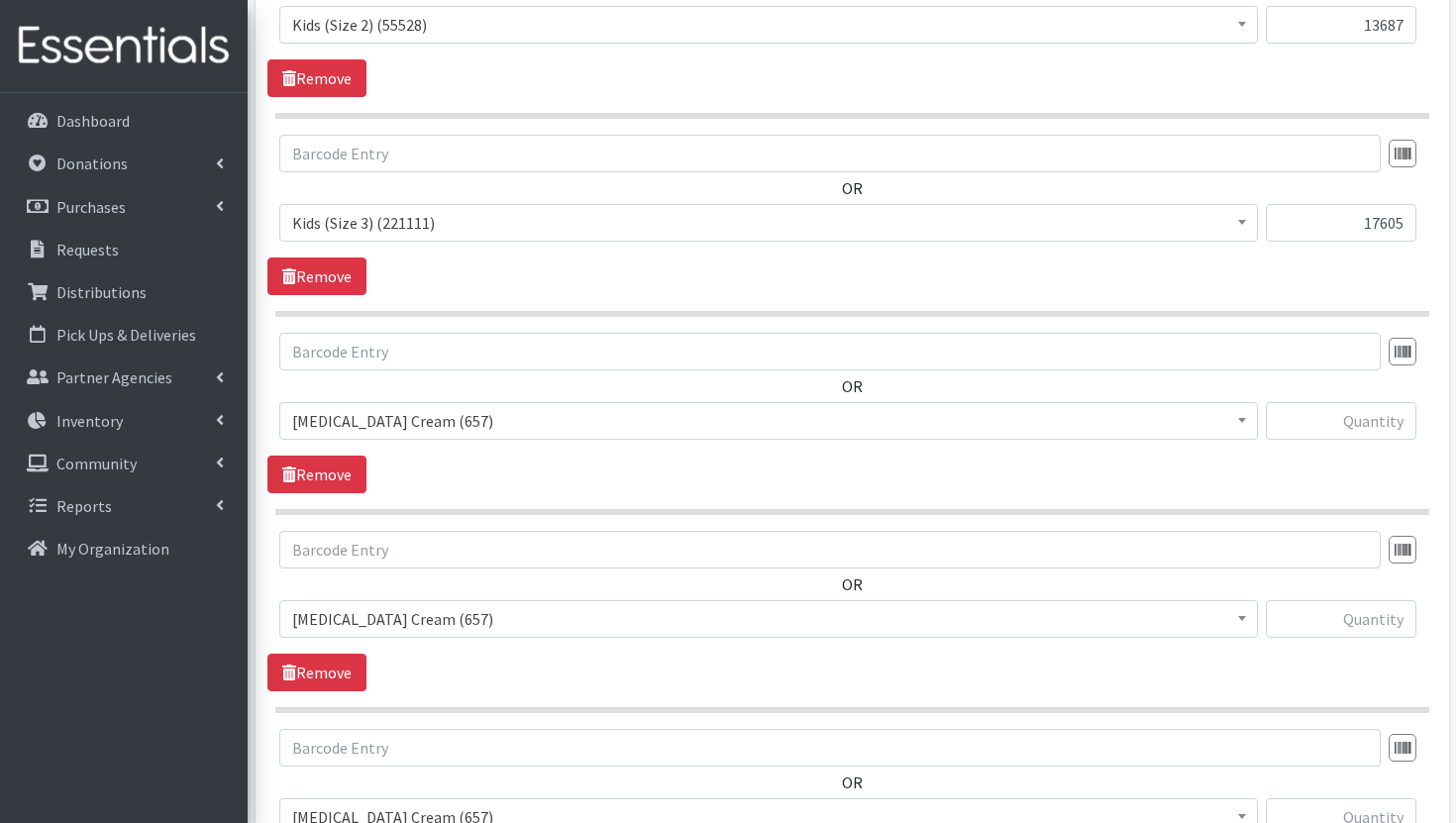 click on "[MEDICAL_DATA] Cream (657)" at bounding box center [769, 421] 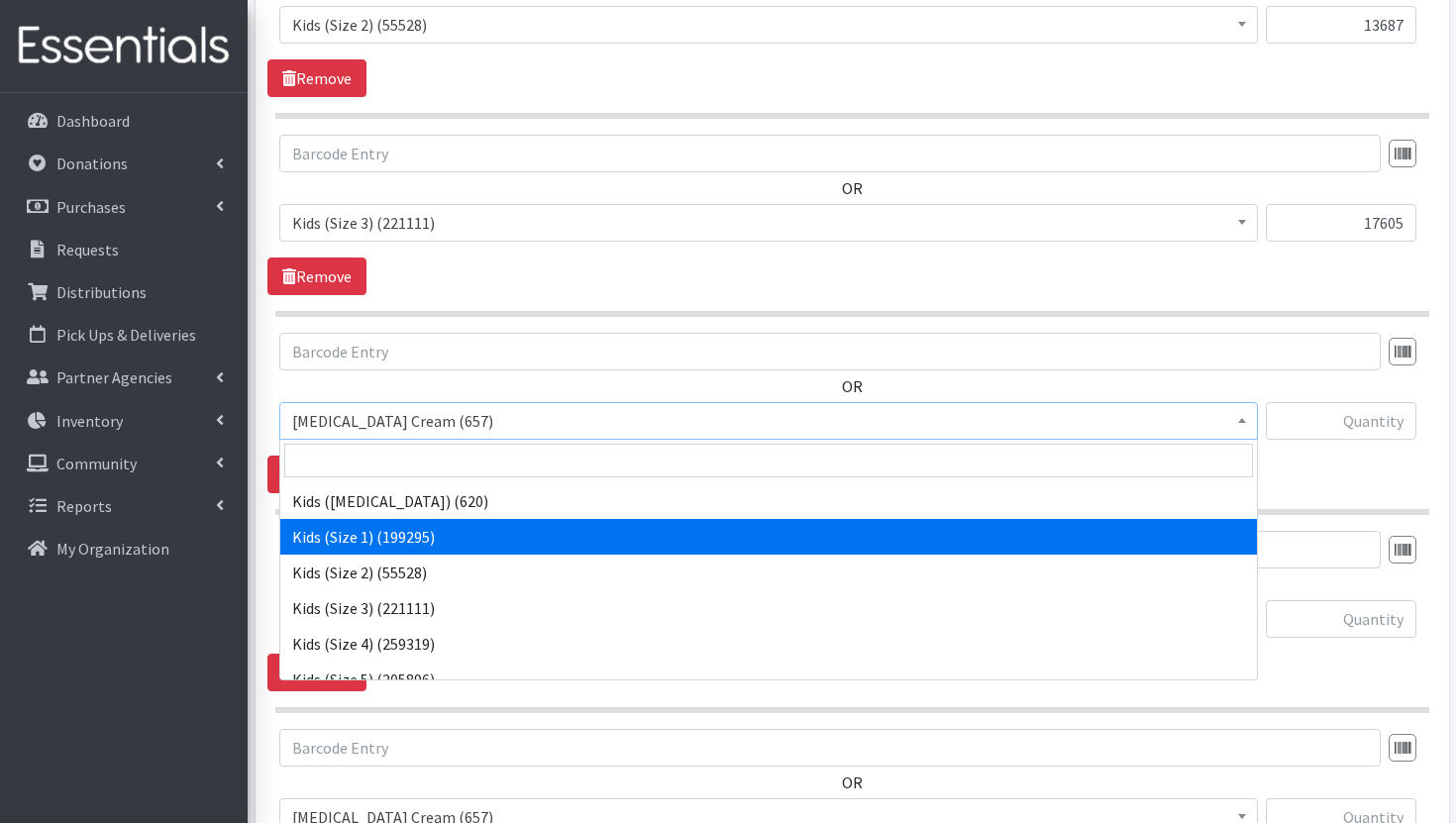 scroll, scrollTop: 70, scrollLeft: 0, axis: vertical 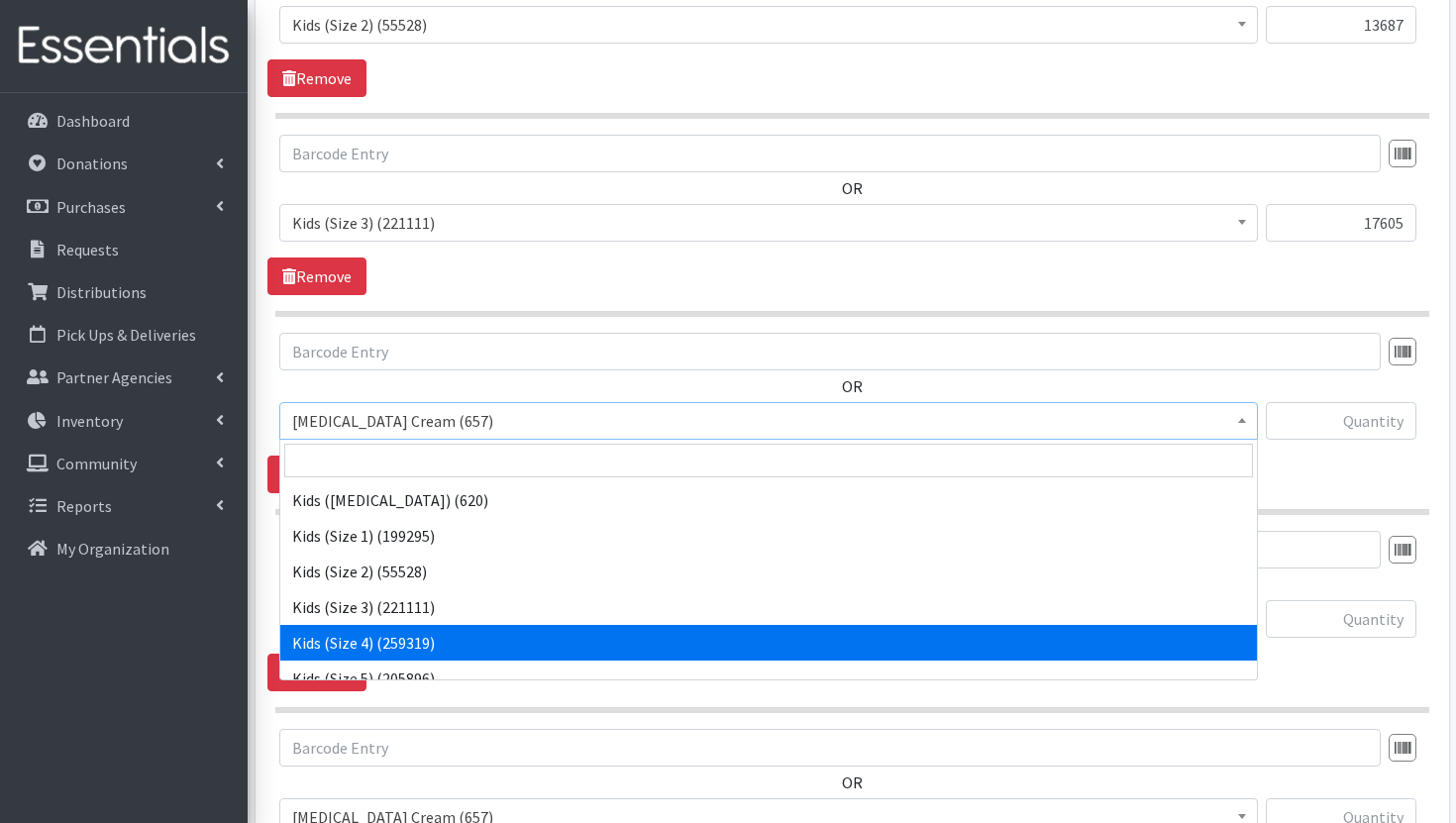 select on "3394" 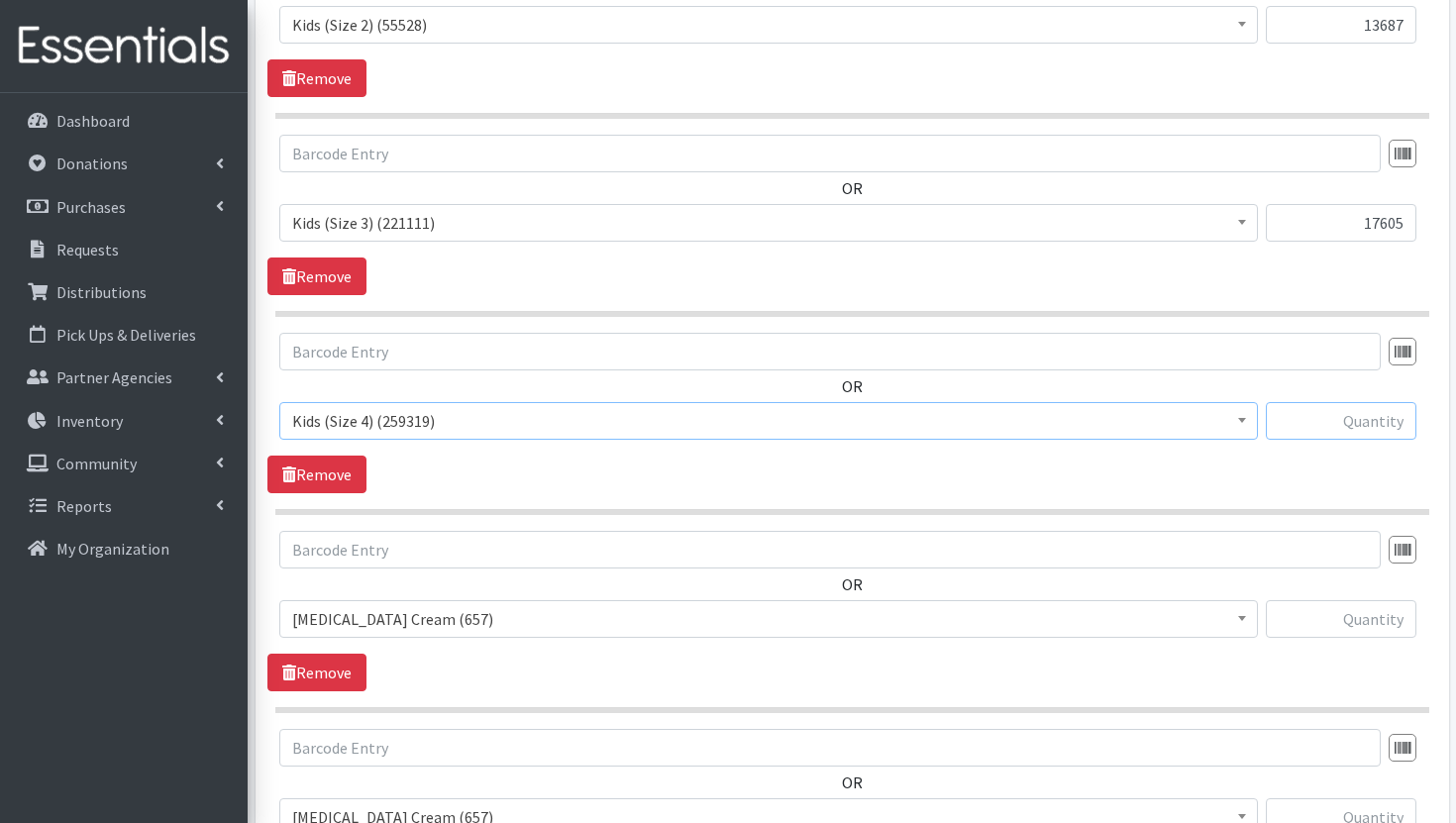 click at bounding box center (1341, 421) 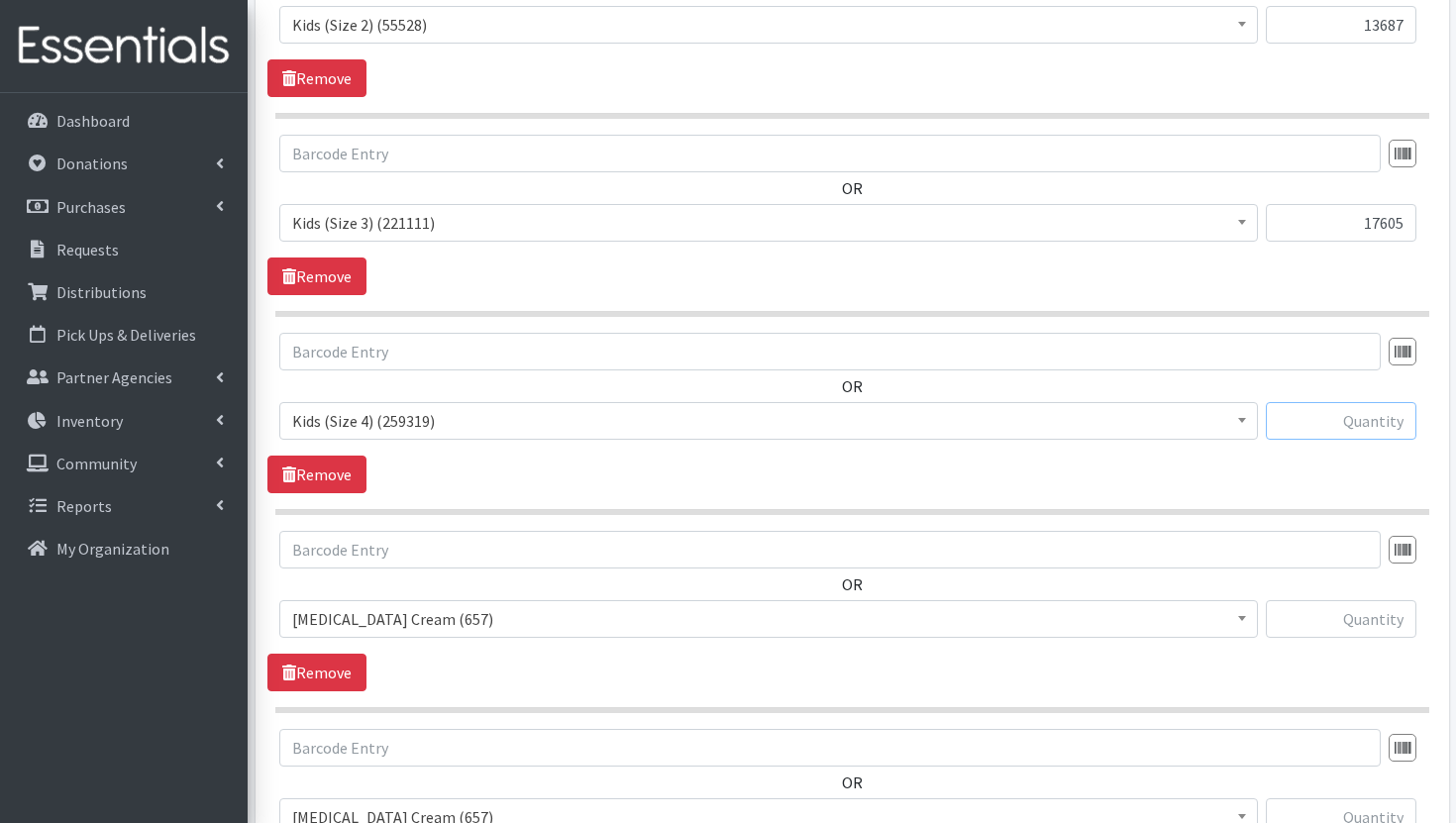 paste on "15276" 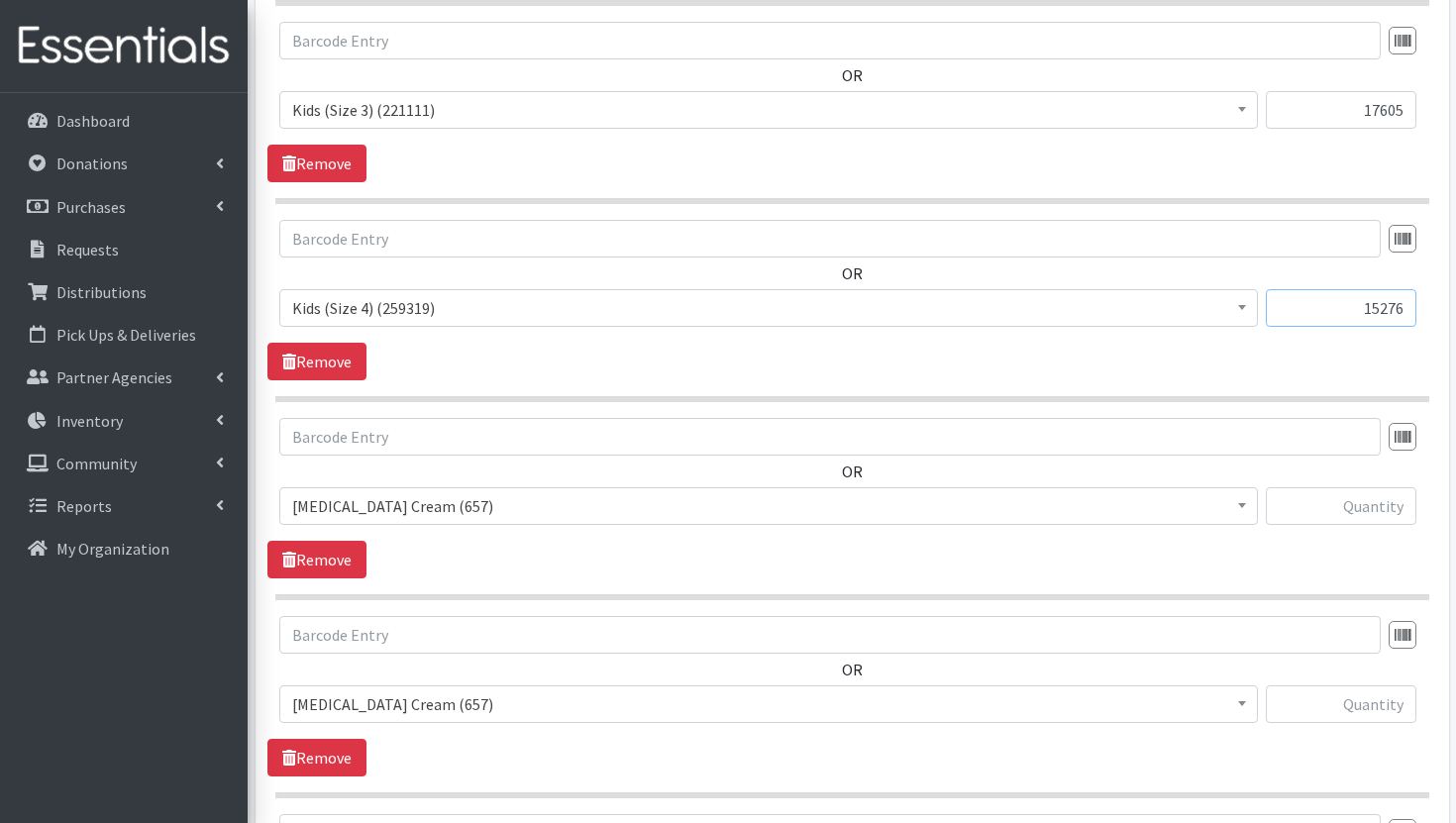 type on "15276" 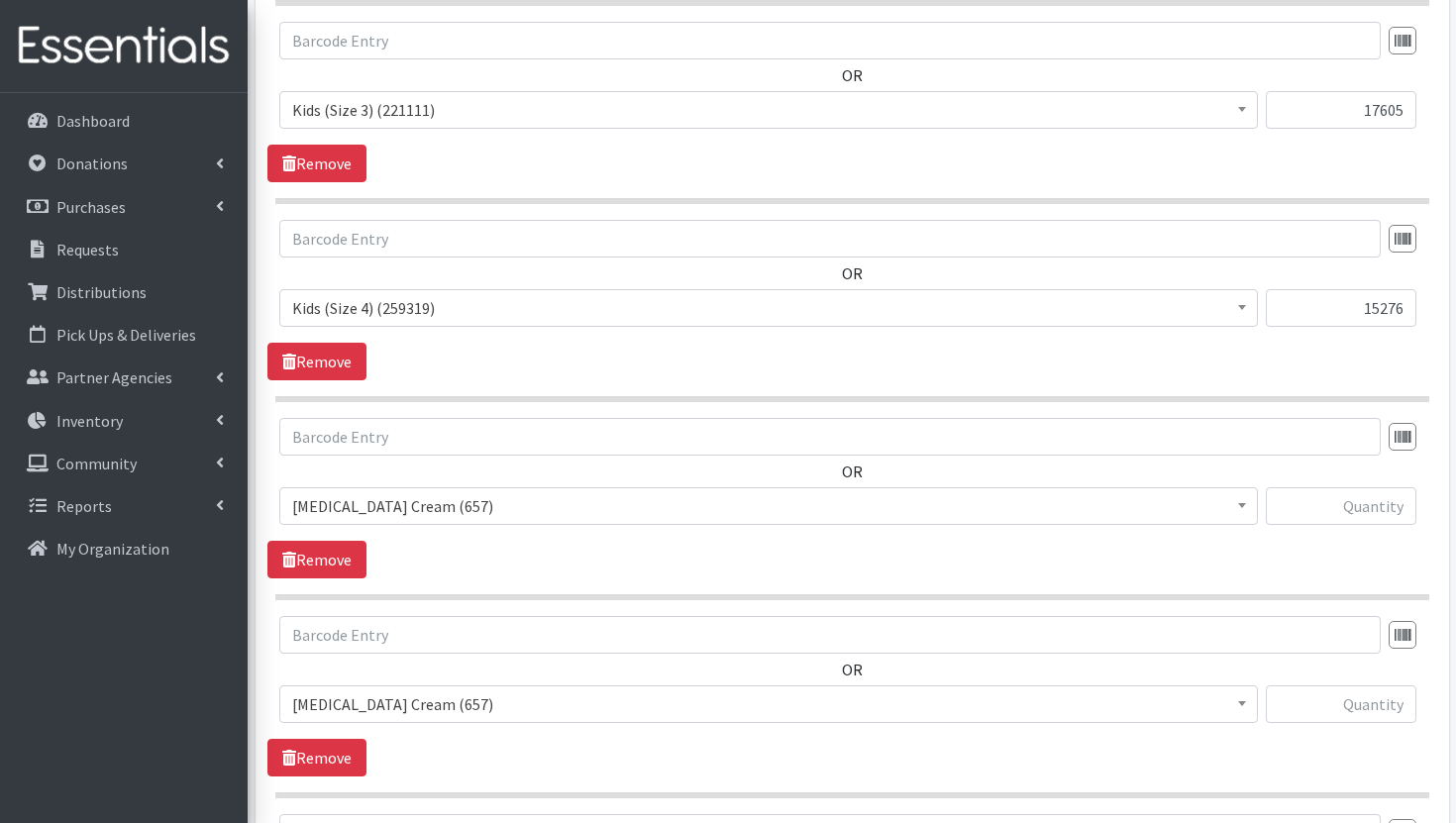click on "[MEDICAL_DATA] Cream (657)" at bounding box center (769, 506) 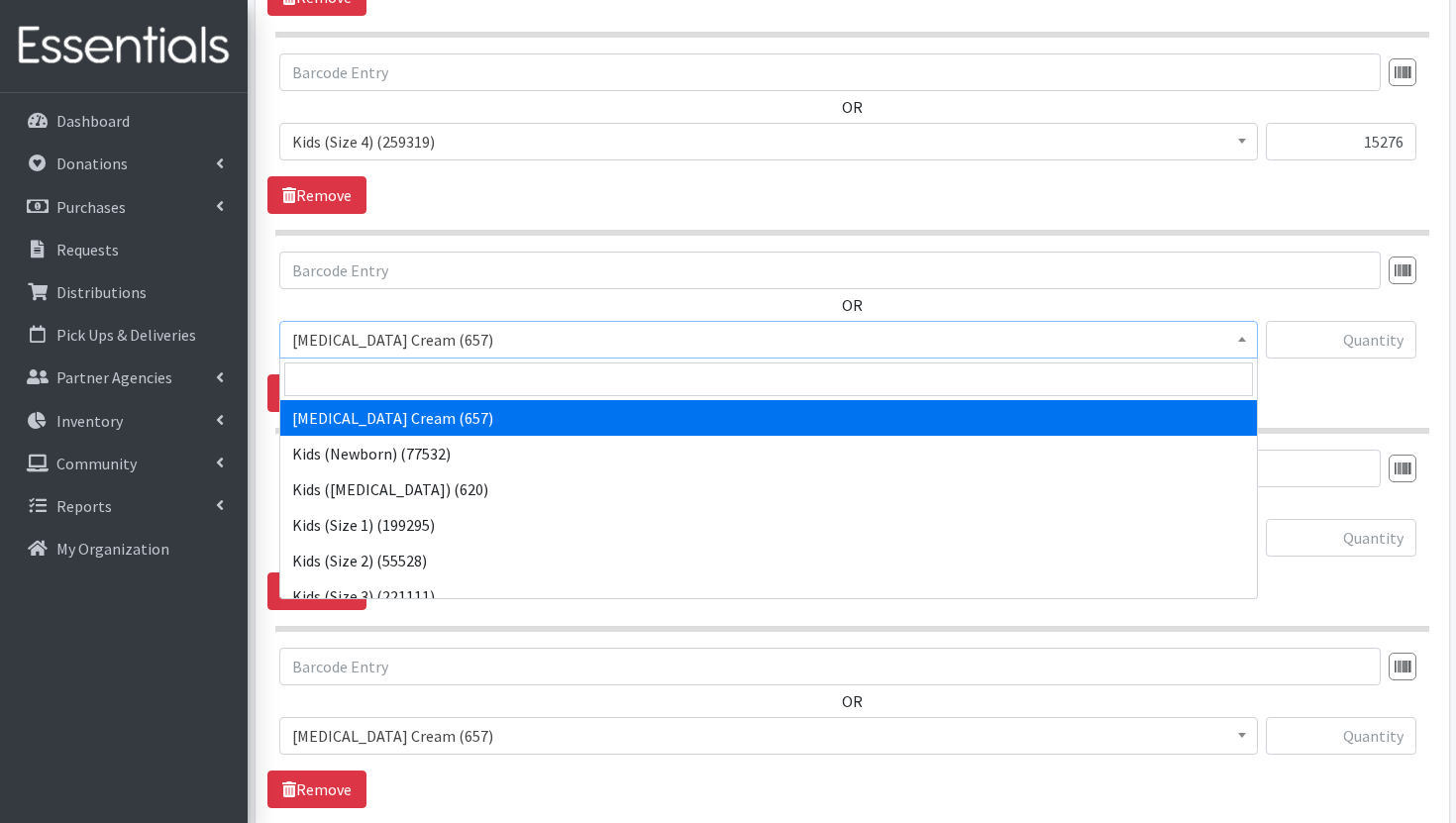 scroll, scrollTop: 1585, scrollLeft: 0, axis: vertical 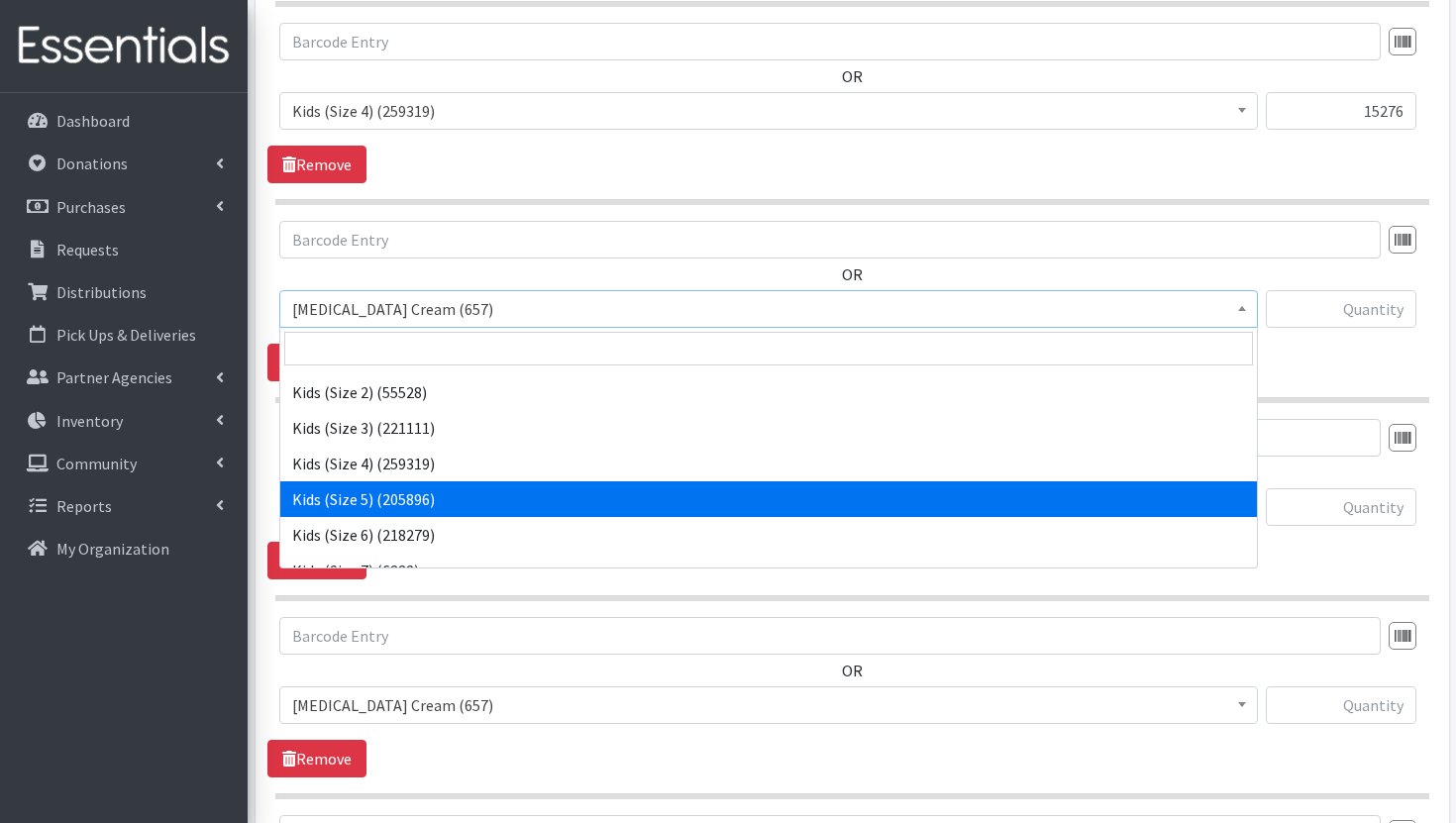 select on "3407" 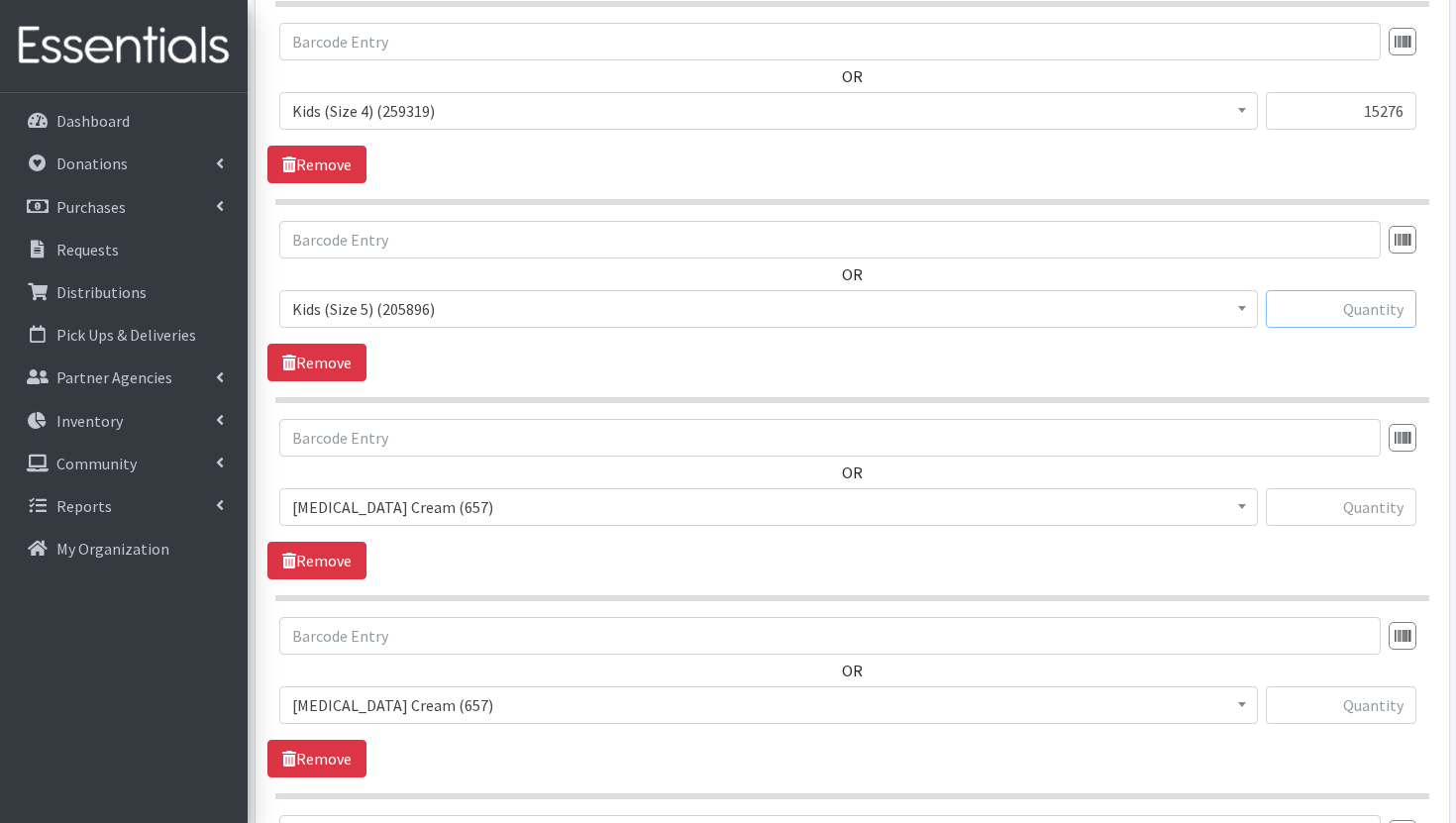 click at bounding box center (1341, 309) 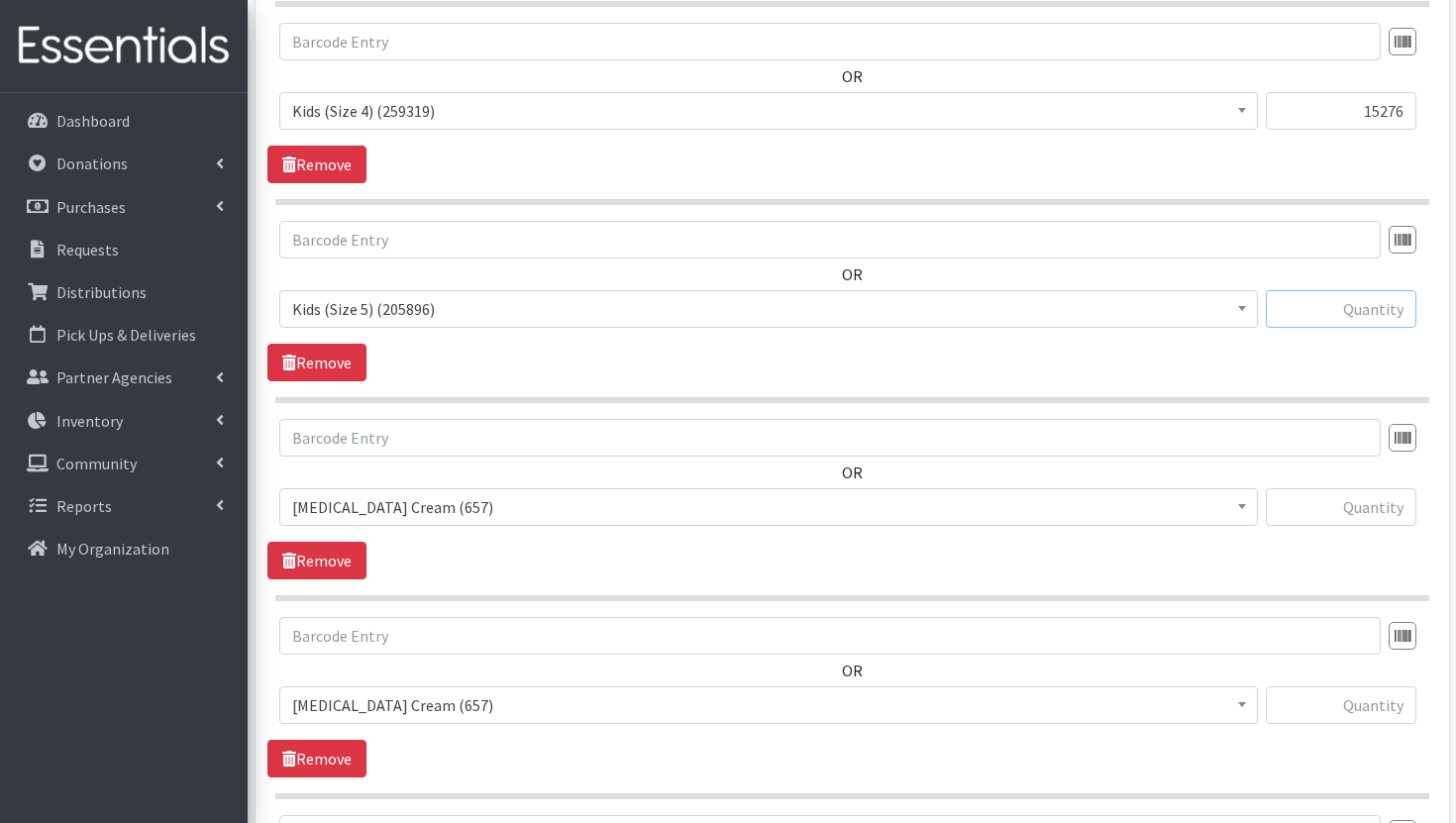 paste on "12567" 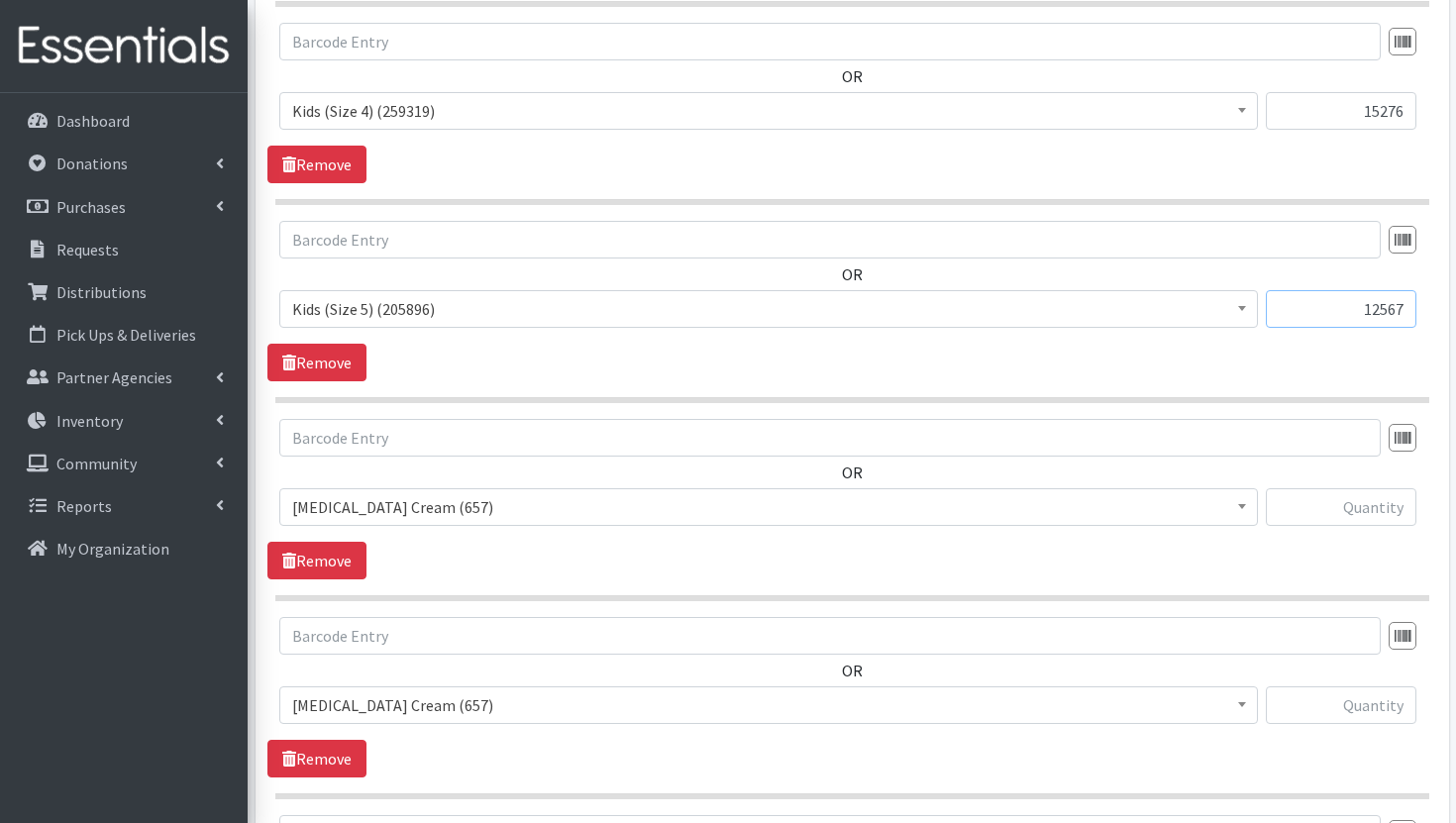 type on "12567" 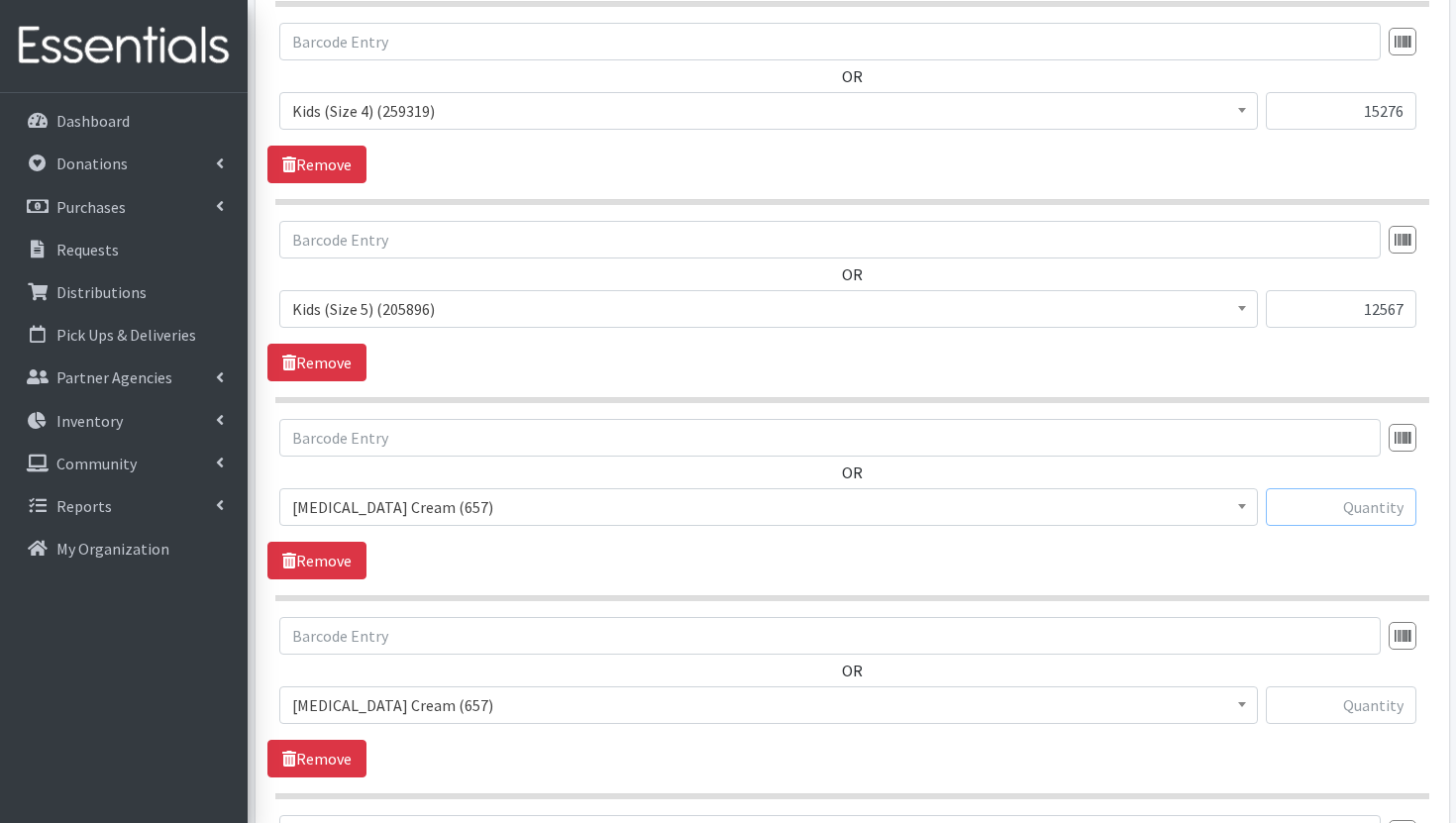 click at bounding box center [1341, 507] 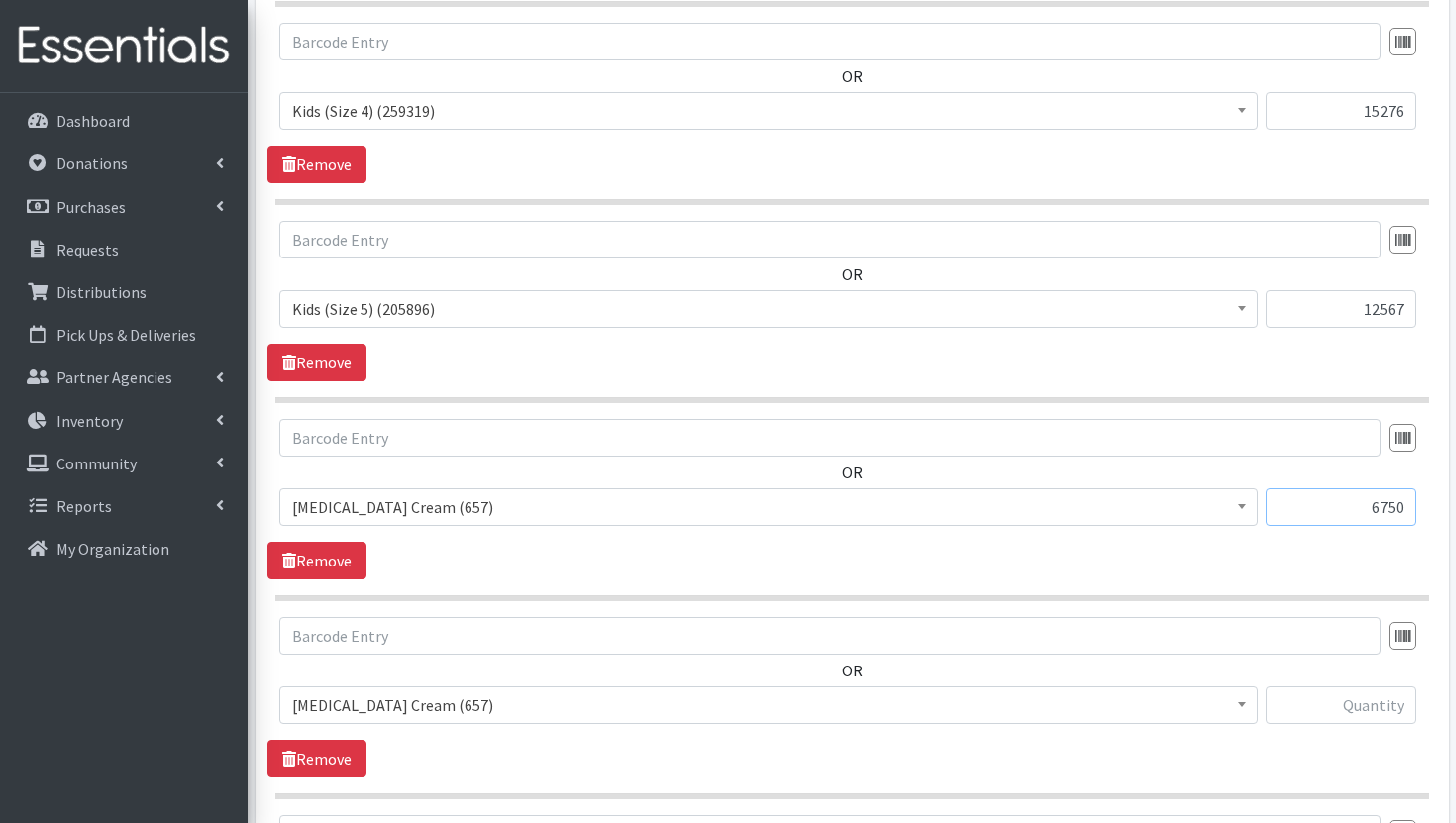type on "6750" 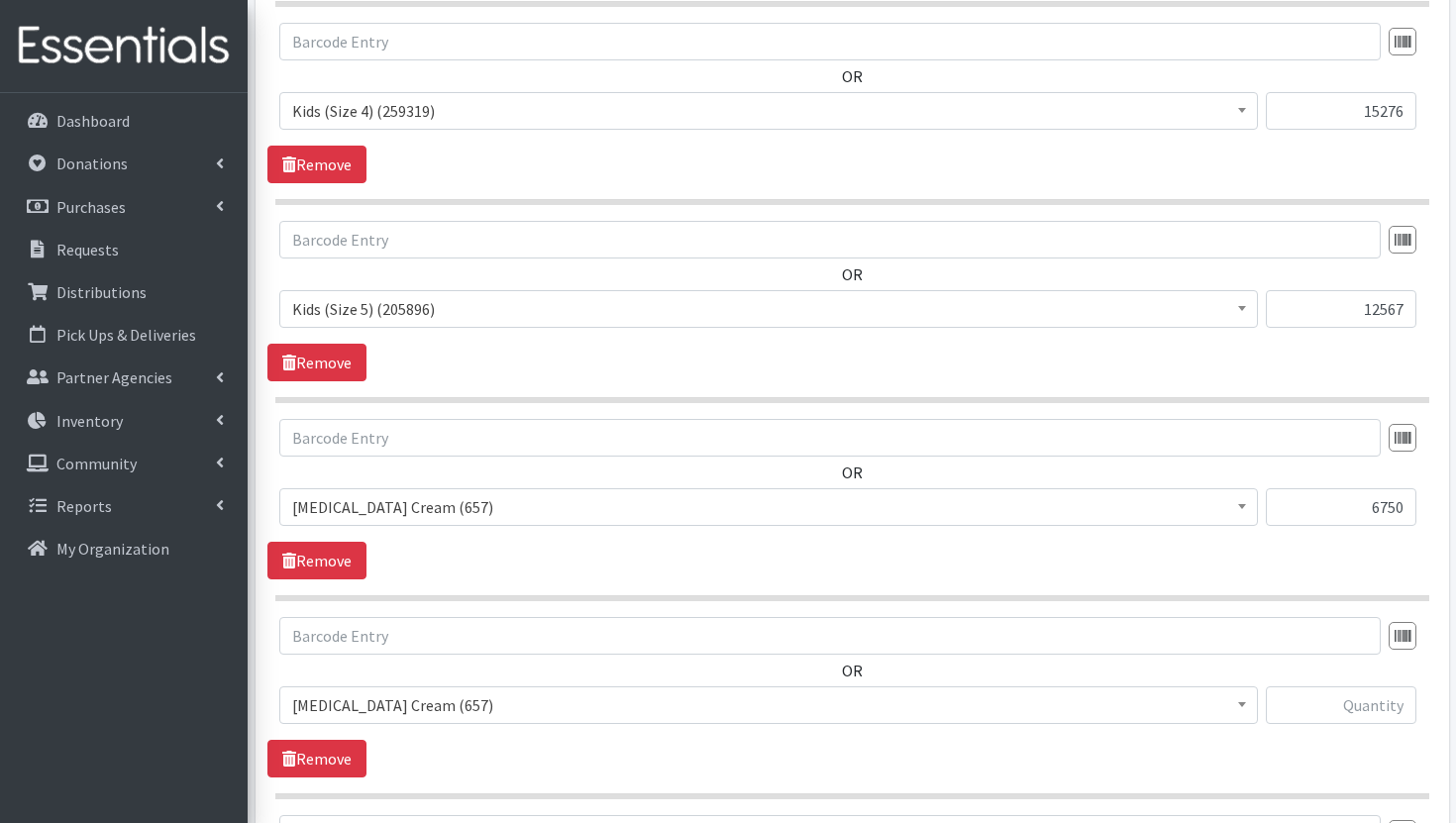 click on "[MEDICAL_DATA] Cream (657)" at bounding box center [769, 507] 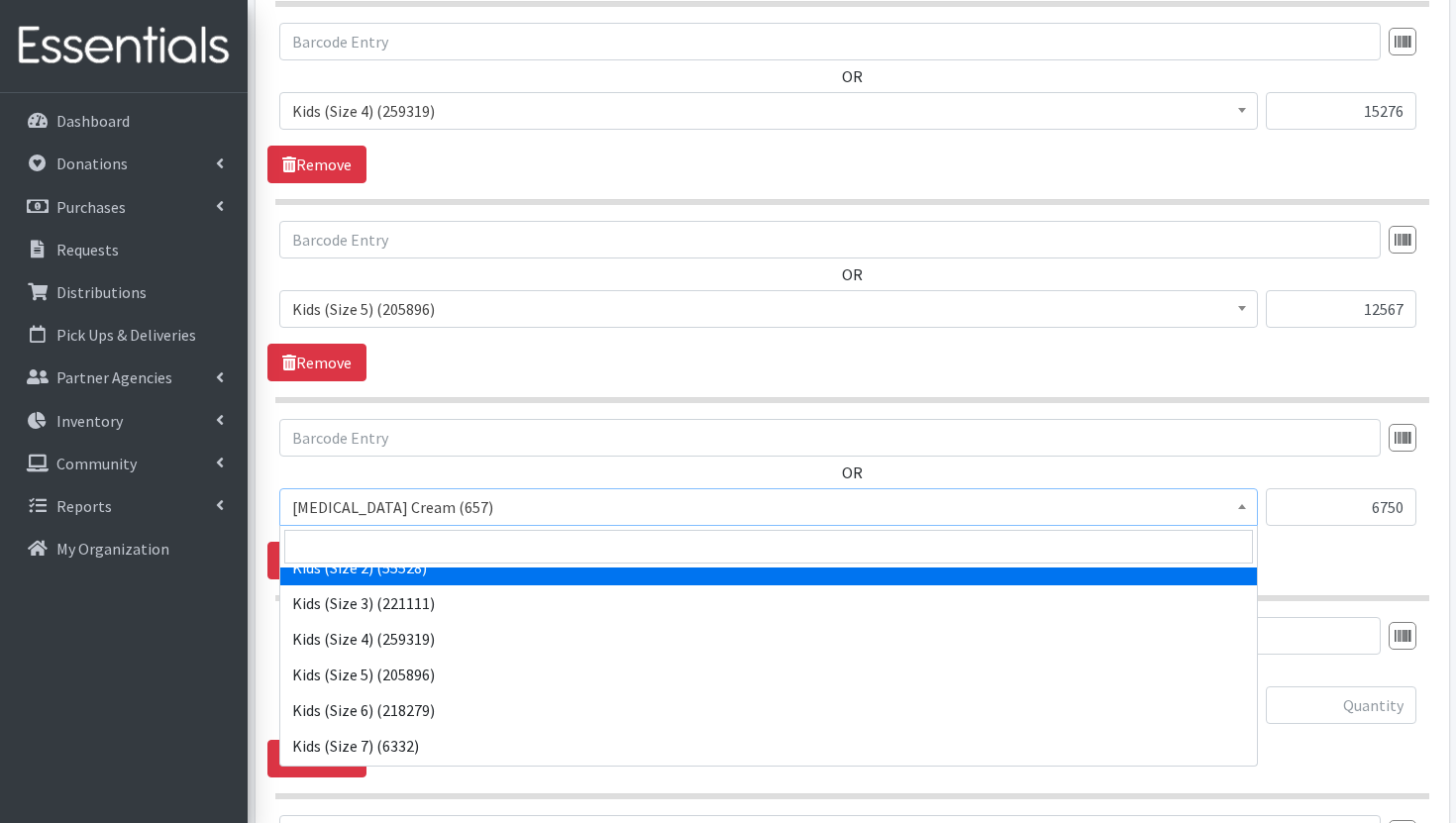 scroll, scrollTop: 161, scrollLeft: 0, axis: vertical 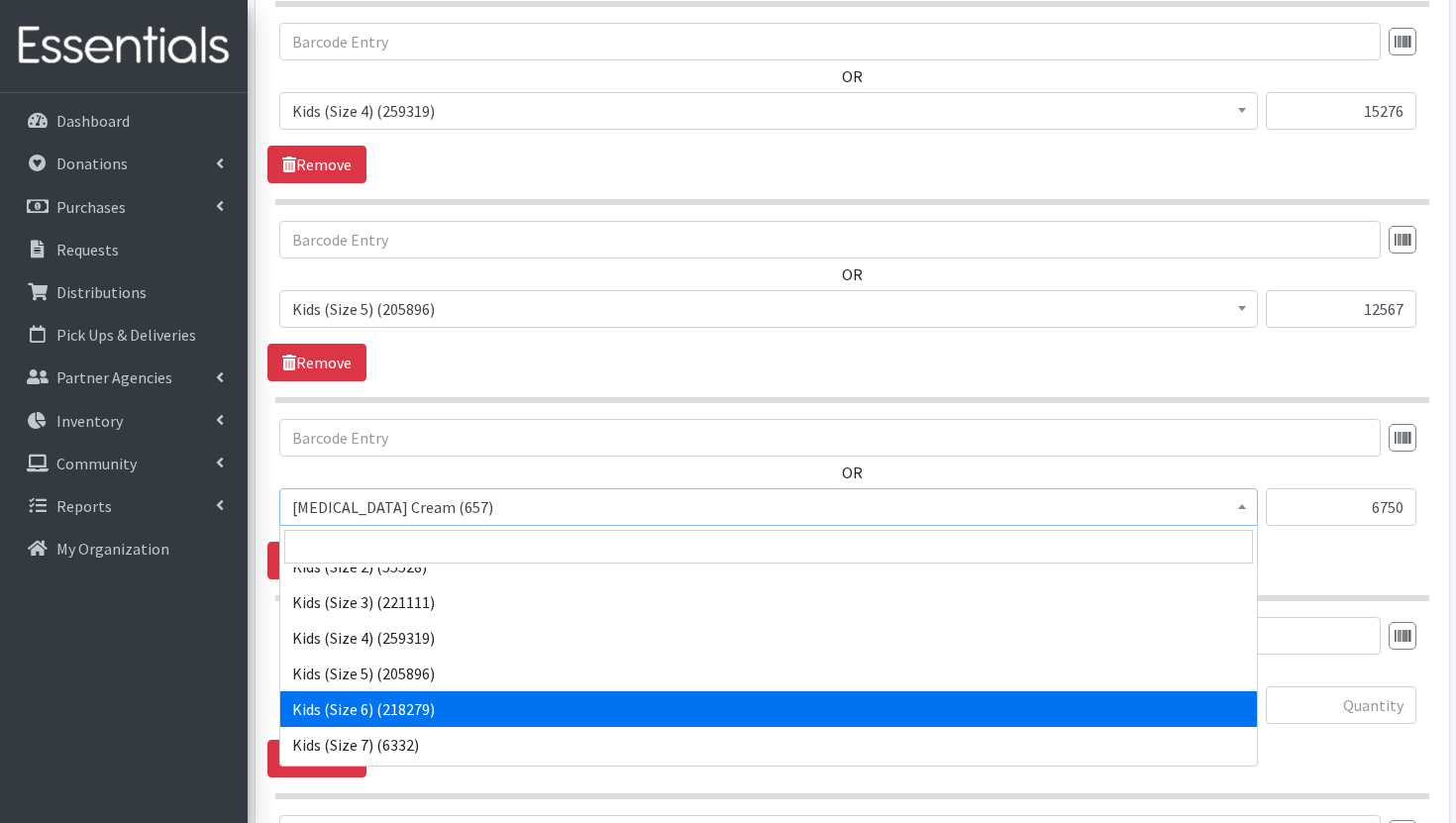 select on "3419" 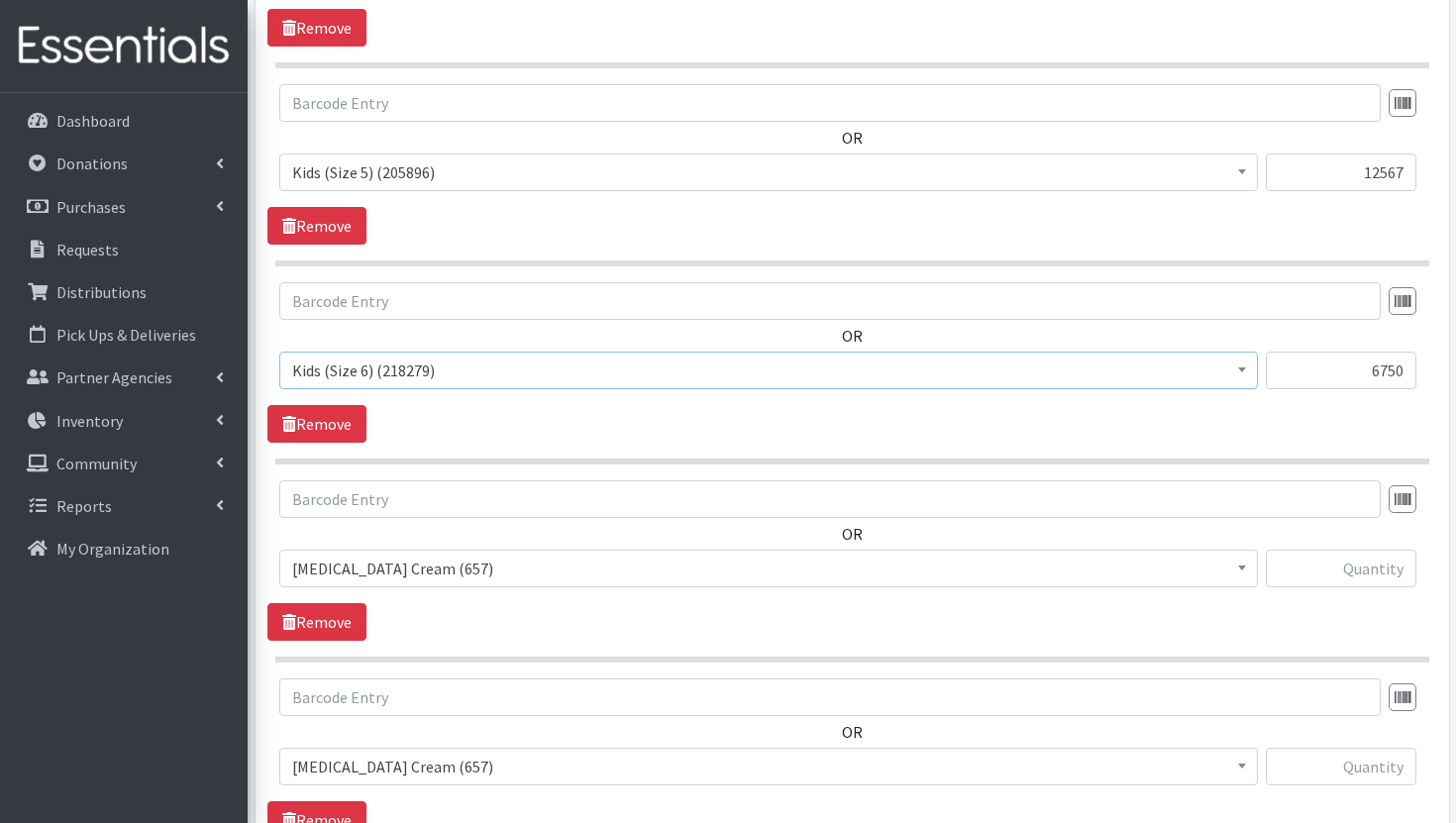 scroll, scrollTop: 1726, scrollLeft: 0, axis: vertical 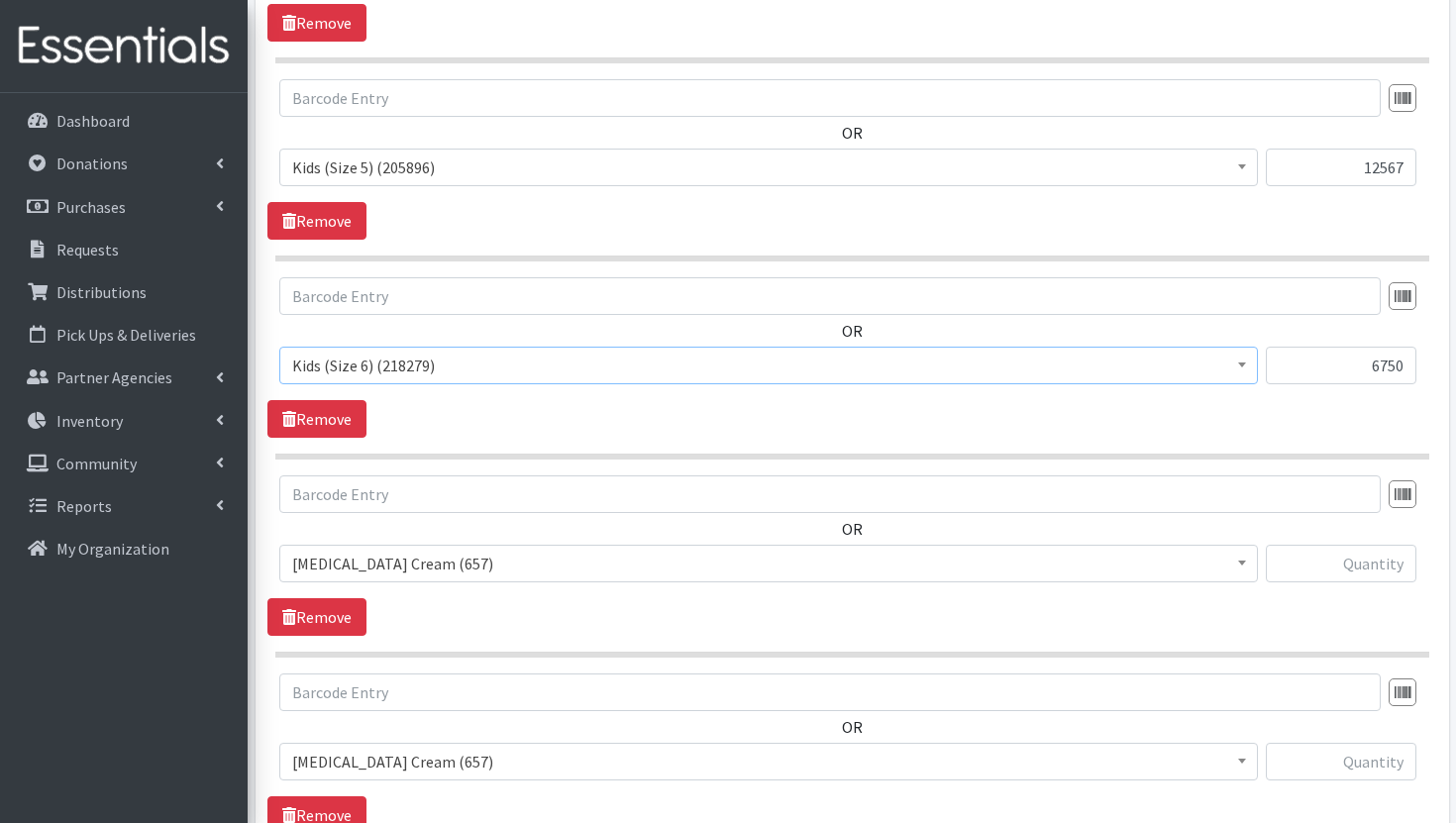 click on "[MEDICAL_DATA] Cream (657)" at bounding box center (769, 564) 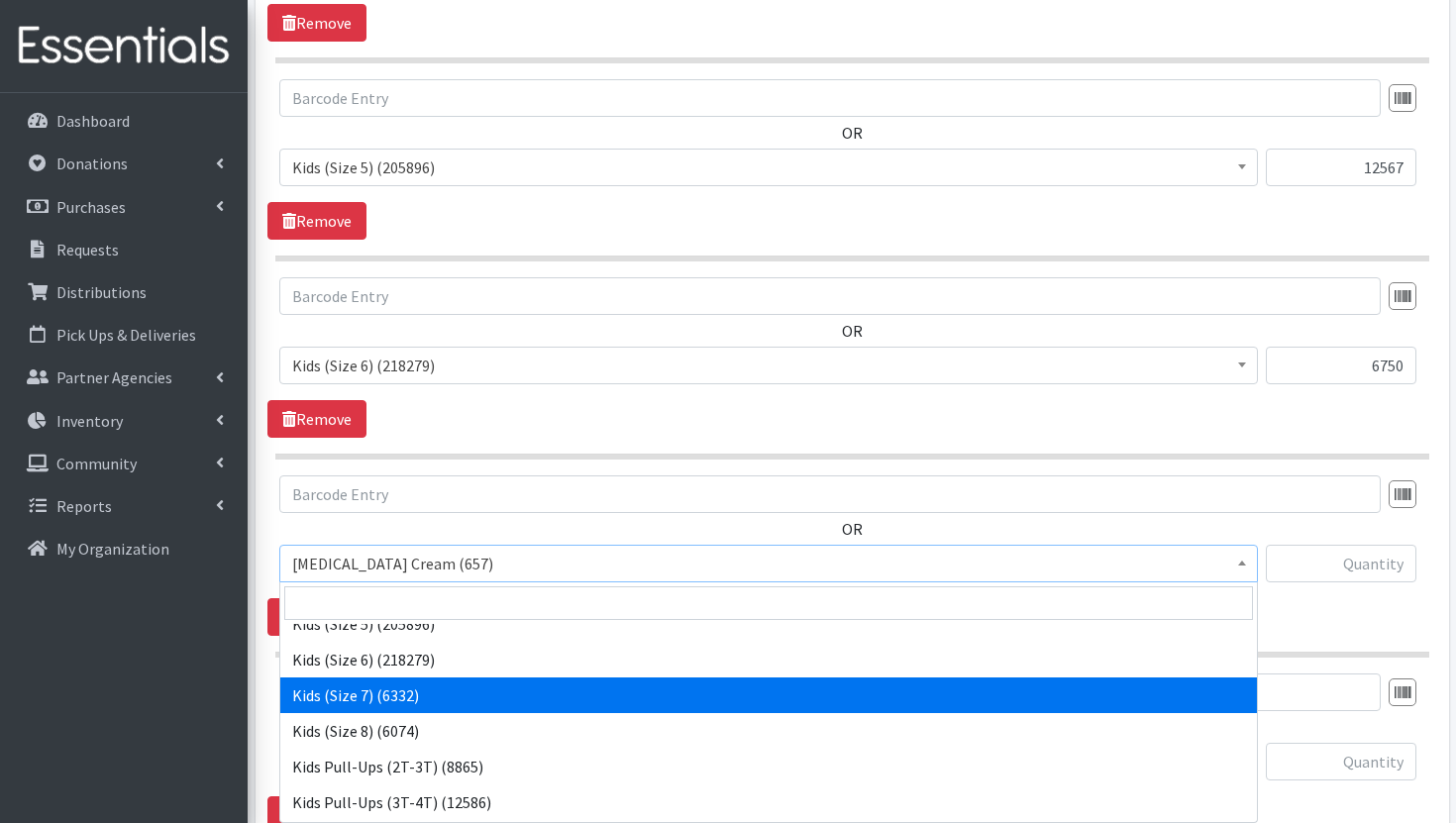 scroll, scrollTop: 279, scrollLeft: 0, axis: vertical 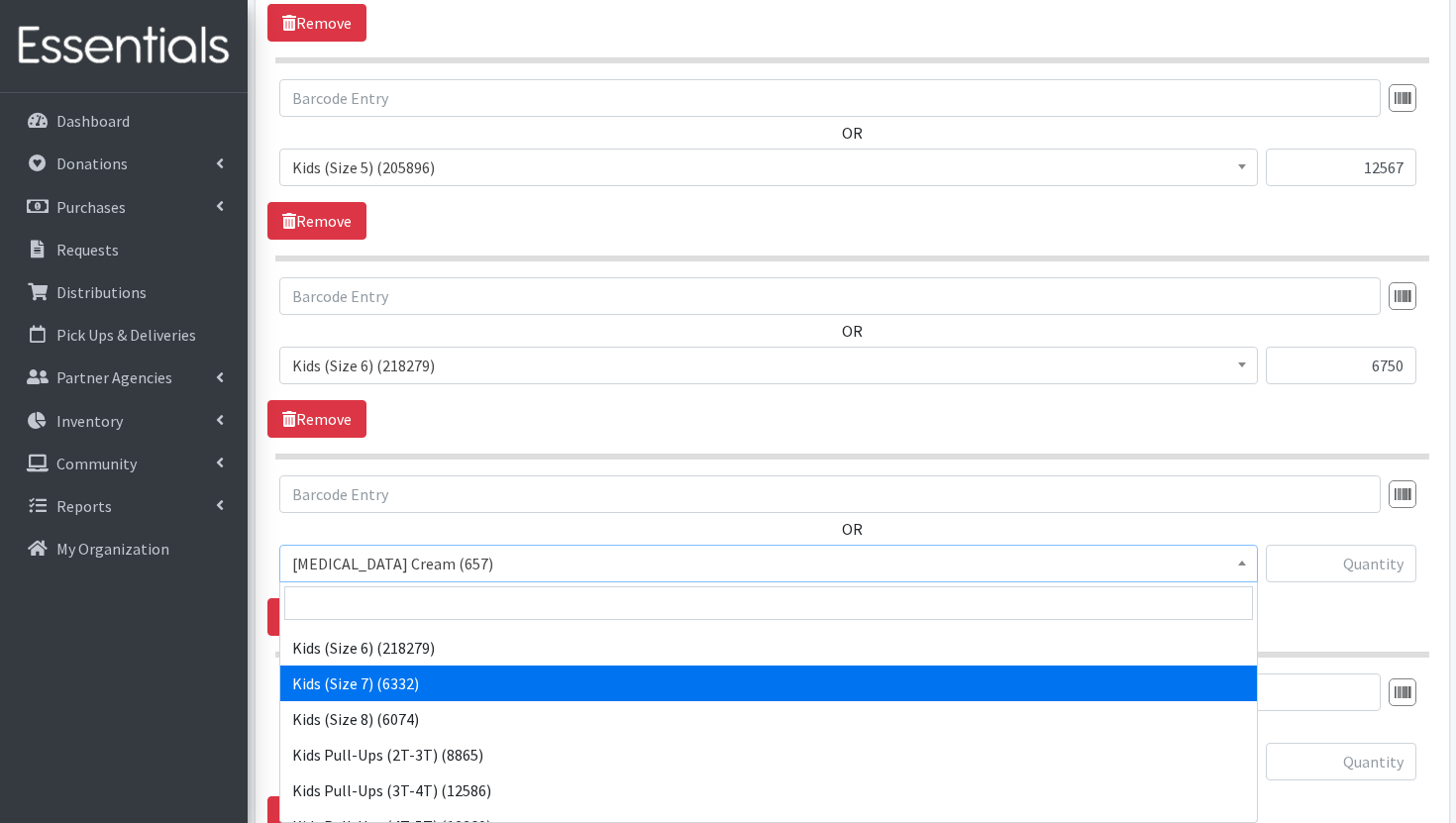 select on "7177" 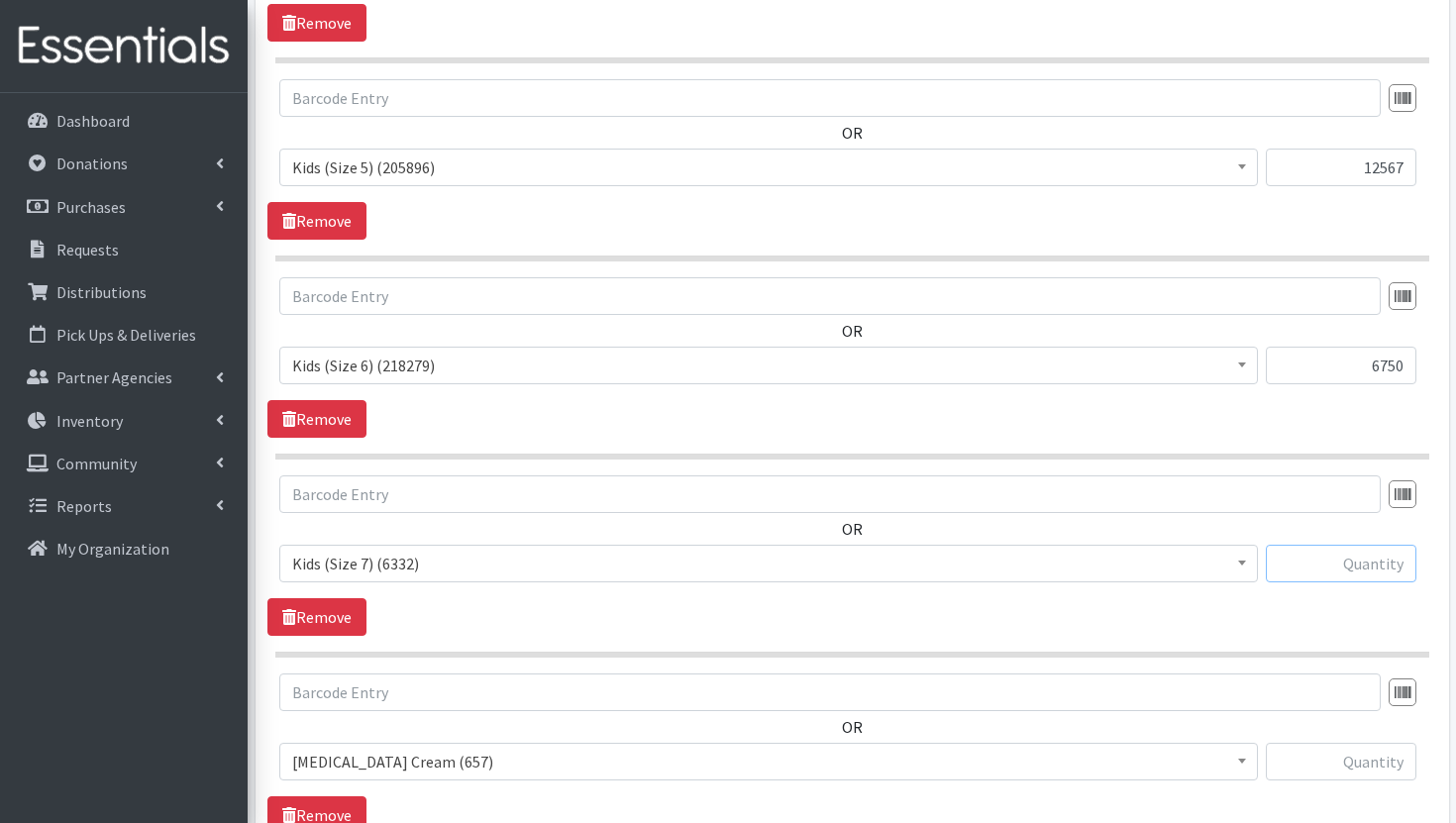 click at bounding box center (1341, 564) 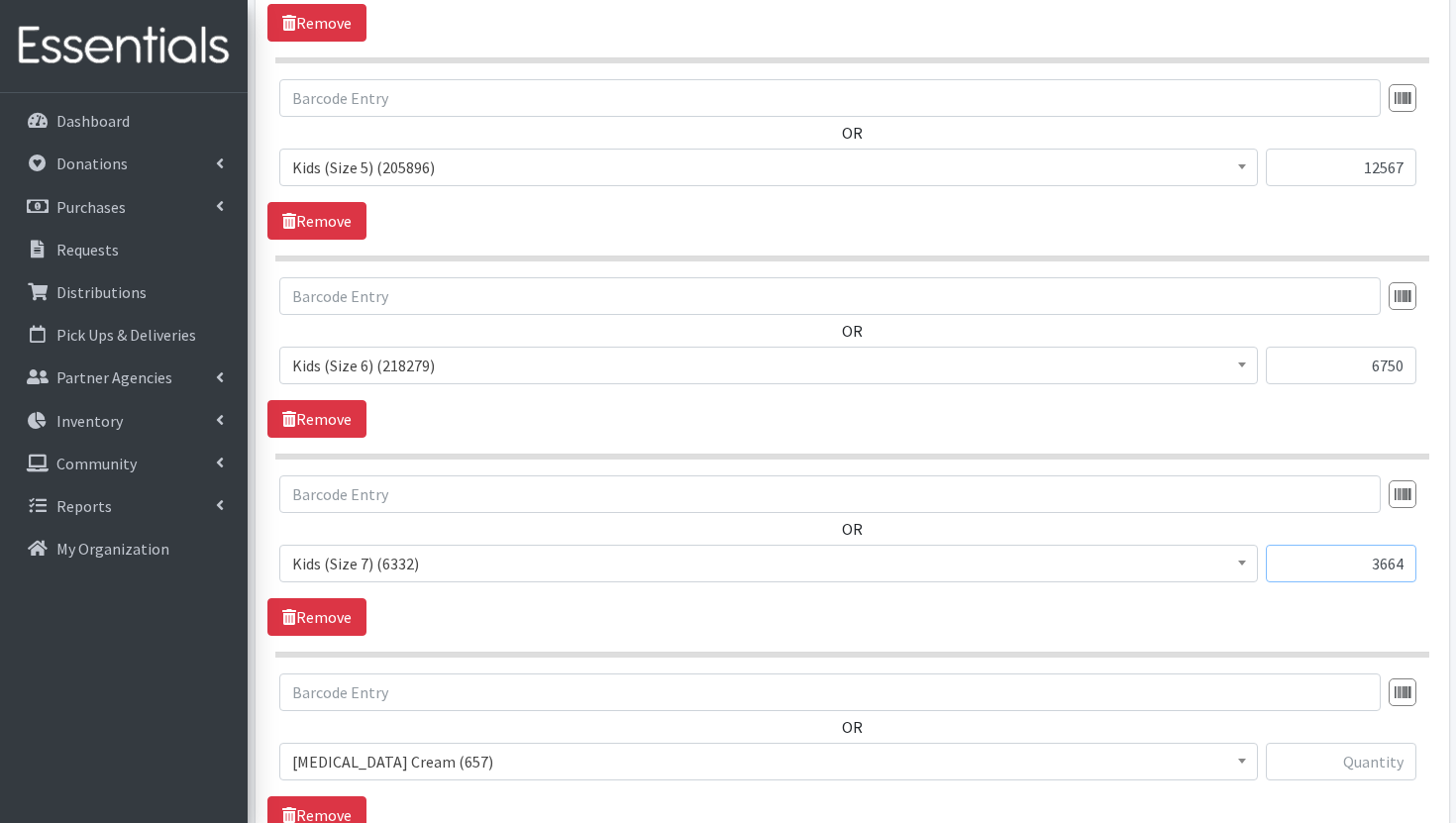 type on "3664" 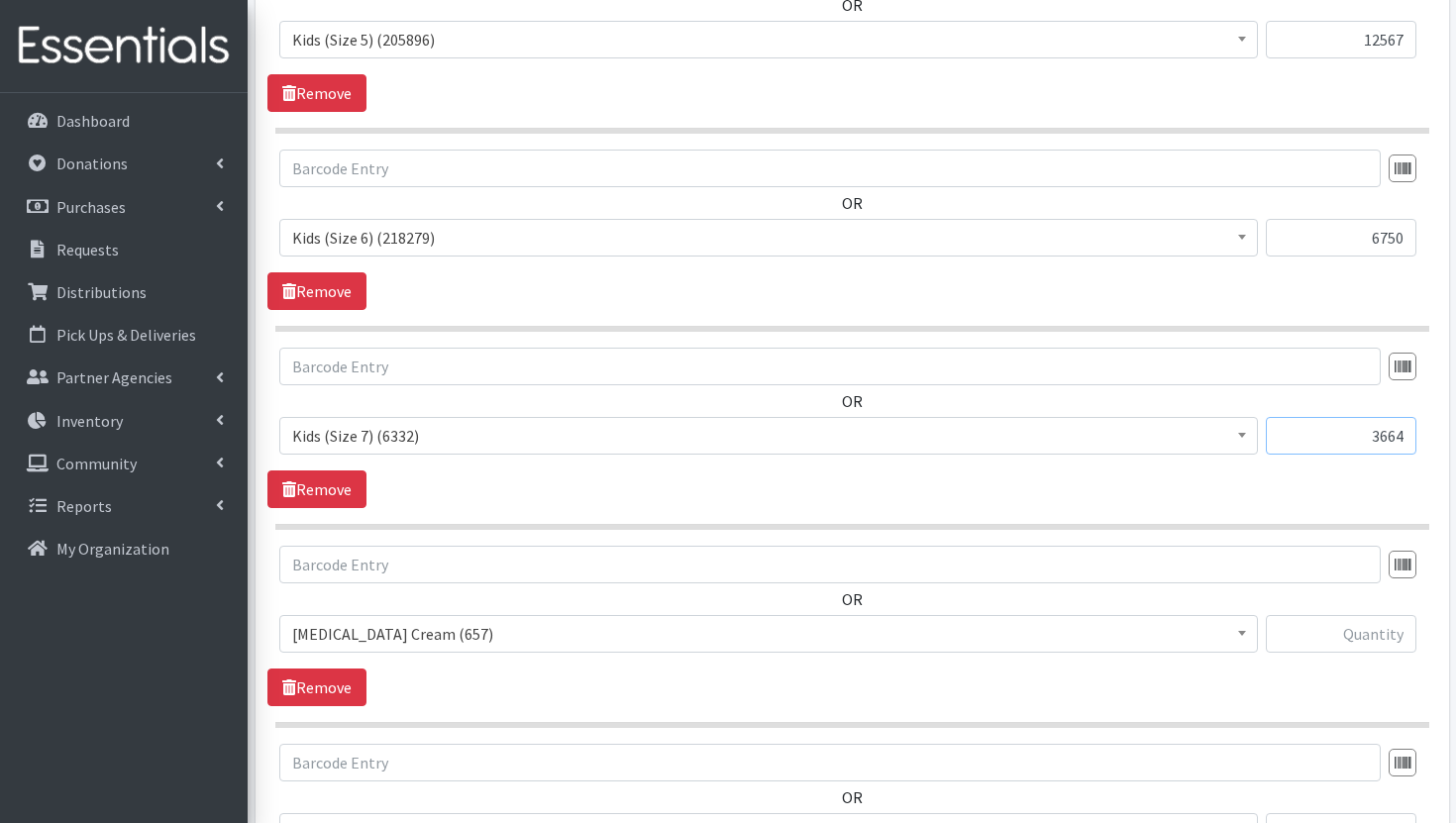 scroll, scrollTop: 1860, scrollLeft: 0, axis: vertical 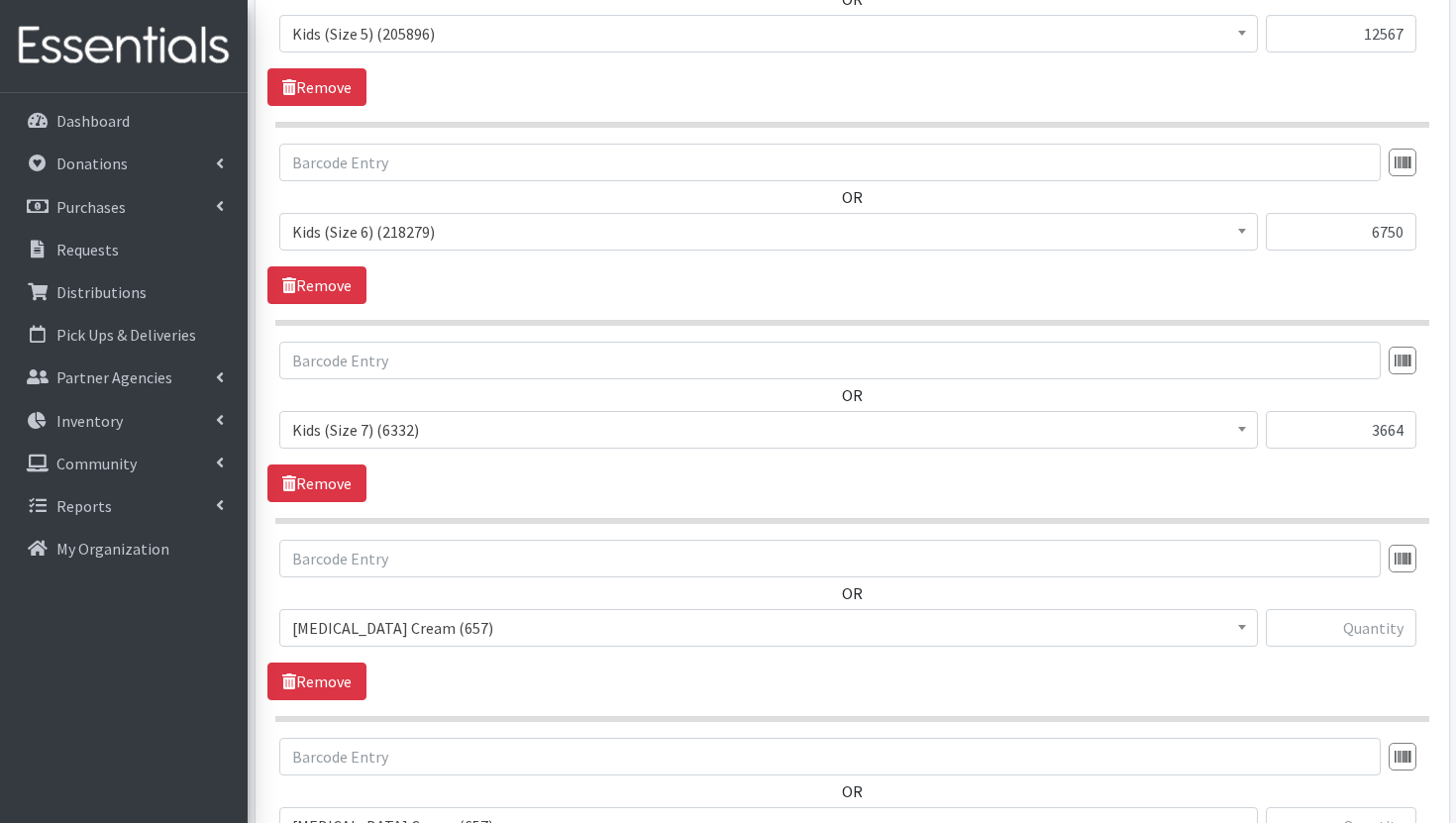 click on "[MEDICAL_DATA] Cream (657)" at bounding box center [769, 628] 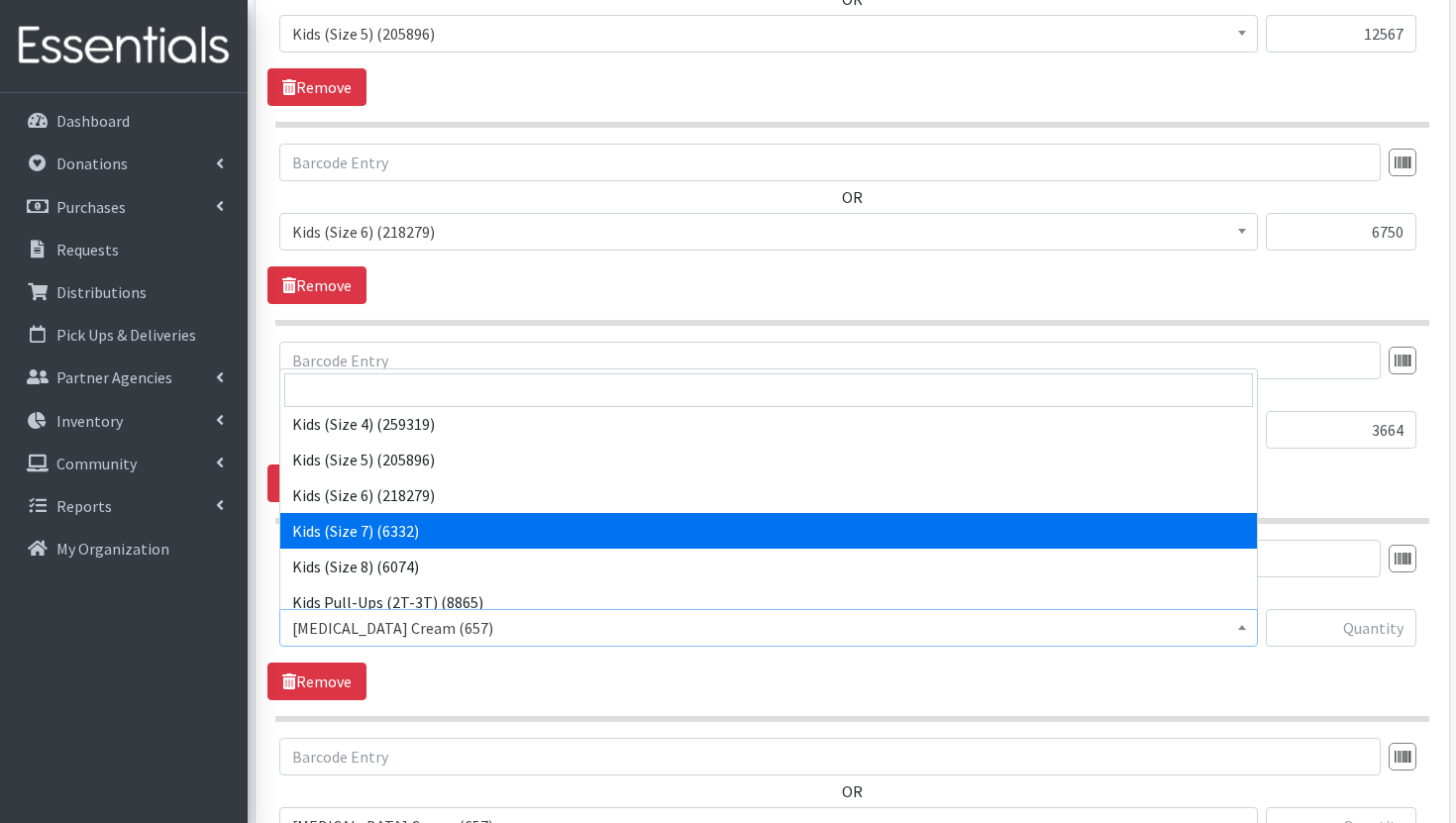 scroll, scrollTop: 224, scrollLeft: 0, axis: vertical 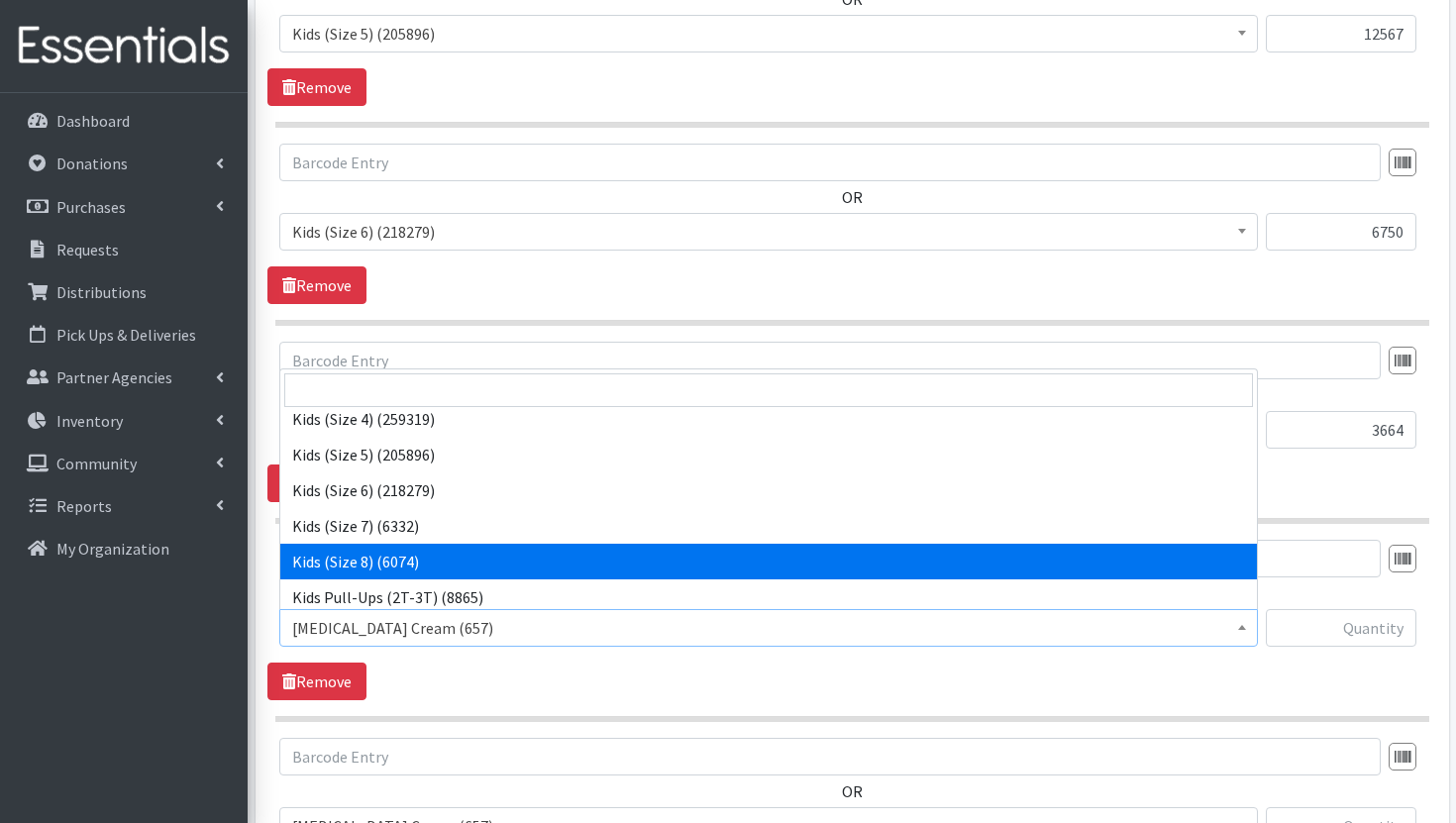 select on "14190" 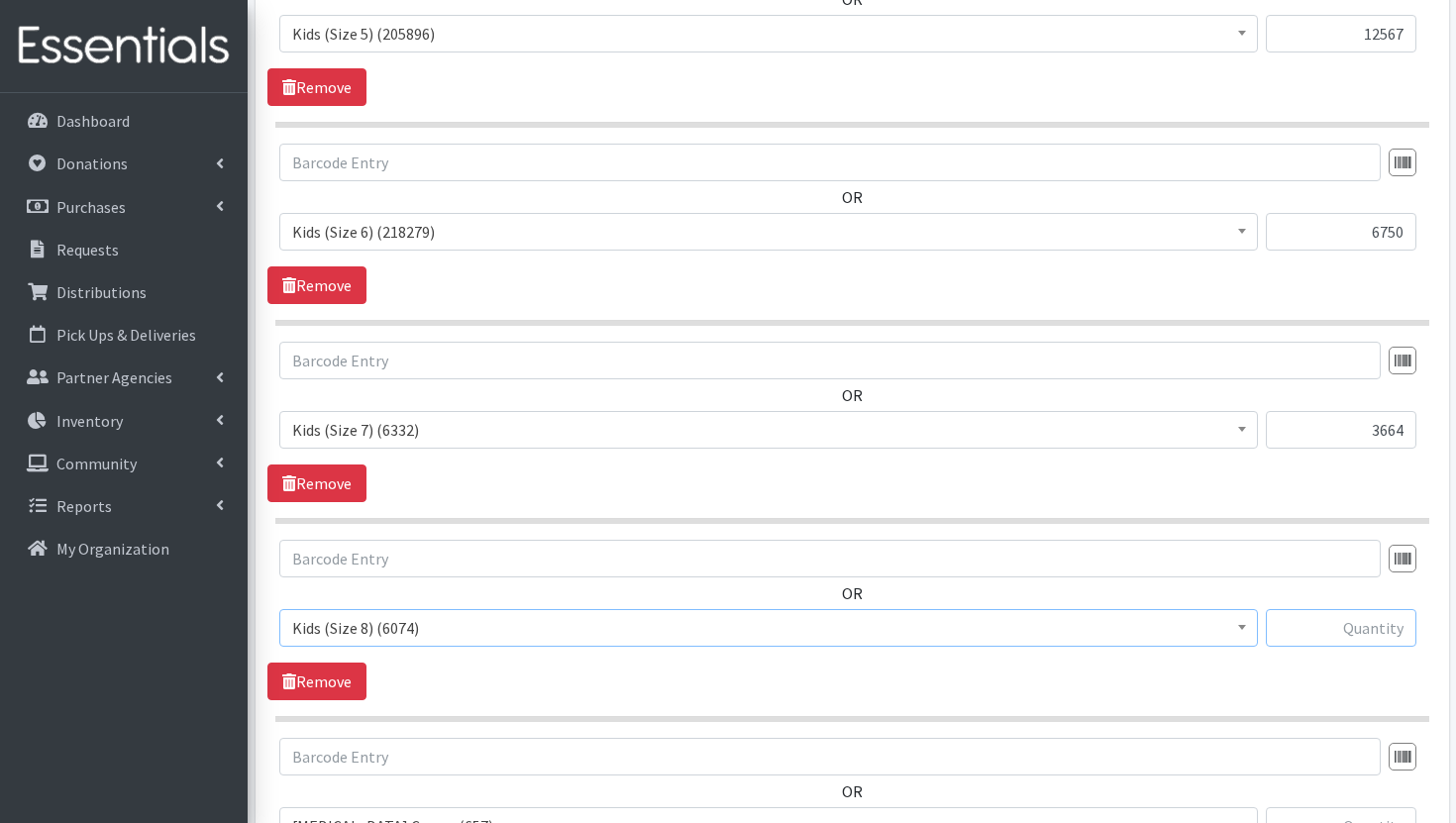 click at bounding box center [1341, 628] 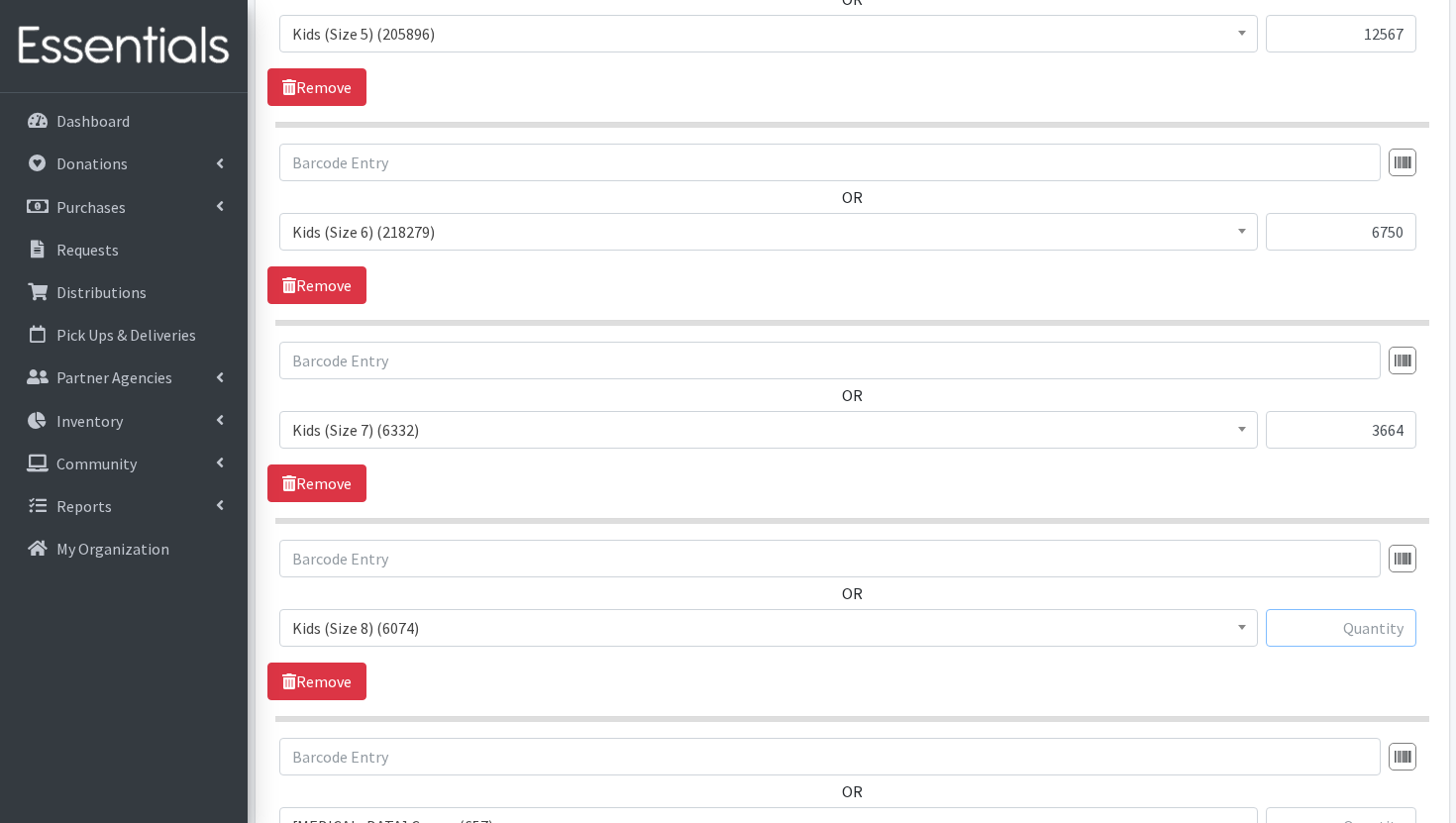paste on "488" 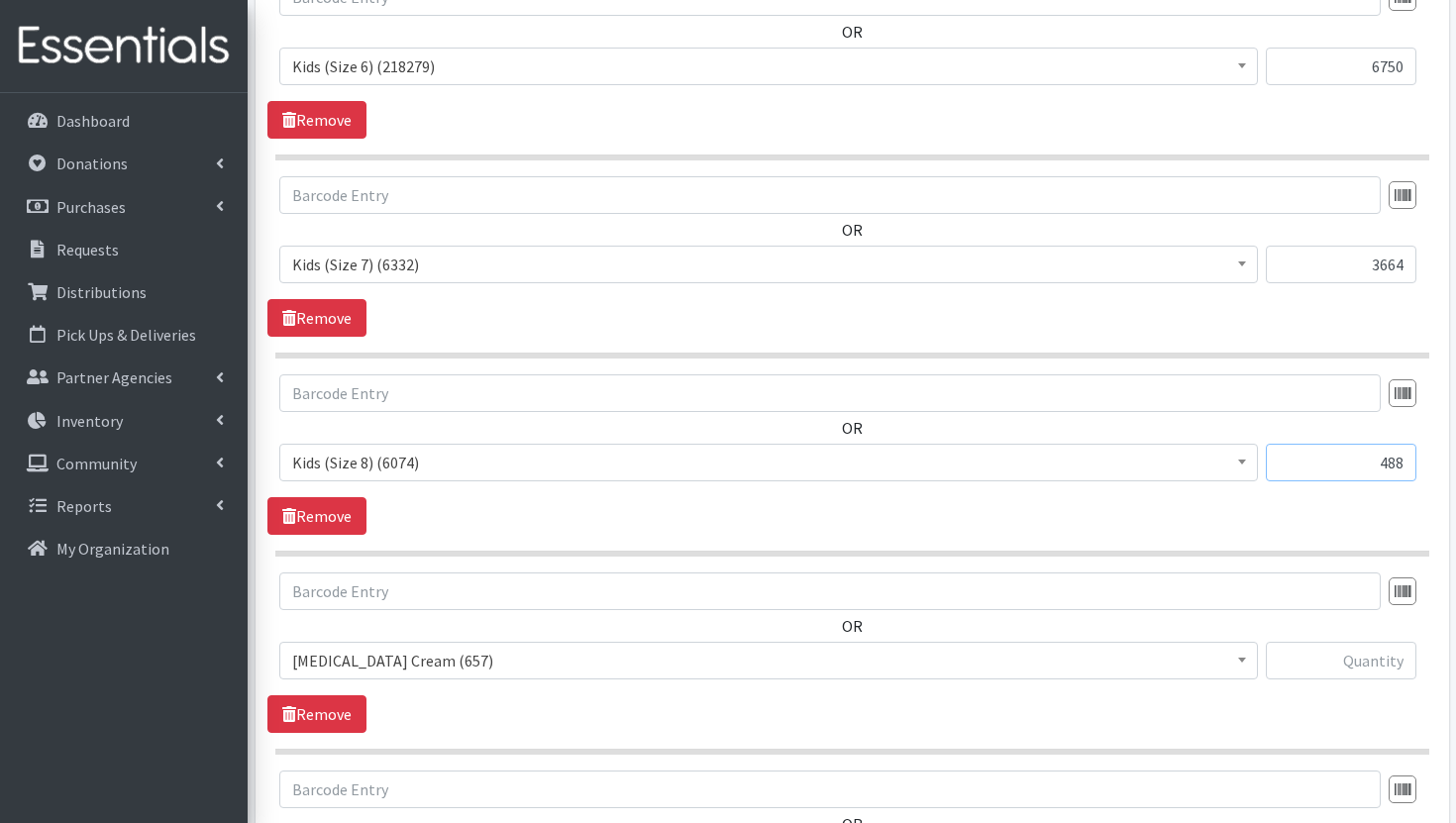 scroll, scrollTop: 2076, scrollLeft: 0, axis: vertical 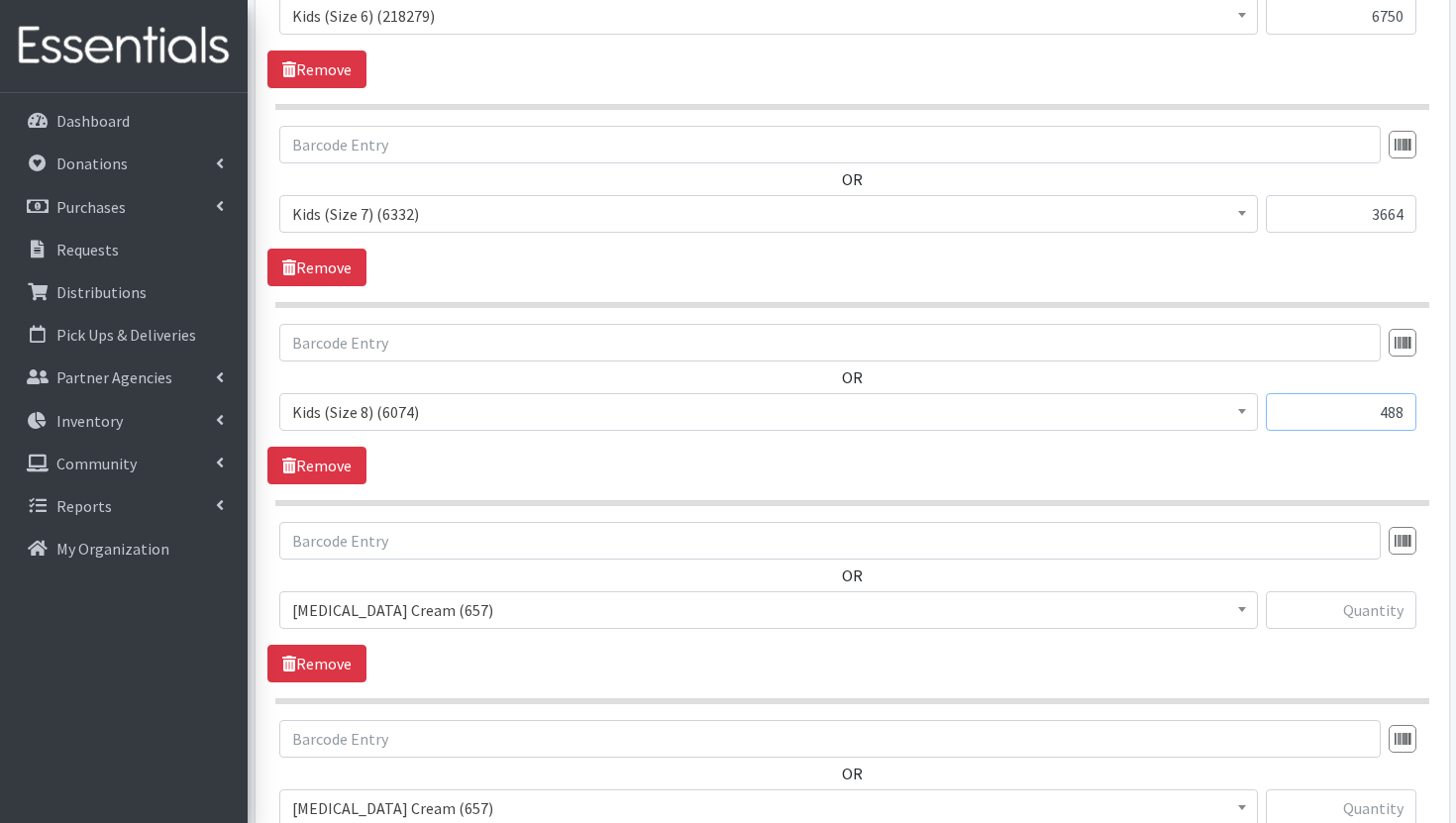 type on "488" 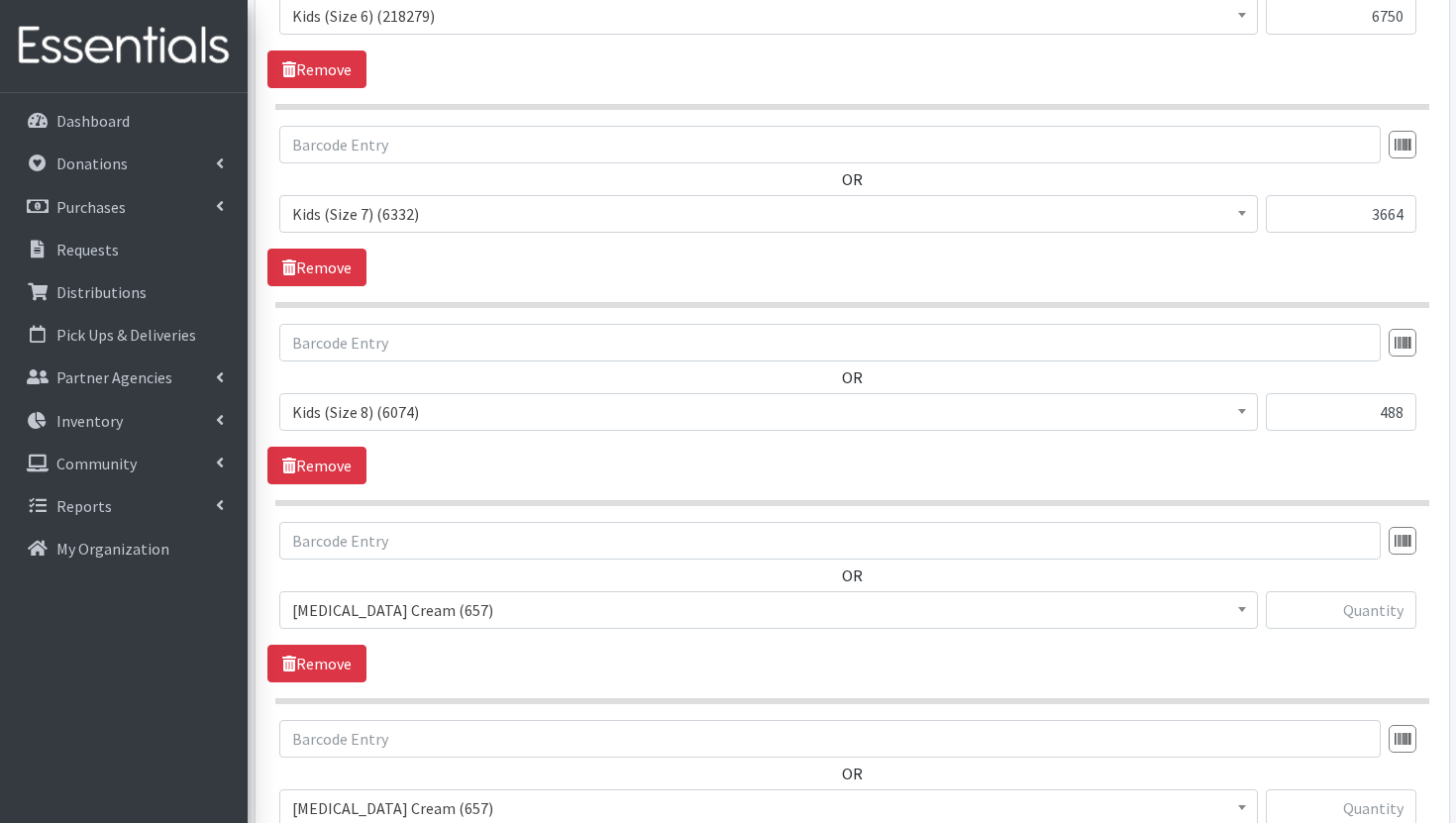 click on "[MEDICAL_DATA] Cream (657)" at bounding box center (769, 610) 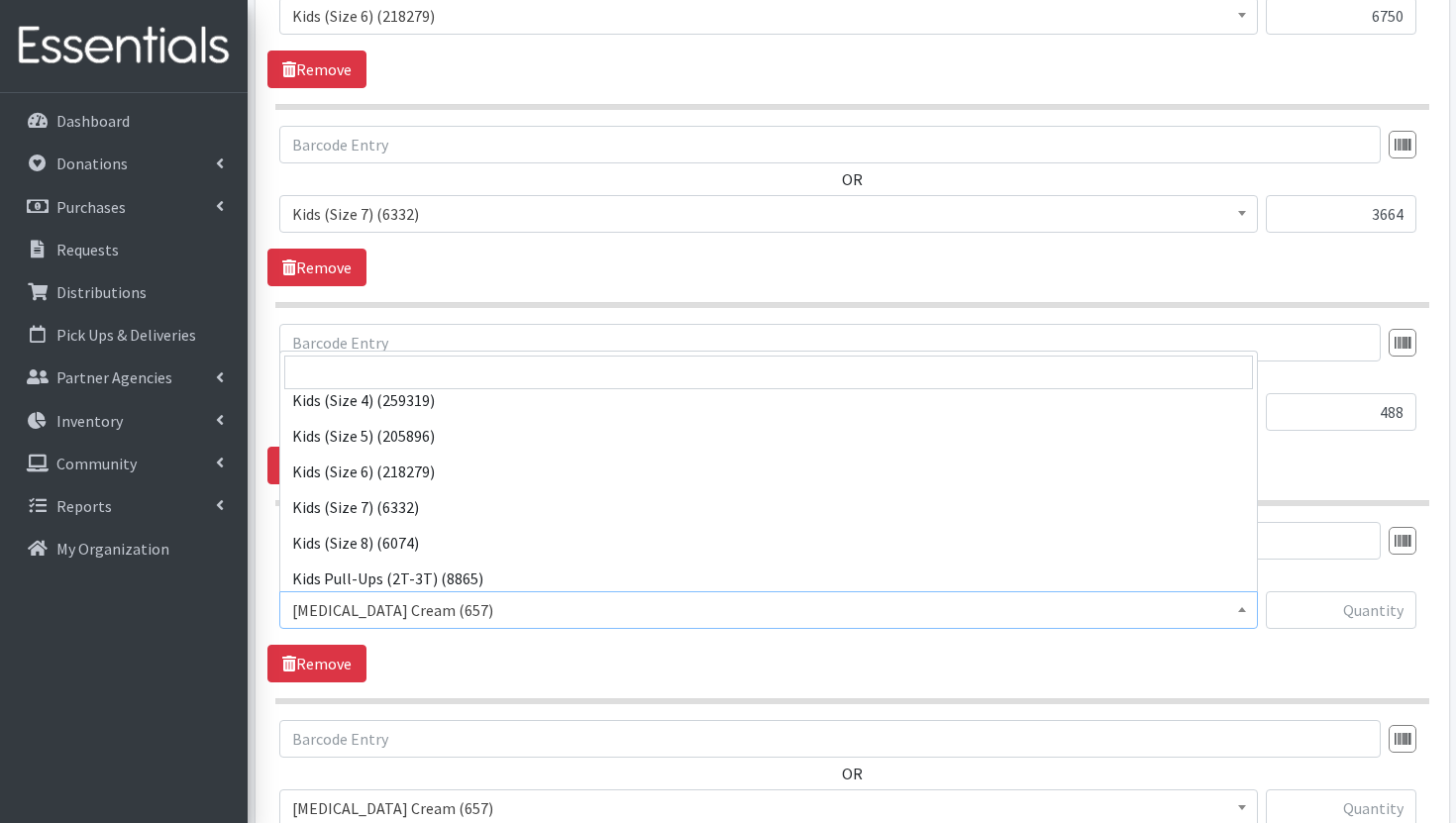 scroll, scrollTop: 269, scrollLeft: 0, axis: vertical 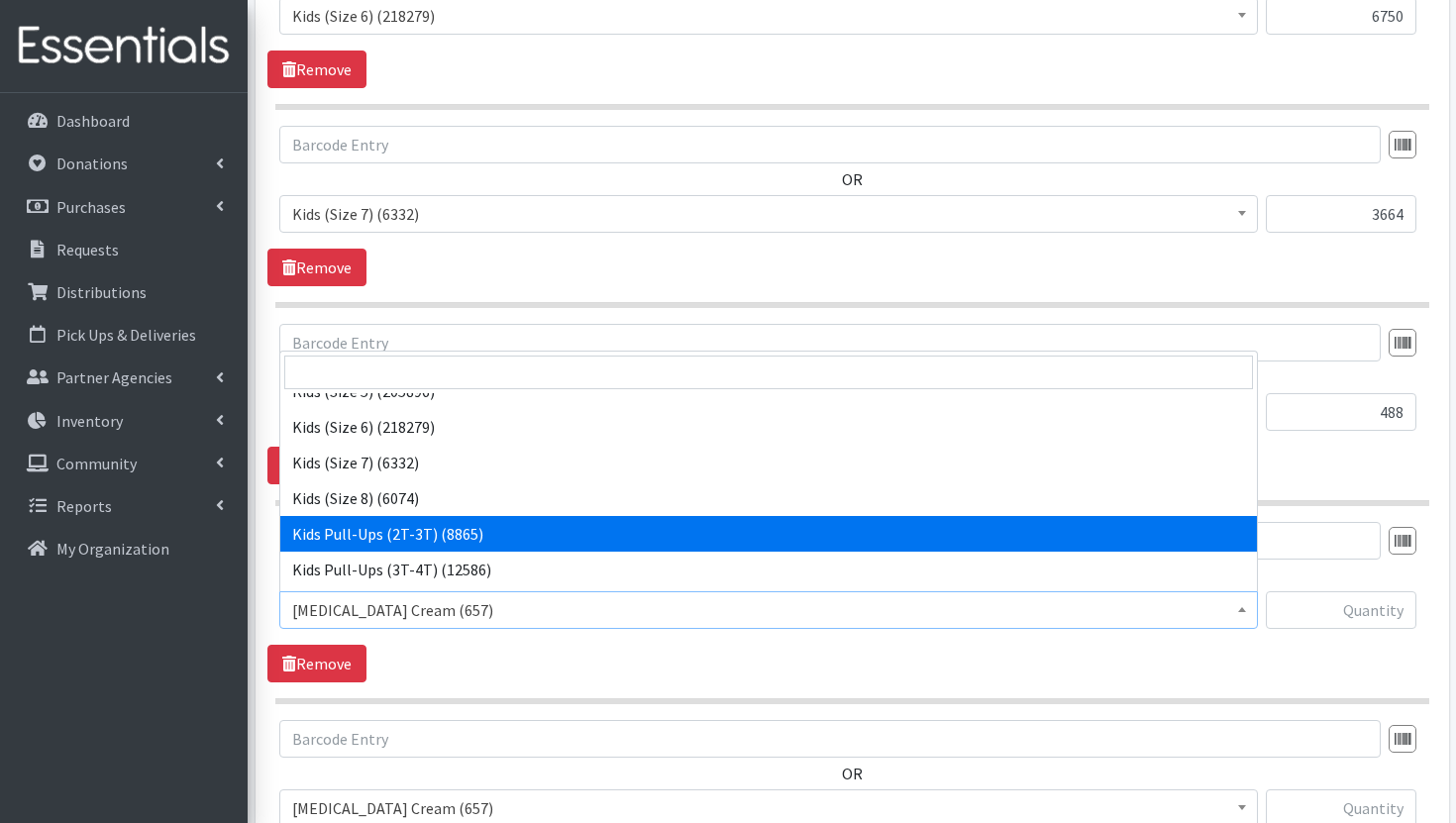 select on "3415" 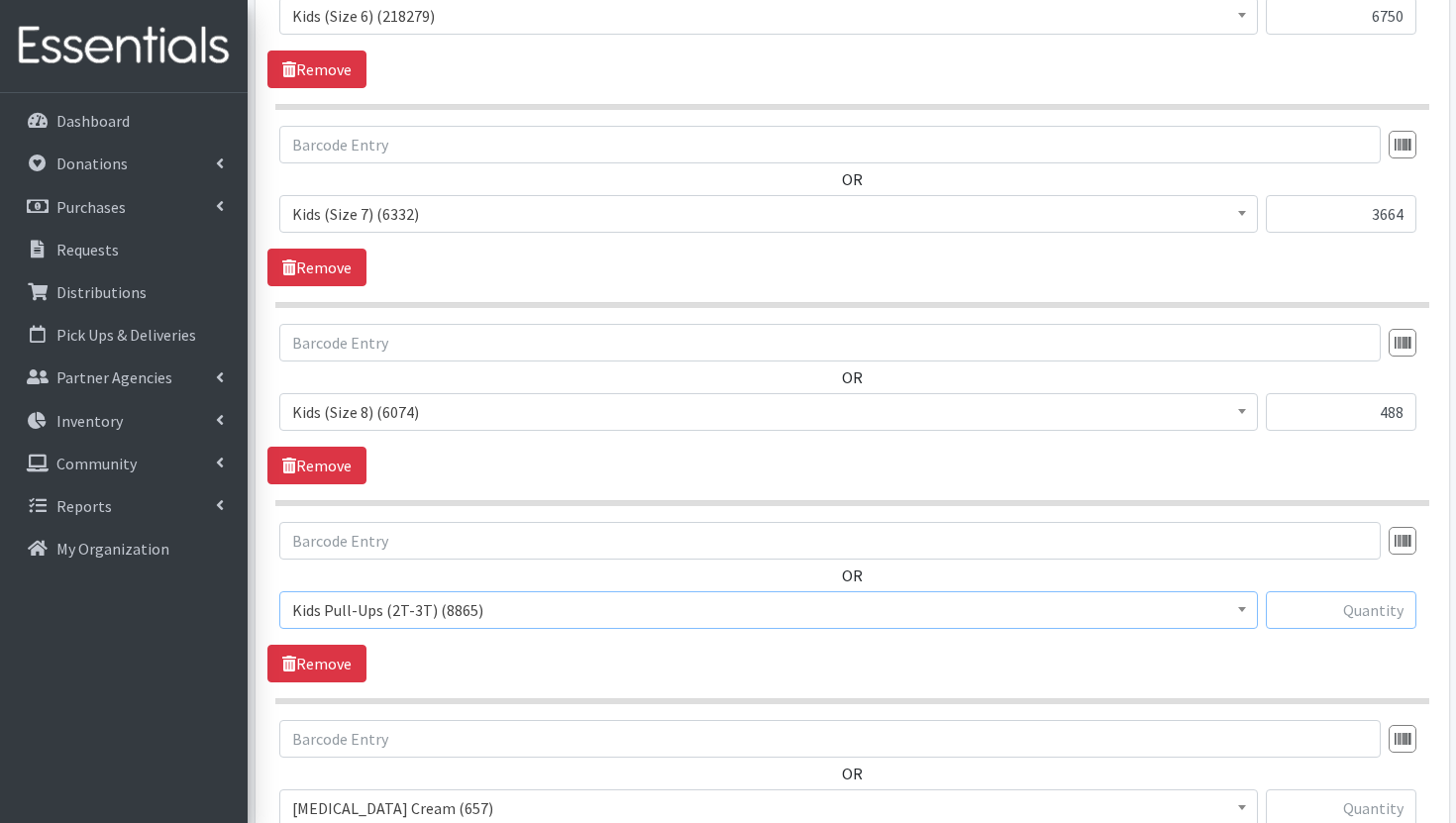 click at bounding box center [1341, 610] 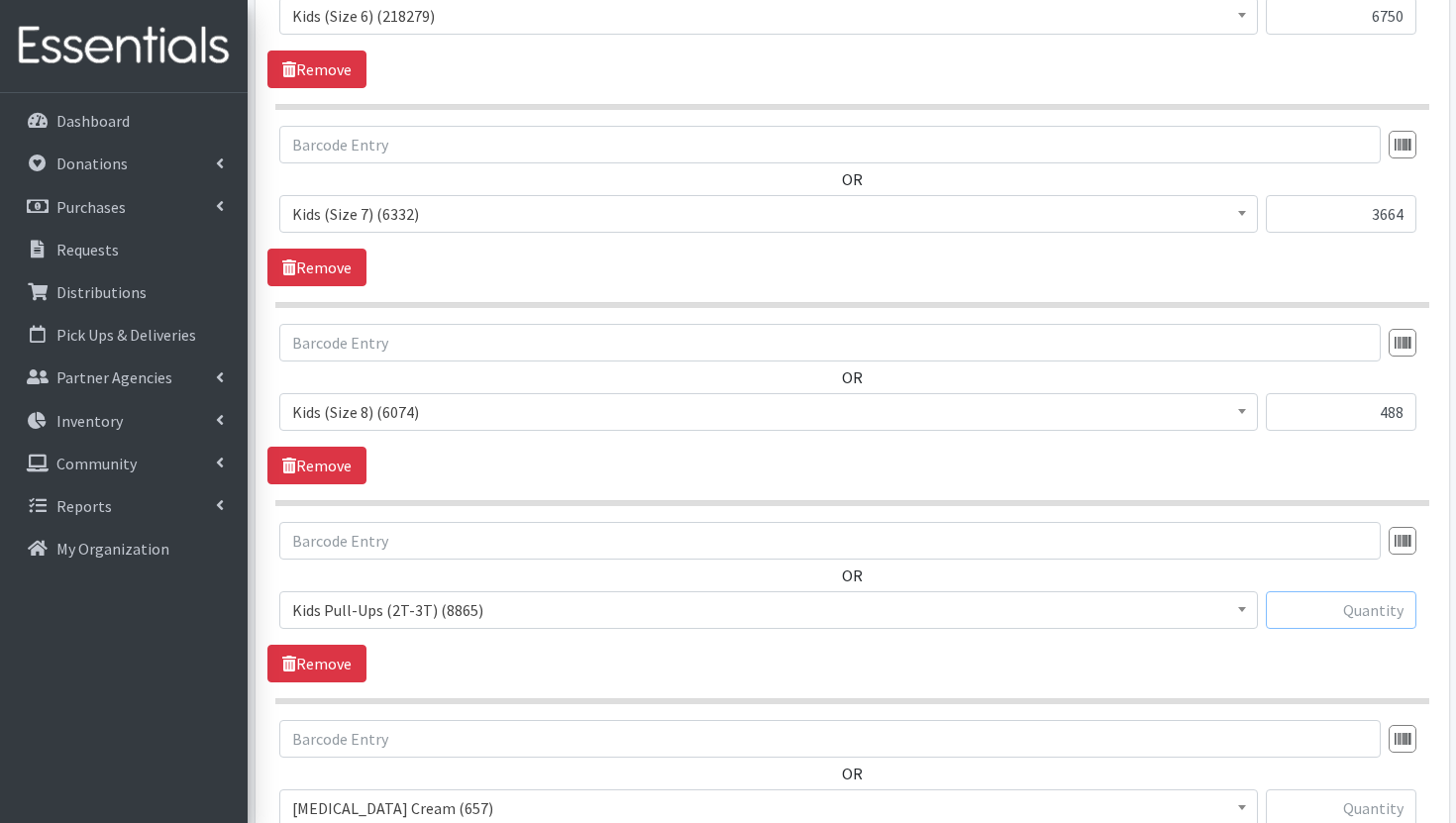 paste on "2496" 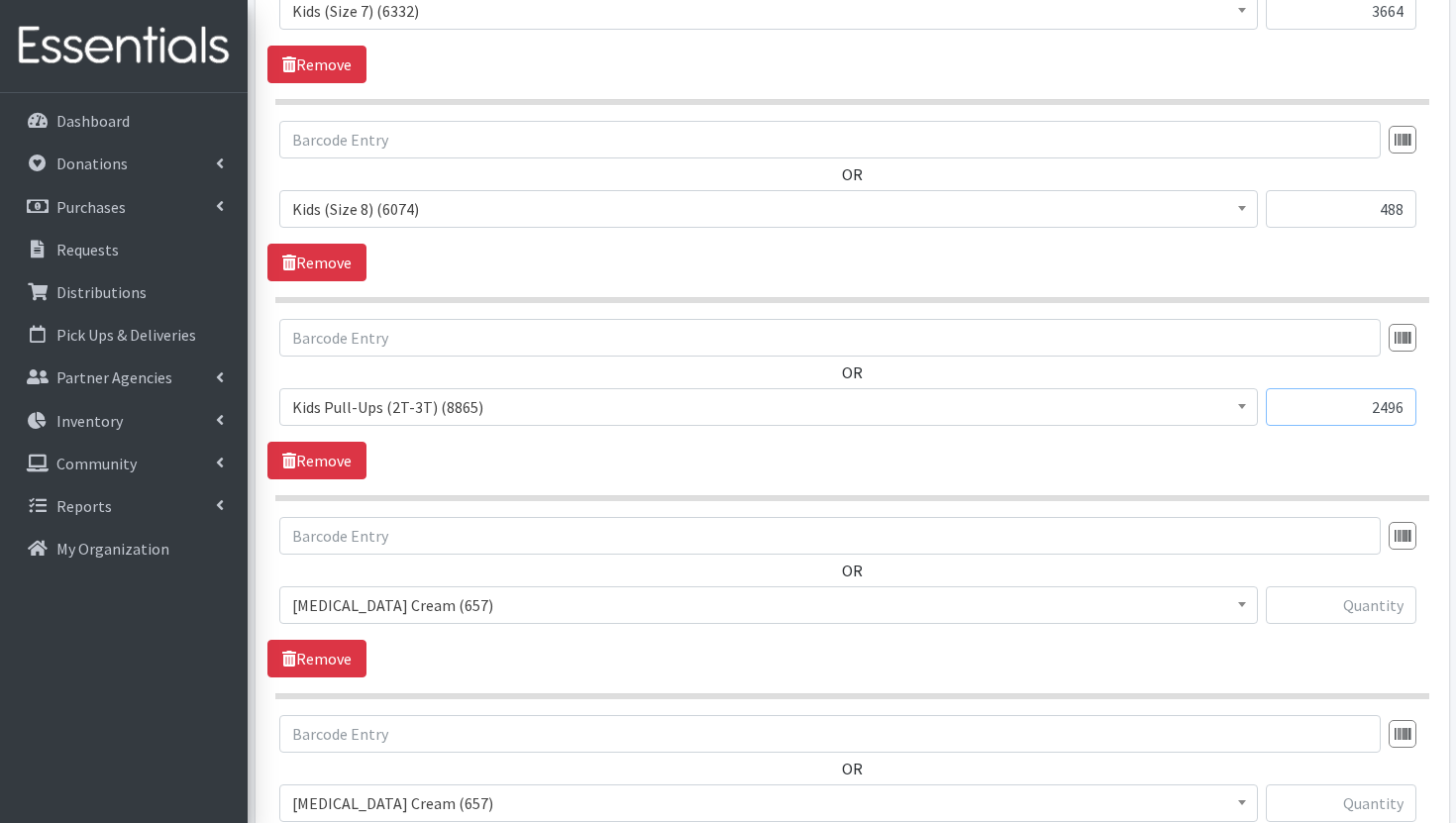 scroll, scrollTop: 2323, scrollLeft: 0, axis: vertical 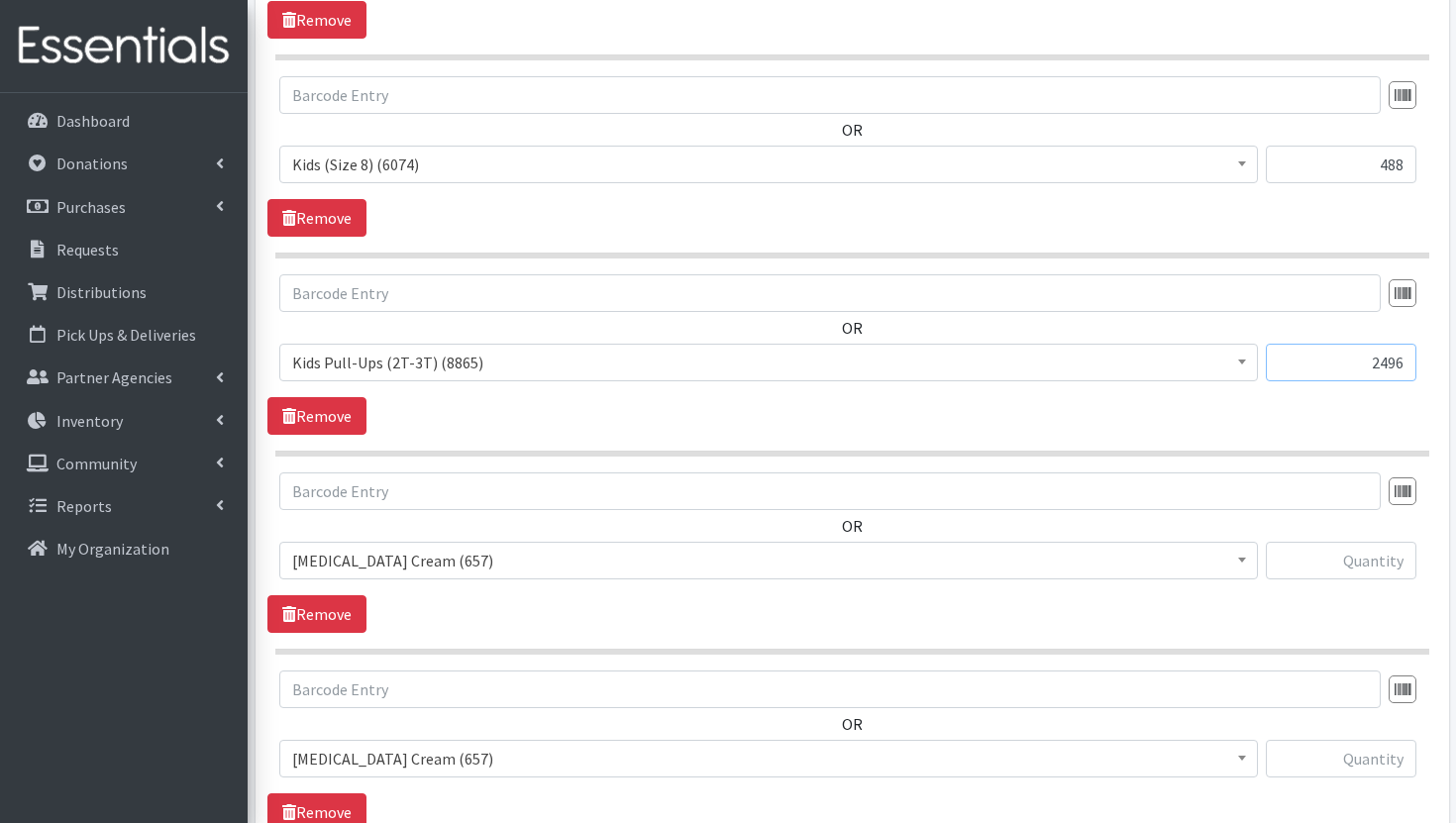 type on "2496" 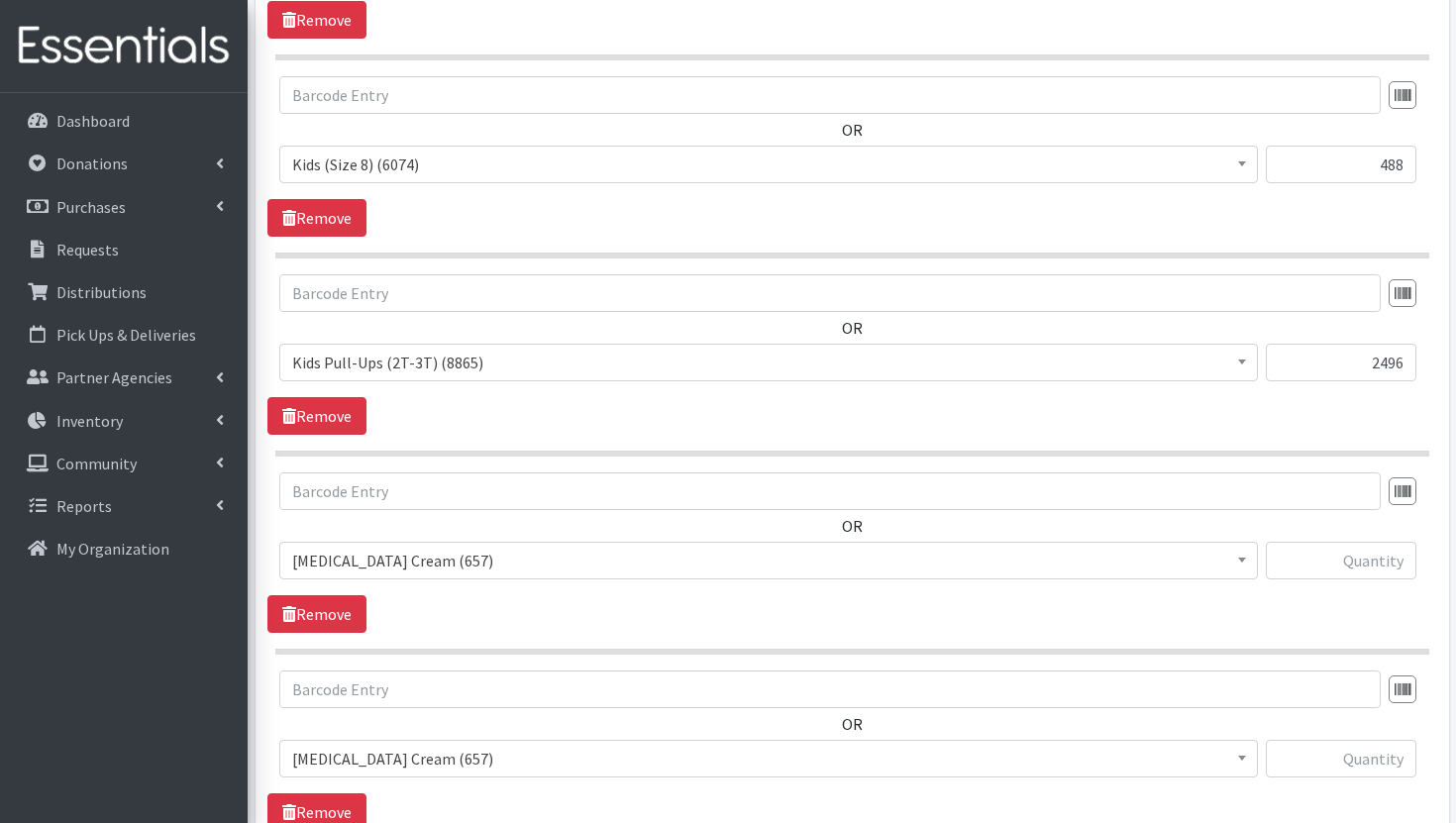 click on "[MEDICAL_DATA] Cream (657)" at bounding box center (769, 561) 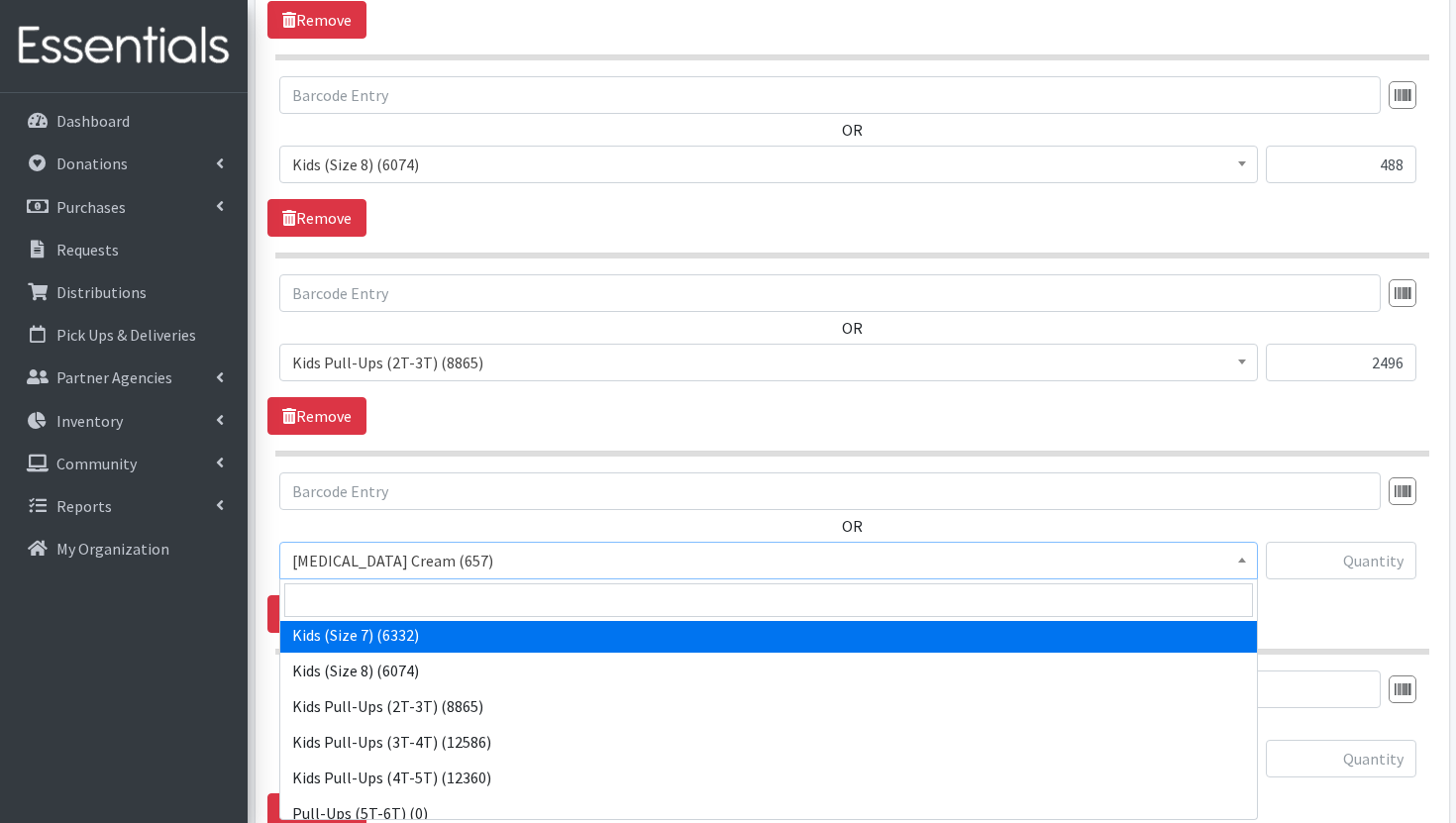 scroll, scrollTop: 339, scrollLeft: 0, axis: vertical 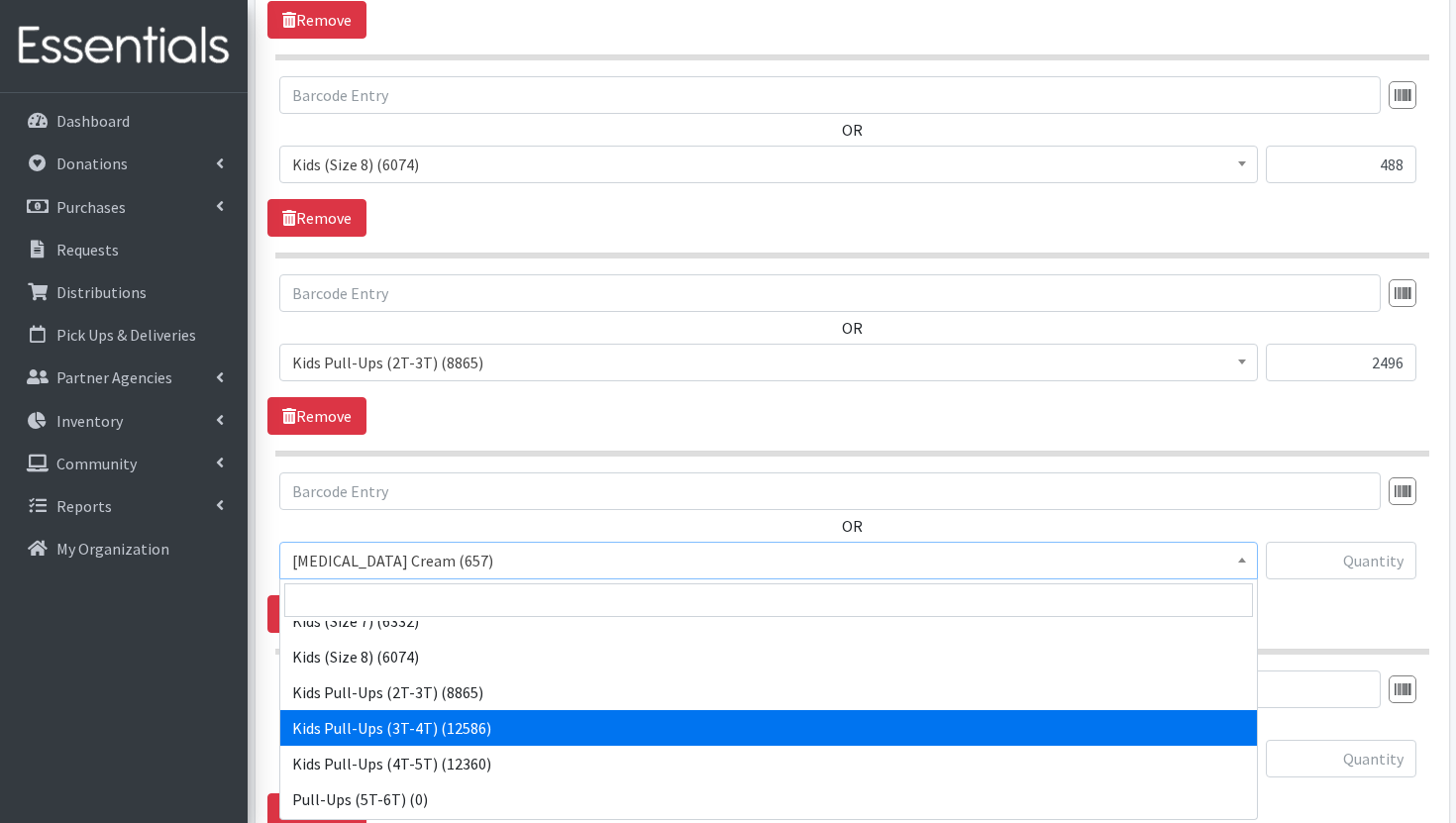 select on "3417" 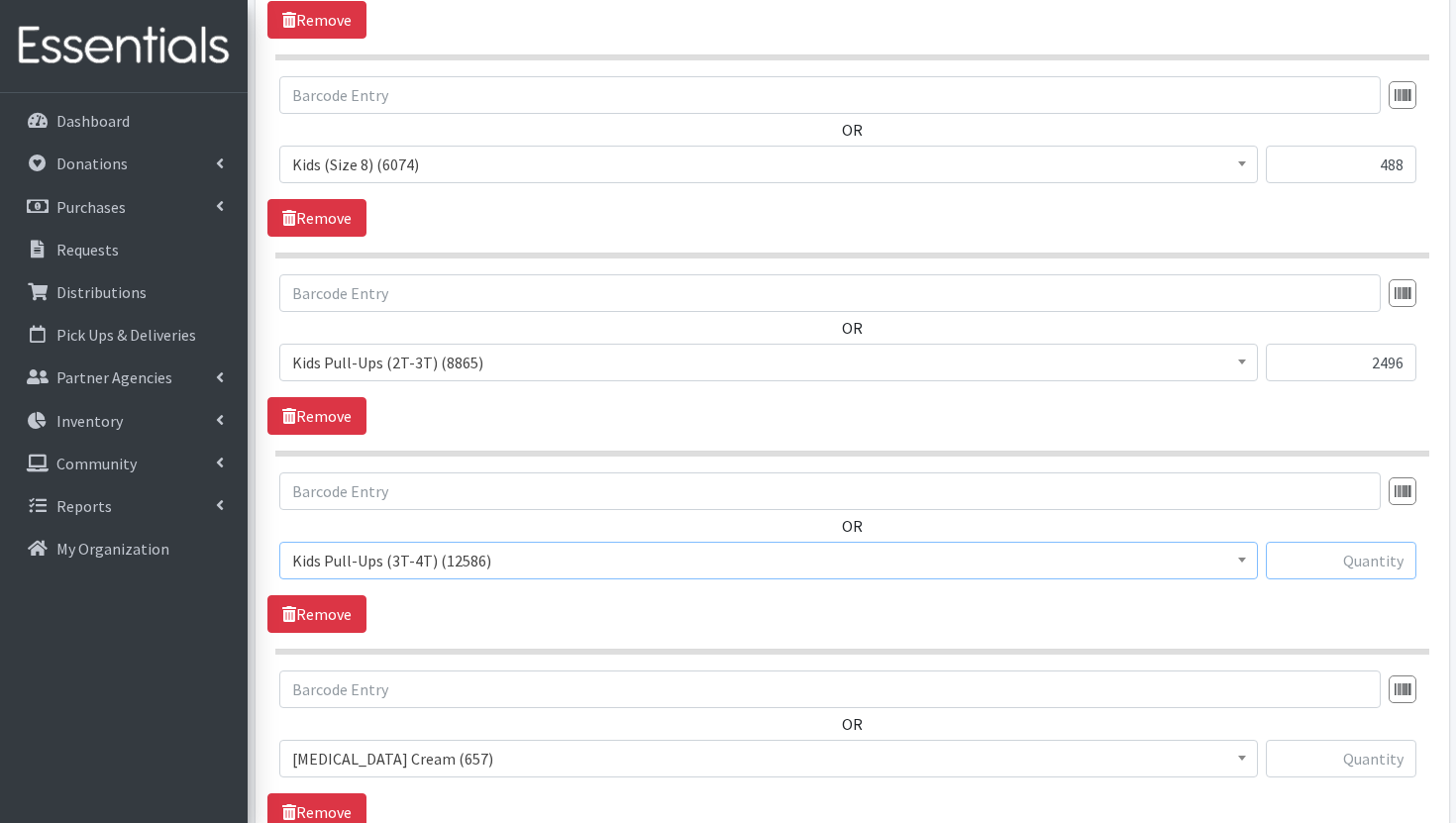 click at bounding box center (1341, 561) 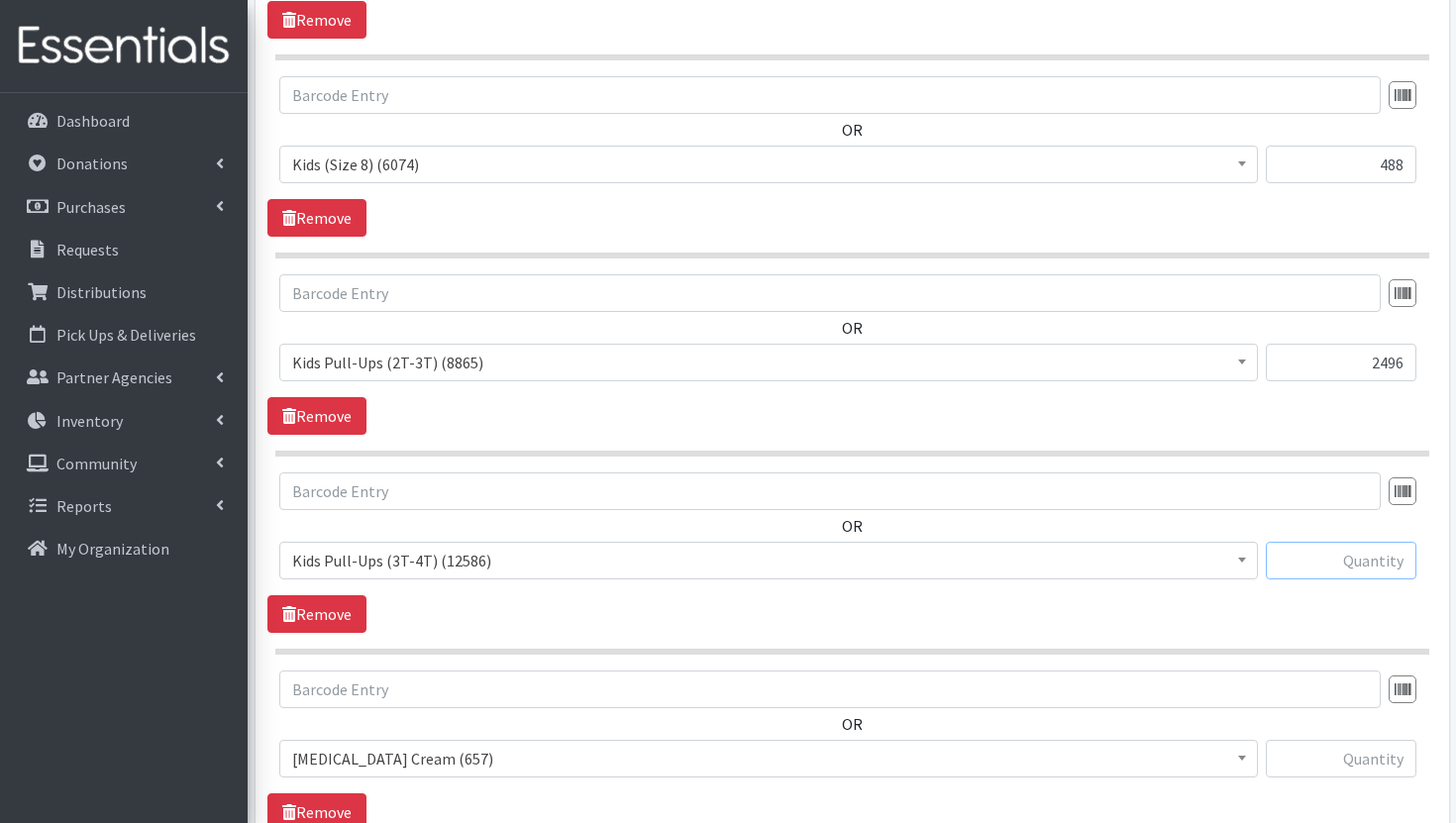 paste on "2046" 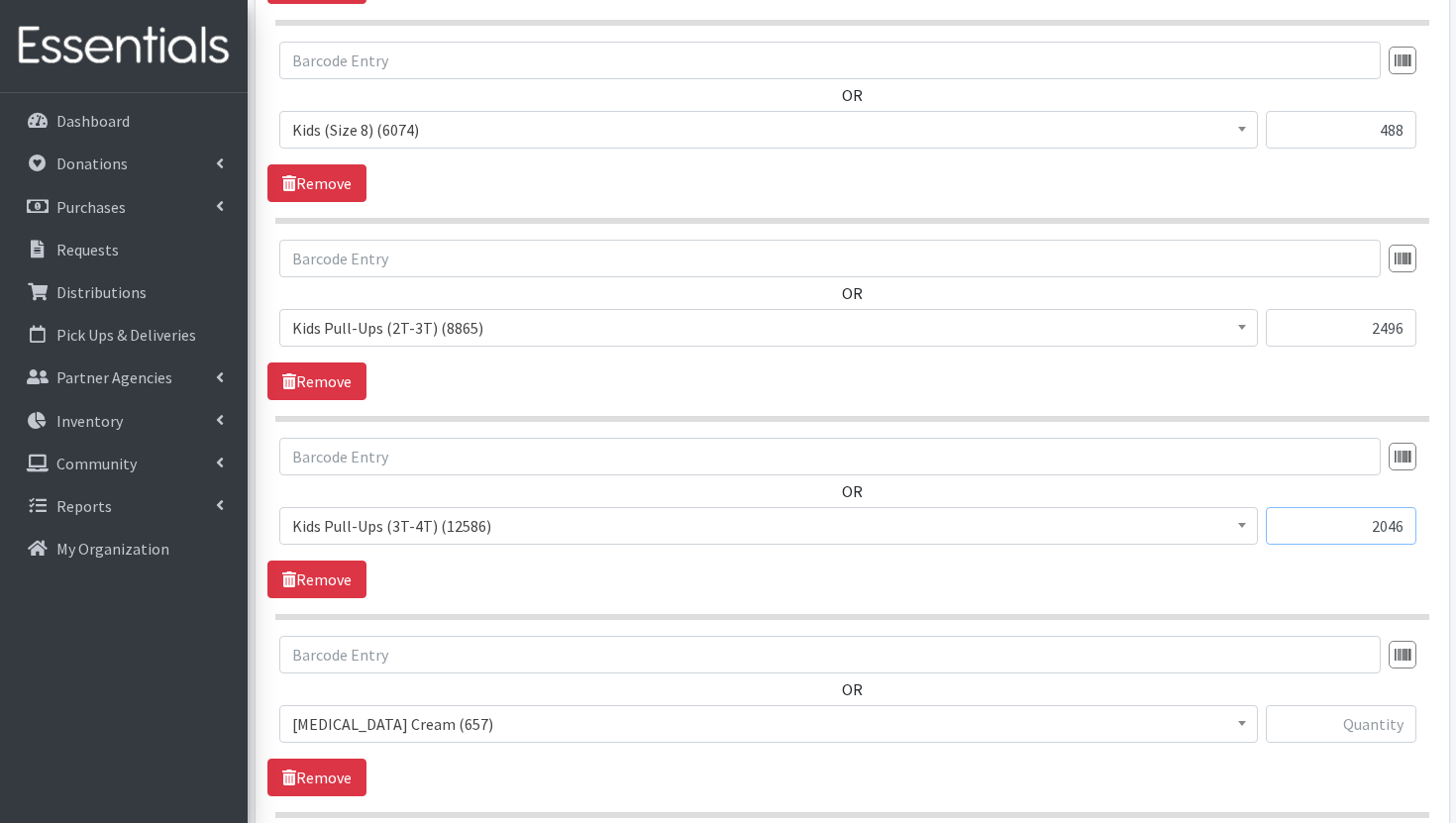 scroll, scrollTop: 2372, scrollLeft: 0, axis: vertical 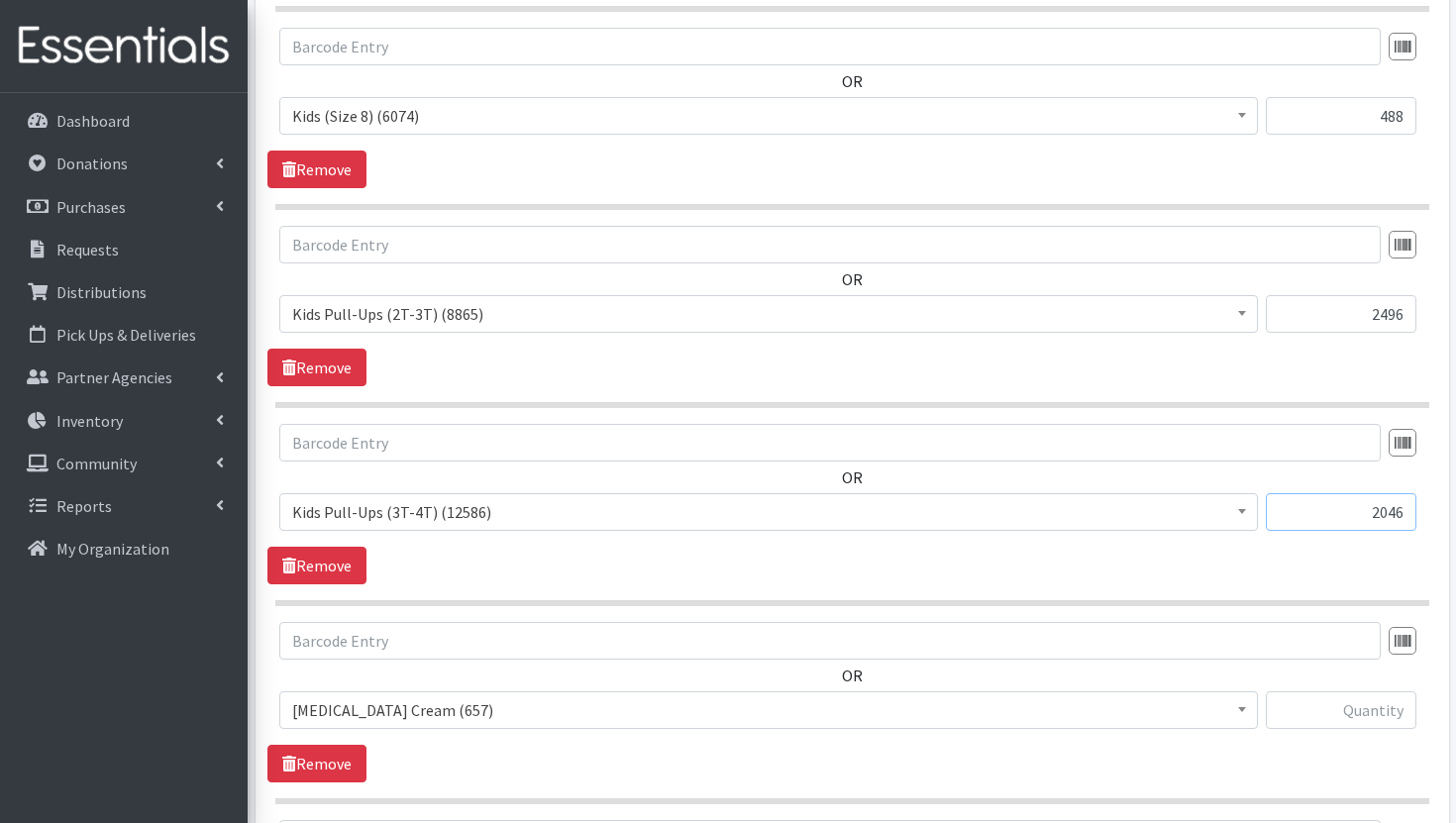 type on "2046" 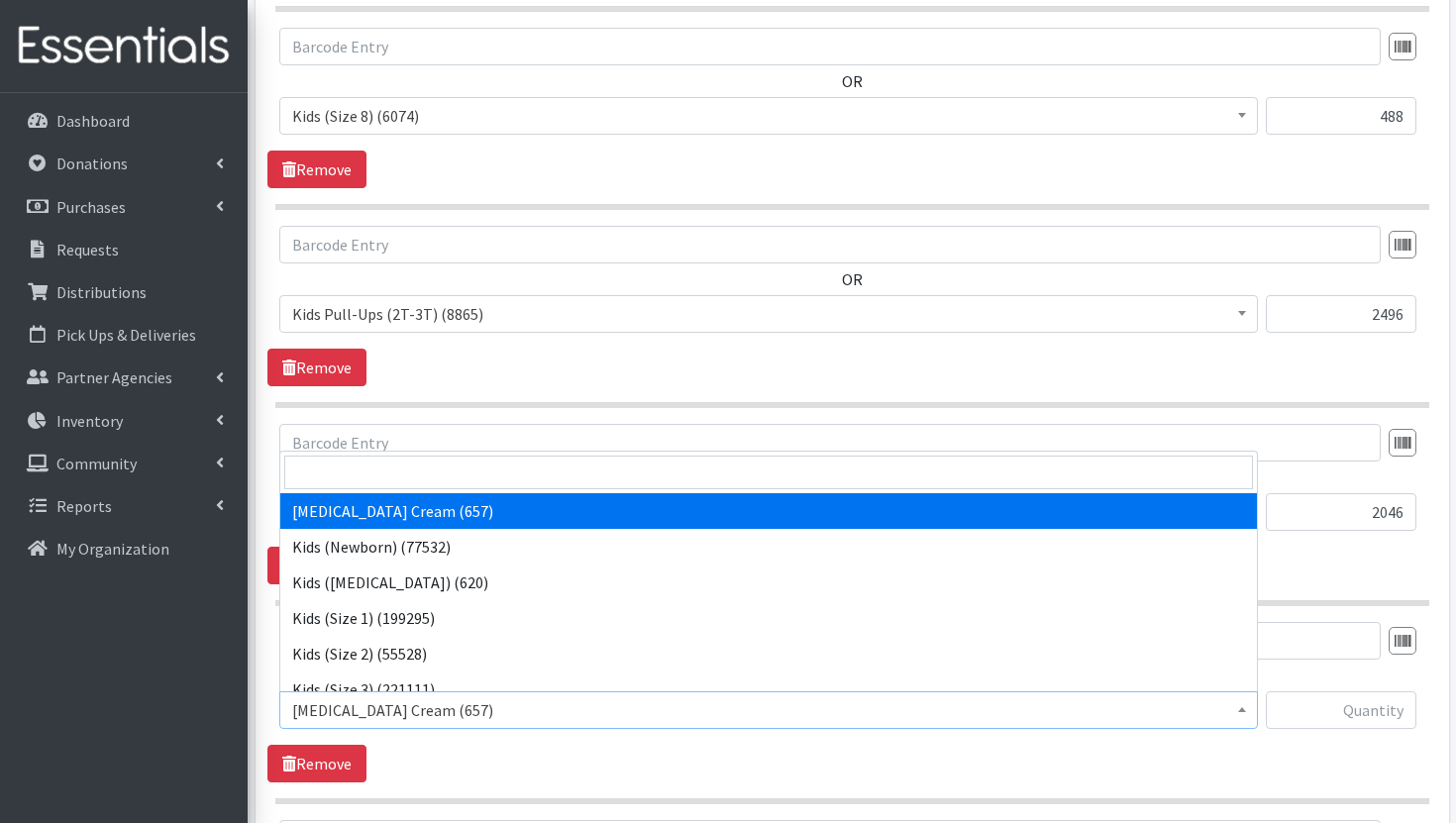 click on "[MEDICAL_DATA] Cream (657)" at bounding box center (769, 710) 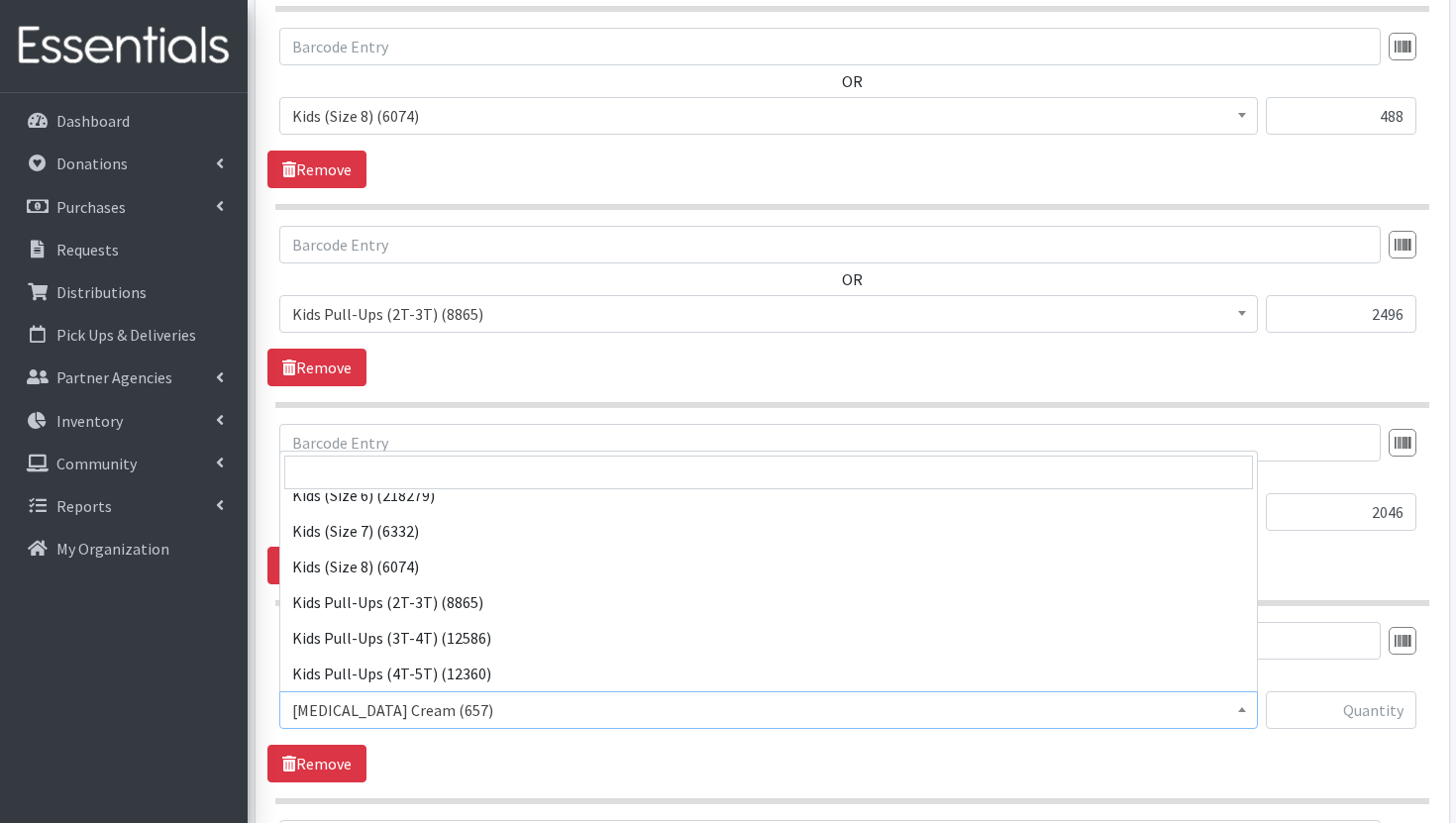 scroll, scrollTop: 372, scrollLeft: 0, axis: vertical 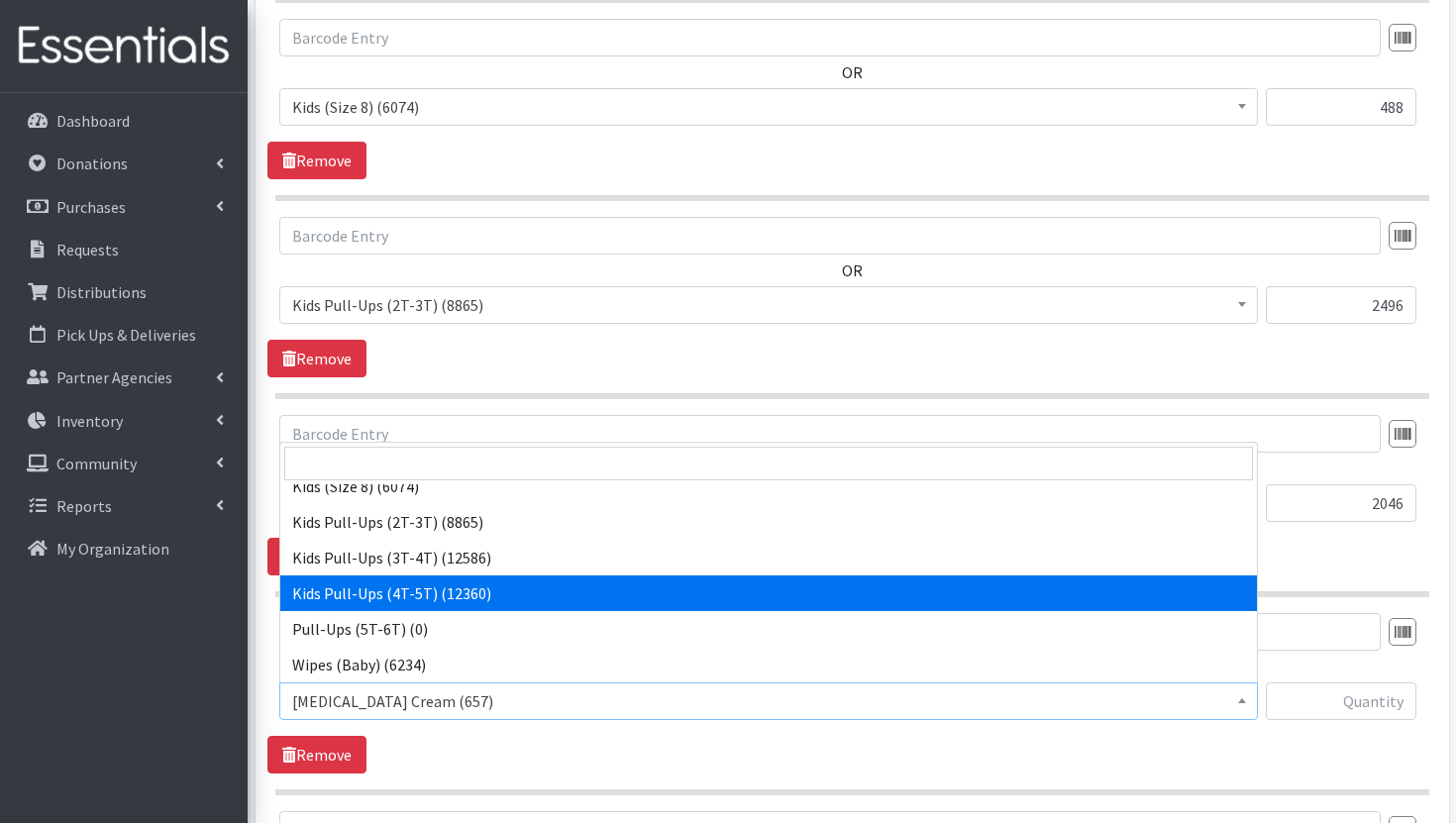 select on "3408" 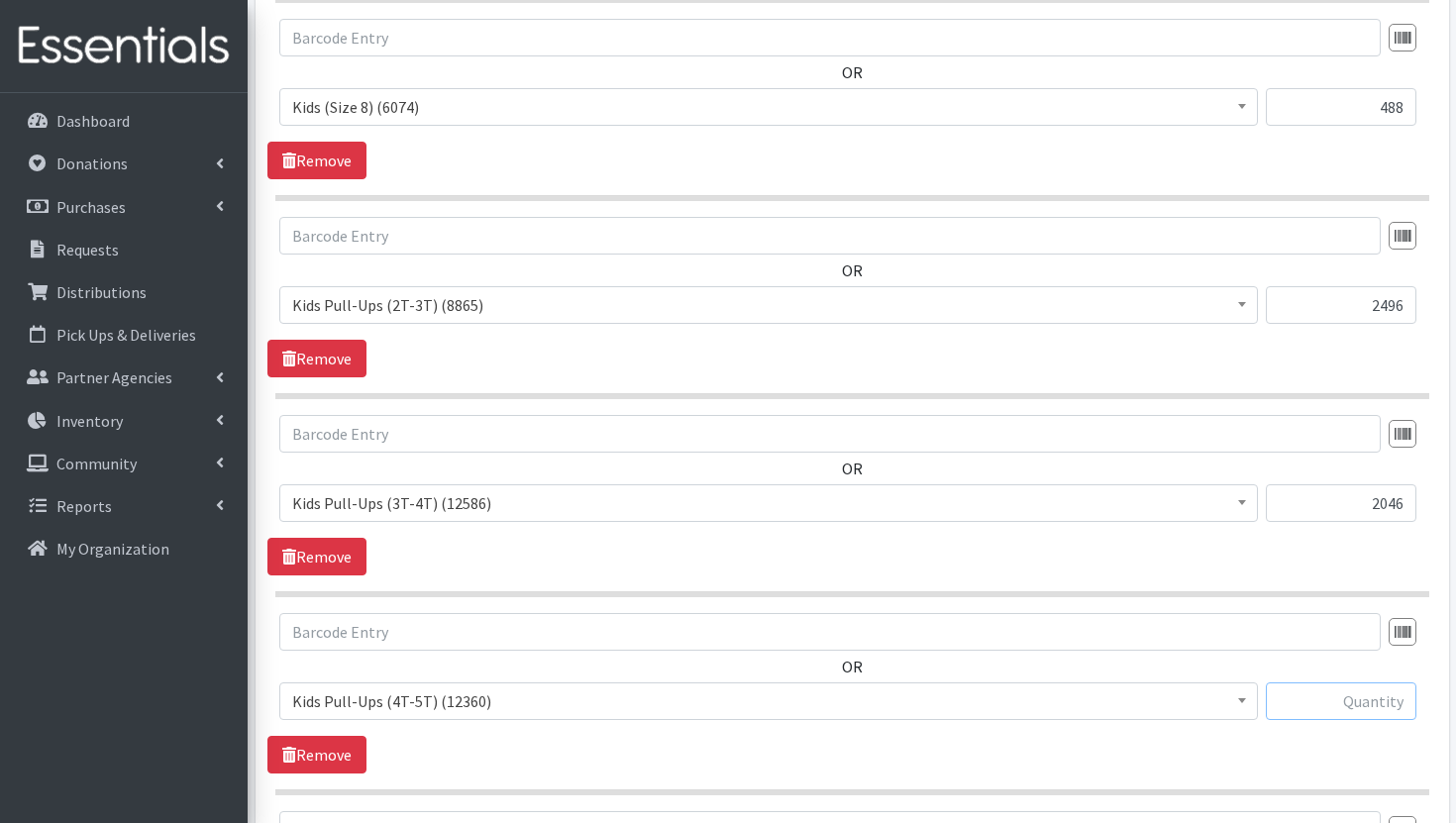 click at bounding box center (1341, 701) 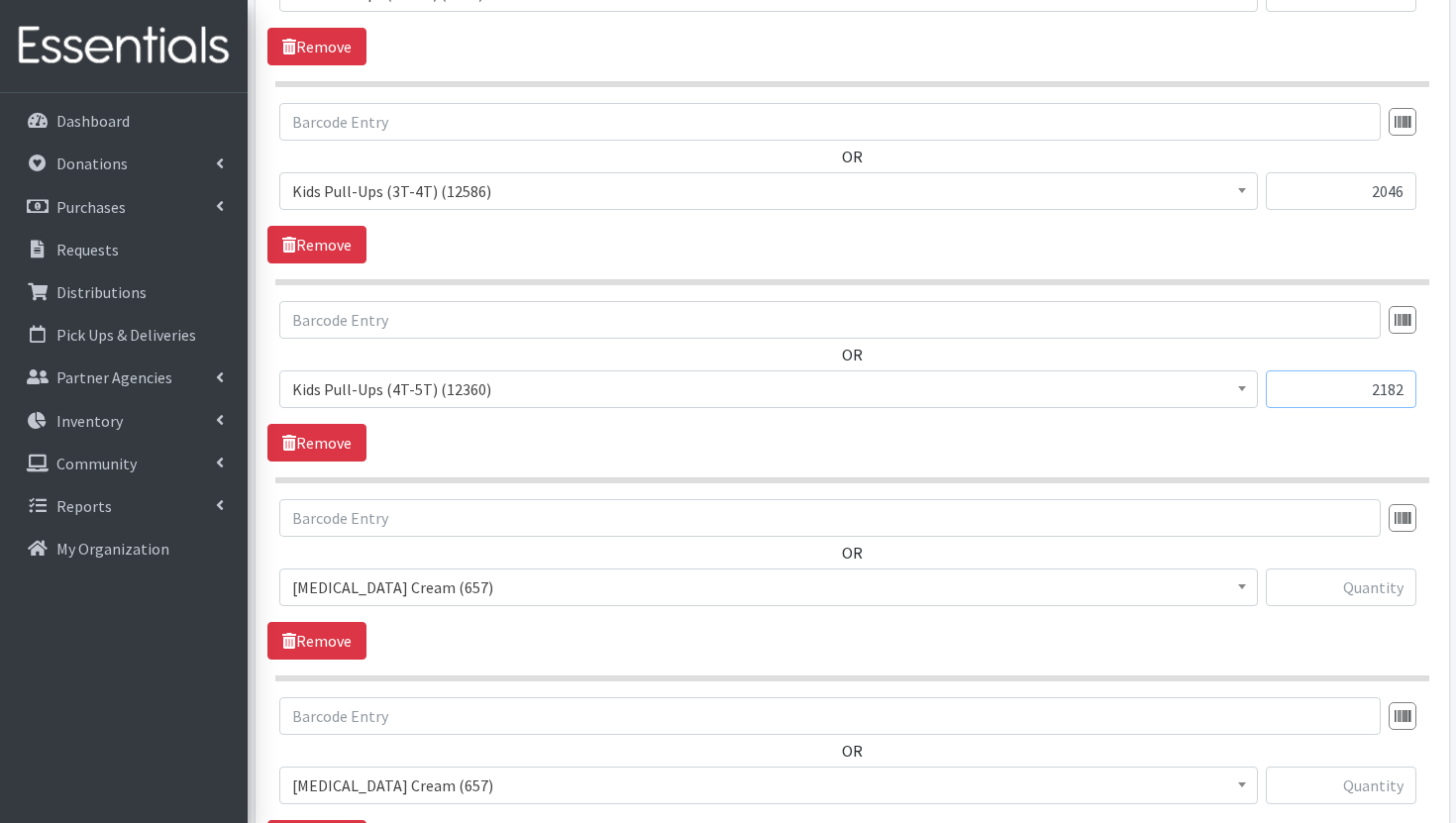 scroll, scrollTop: 2702, scrollLeft: 0, axis: vertical 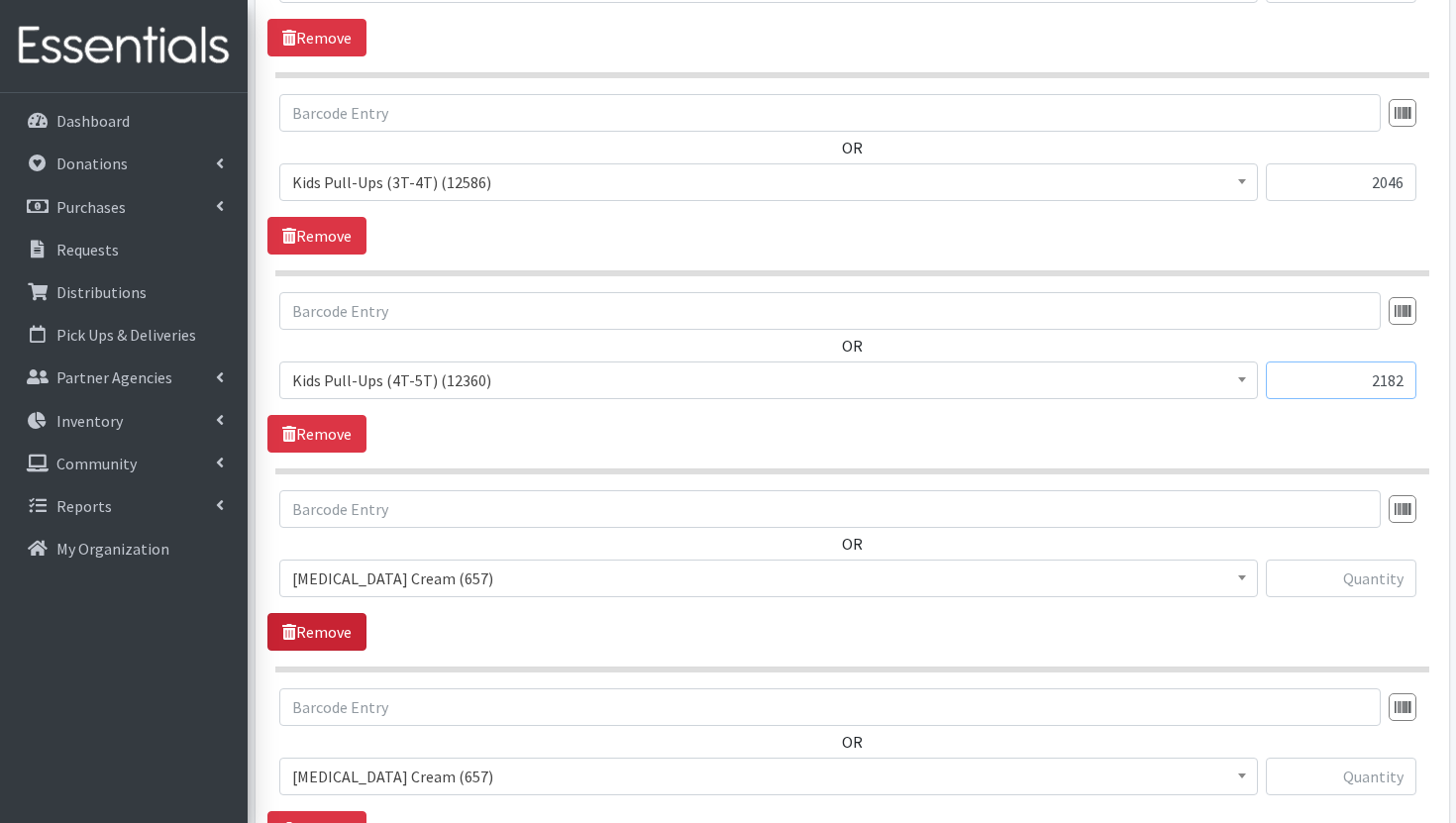 type on "2182" 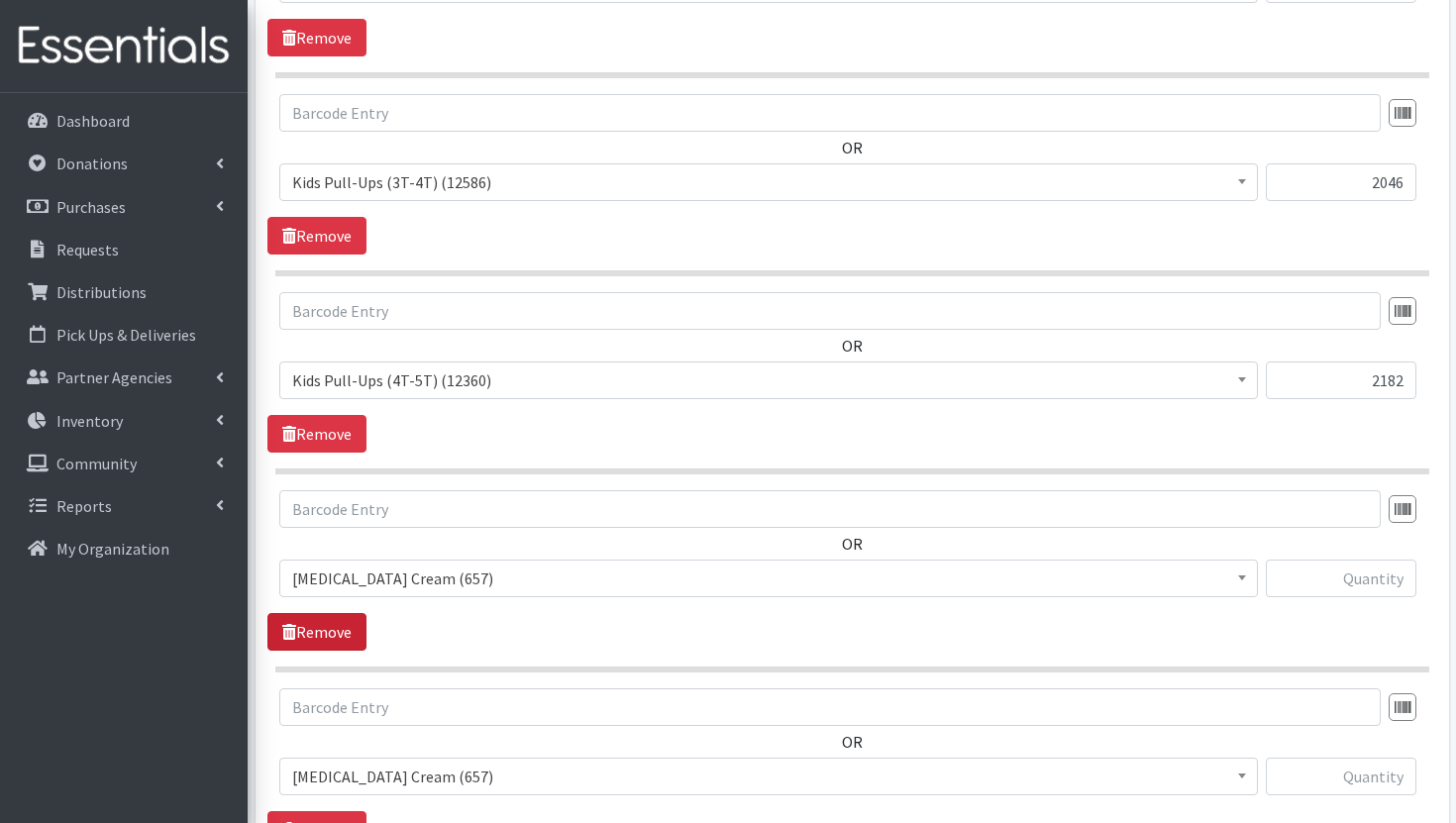 click on "Remove" at bounding box center (317, 632) 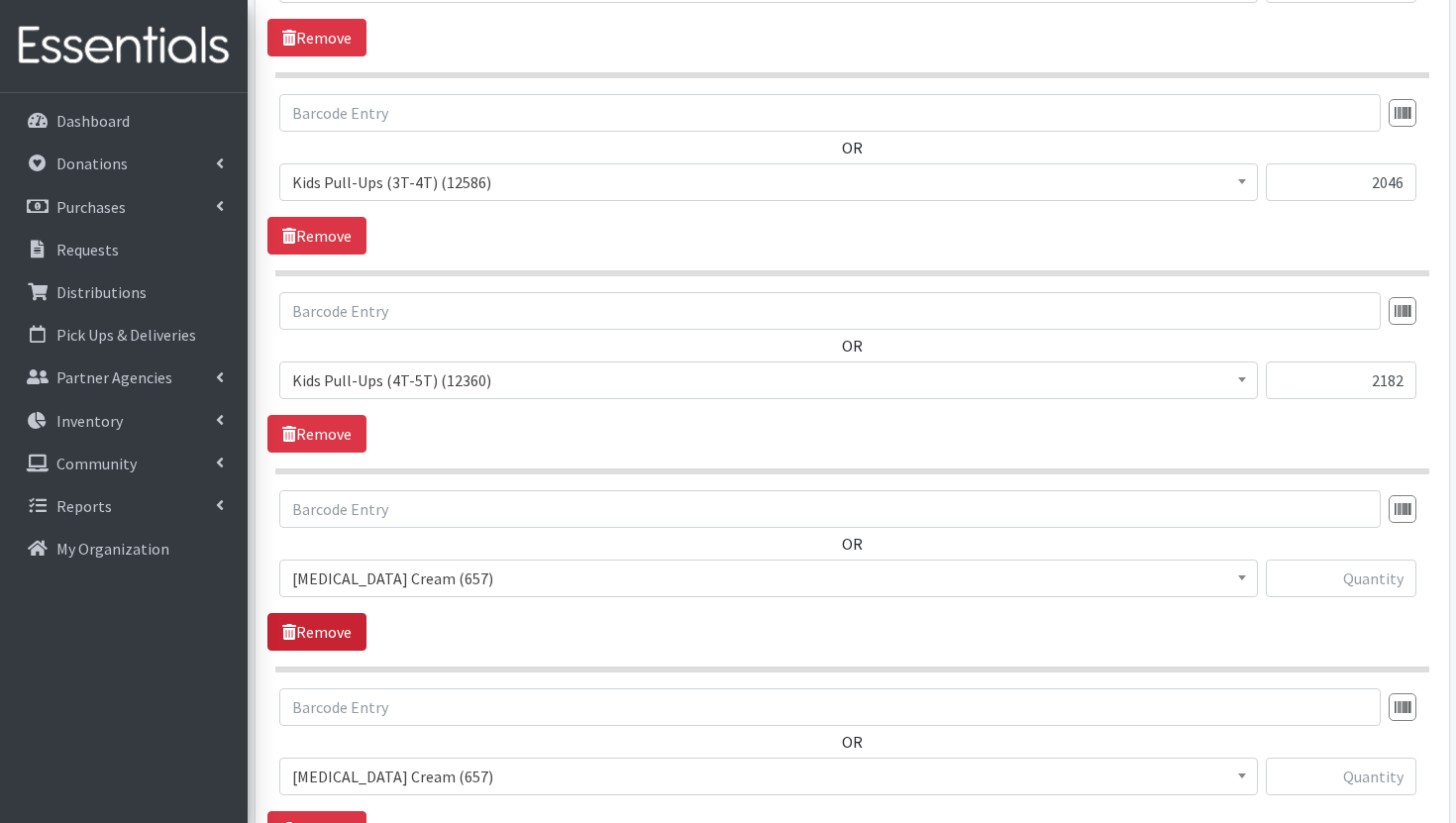 click on "Remove" at bounding box center (317, 632) 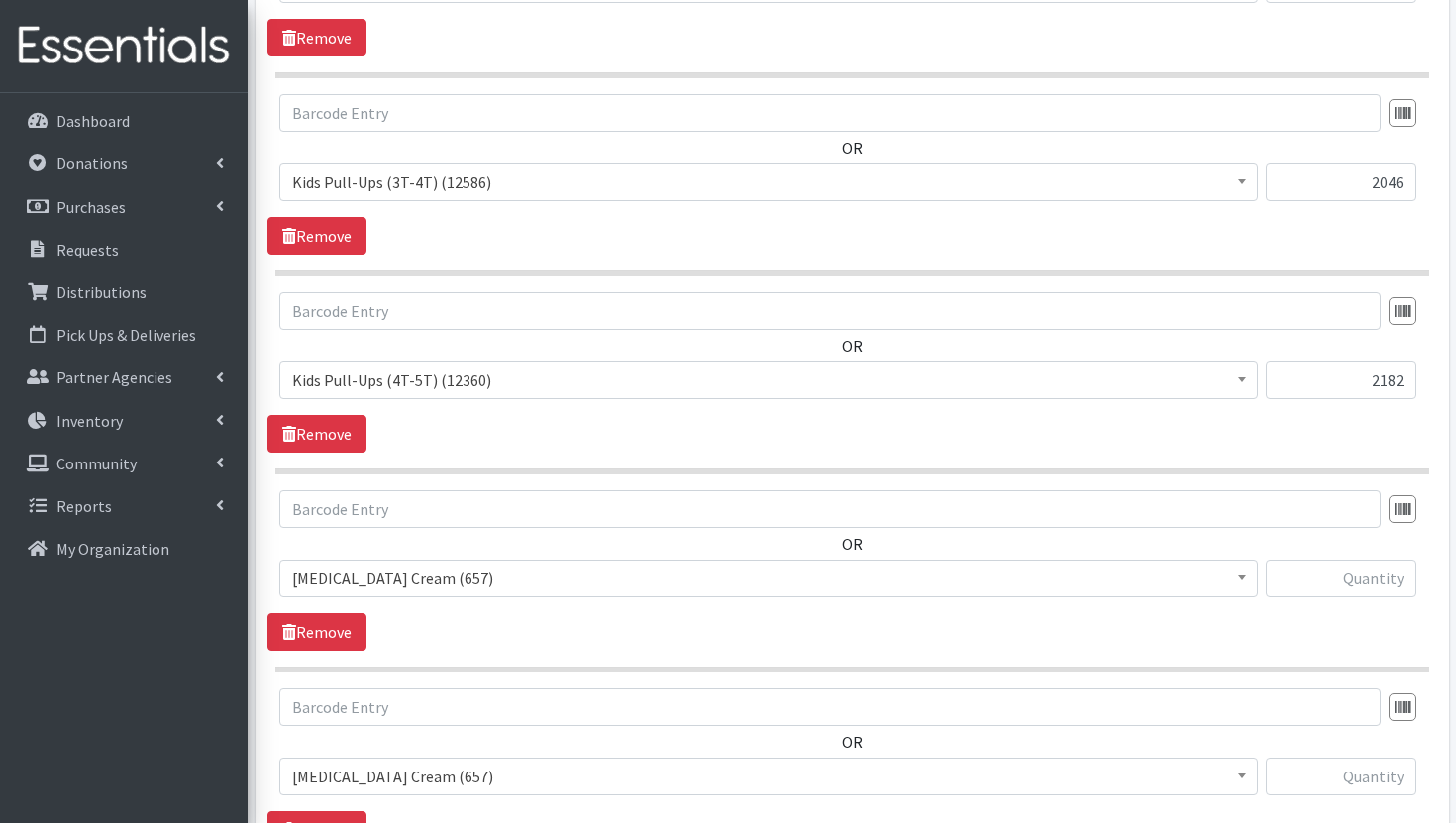 click on "[MEDICAL_DATA] Cream (657)" at bounding box center (769, 578) 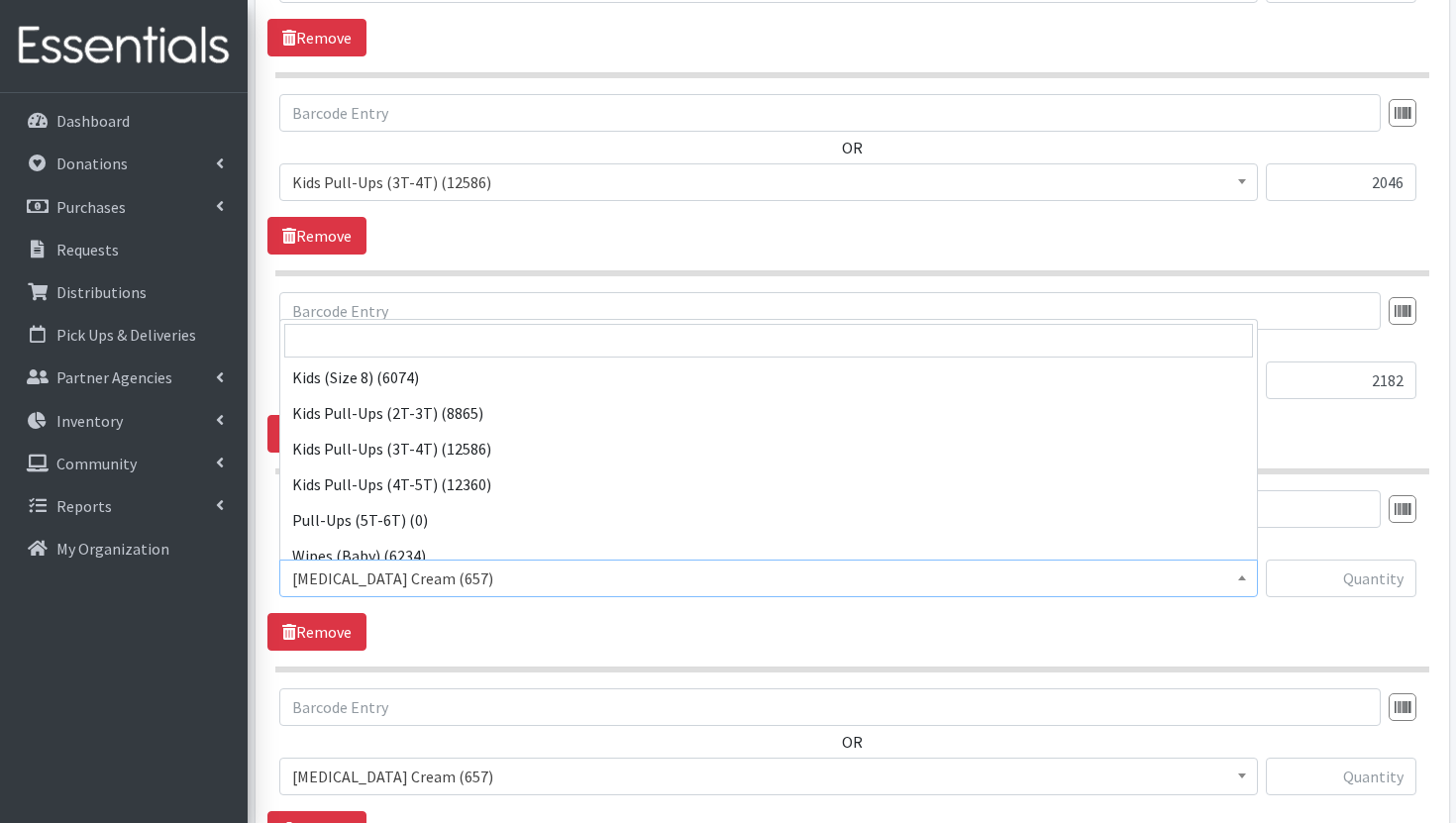 scroll, scrollTop: 372, scrollLeft: 0, axis: vertical 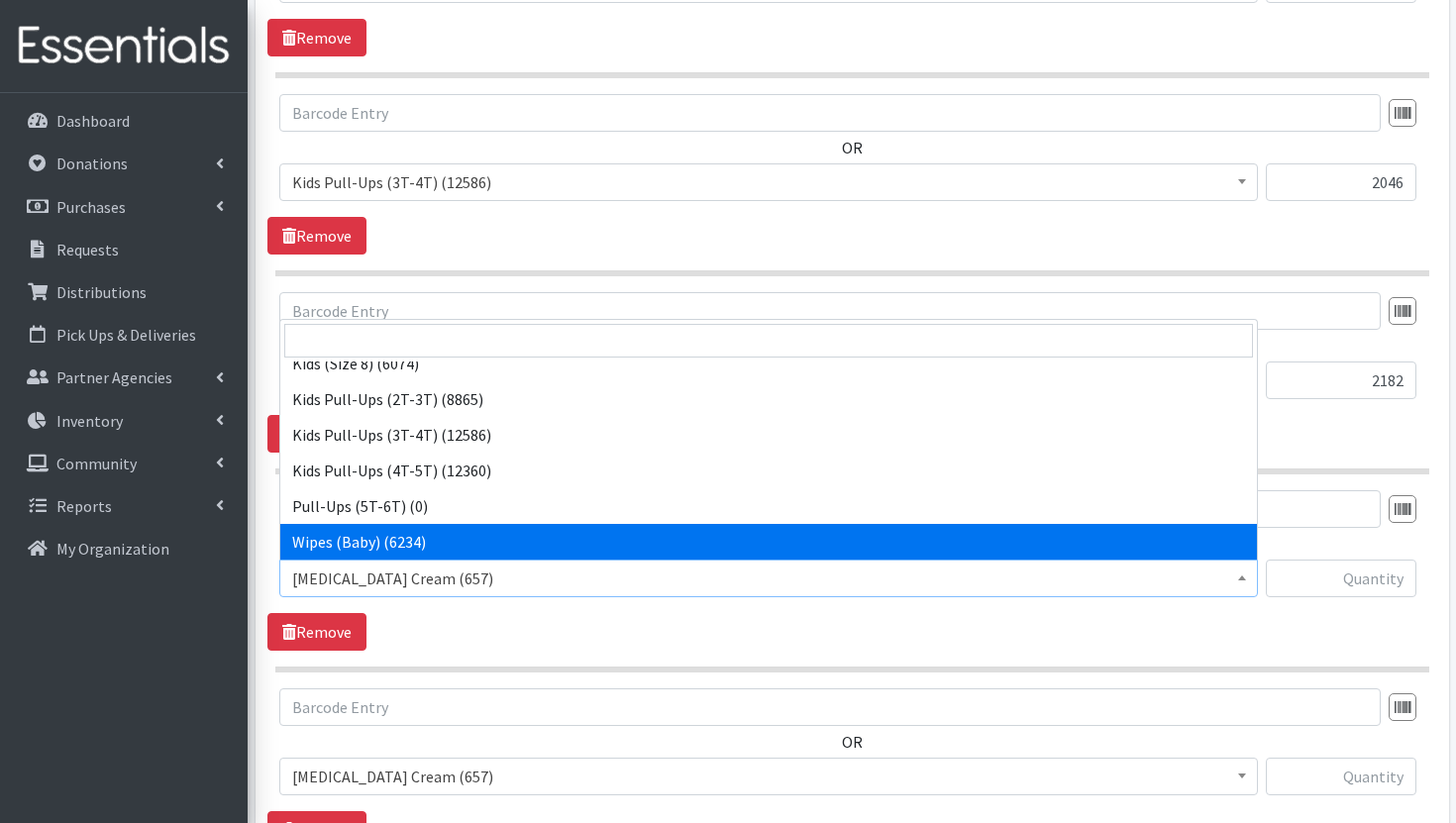select on "3418" 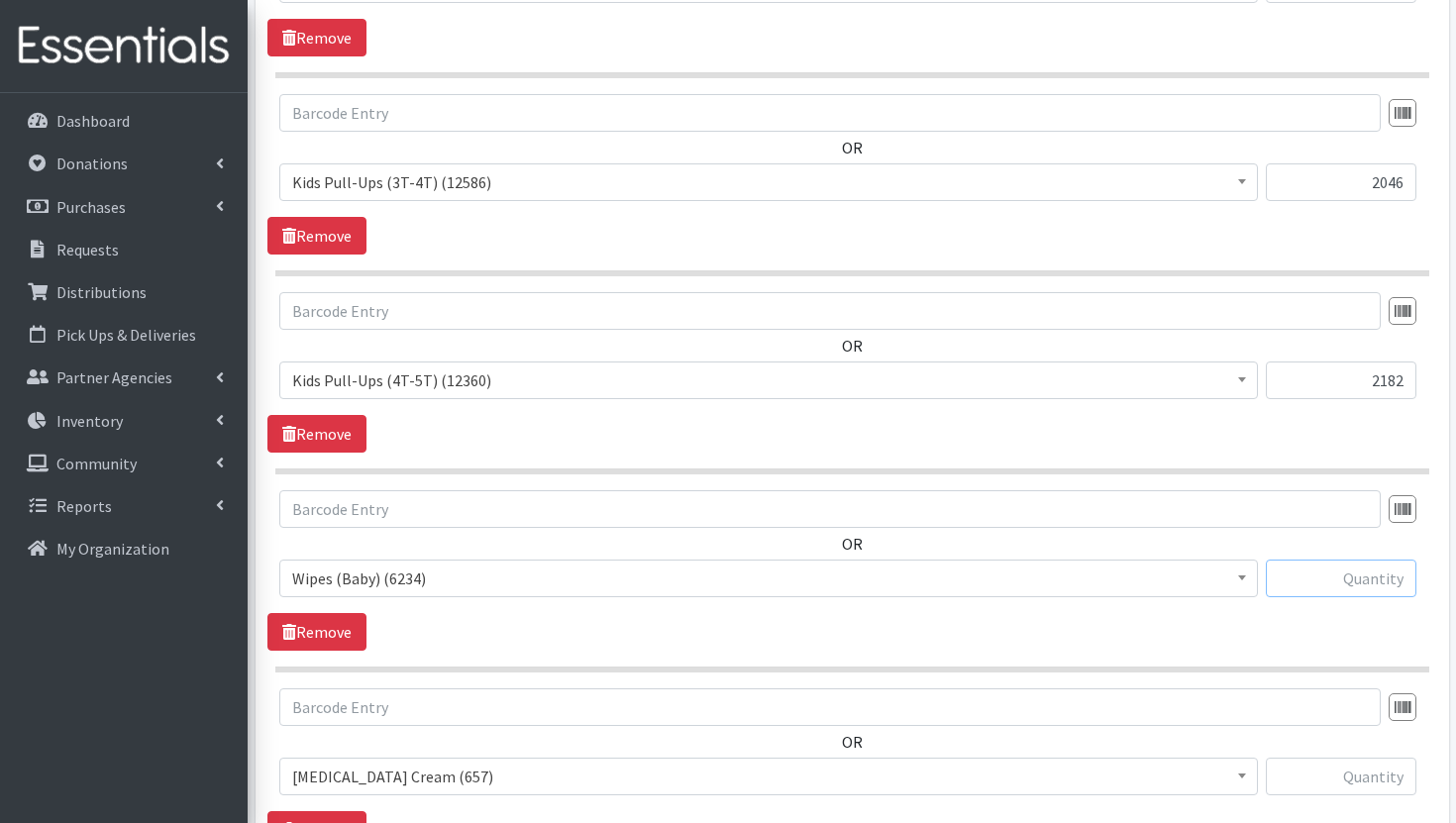 click at bounding box center [1341, 578] 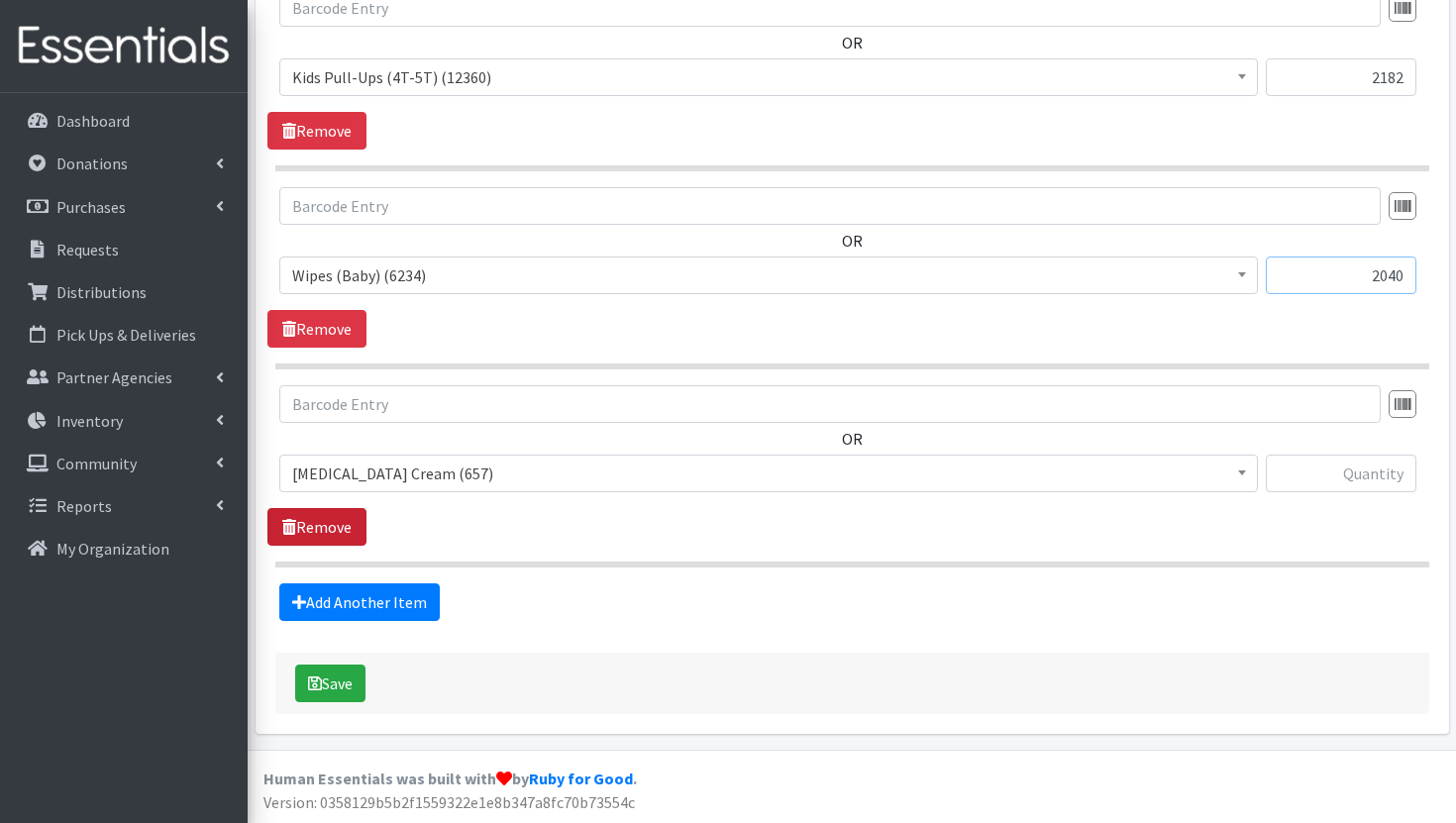 type on "2040" 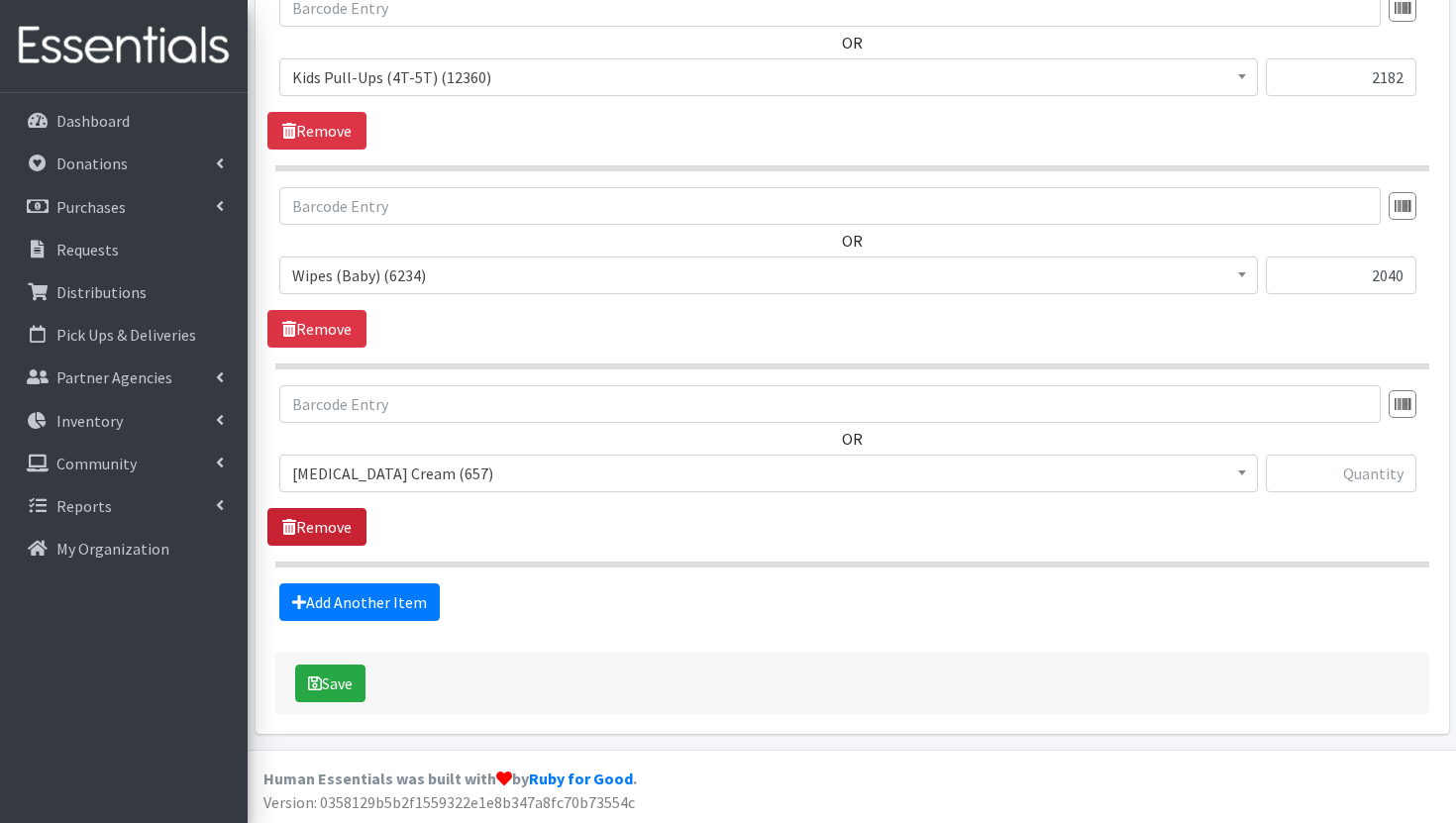 click on "Remove" at bounding box center (317, 527) 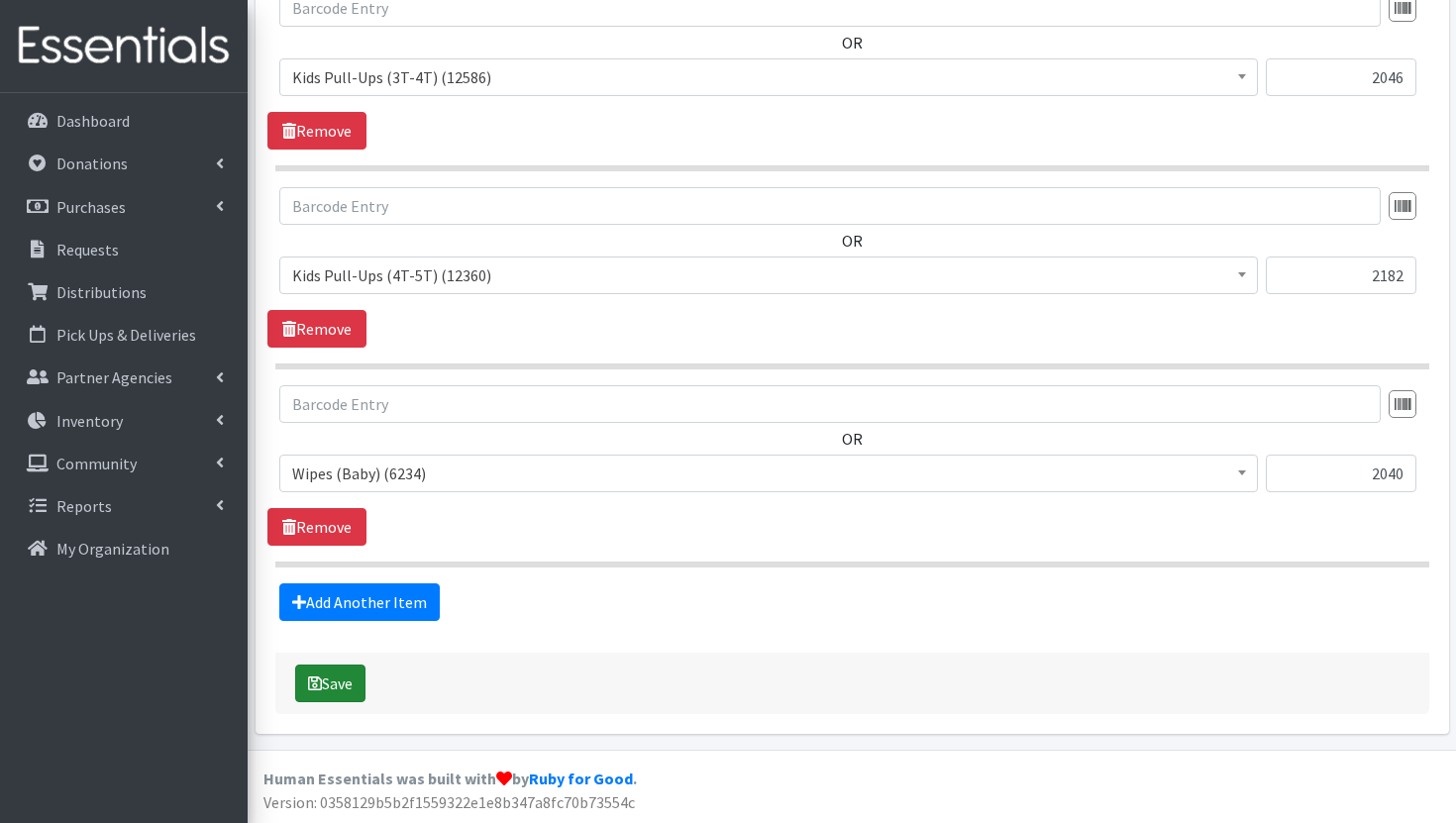 click on "Save" at bounding box center (330, 683) 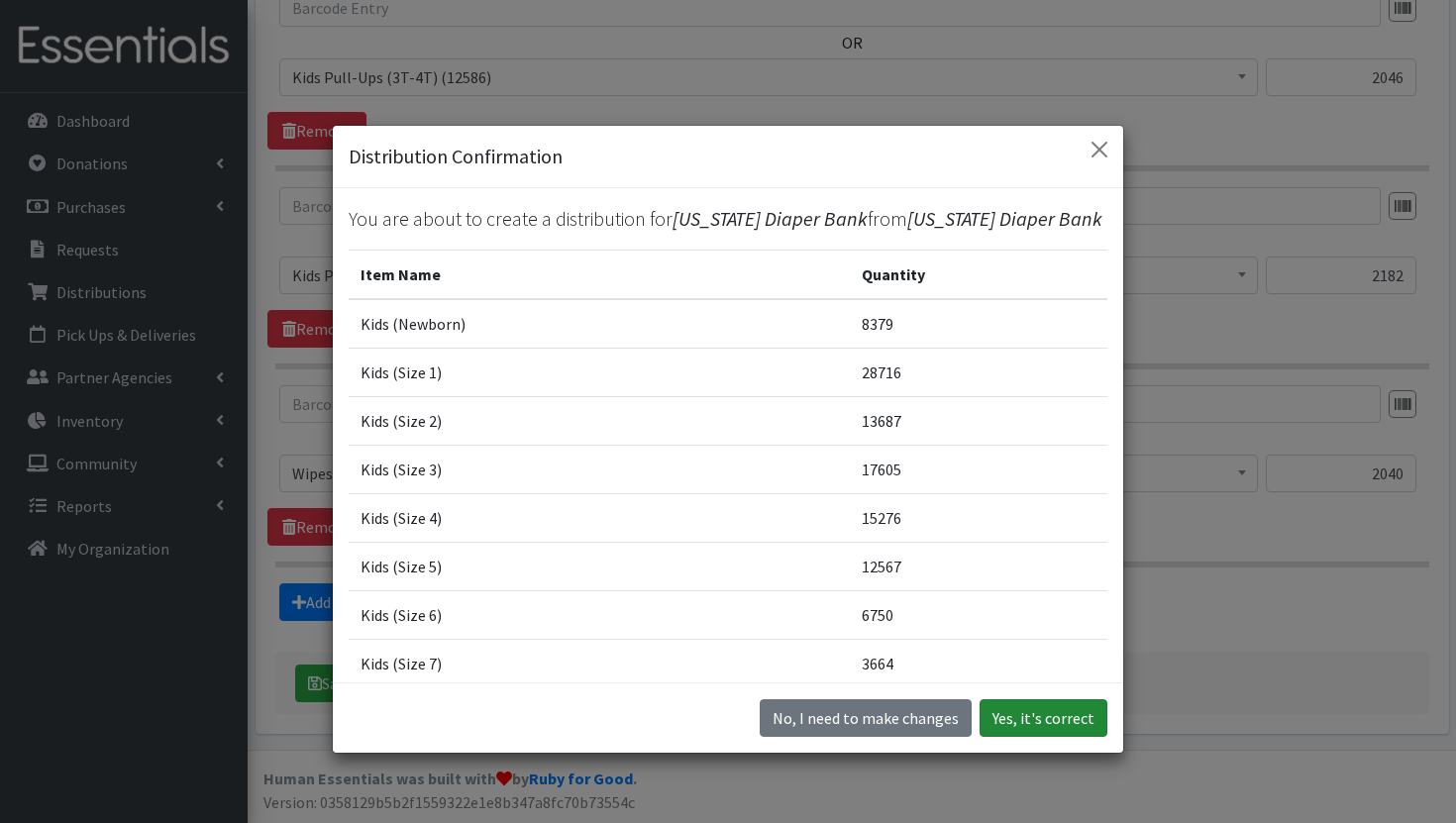 click on "Yes, it's correct" at bounding box center [1043, 718] 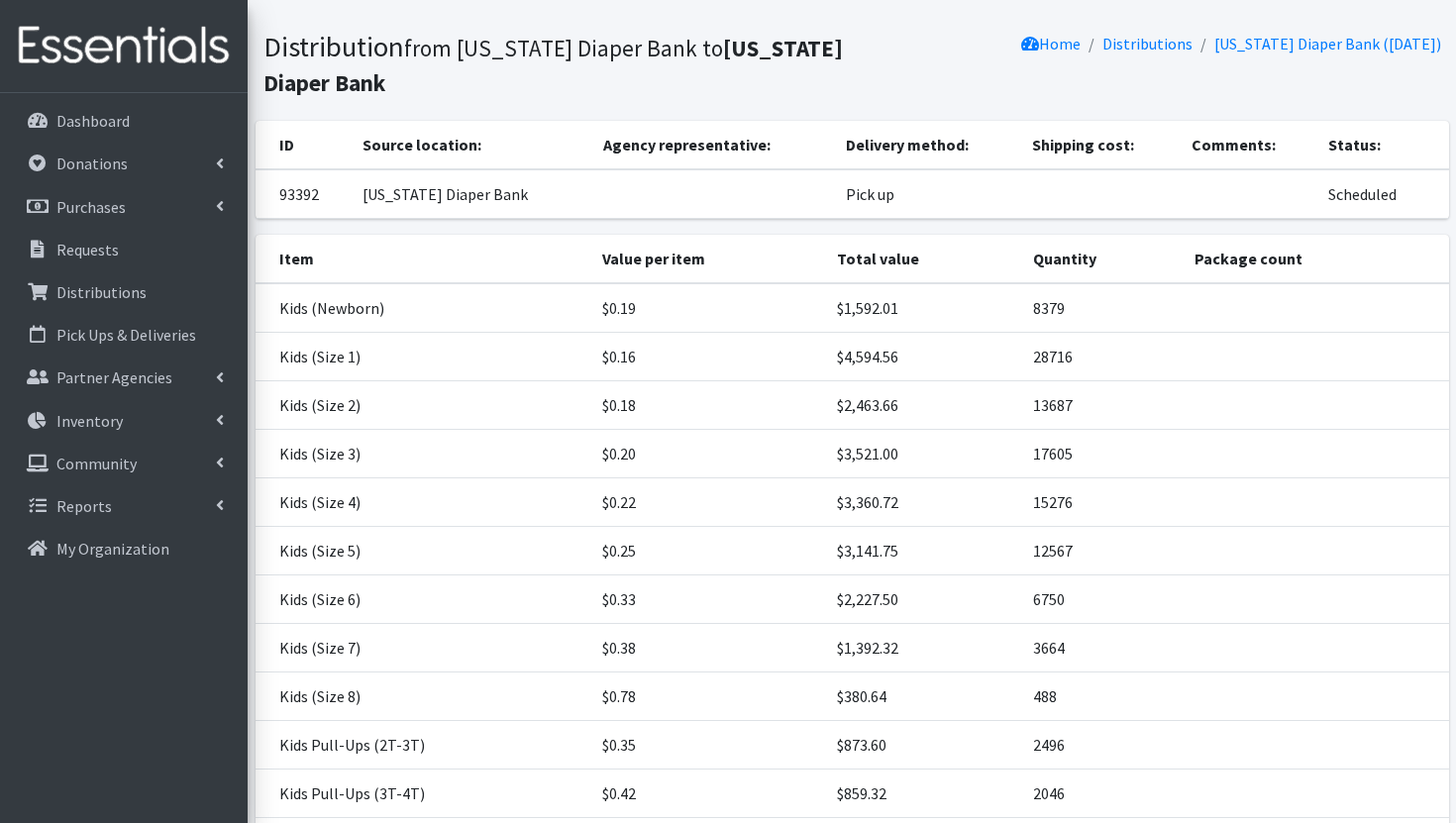 scroll, scrollTop: 399, scrollLeft: 0, axis: vertical 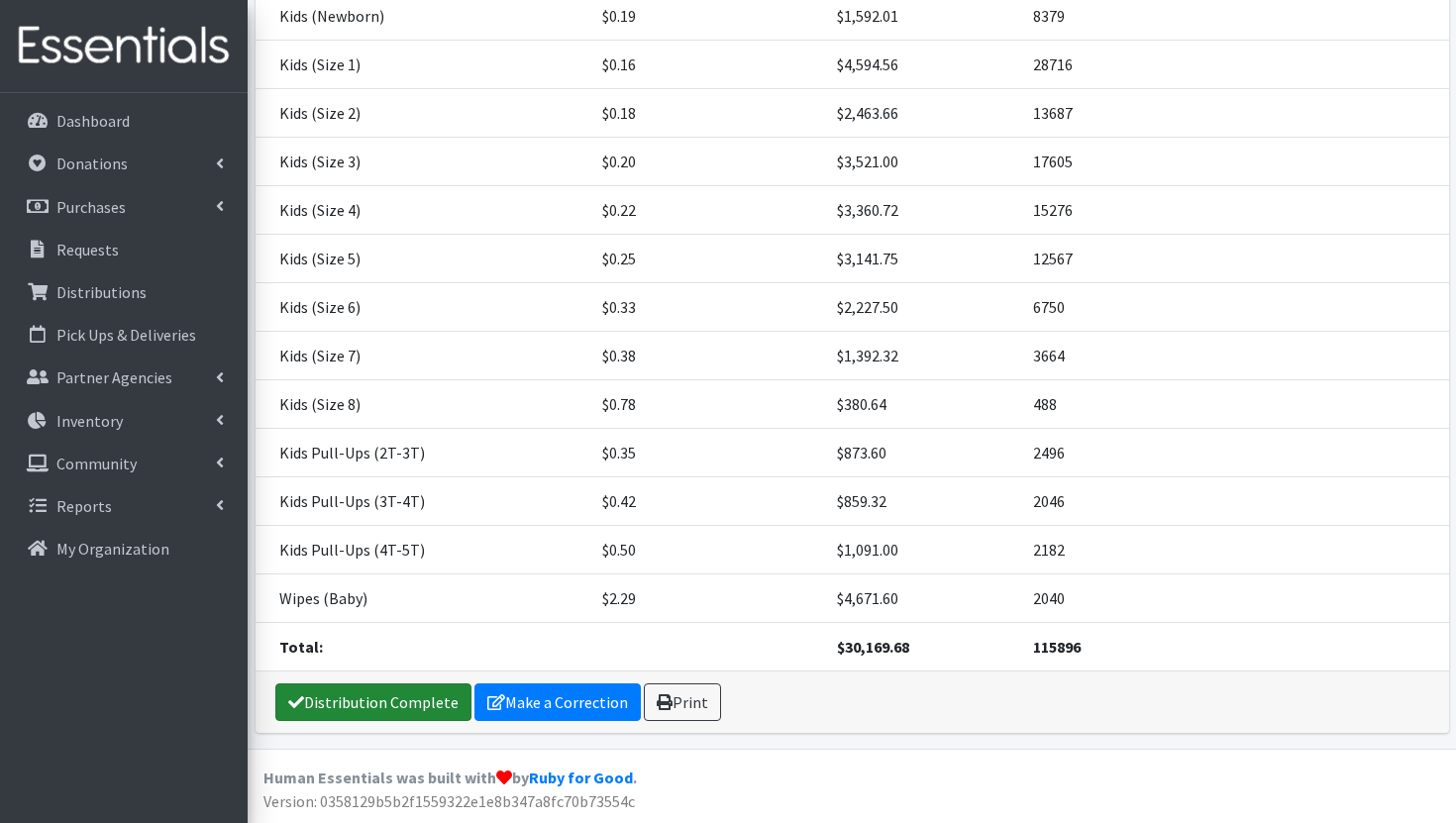 click on "Distribution Complete" at bounding box center (373, 702) 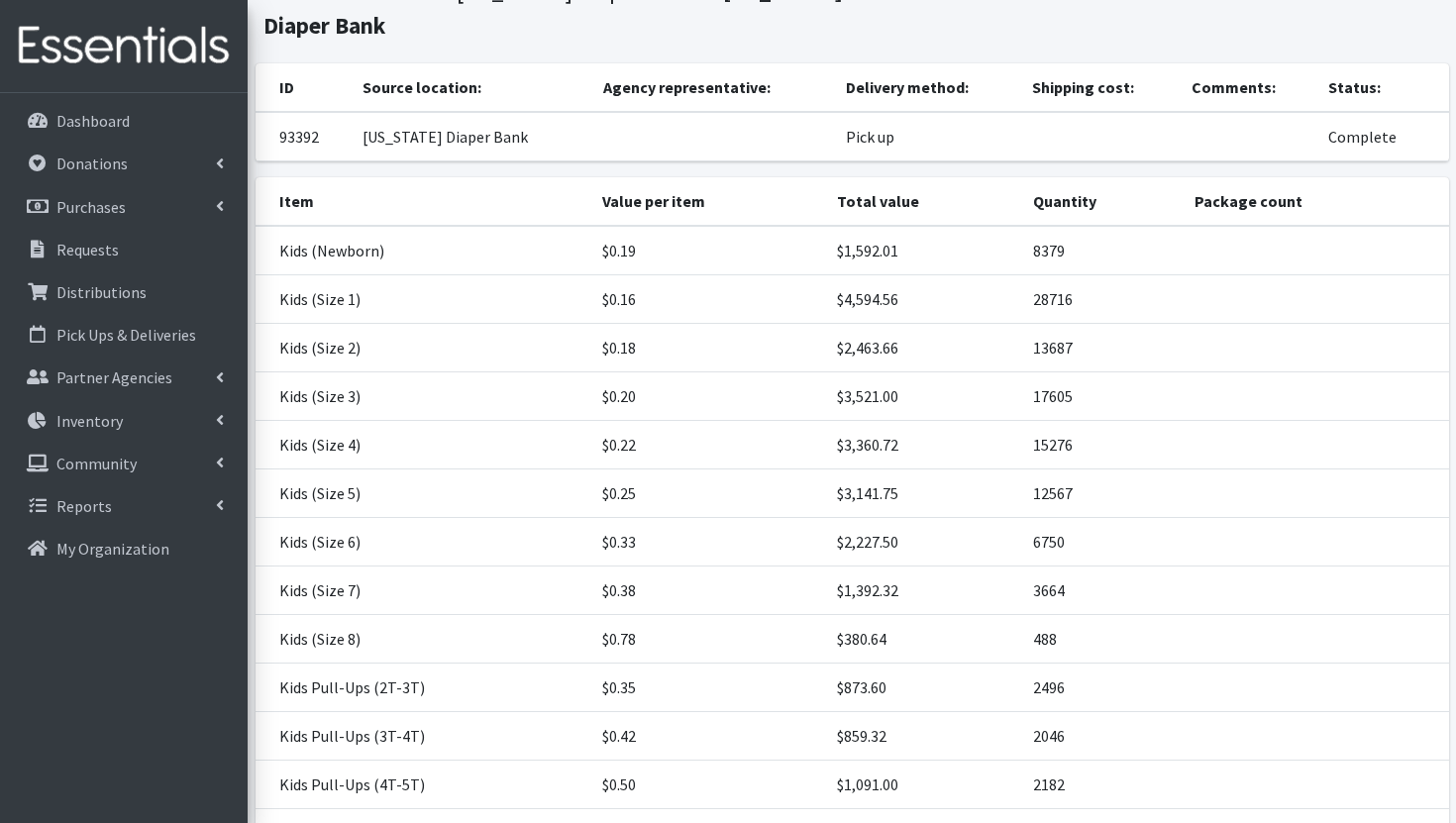 scroll, scrollTop: 399, scrollLeft: 0, axis: vertical 